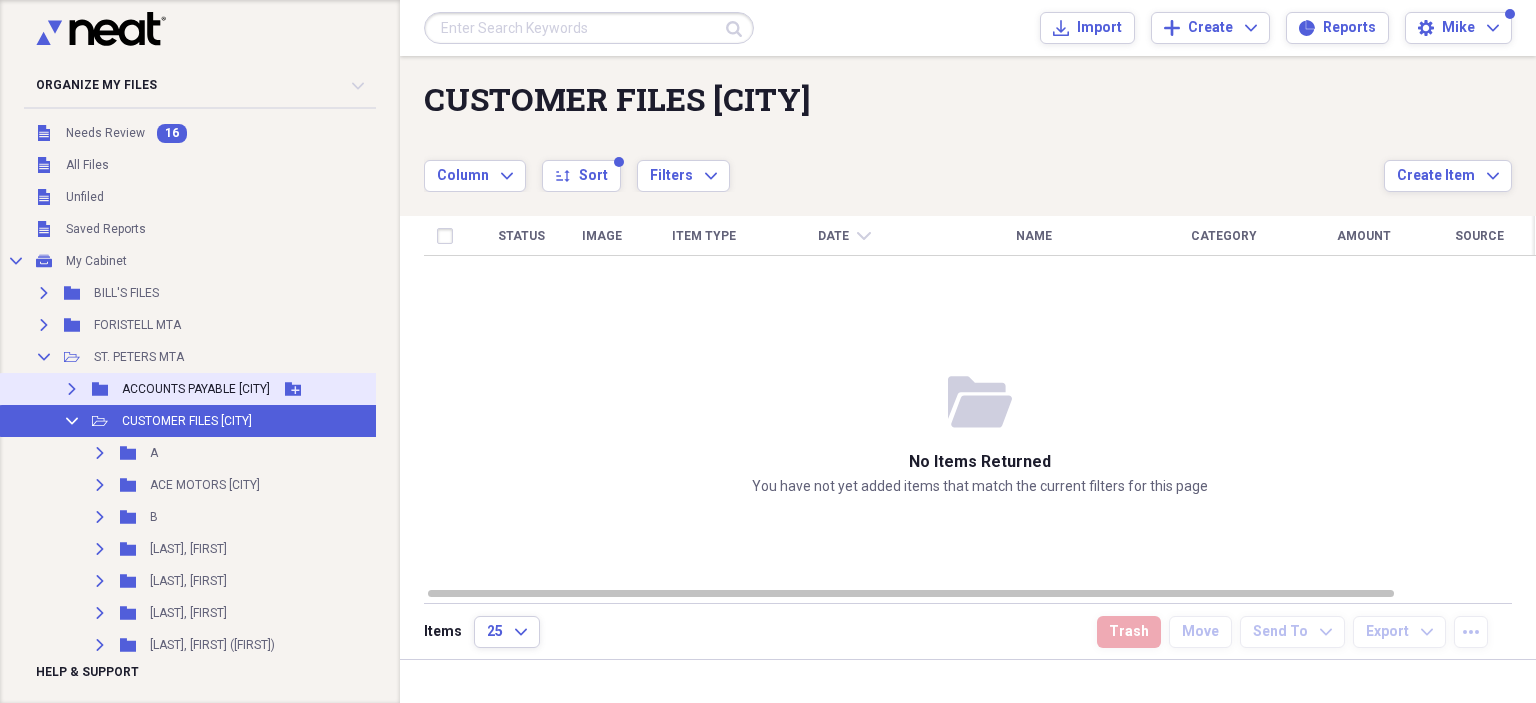 scroll, scrollTop: 0, scrollLeft: 0, axis: both 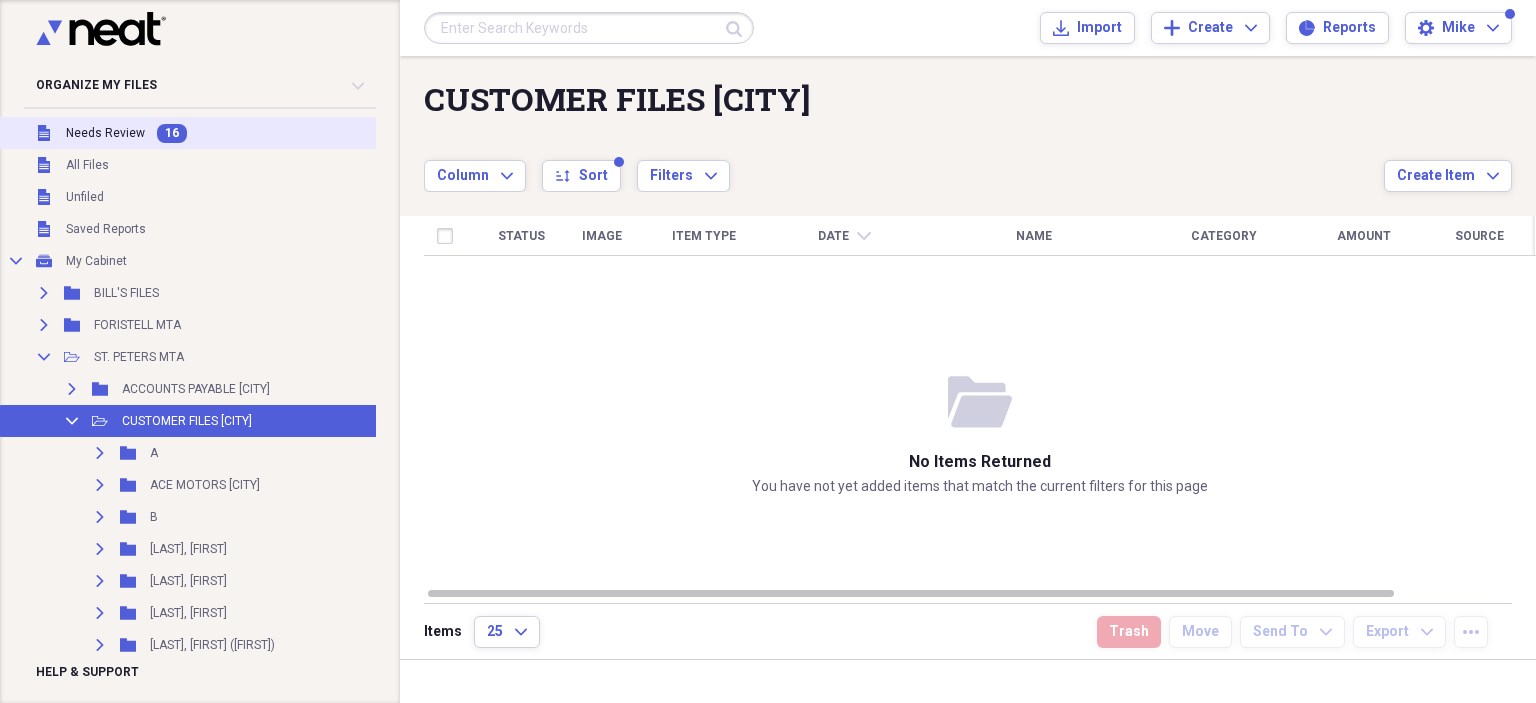 click on "Needs Review" at bounding box center (105, 133) 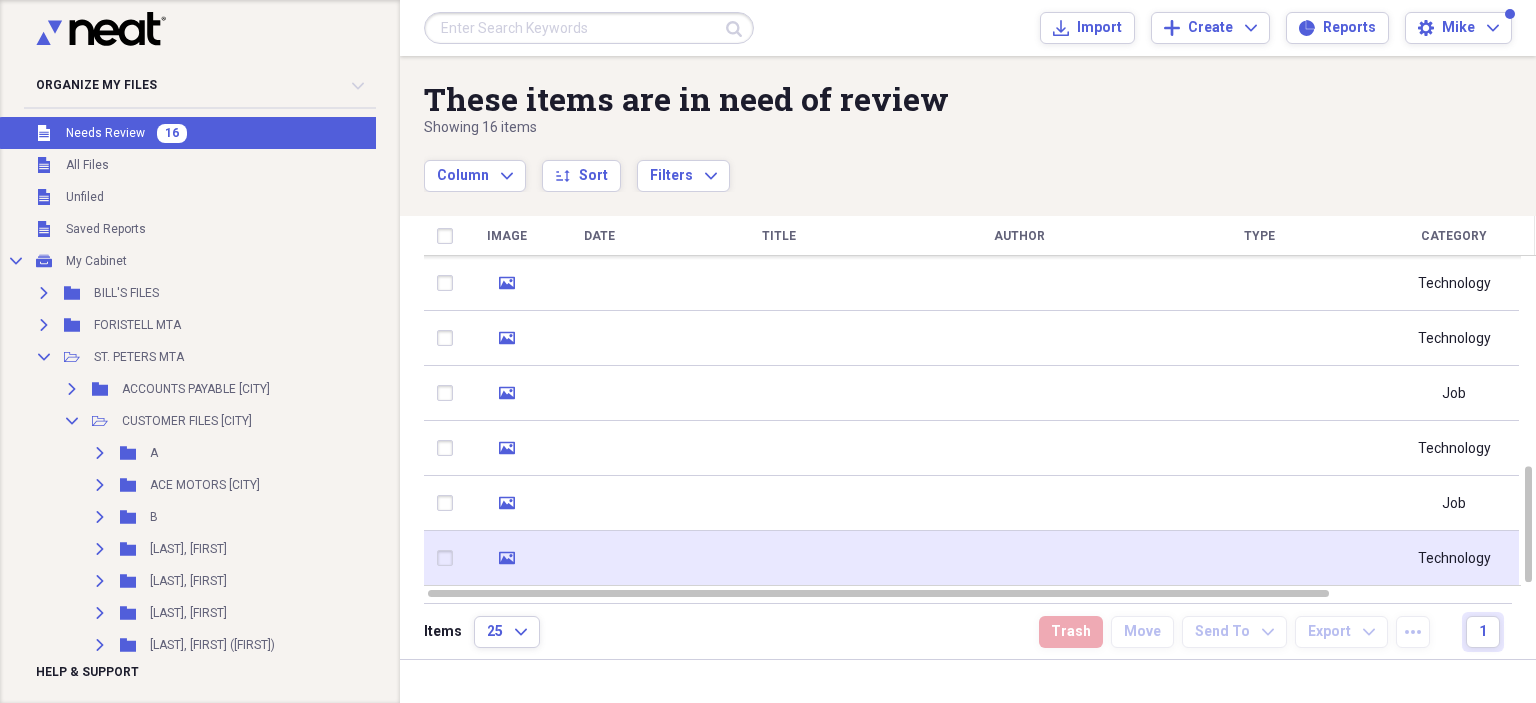 click at bounding box center (1019, 558) 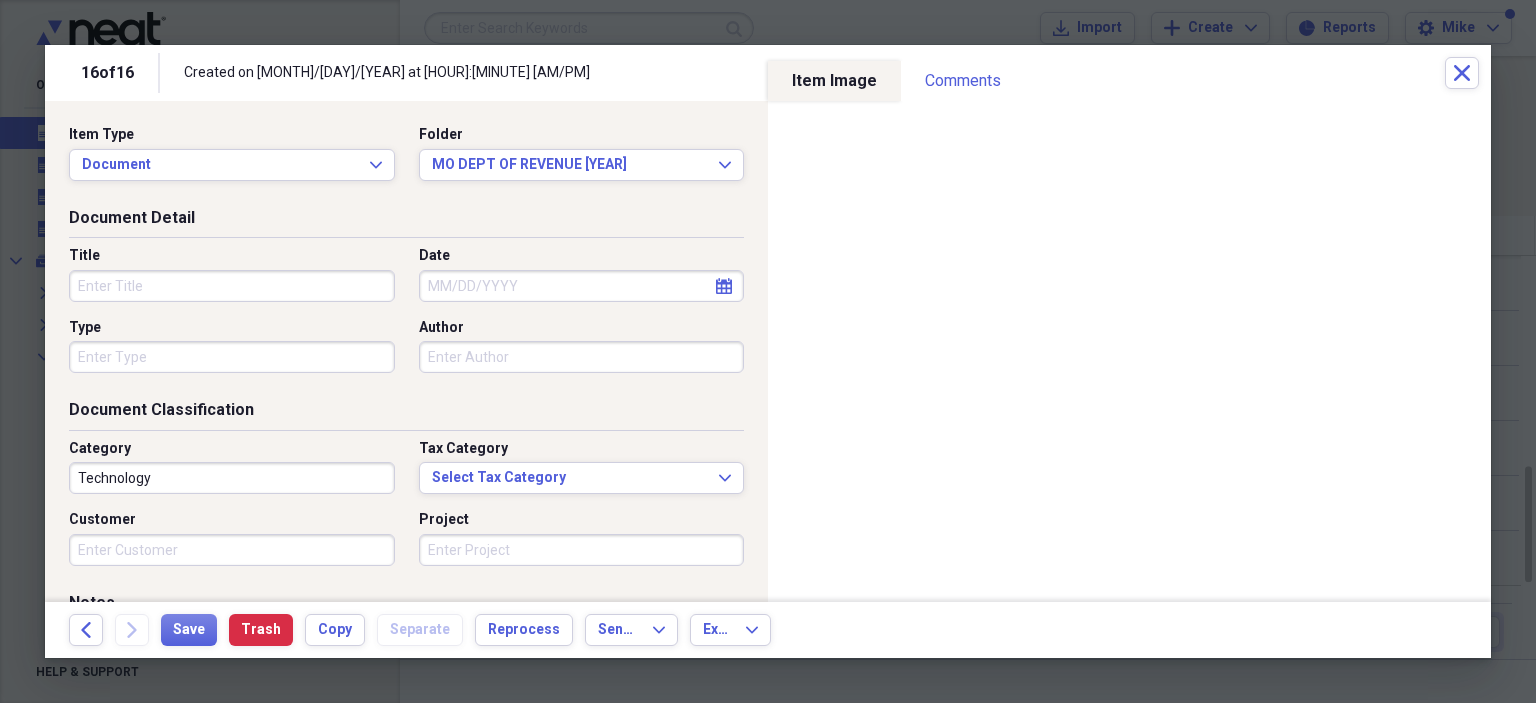 click on "Title" at bounding box center [232, 286] 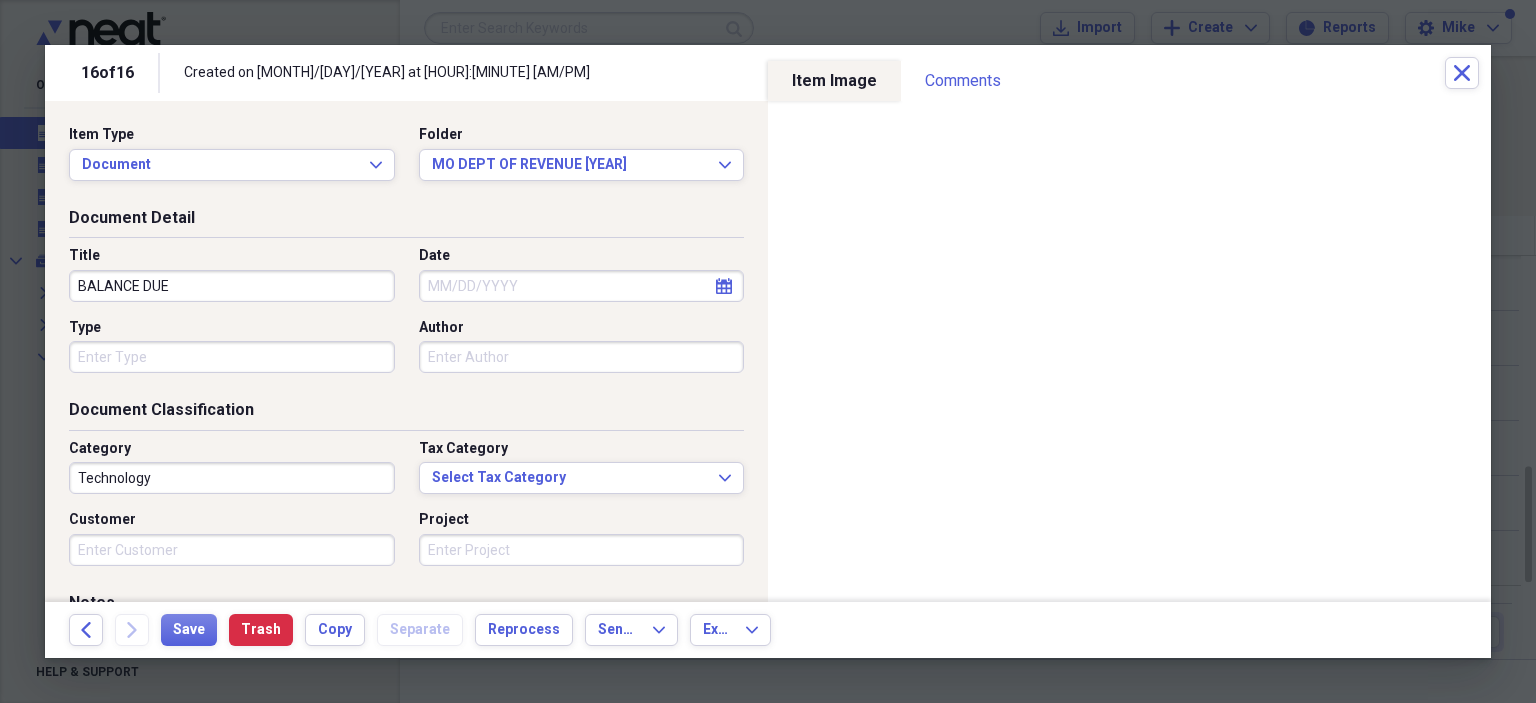 type on "BALANCE DUE" 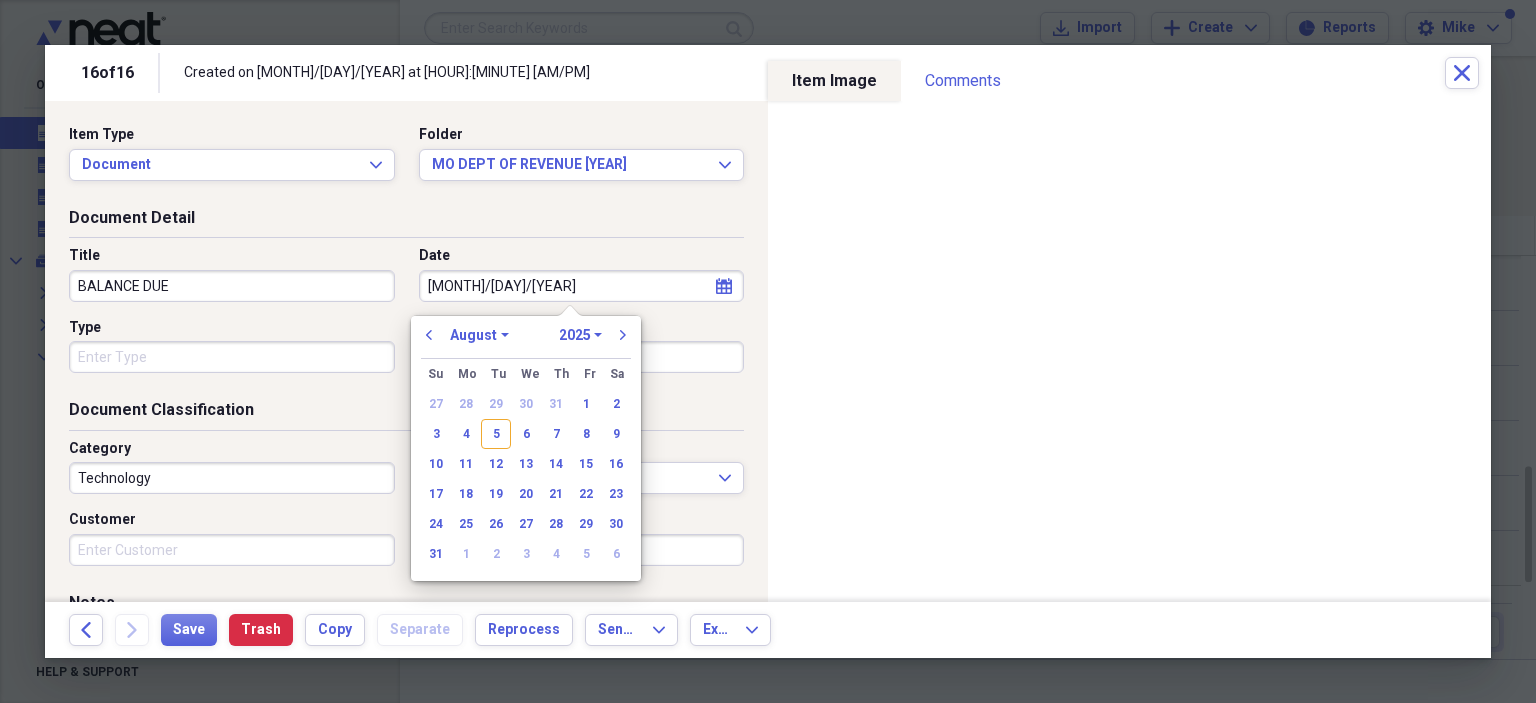 type on "[DATE]" 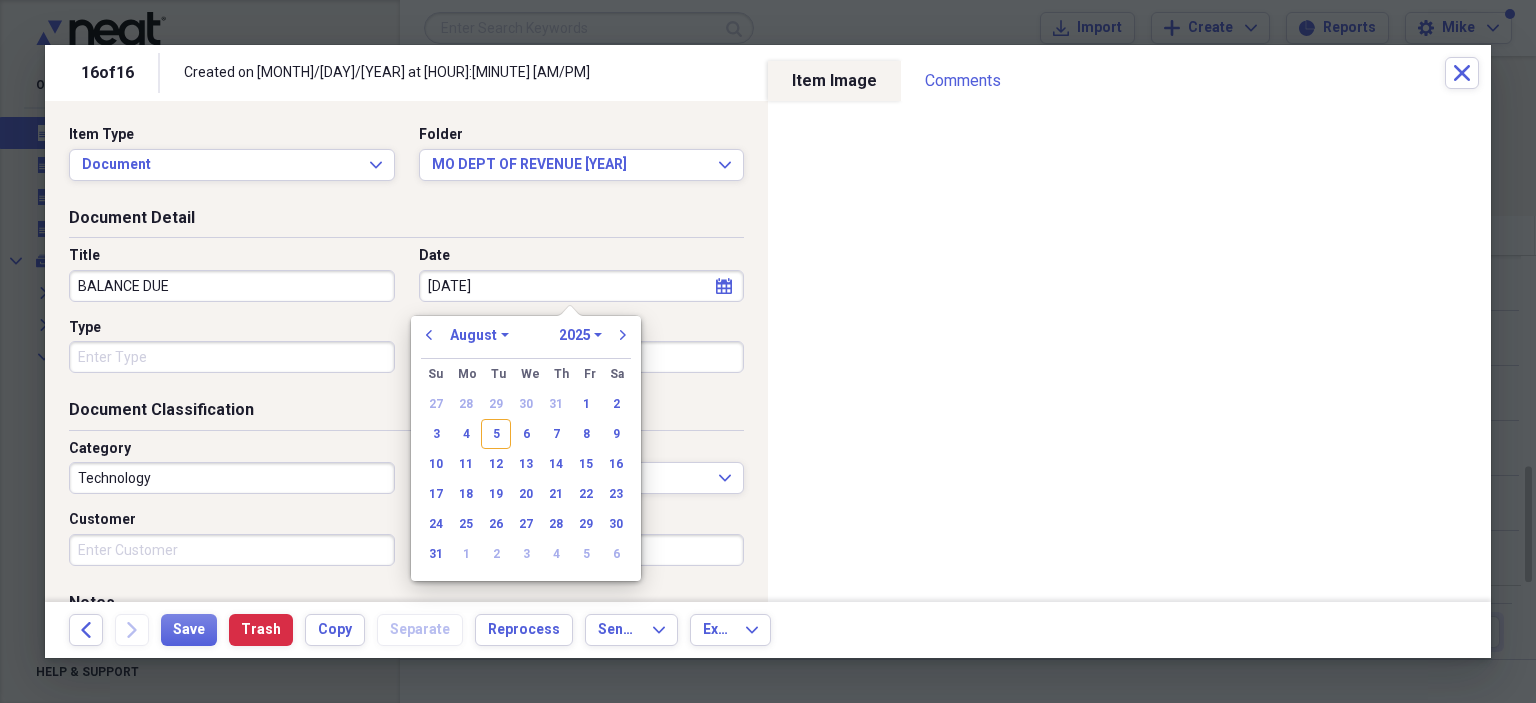 select on "6" 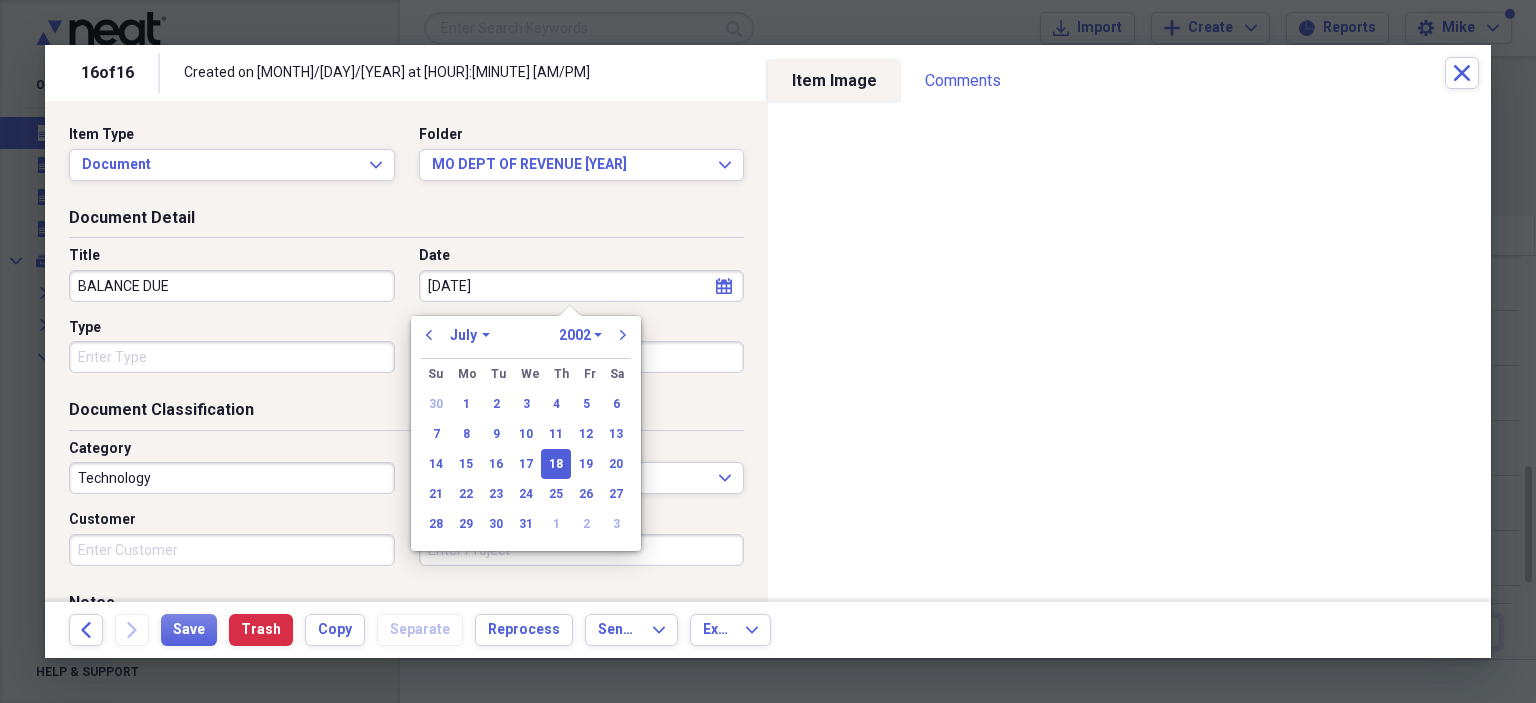 drag, startPoint x: 472, startPoint y: 283, endPoint x: 456, endPoint y: 283, distance: 16 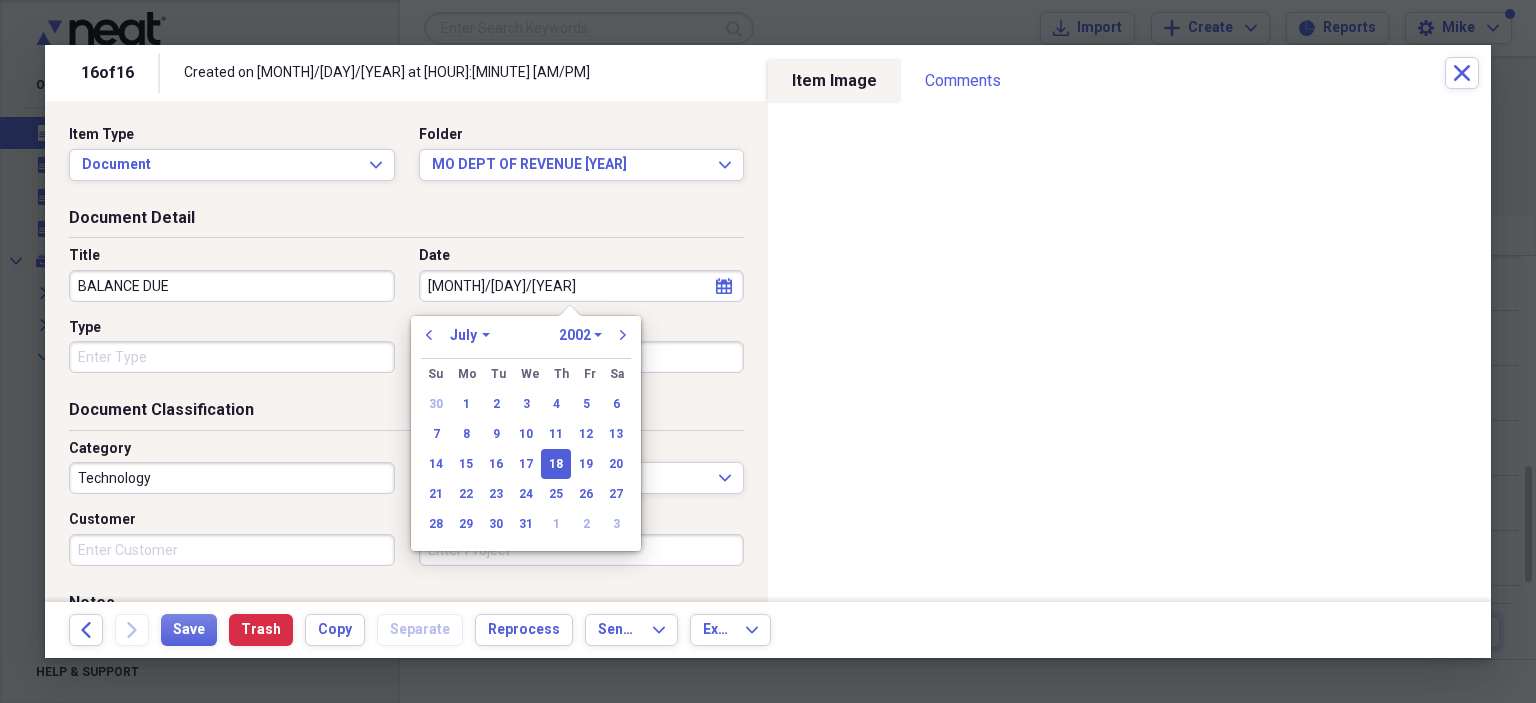 type on "[DATE]" 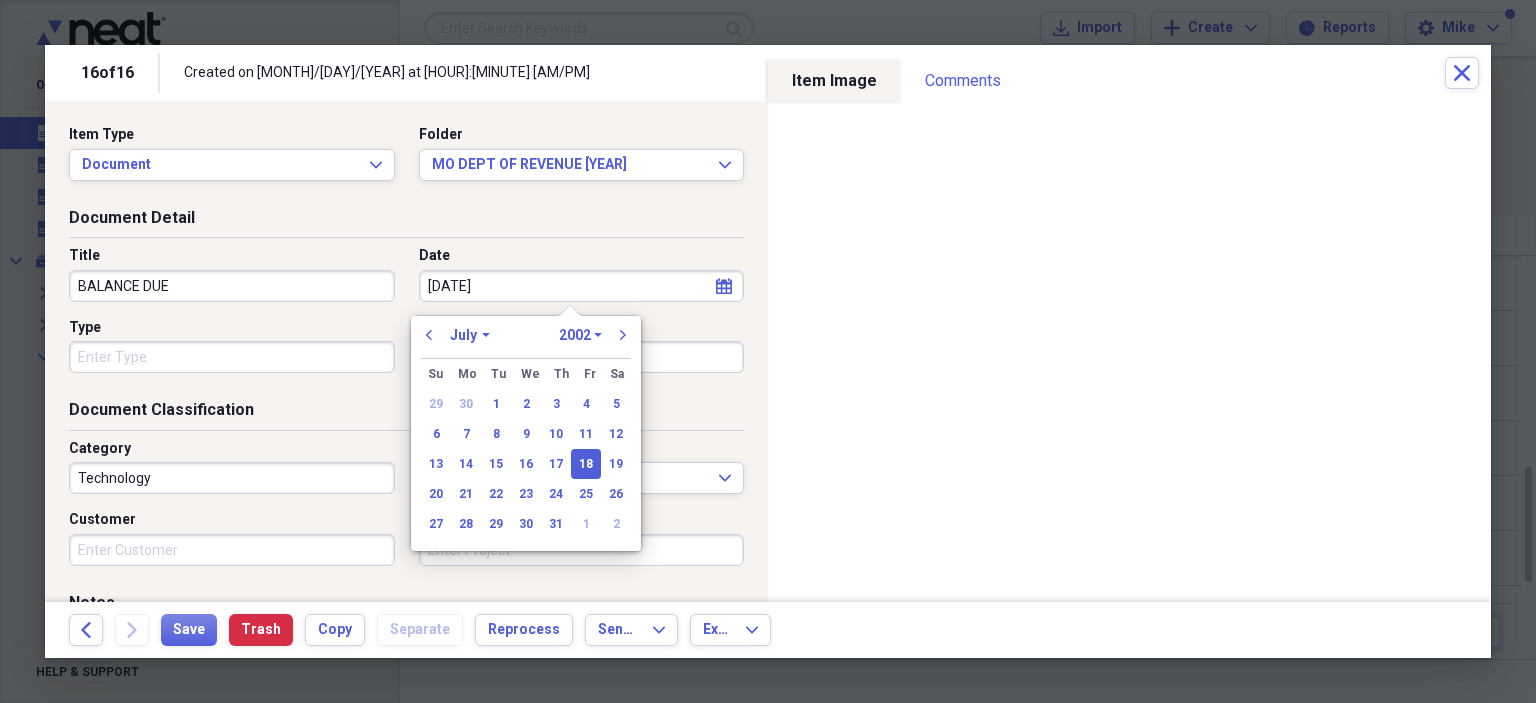 select on "2025" 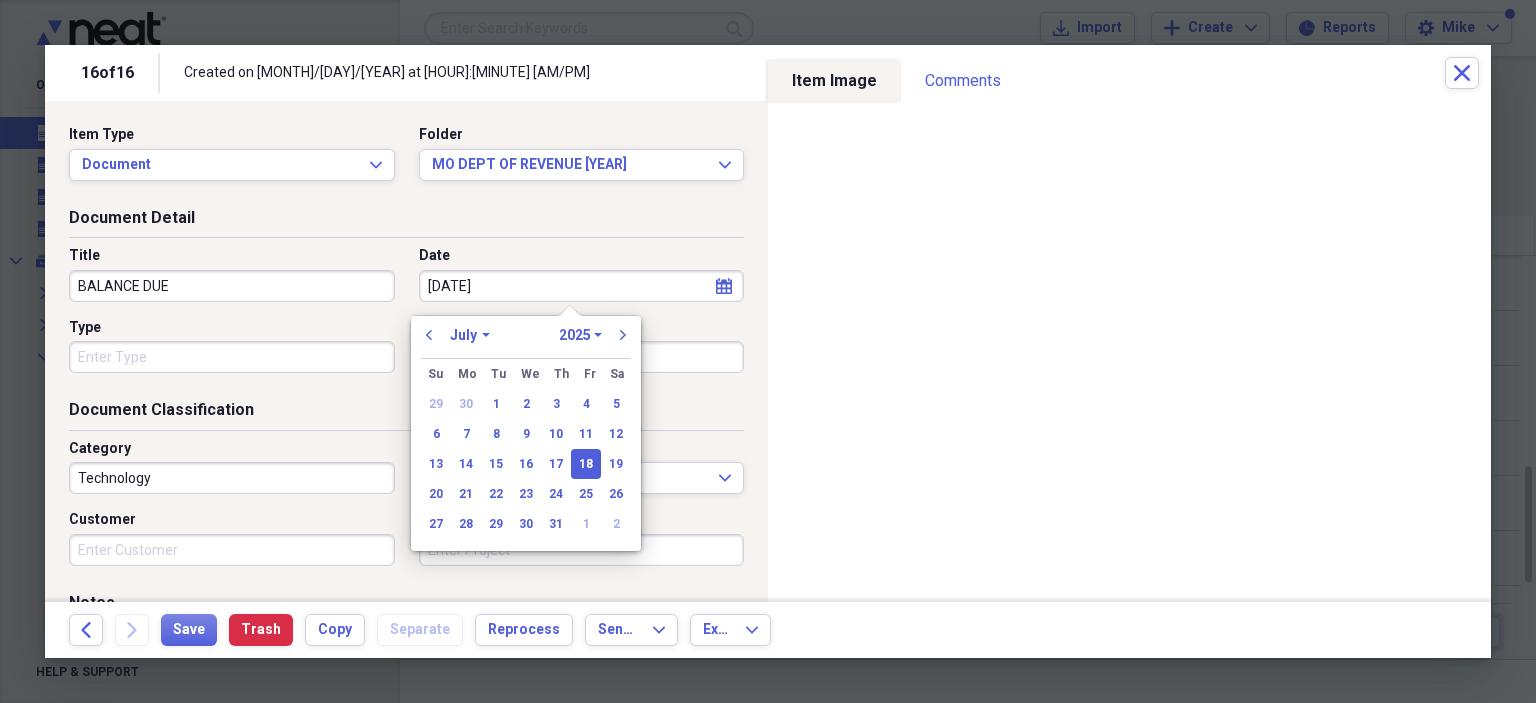 type on "07/18/2025" 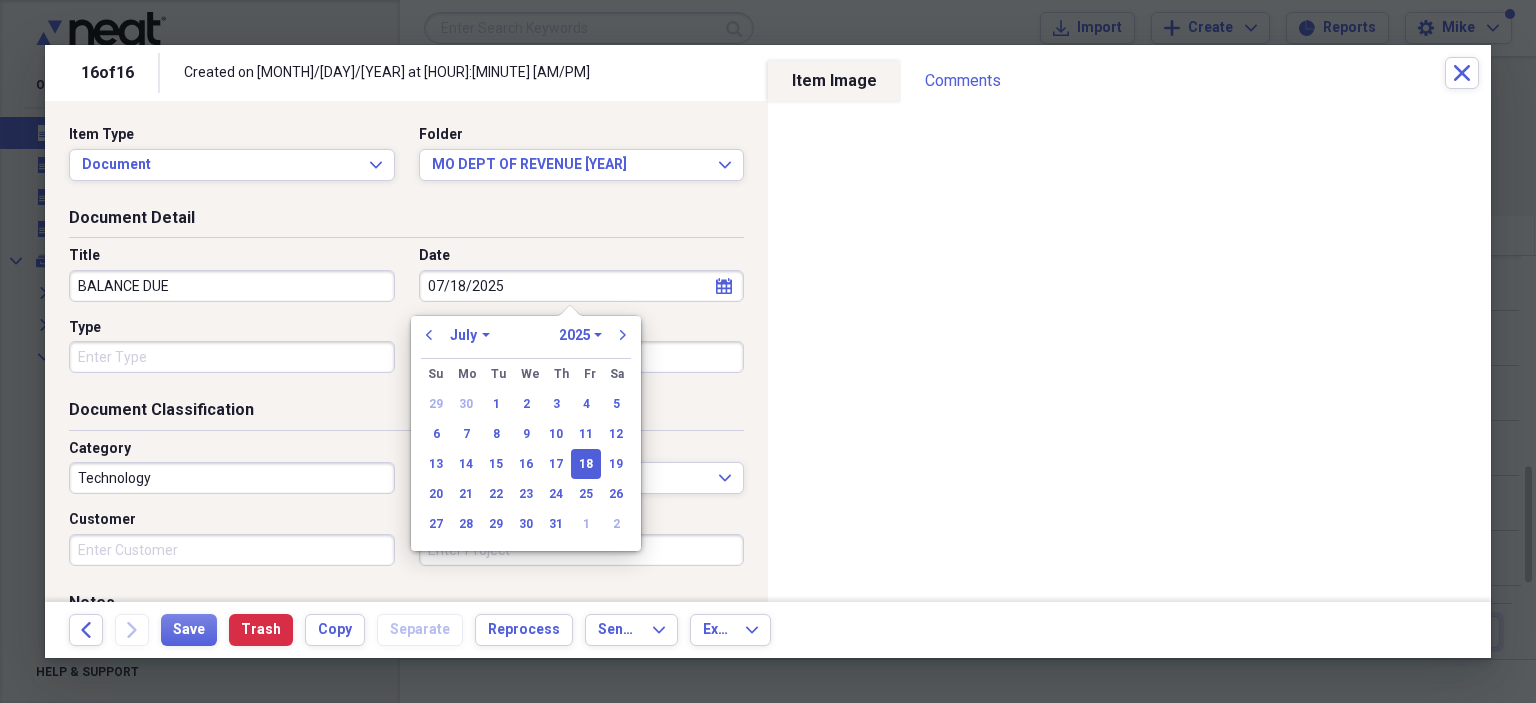 click on "Type" at bounding box center [232, 357] 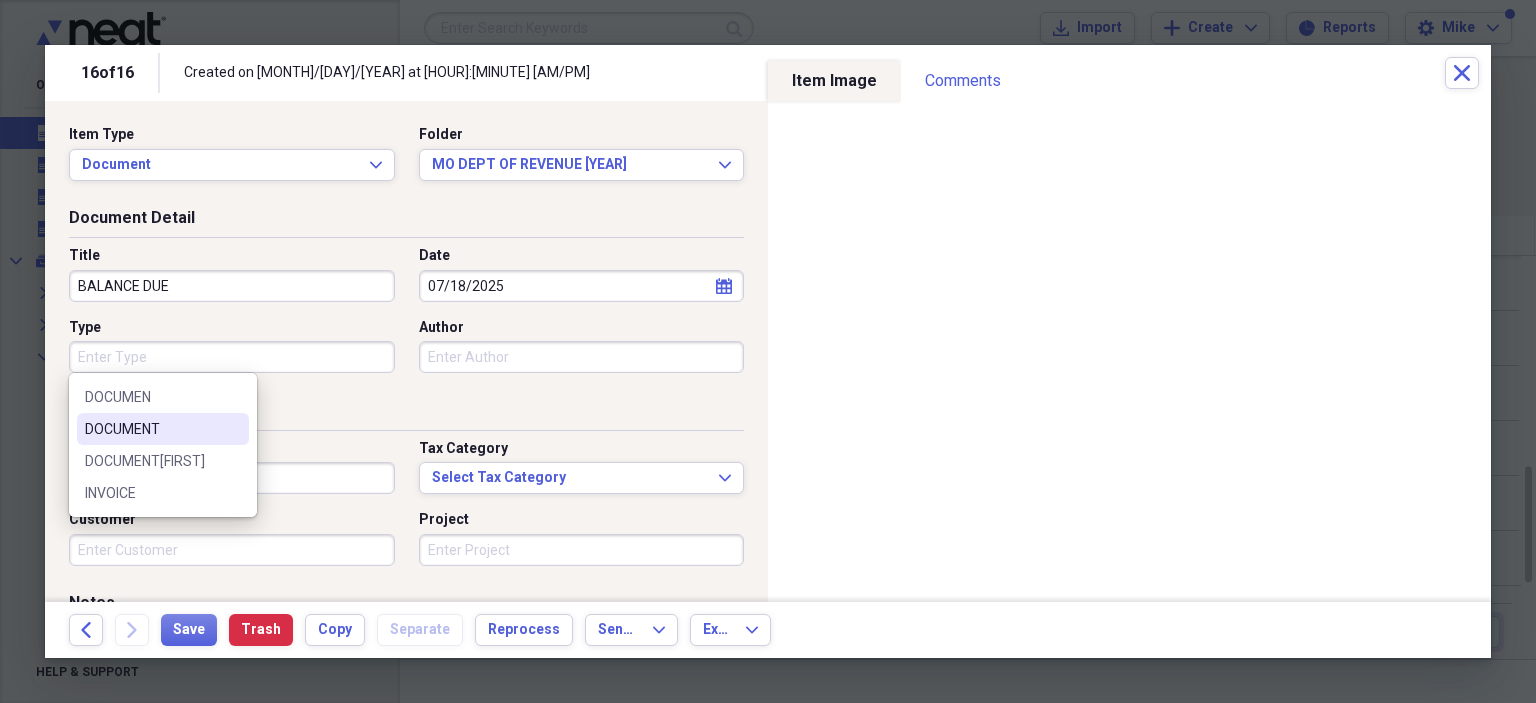 click on "DOCUMENT" at bounding box center (151, 429) 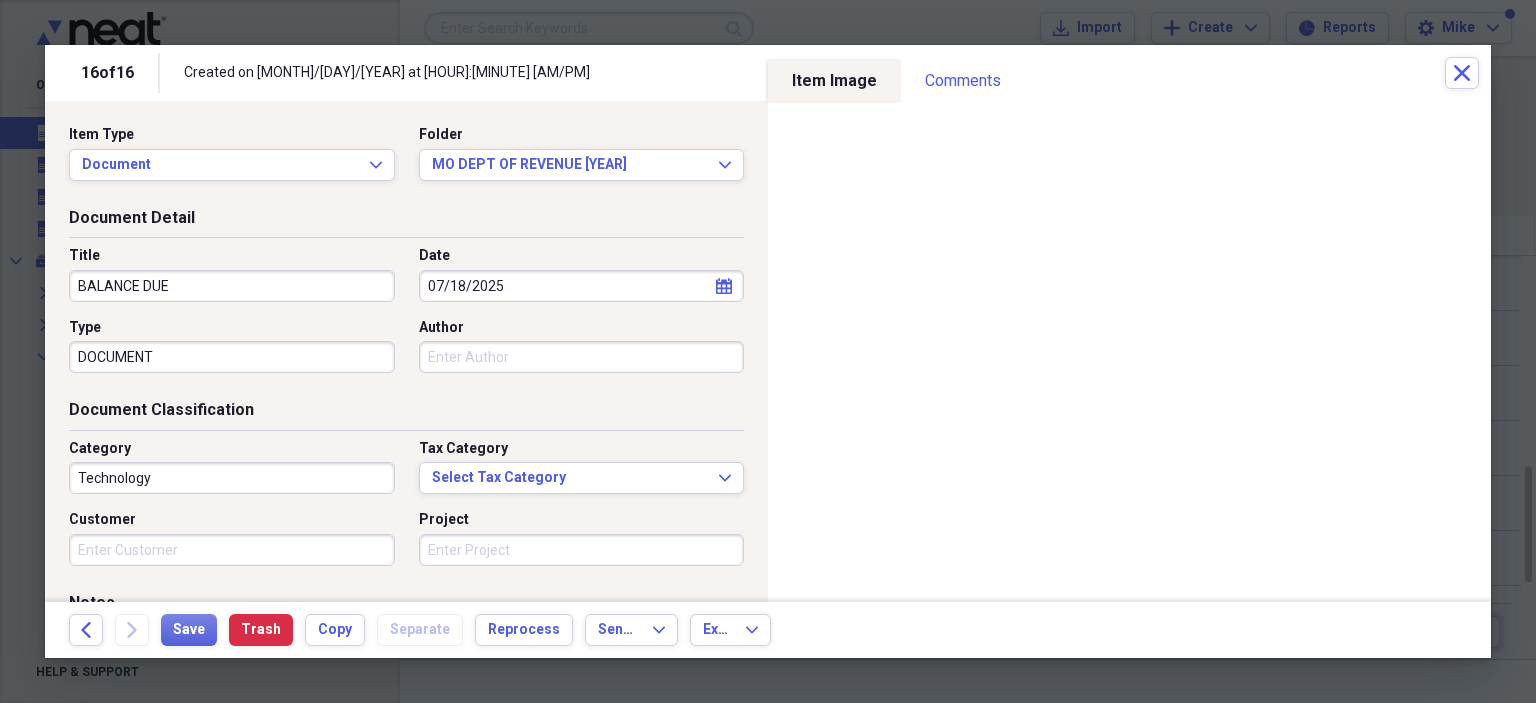 click on "Author" at bounding box center (582, 357) 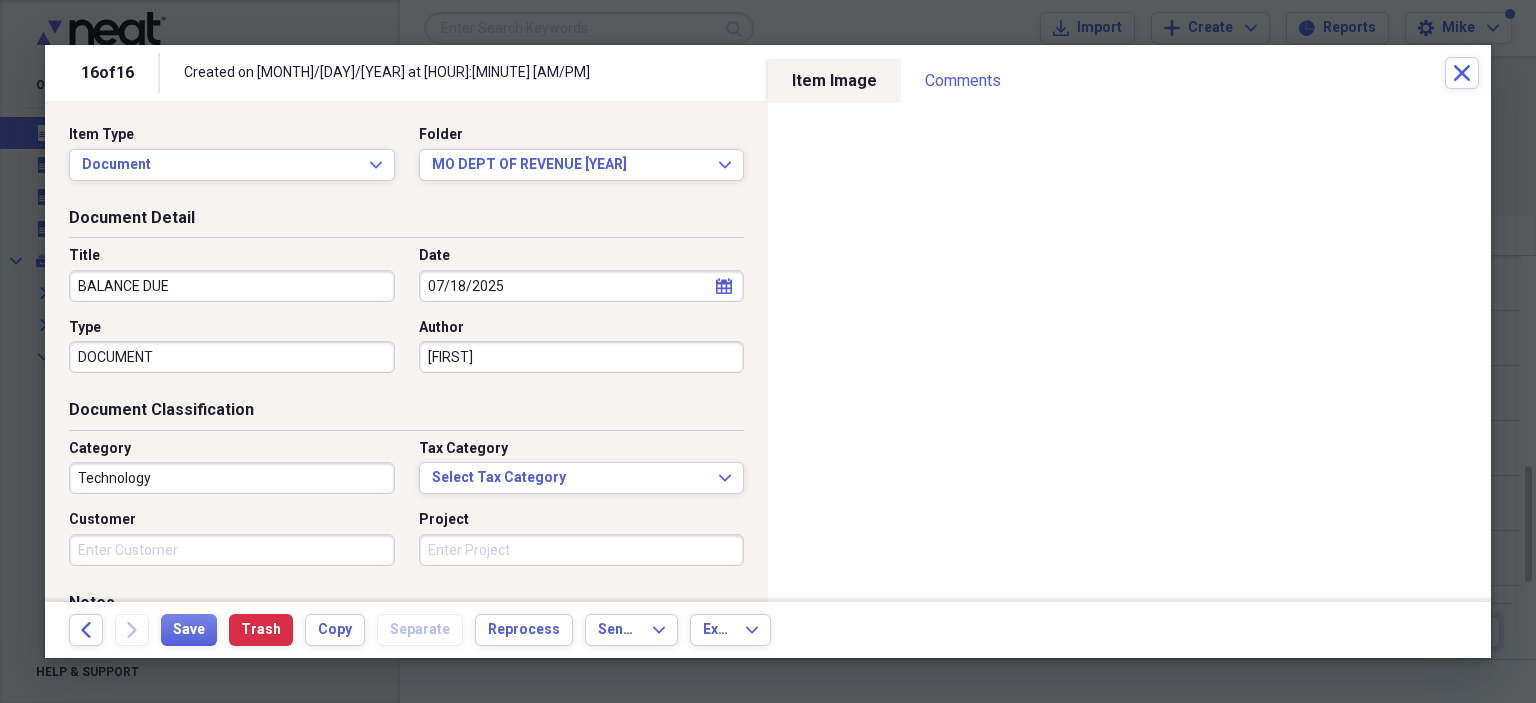 type on "[FIRST]" 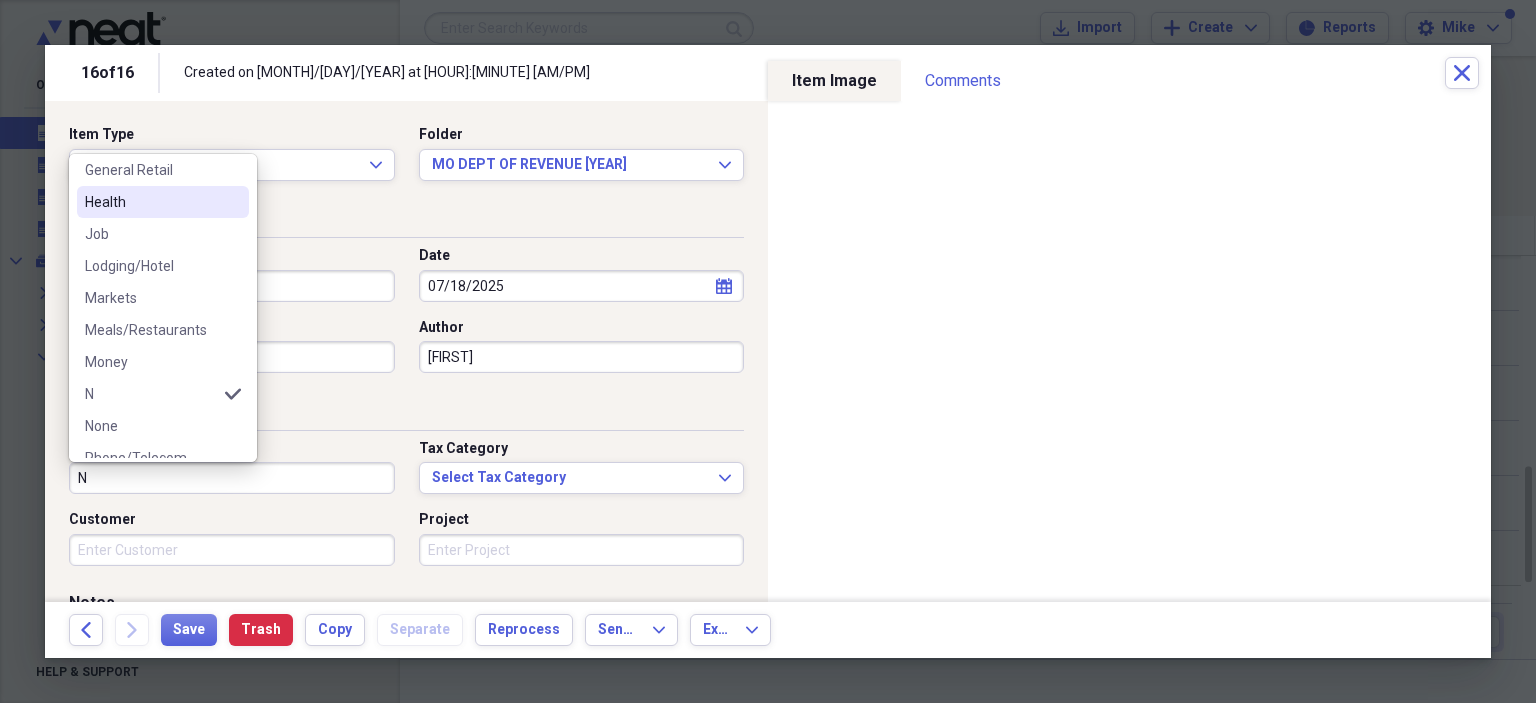 scroll, scrollTop: 300, scrollLeft: 0, axis: vertical 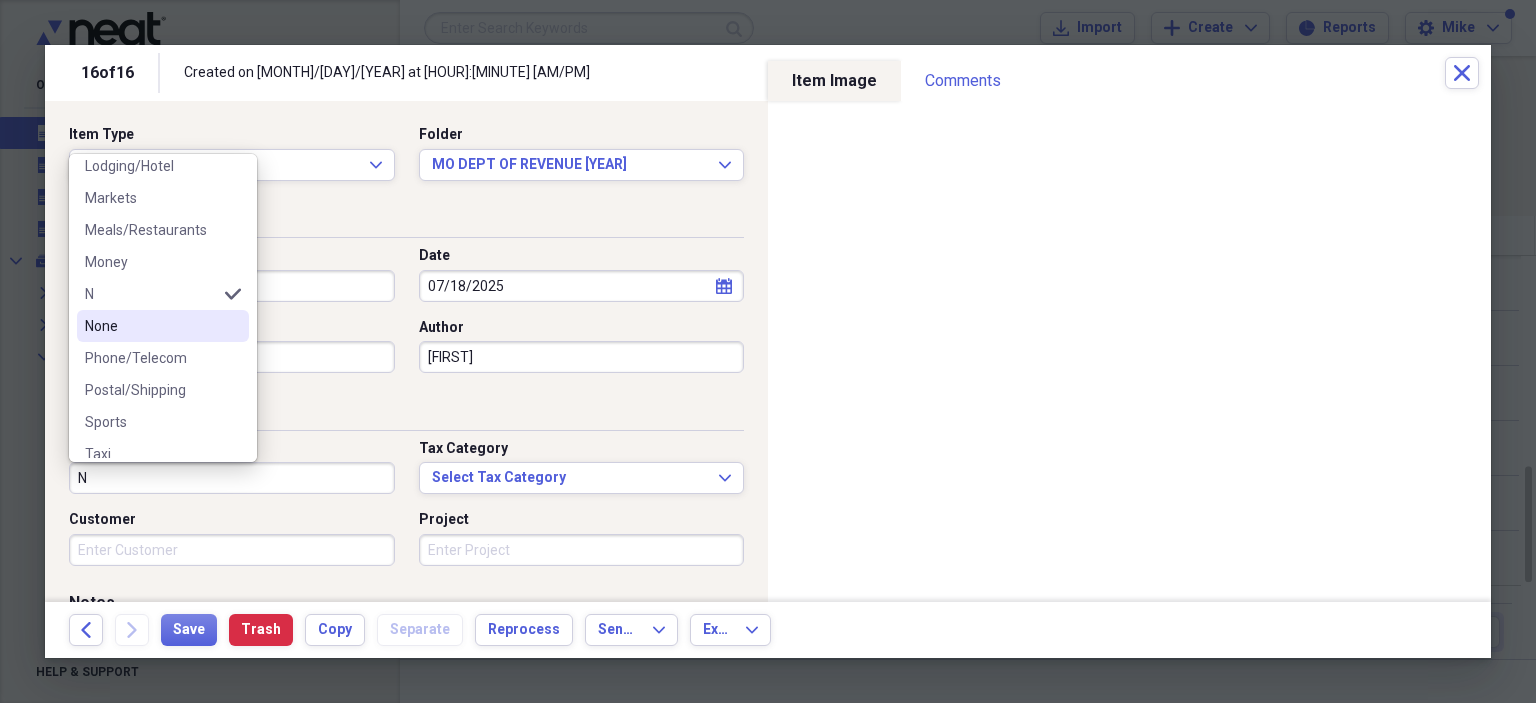 click on "None" at bounding box center [151, 326] 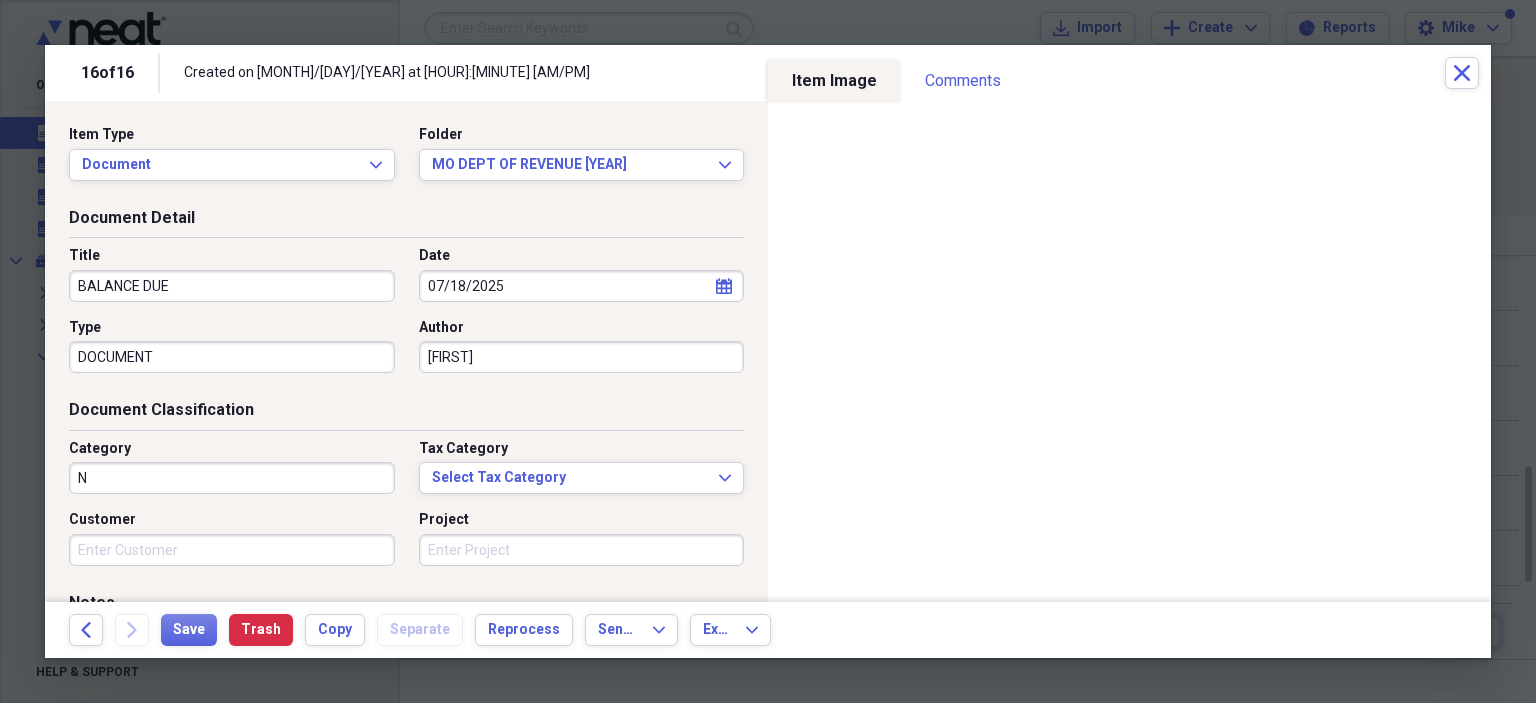 type on "None" 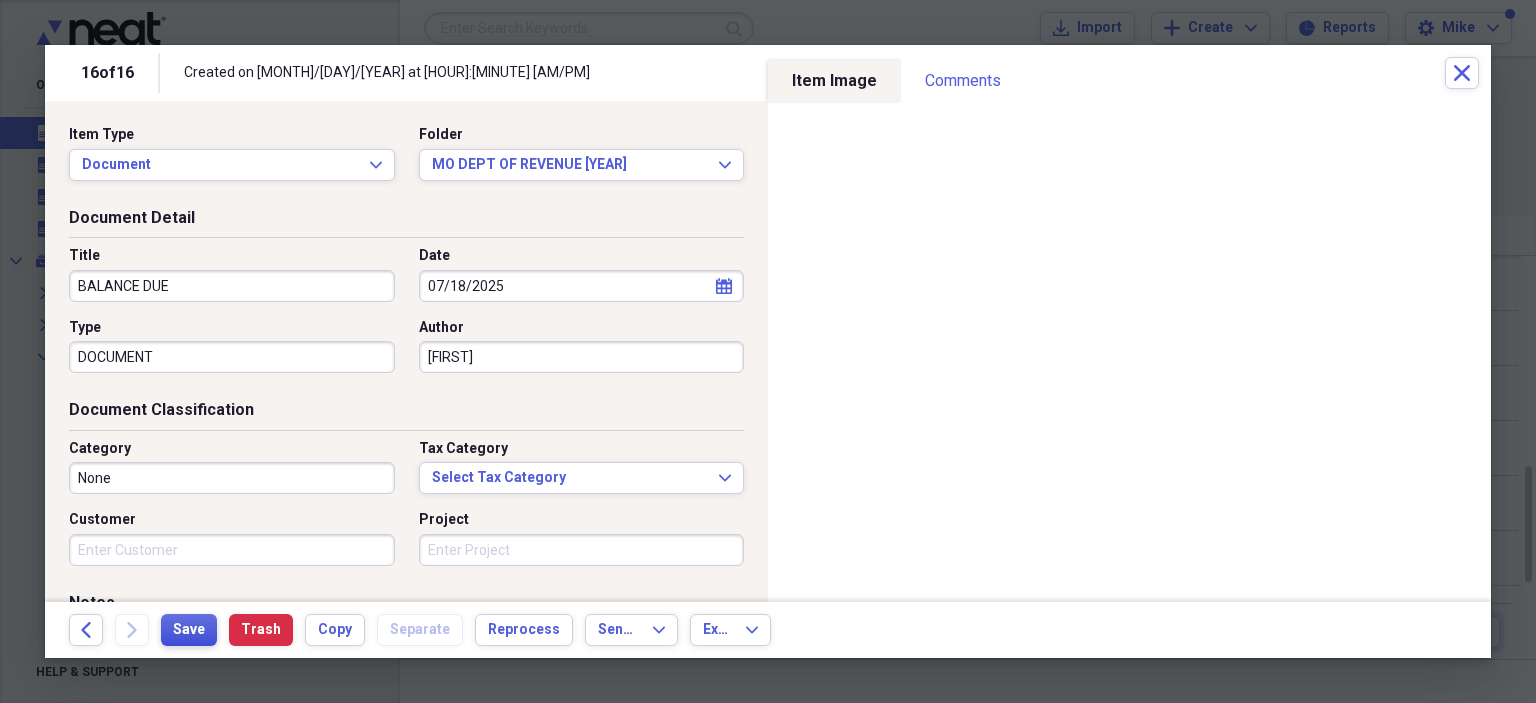 drag, startPoint x: 191, startPoint y: 628, endPoint x: 112, endPoint y: 21, distance: 612.11926 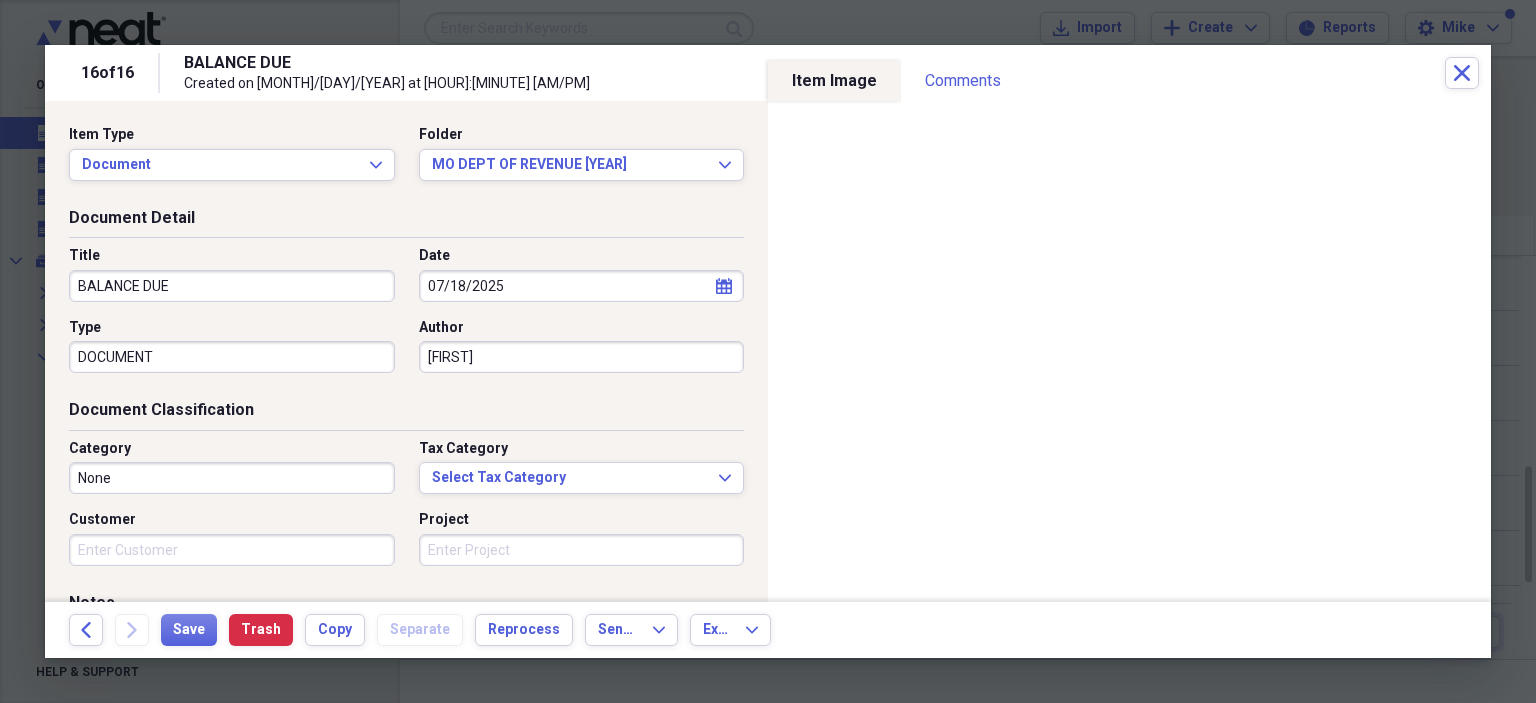 click on "BALANCE DUE" at bounding box center [232, 286] 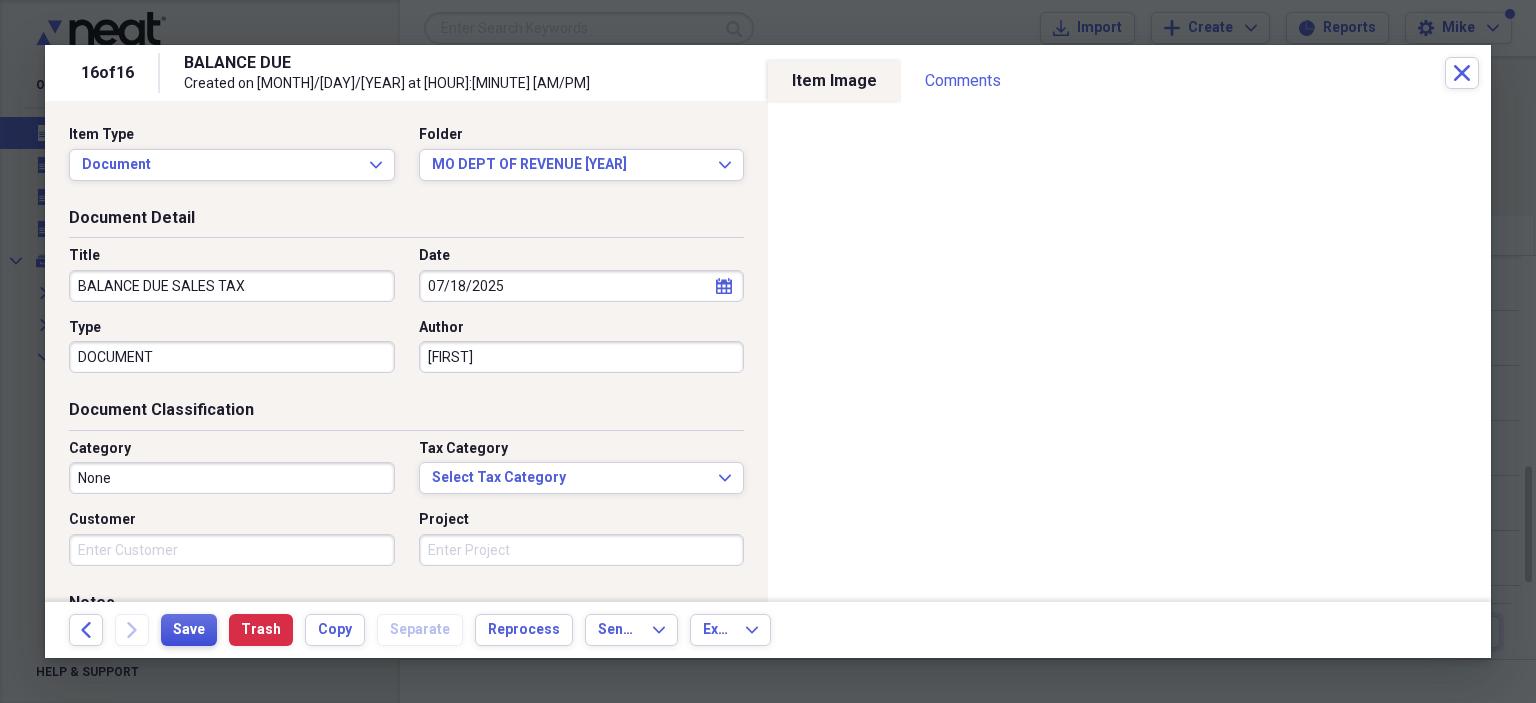 type on "BALANCE DUE SALES TAX" 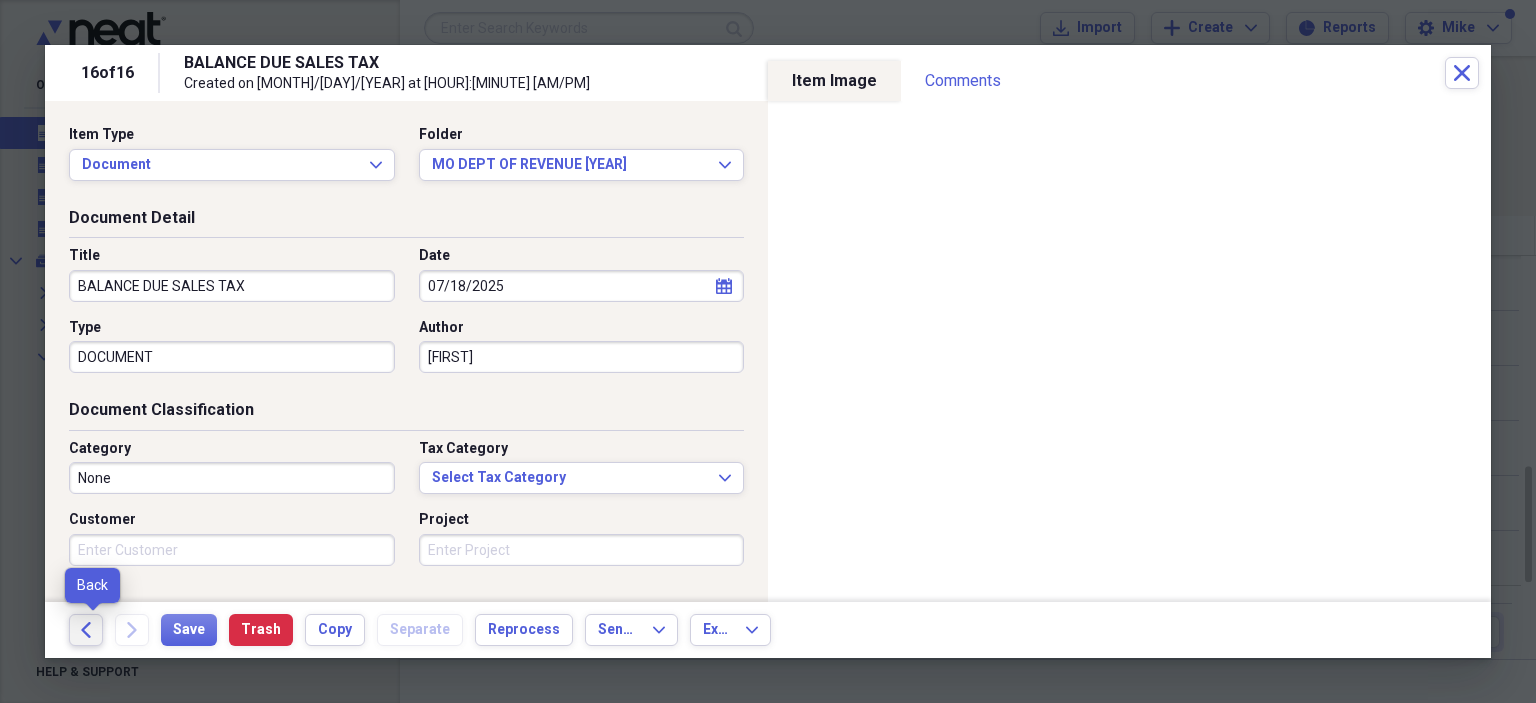 click on "Back" 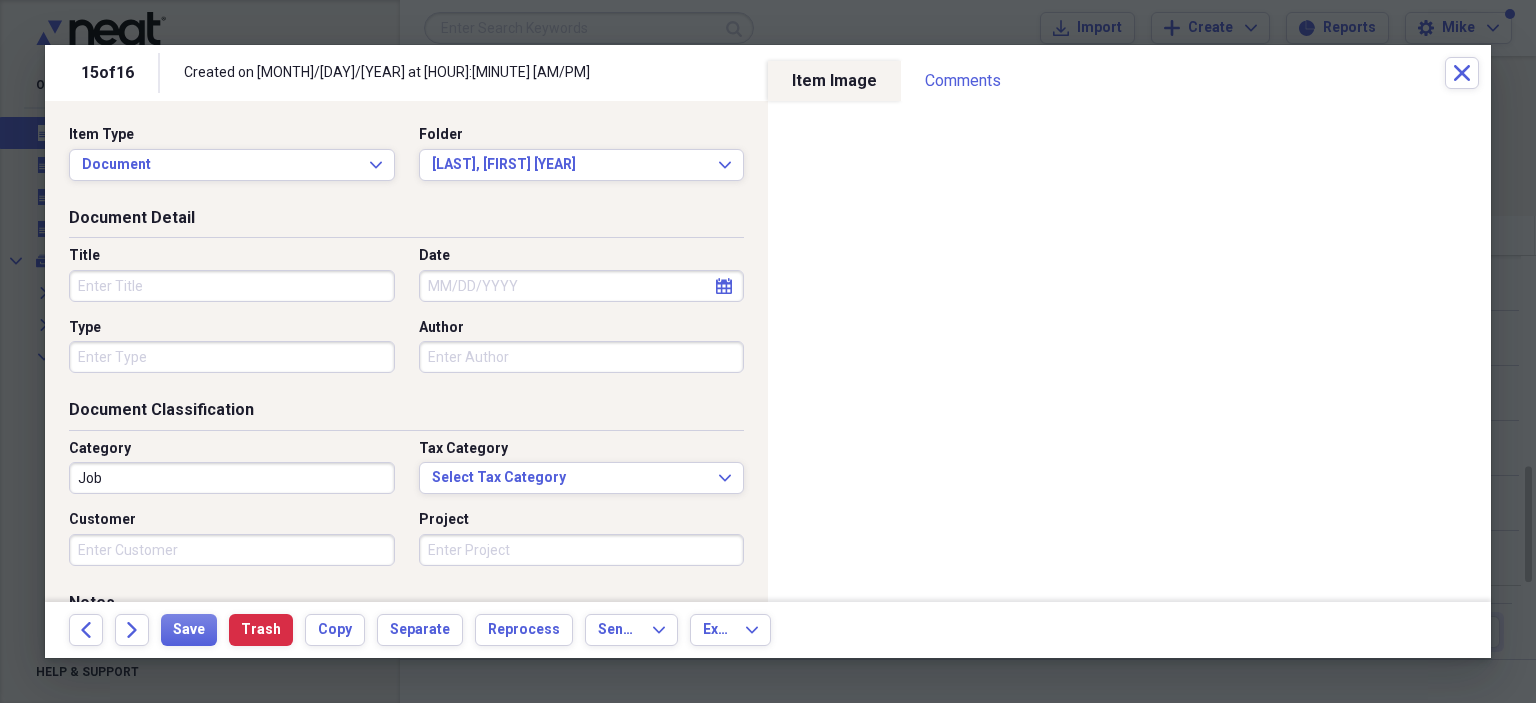 click on "Title" at bounding box center (232, 286) 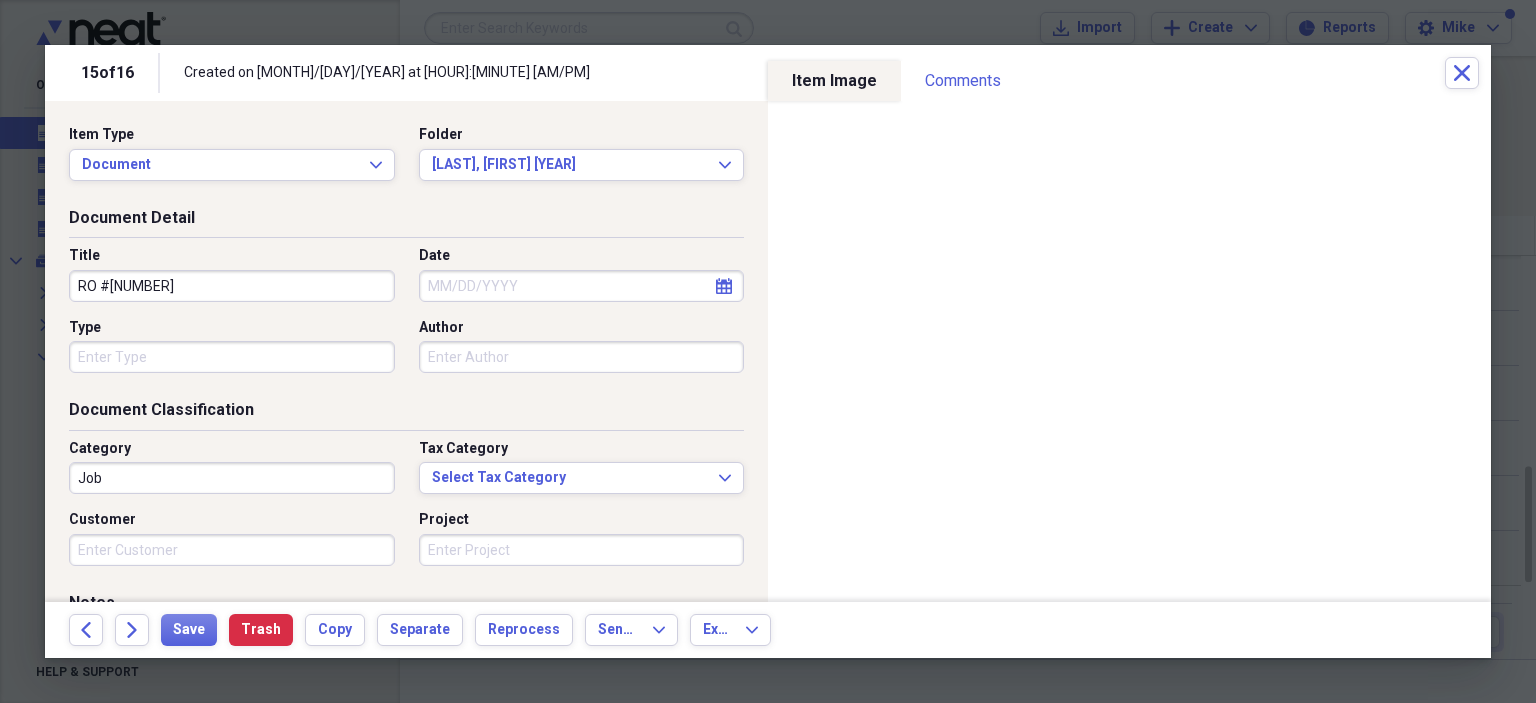 type on "RO #[NUMBER]" 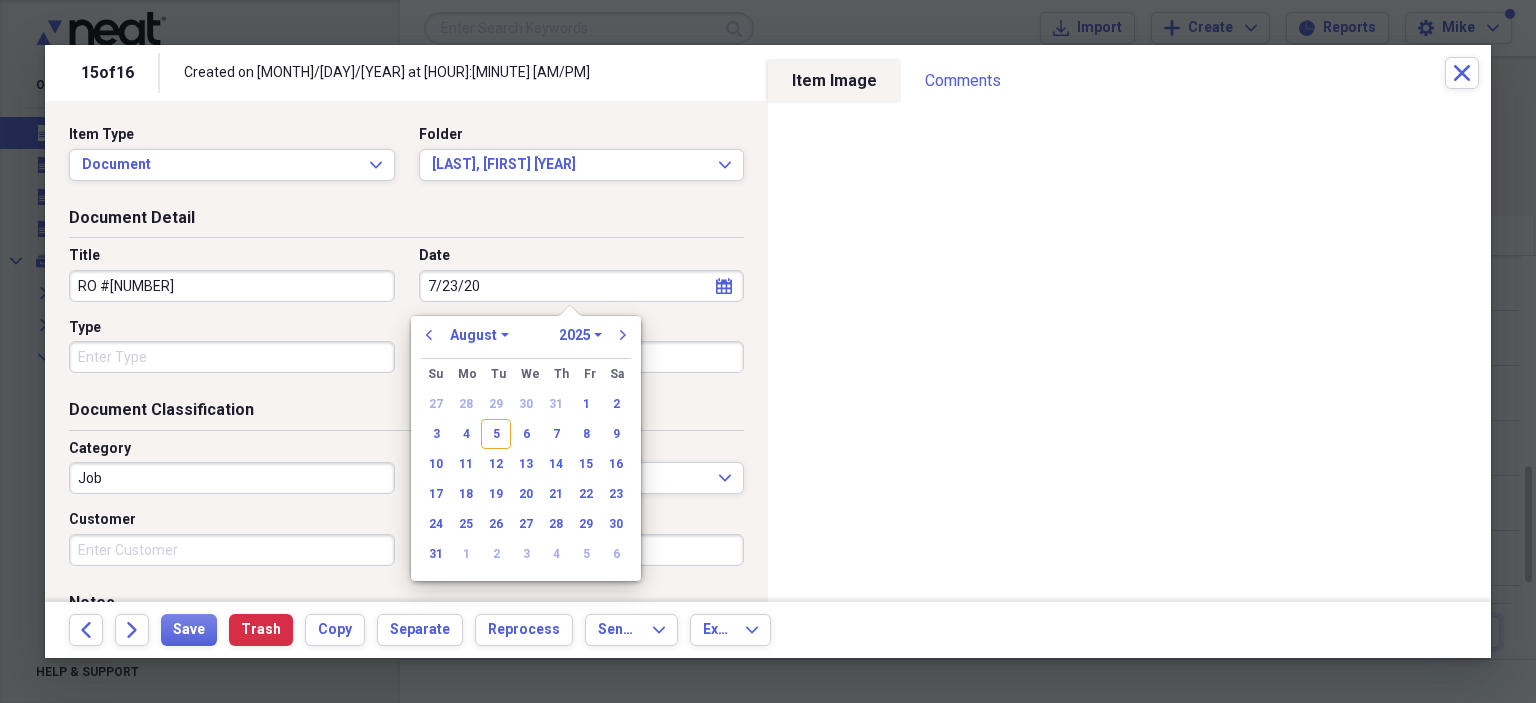 type on "7/23/202" 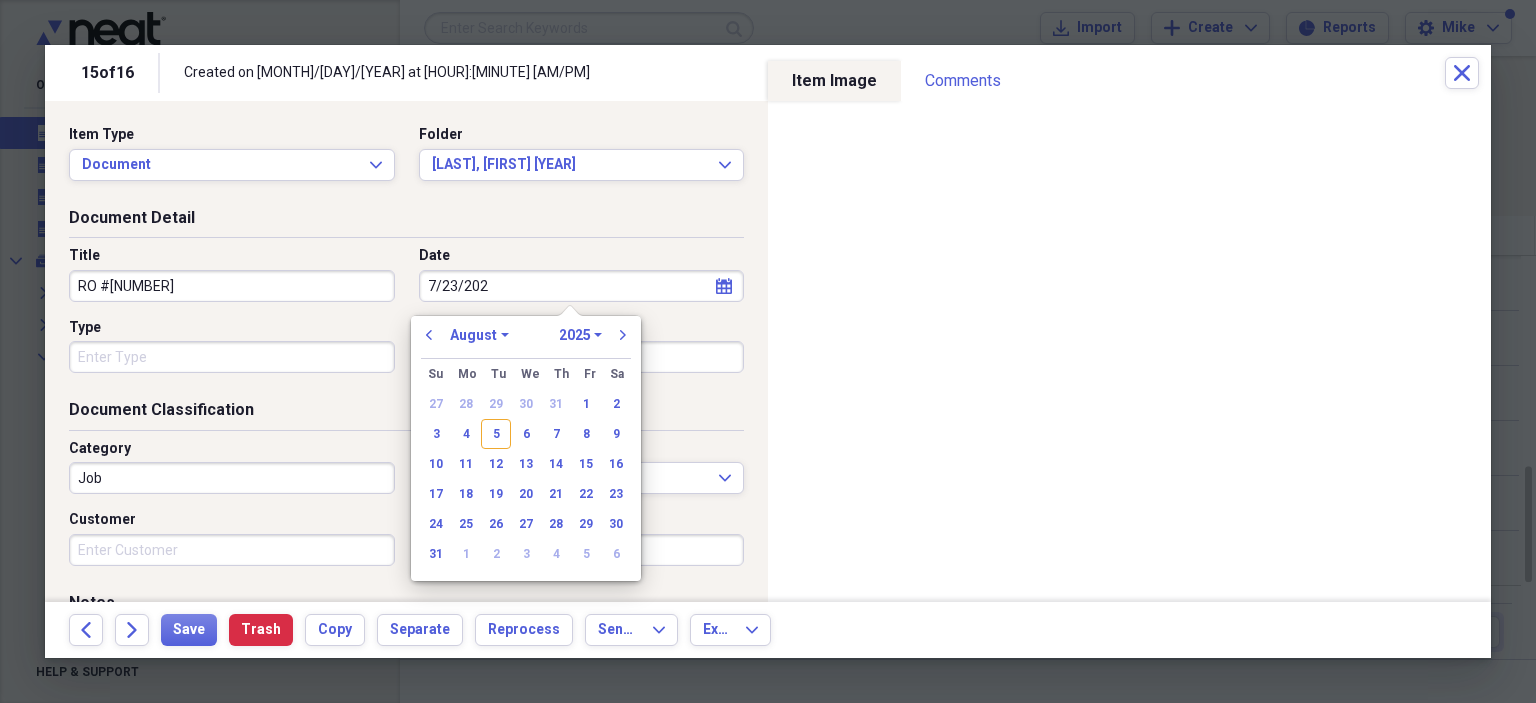 select on "6" 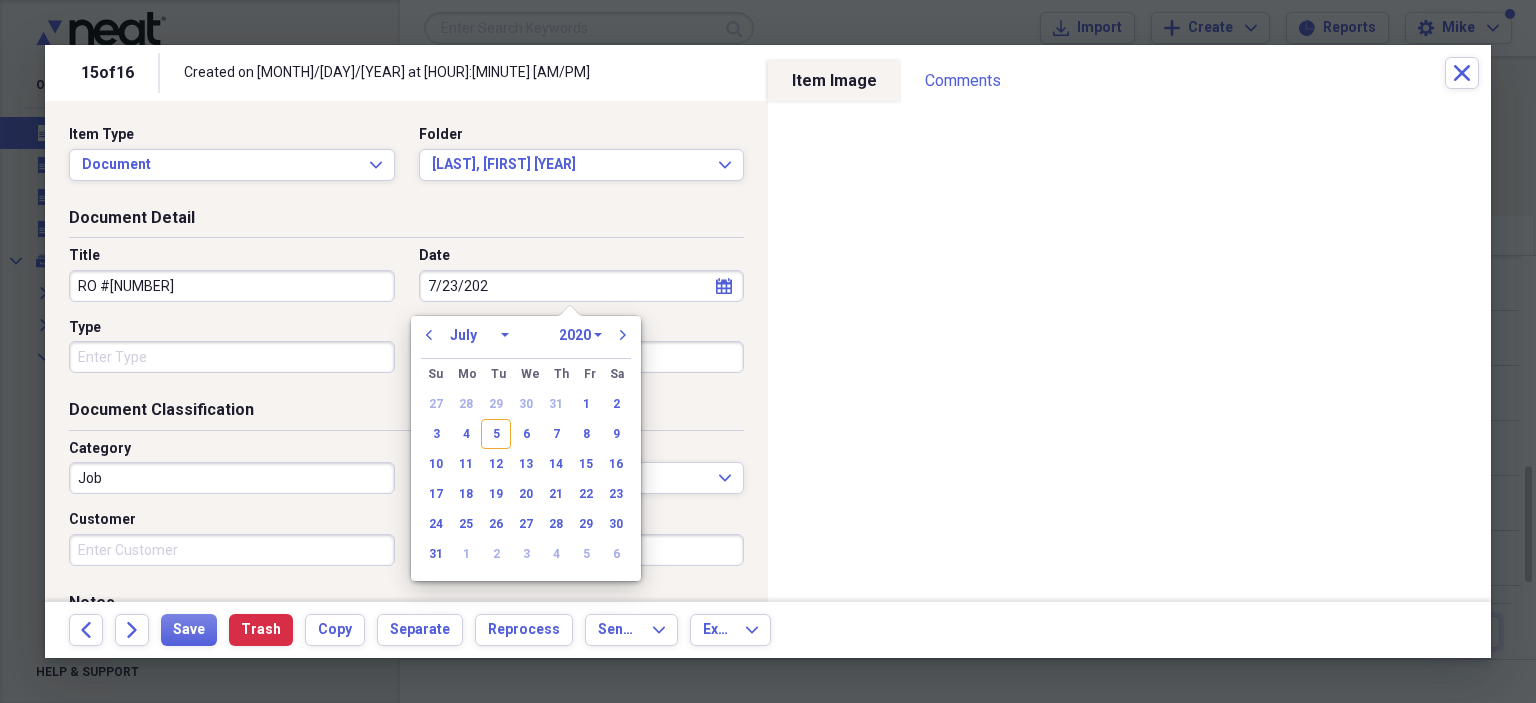 type on "7/23/2025" 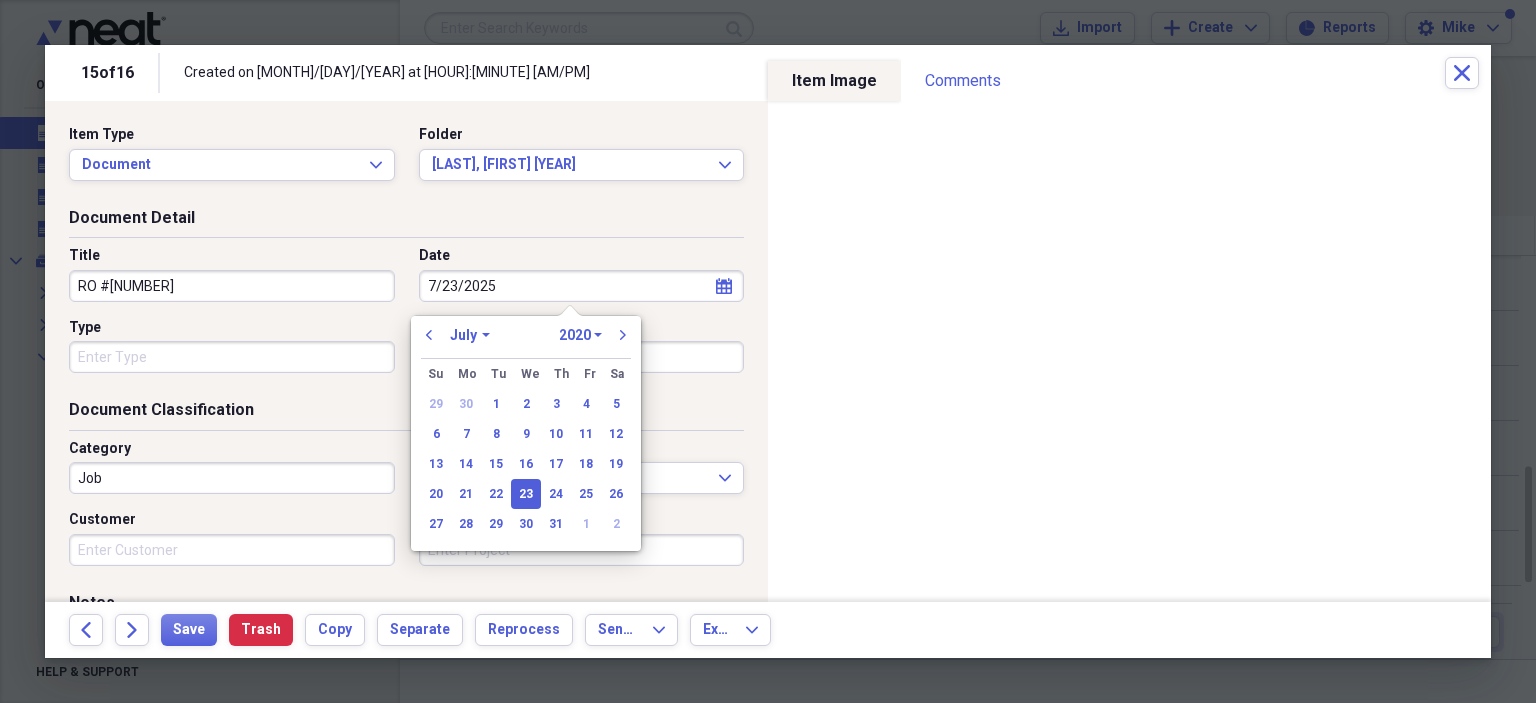 select on "2025" 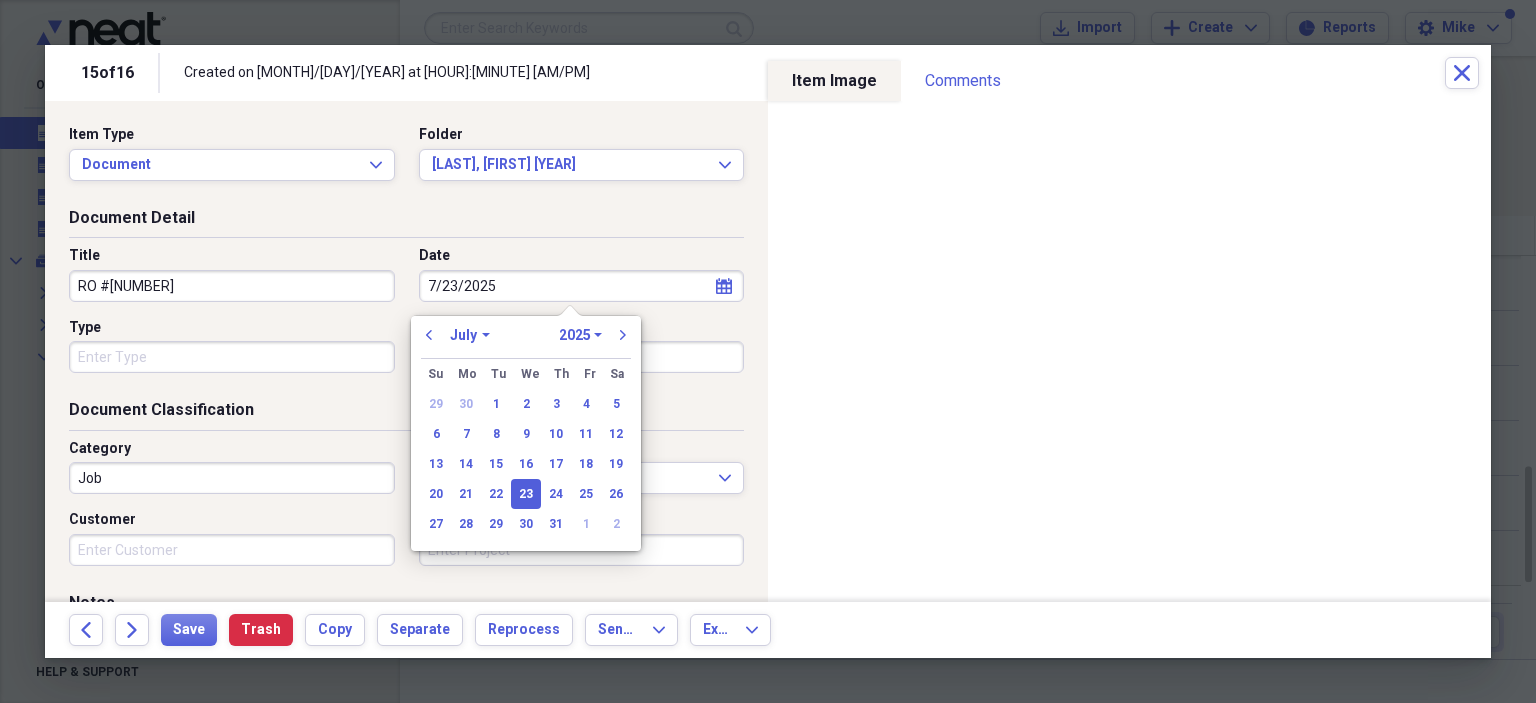 click on "Type" at bounding box center (232, 357) 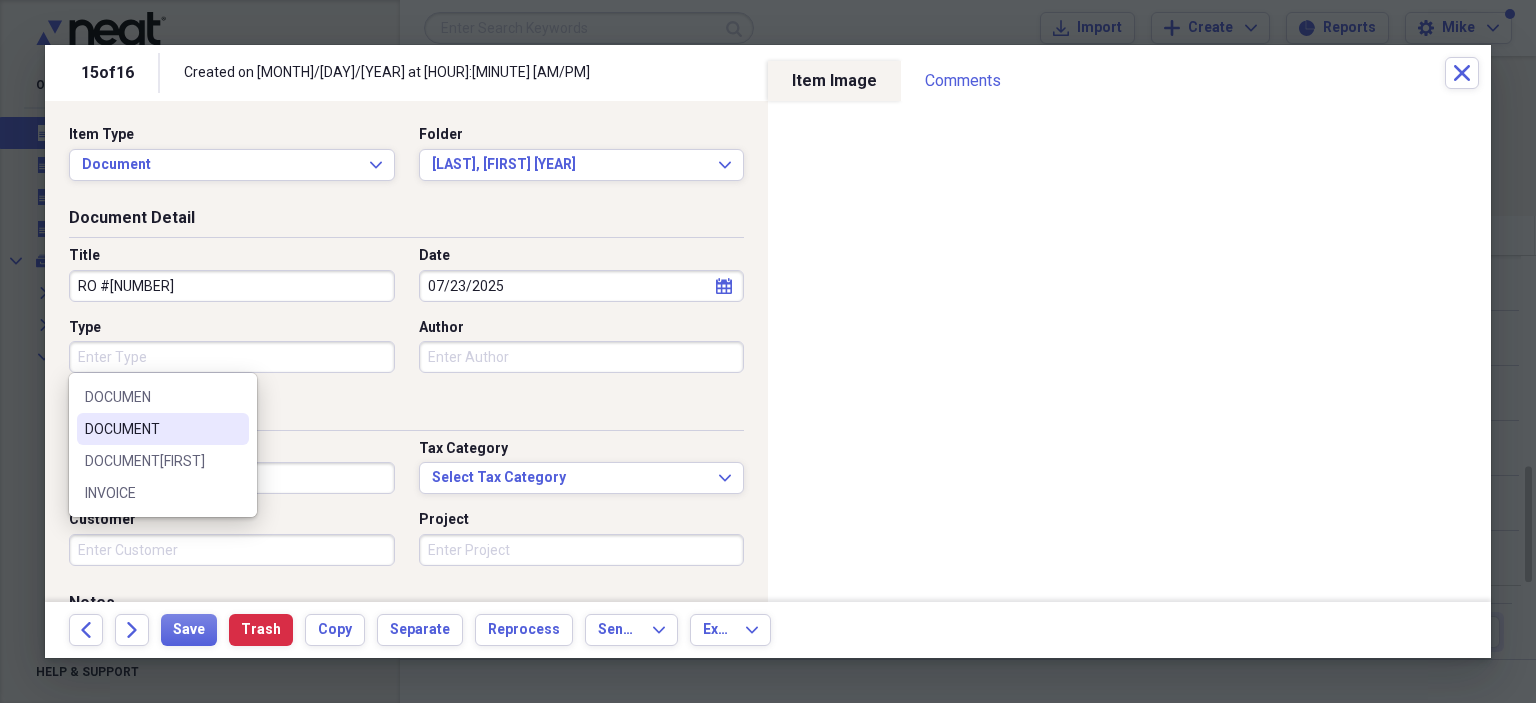 click on "DOCUMENT" at bounding box center [151, 429] 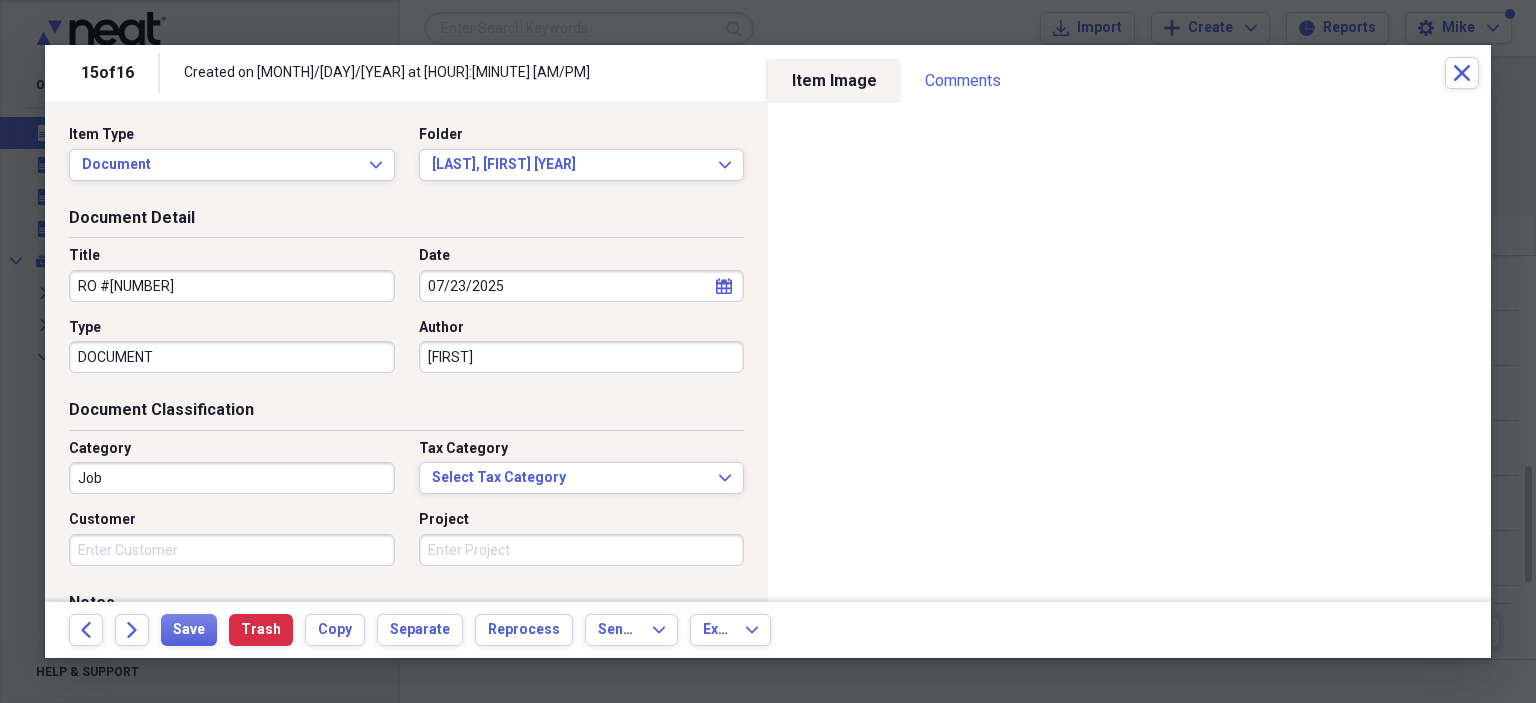 type on "[FIRST]" 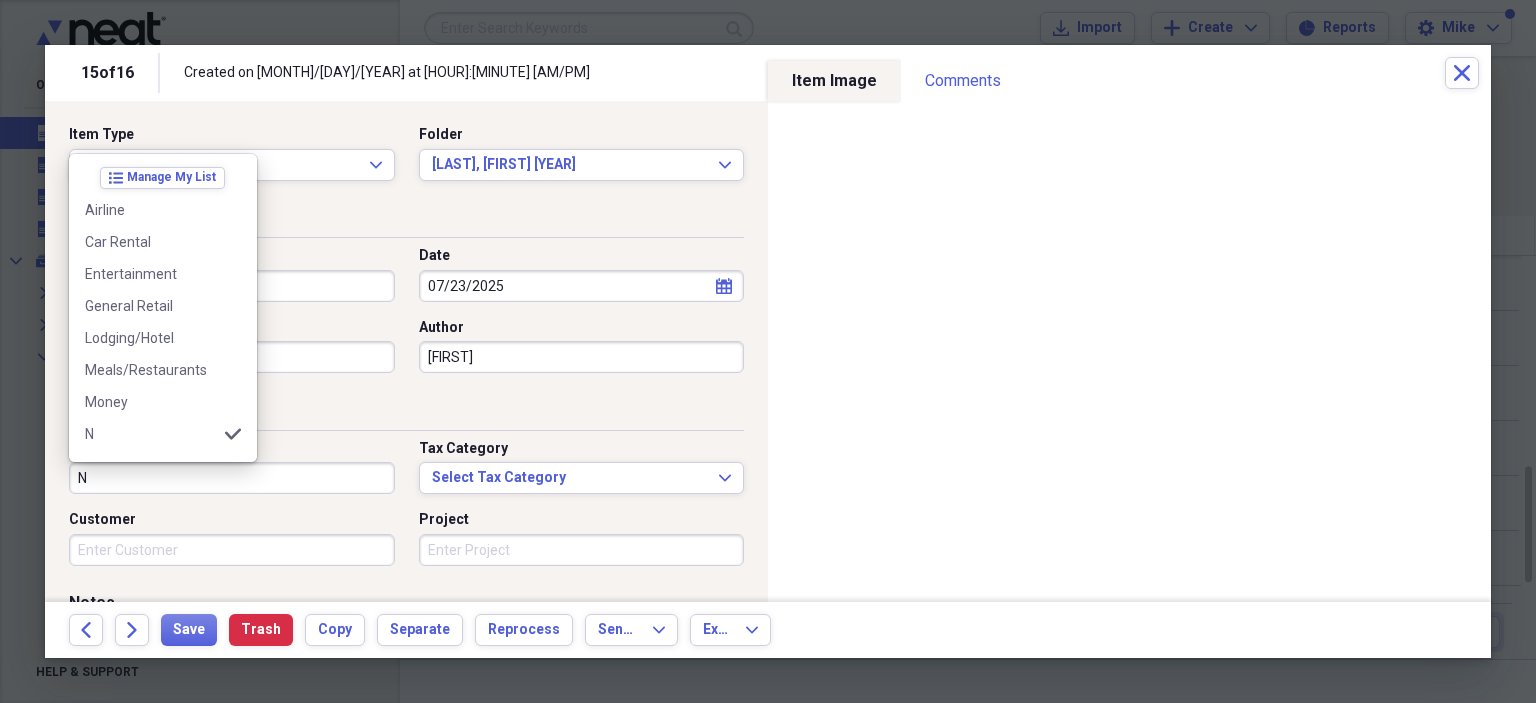 scroll, scrollTop: 100, scrollLeft: 0, axis: vertical 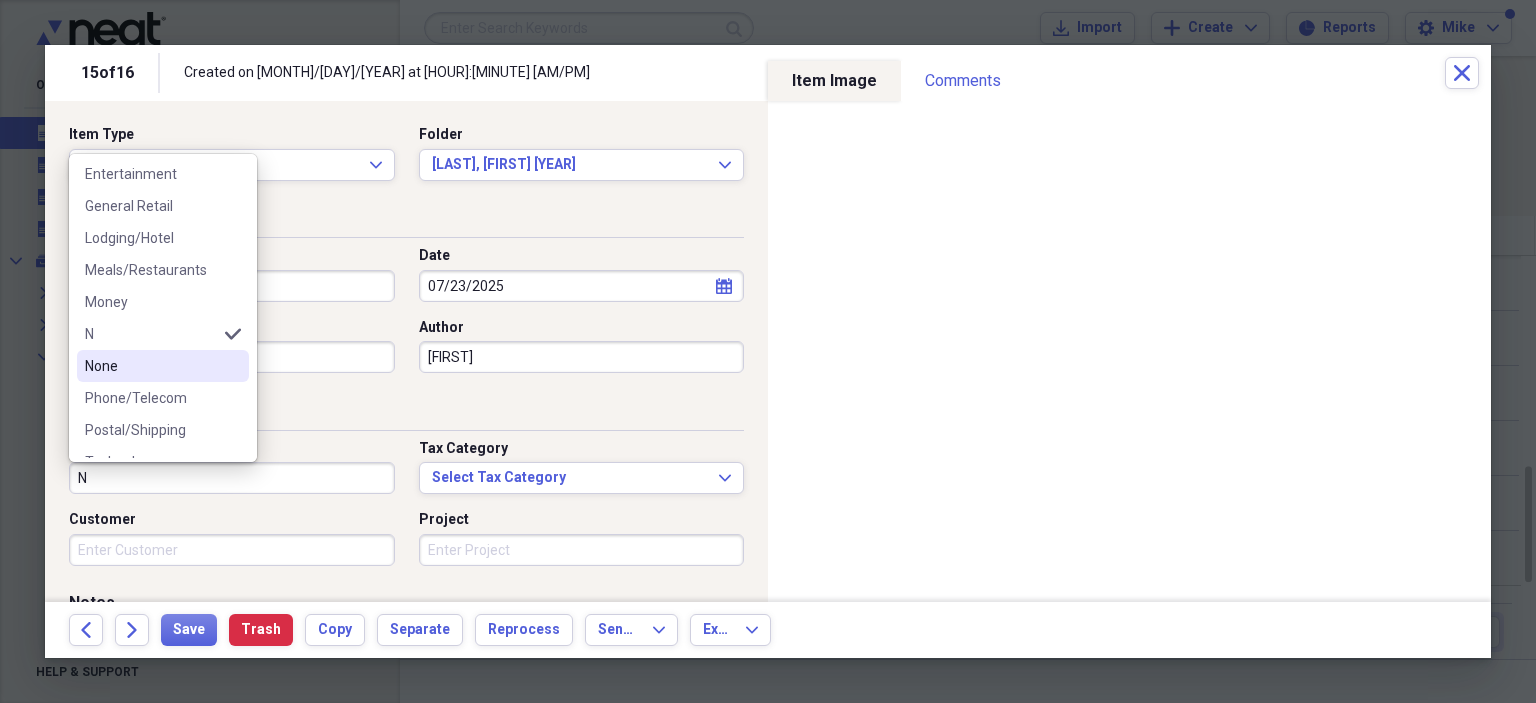 click on "None" at bounding box center [163, 366] 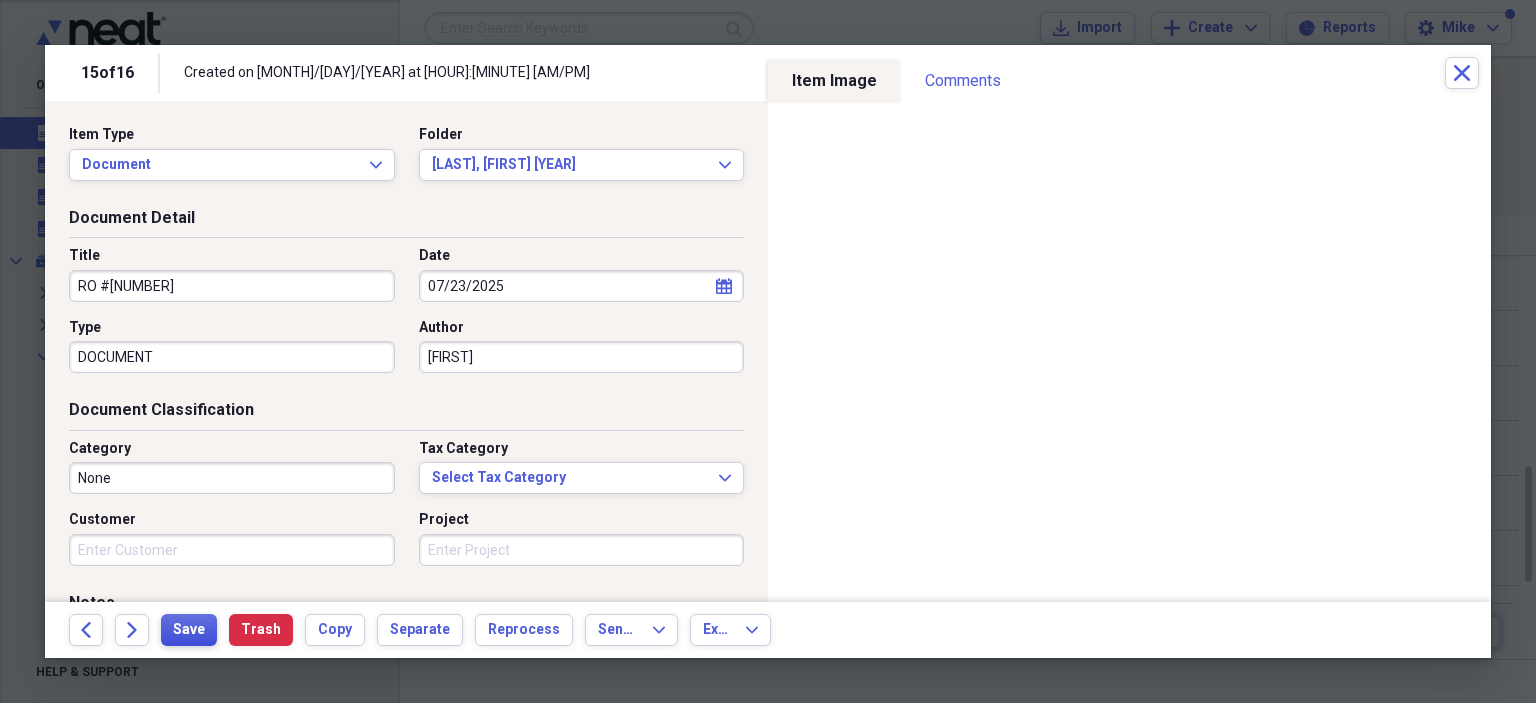 click on "Save" at bounding box center (189, 630) 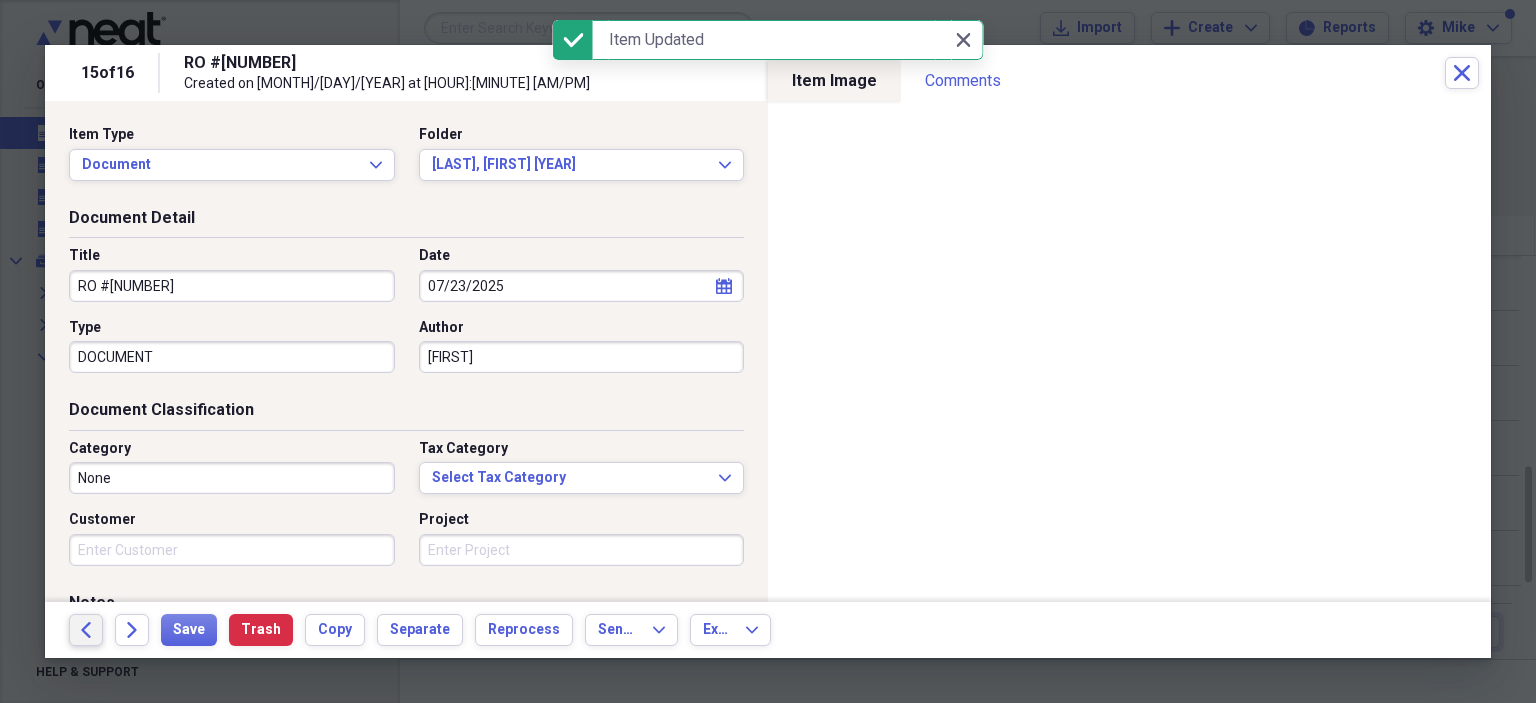 click on "Back" at bounding box center (86, 630) 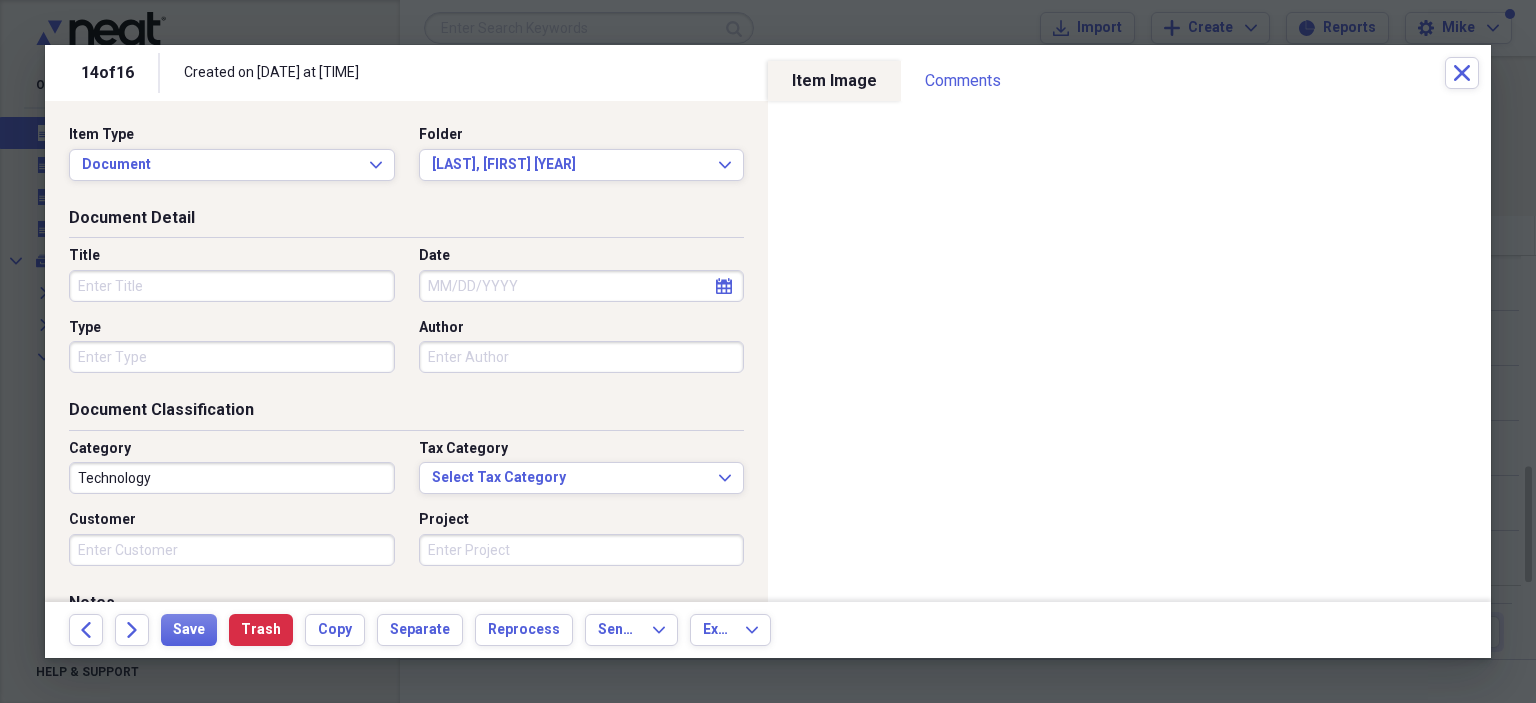 click on "Title" at bounding box center [232, 286] 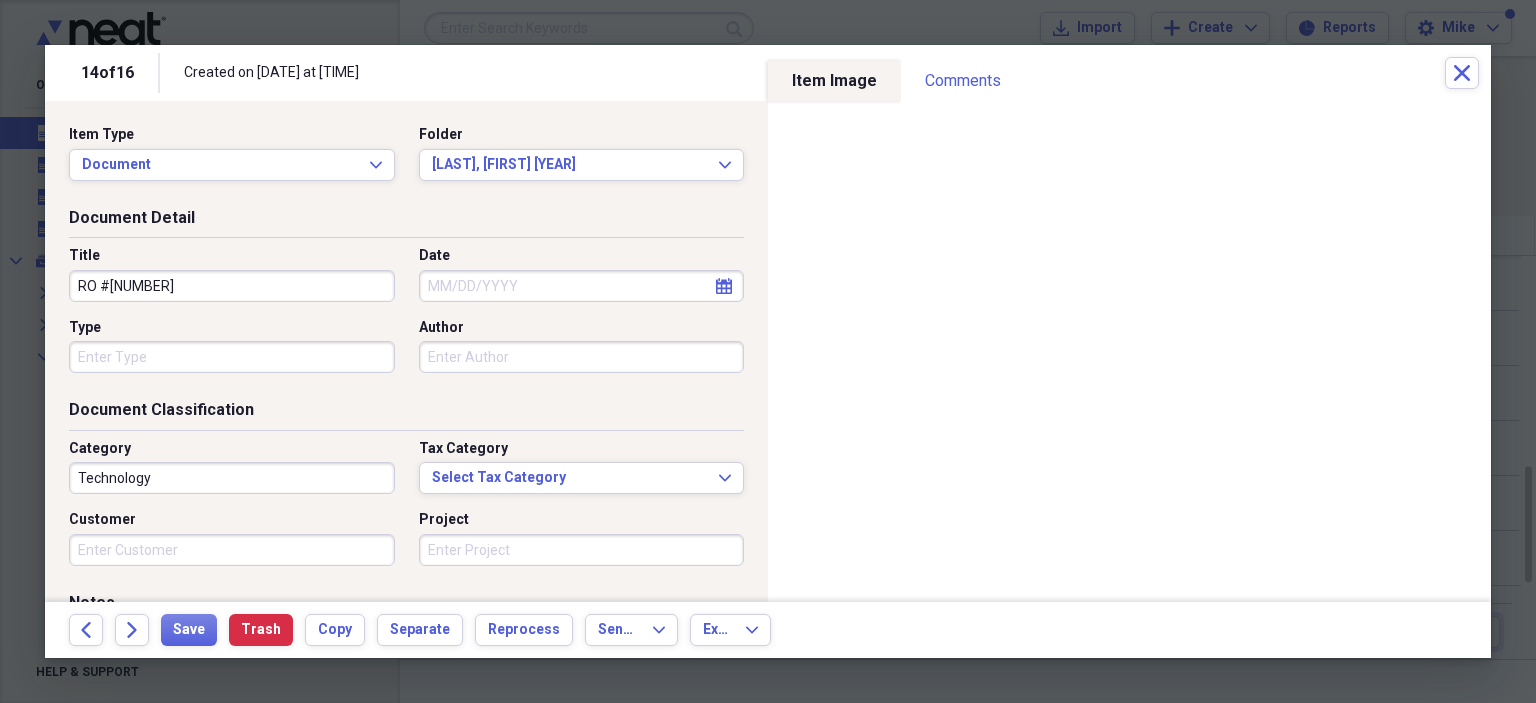 type on "RO #[NUMBER]" 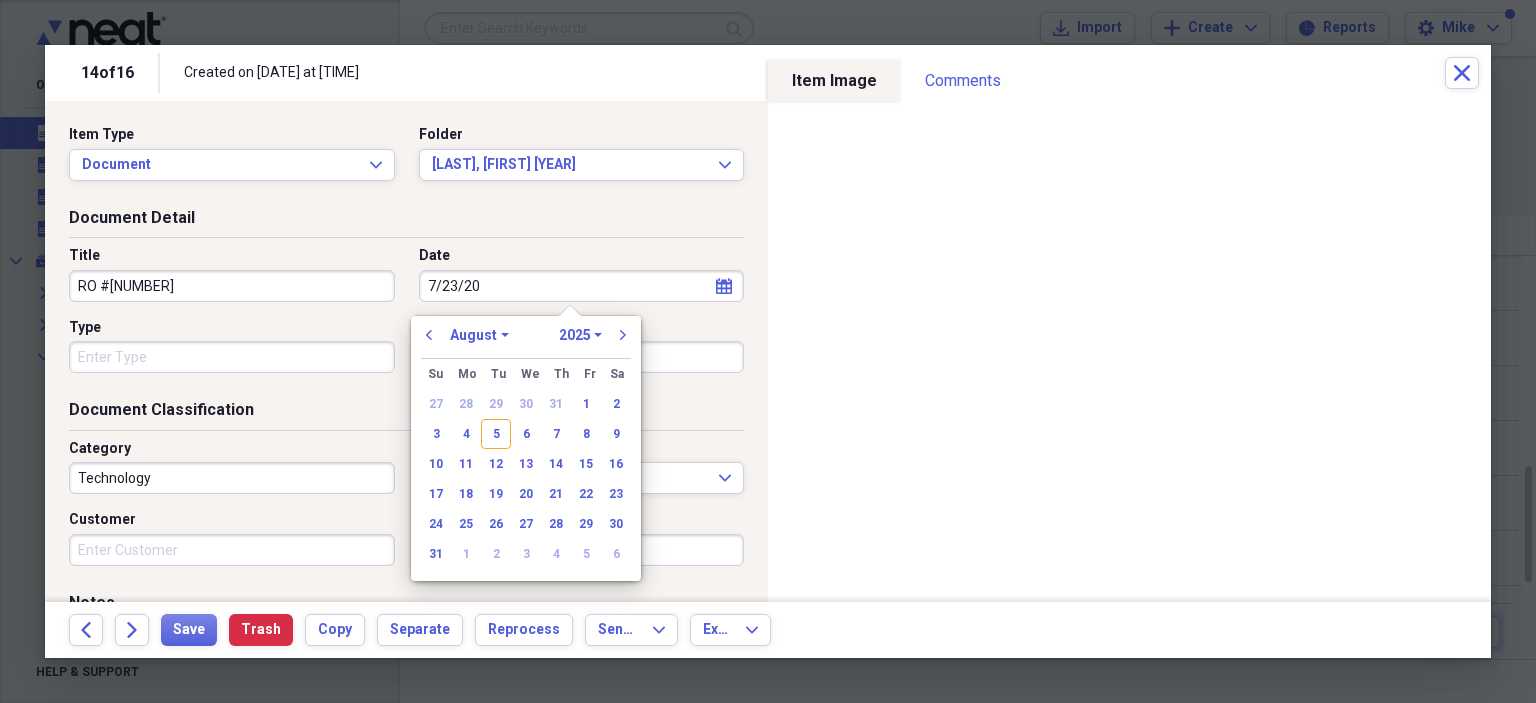 type on "7/23/202" 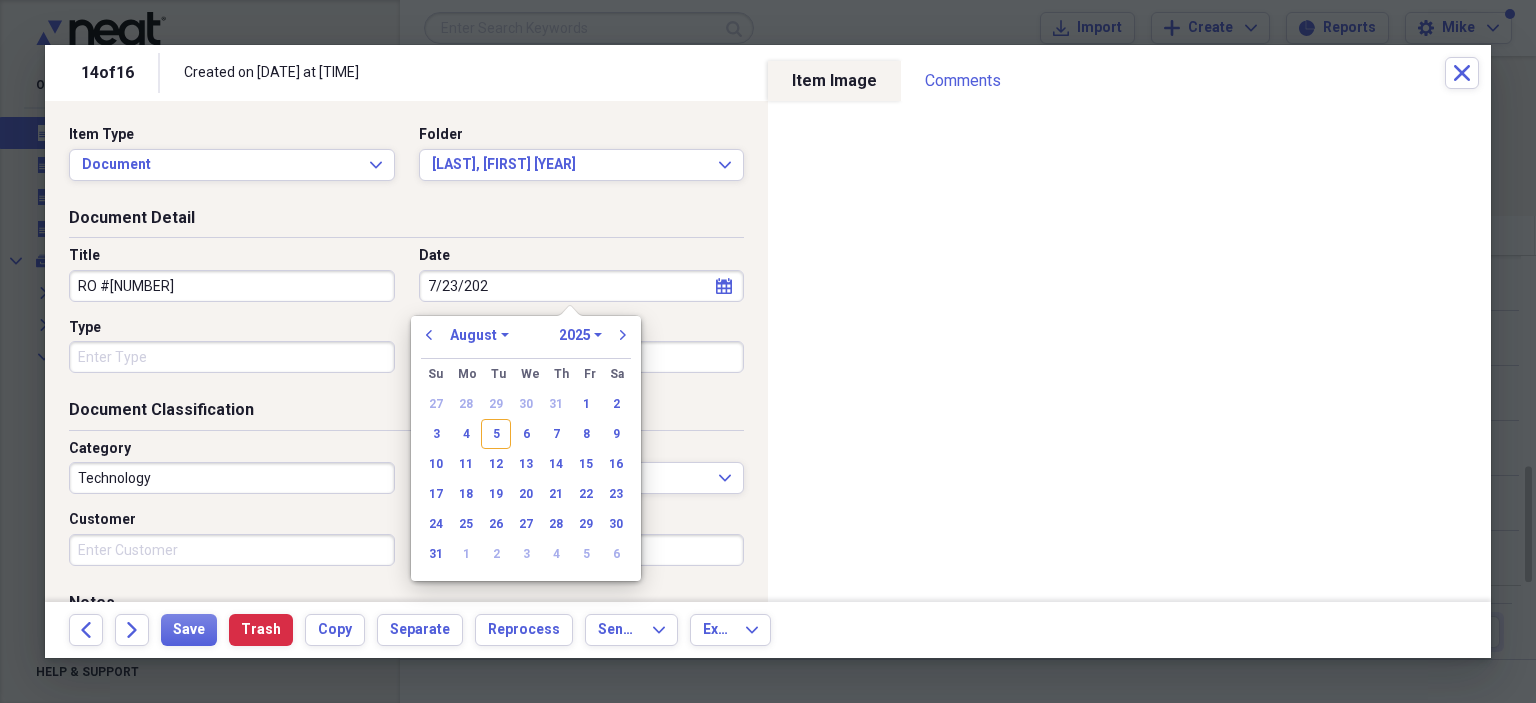 select on "6" 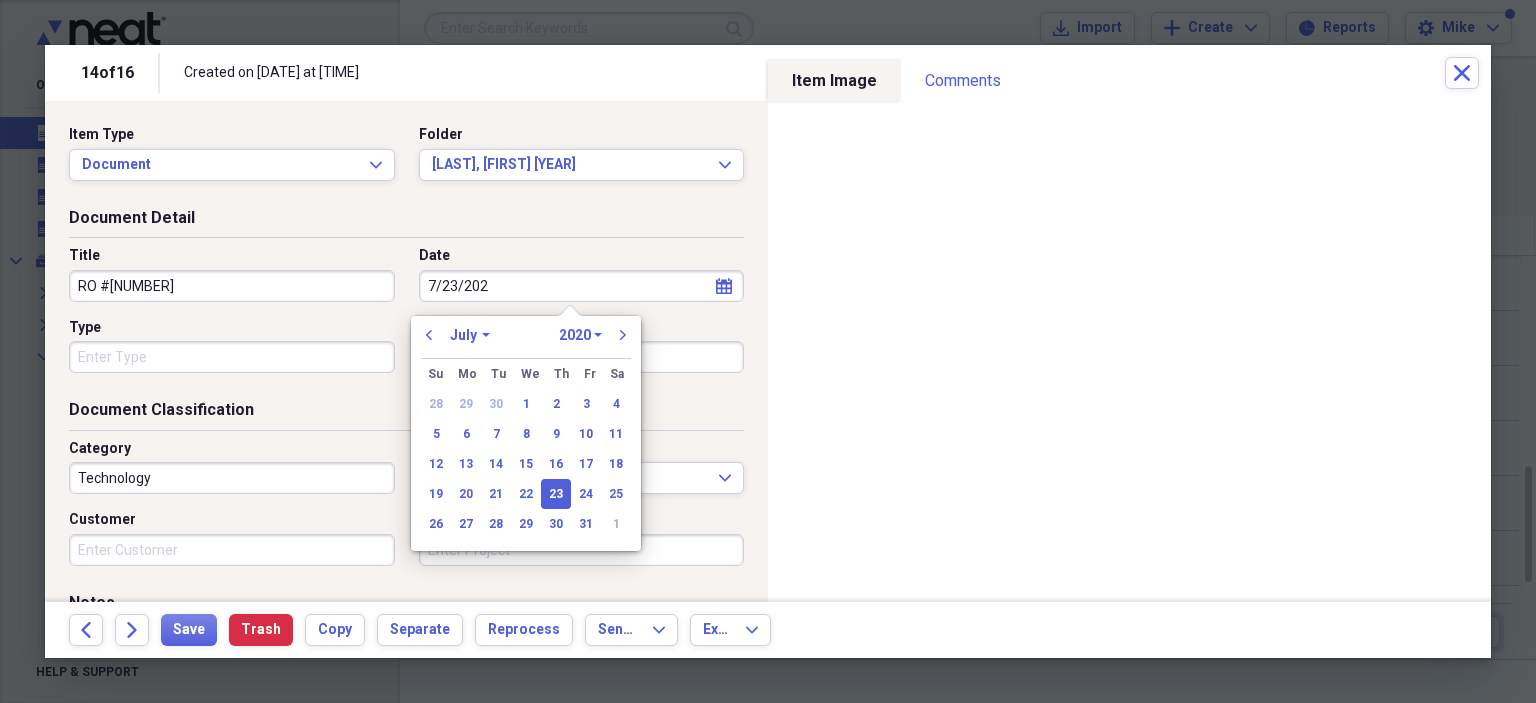 type on "7/23/2025" 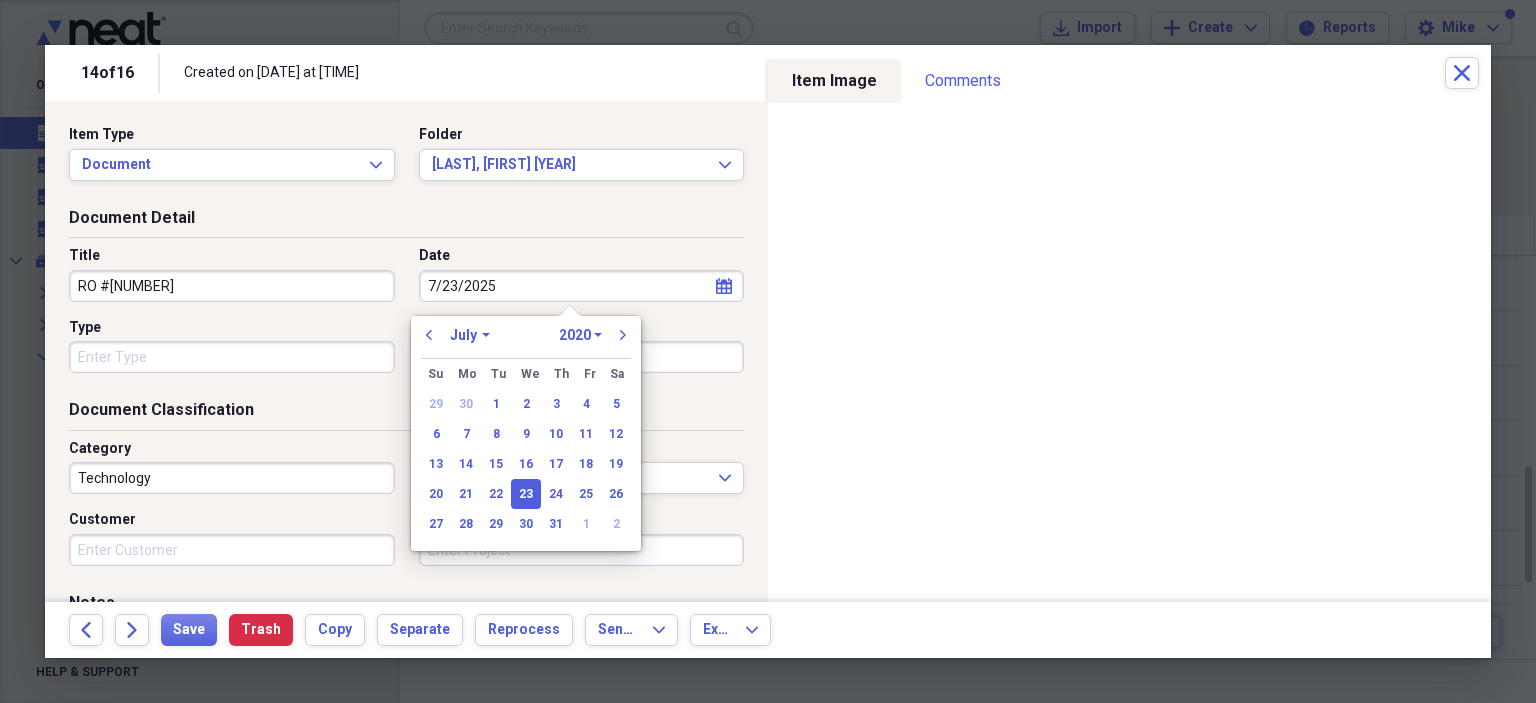 select on "2025" 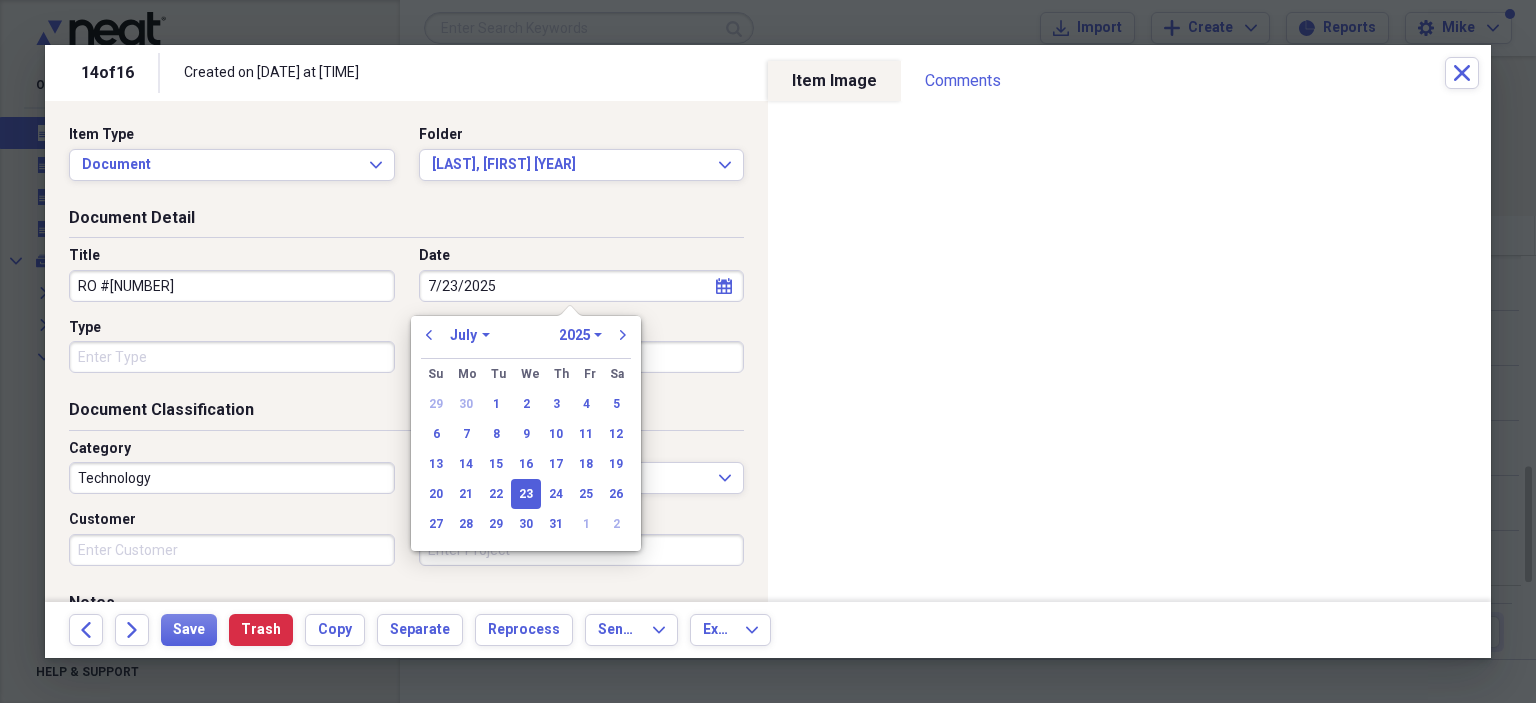 click on "Type" at bounding box center [232, 357] 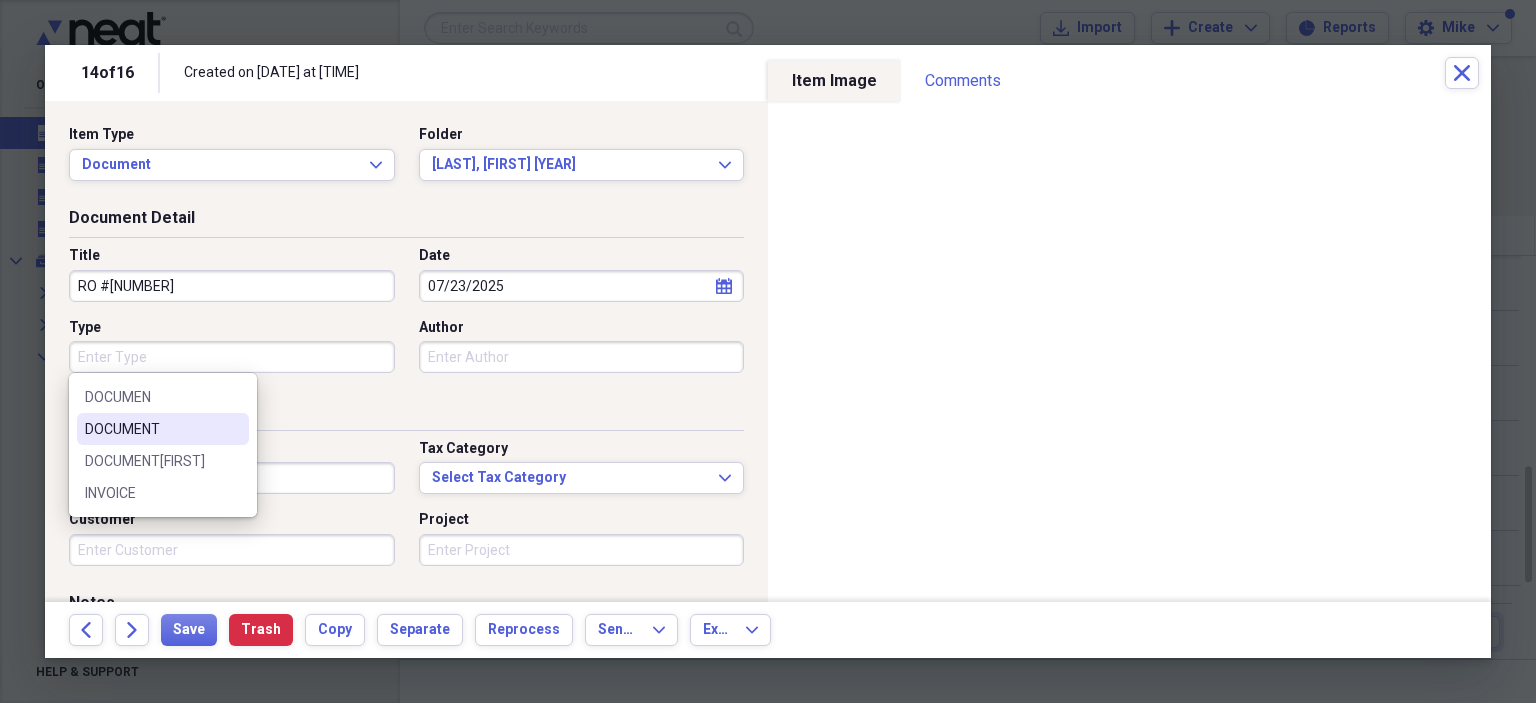 click on "DOCUMENT" at bounding box center [163, 429] 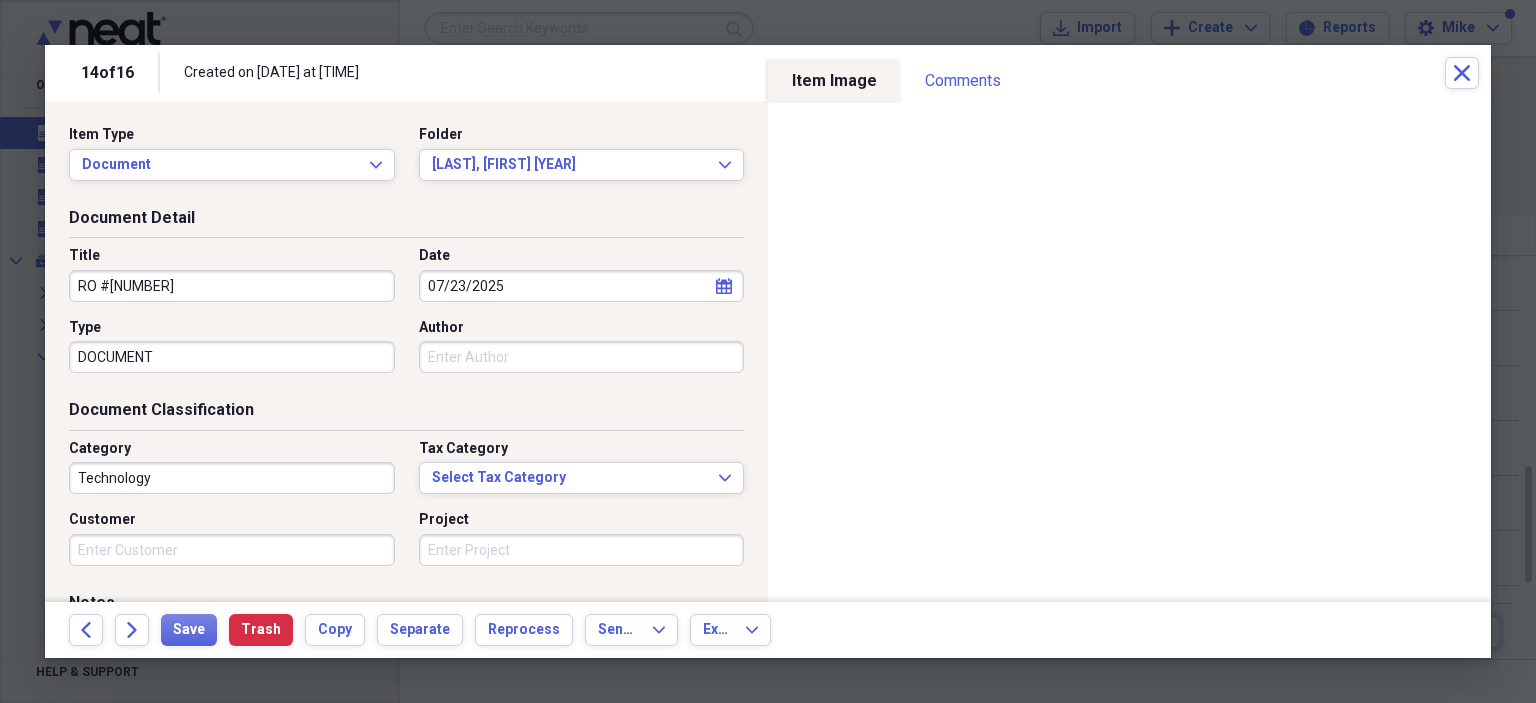 type on "DOCUMENT" 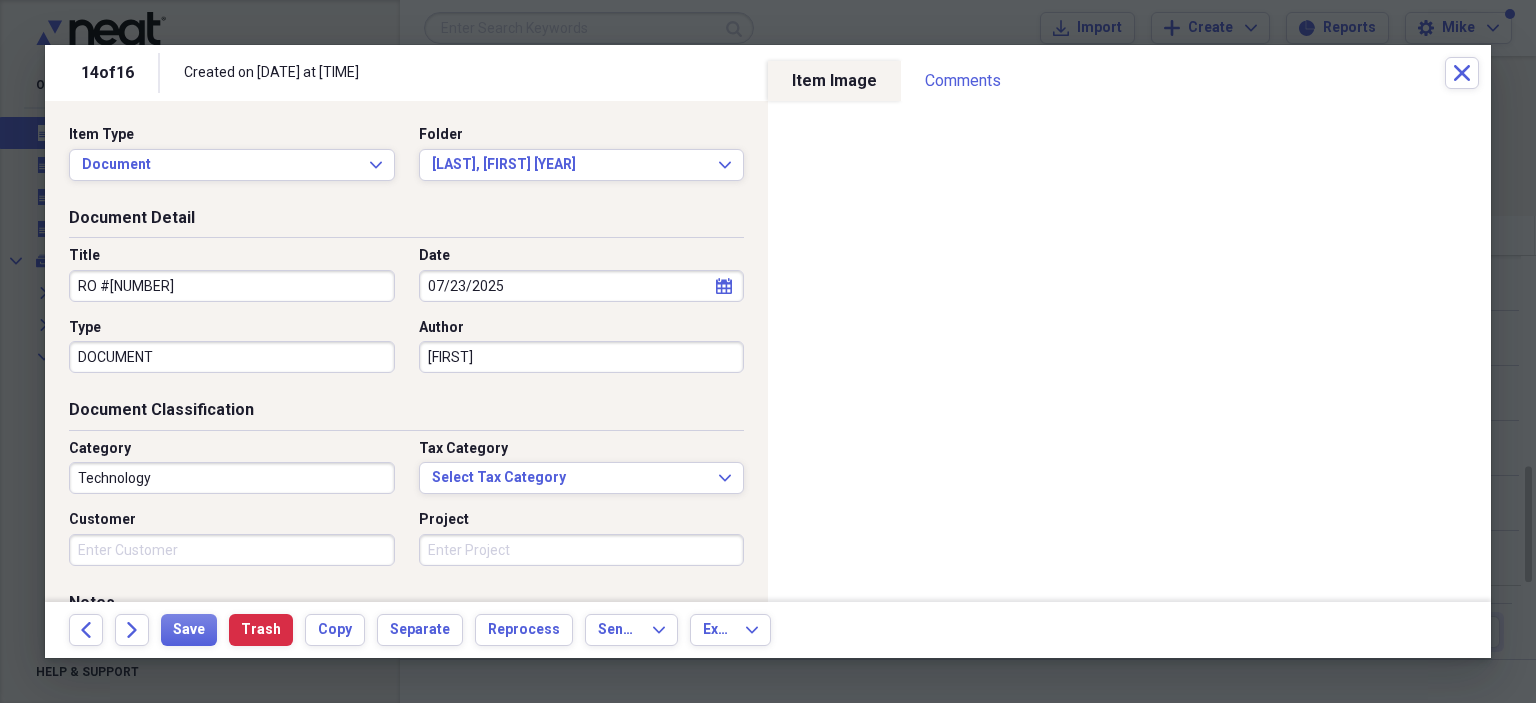 type on "[FIRST]" 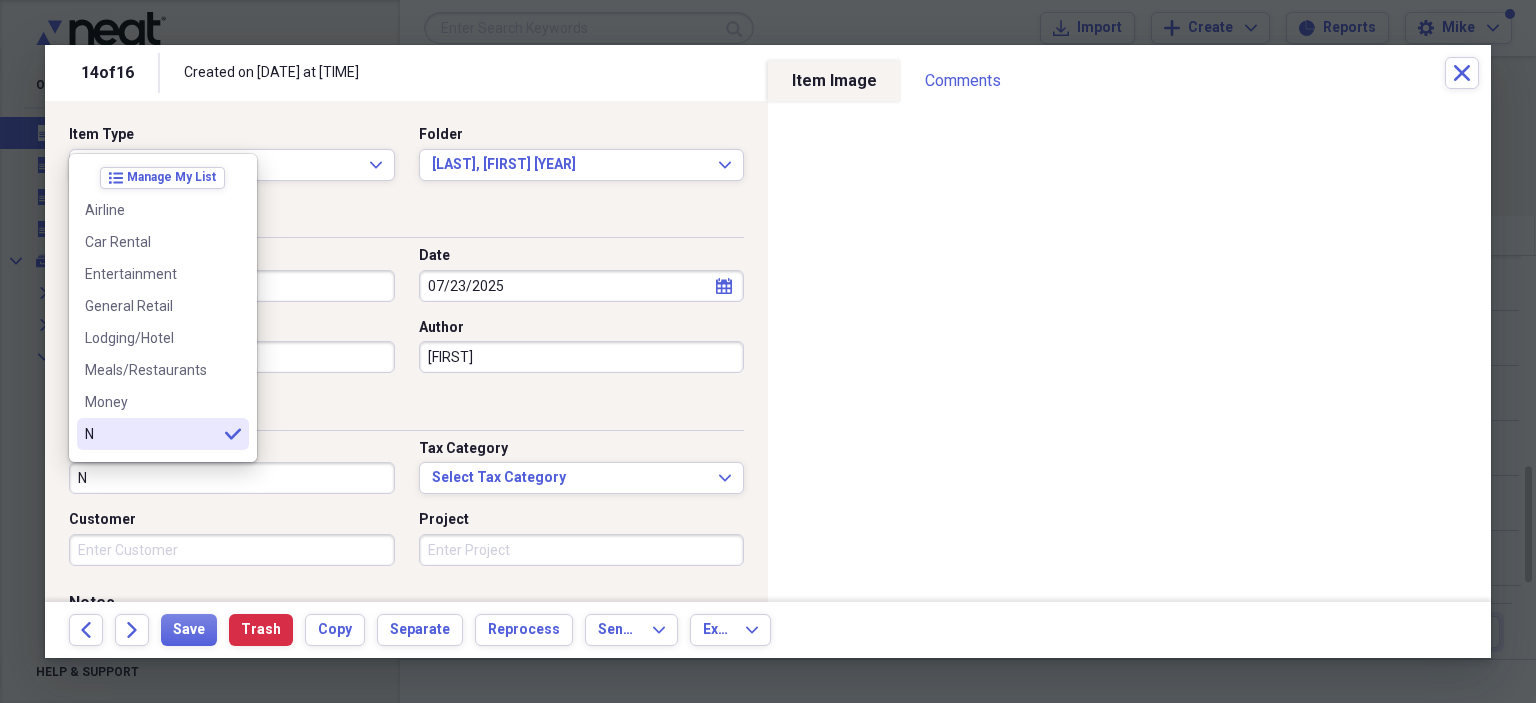scroll, scrollTop: 100, scrollLeft: 0, axis: vertical 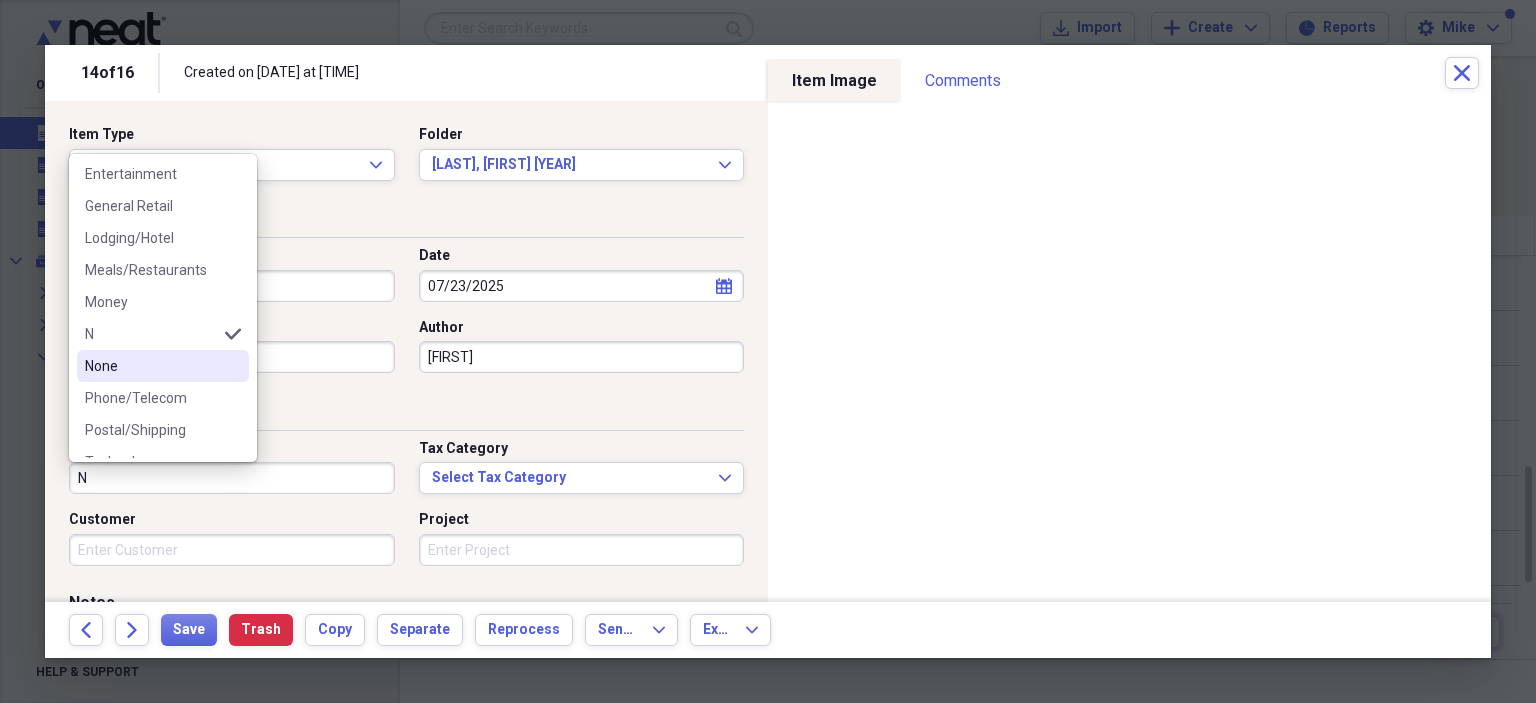 click on "None" at bounding box center [151, 366] 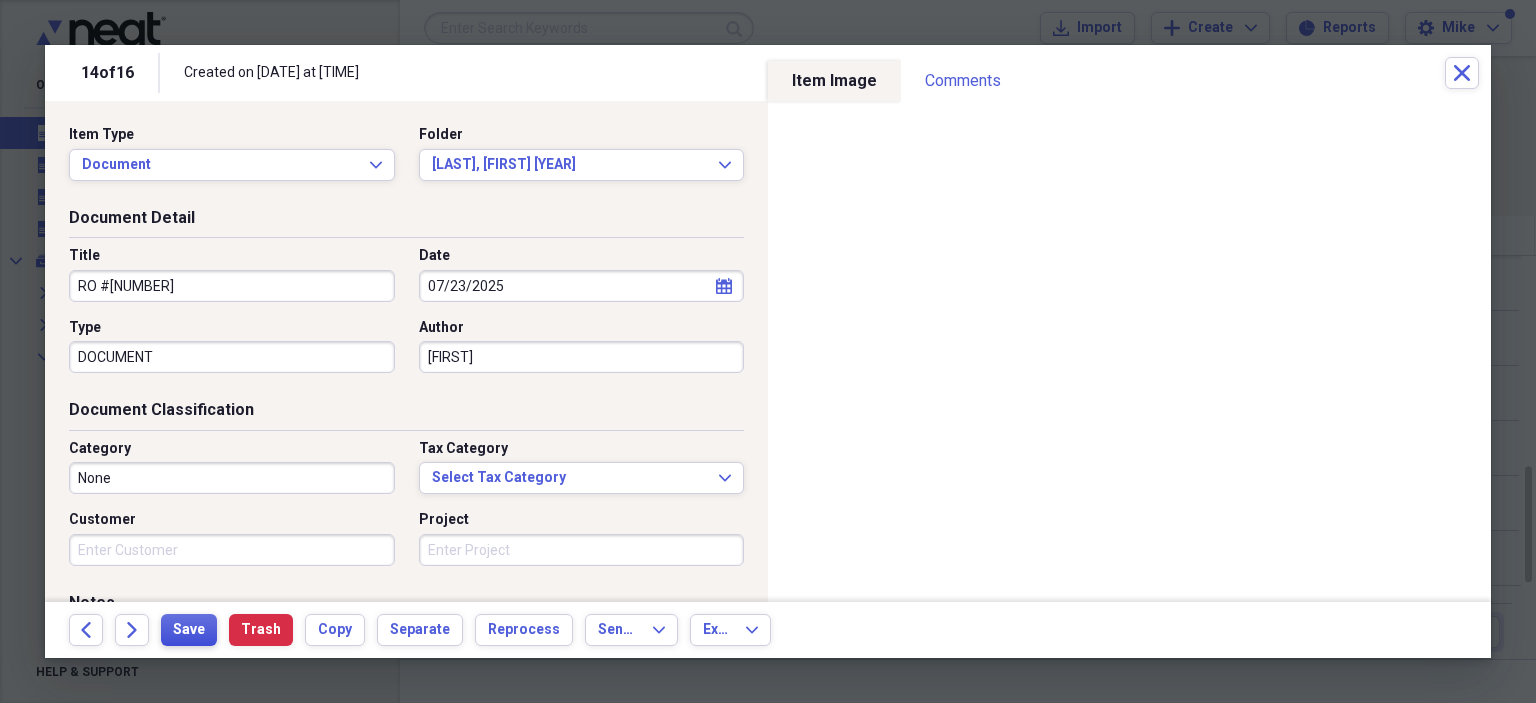 click on "Save" at bounding box center [189, 630] 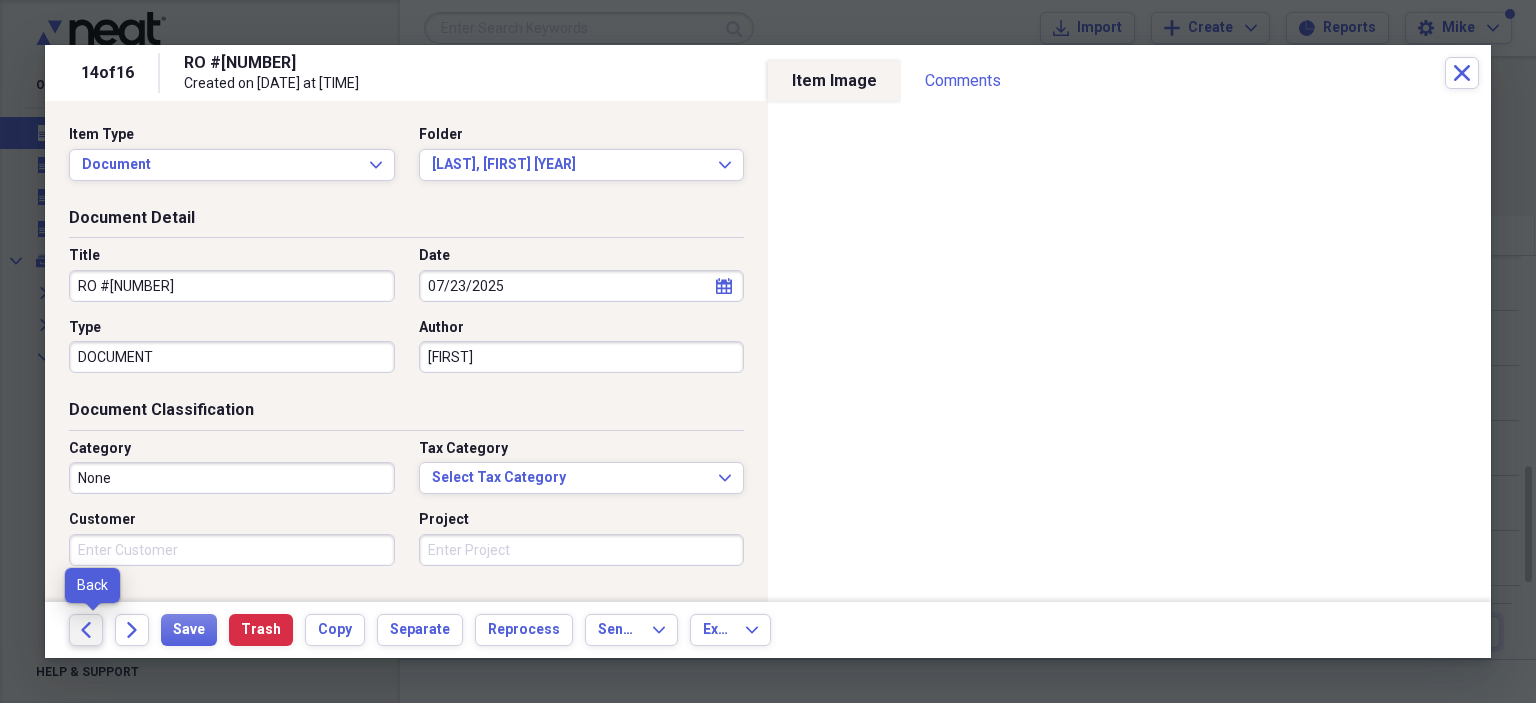 click on "Back" 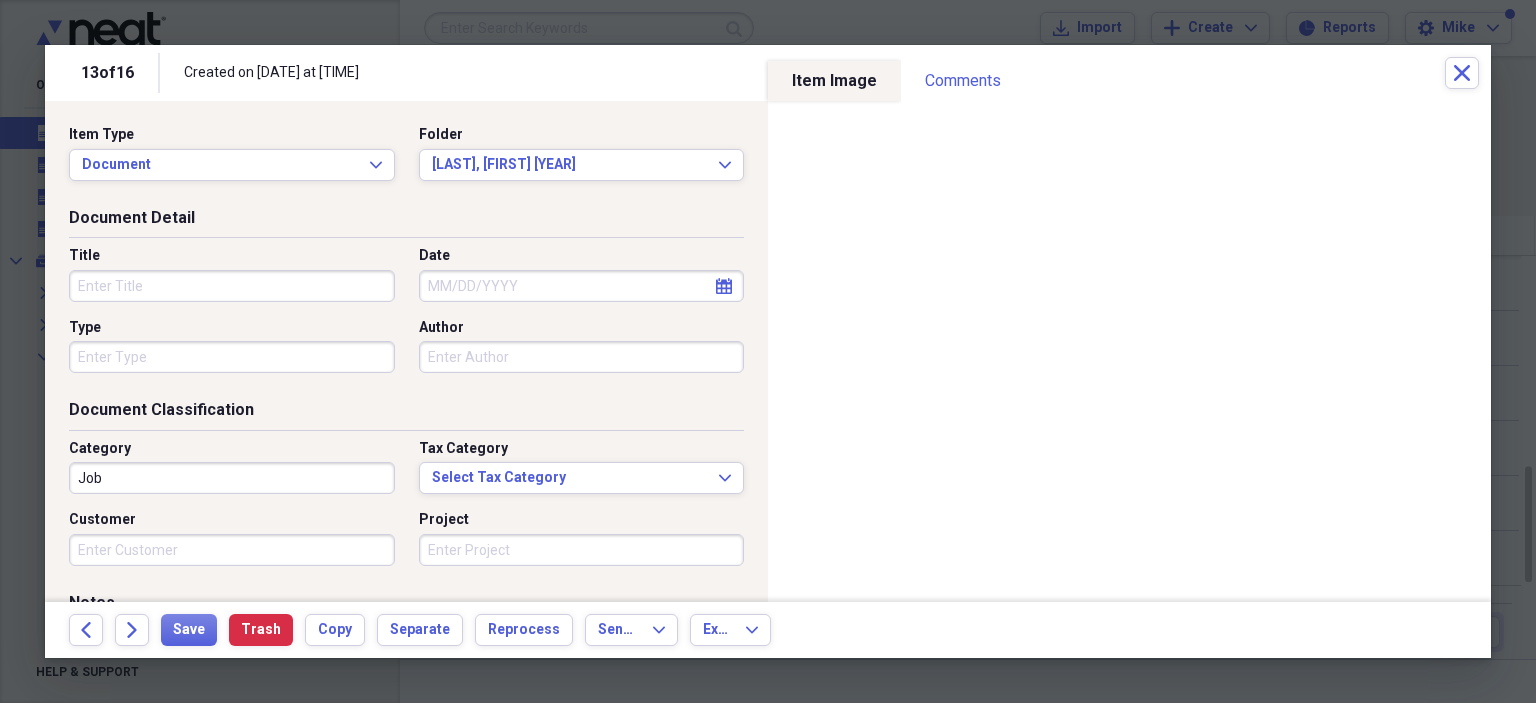 click on "Title" at bounding box center (232, 286) 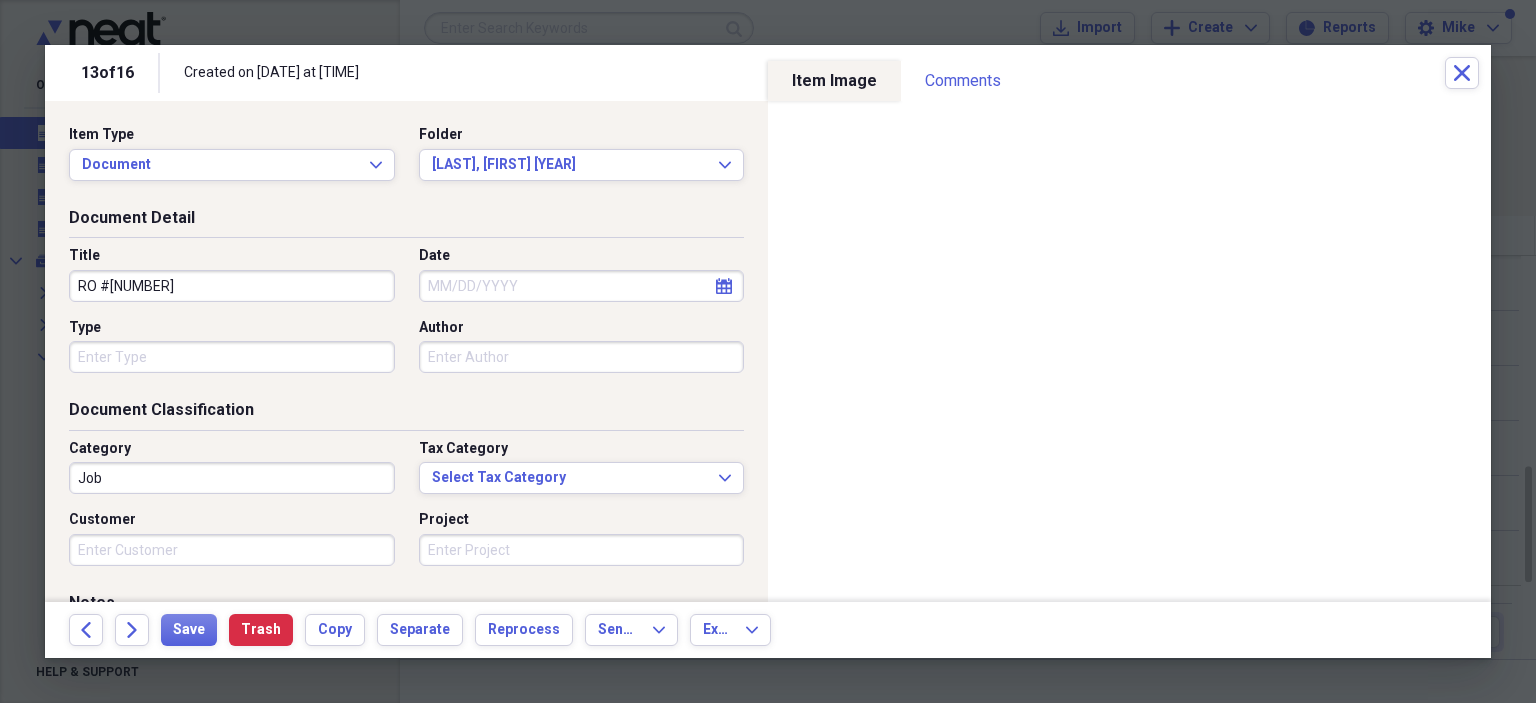 type on "RO #[NUMBER]" 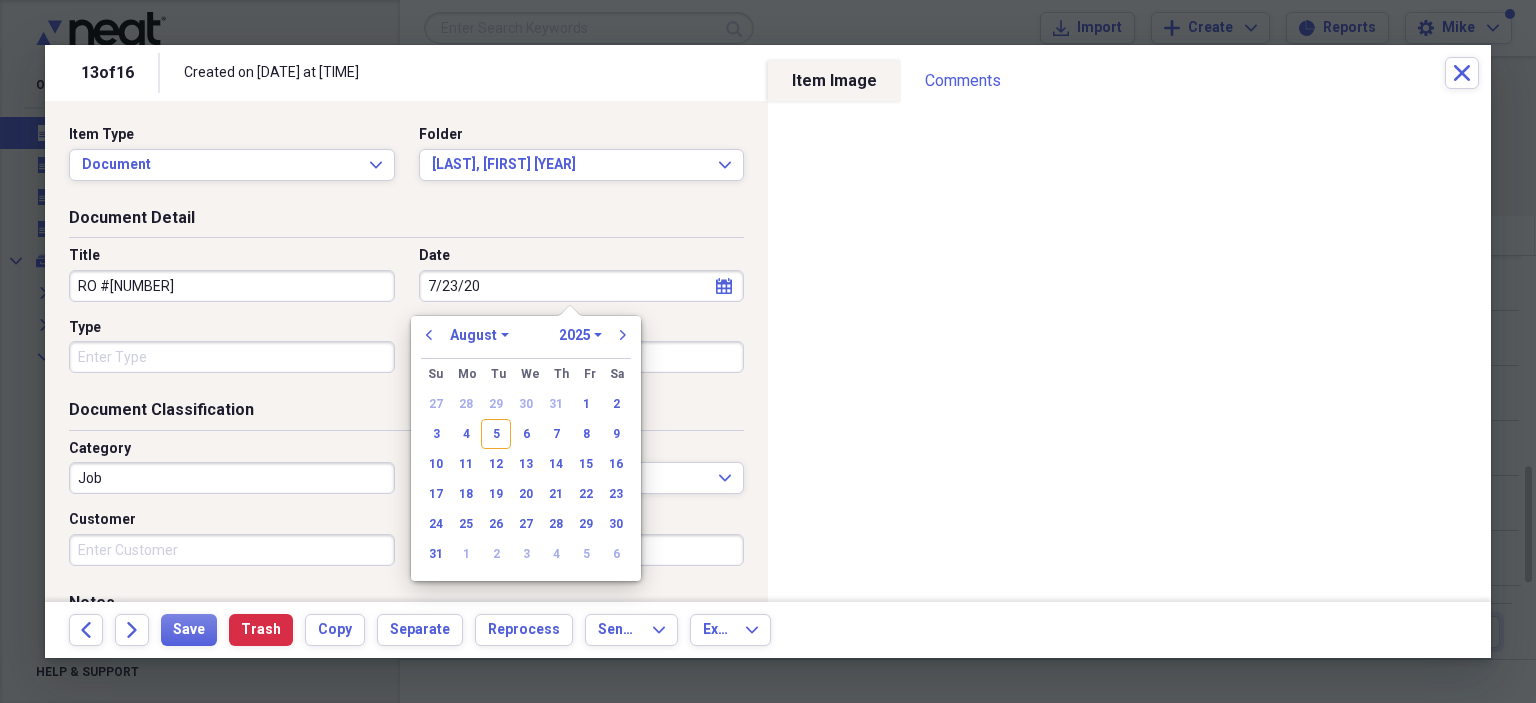 type on "7/23/202" 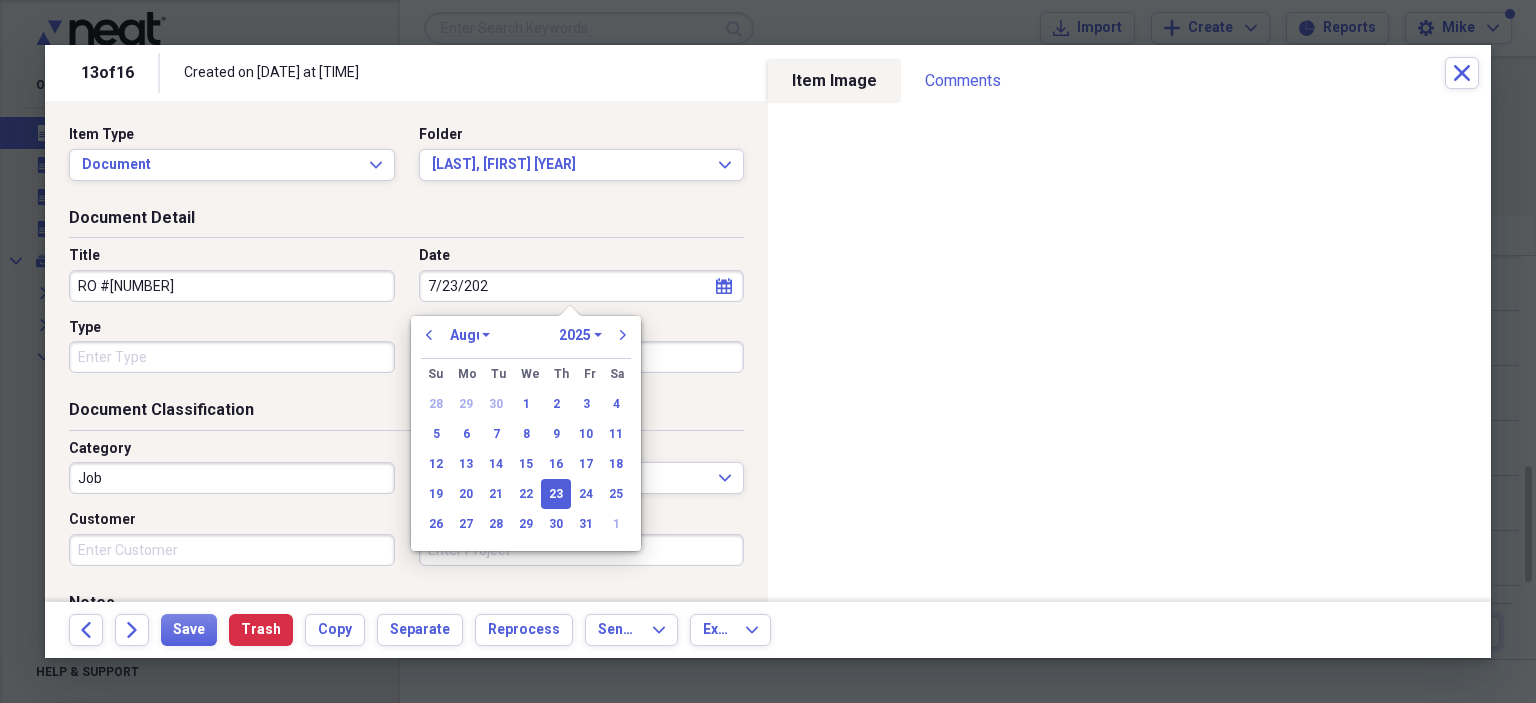 select on "6" 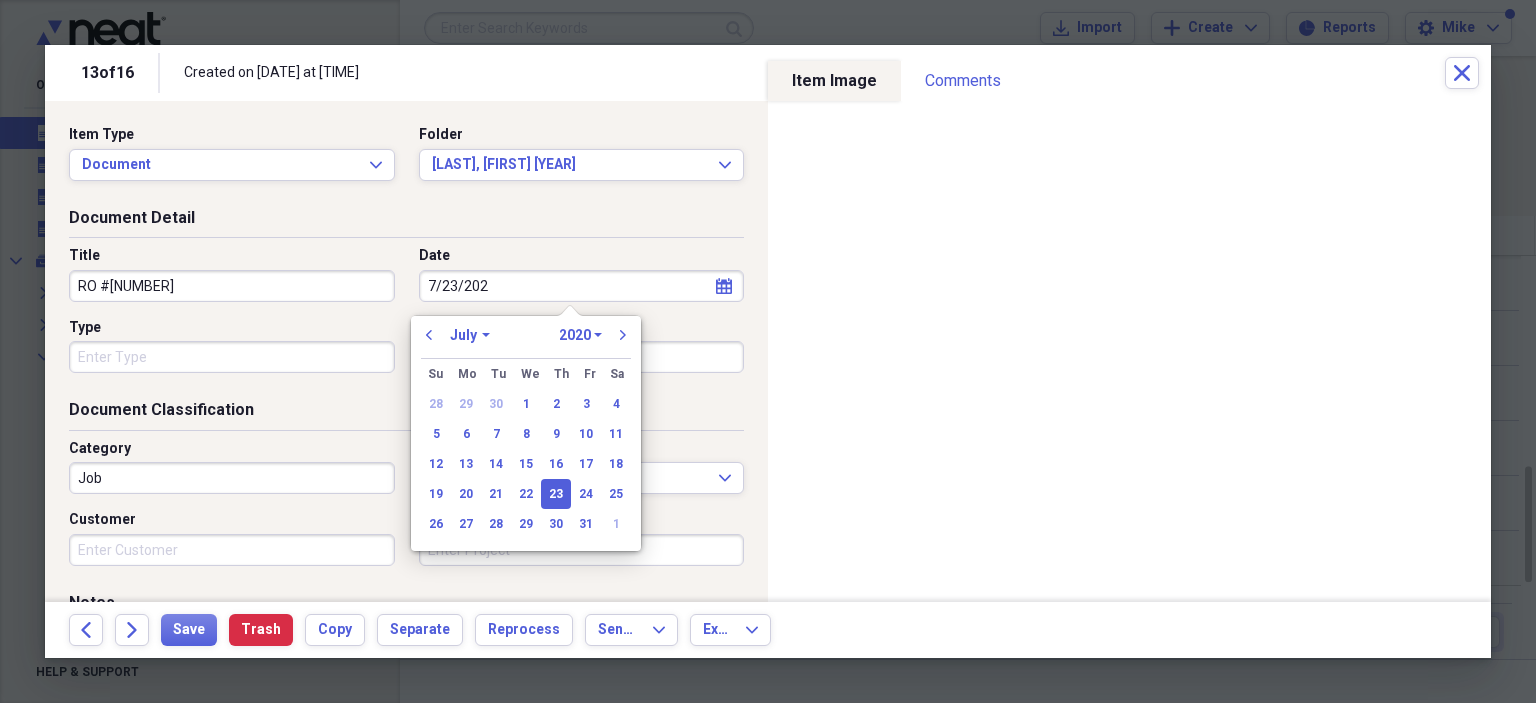 type on "7/23/2025" 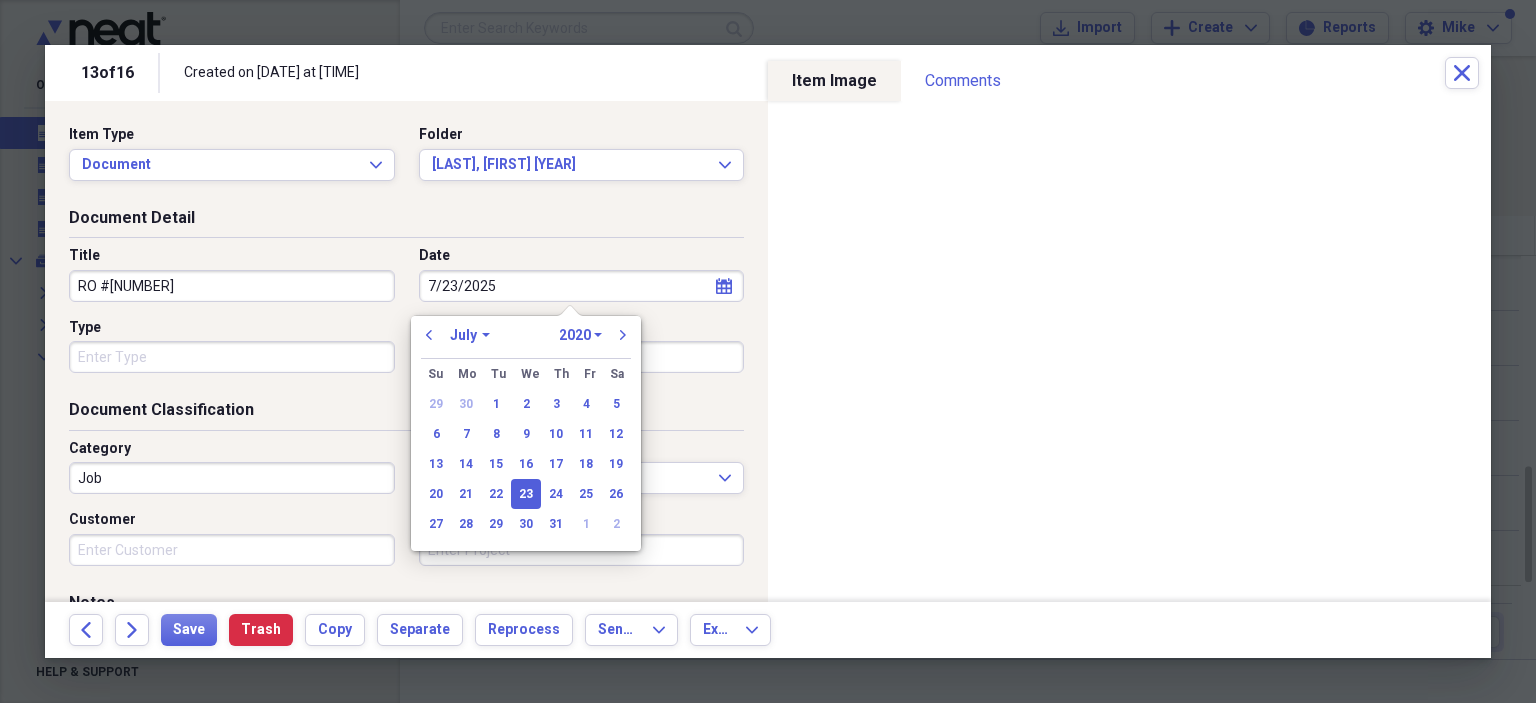 select on "2025" 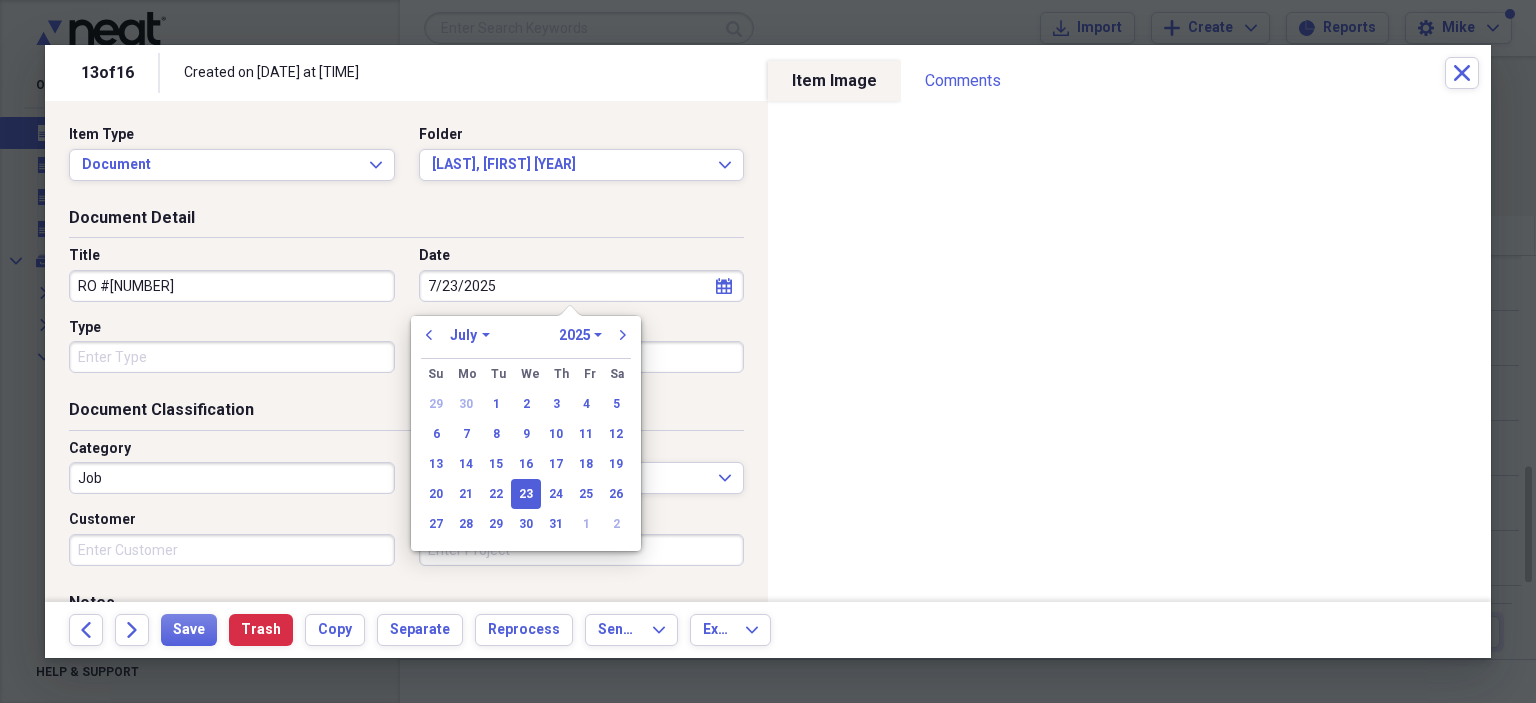 click on "Type" at bounding box center [232, 357] 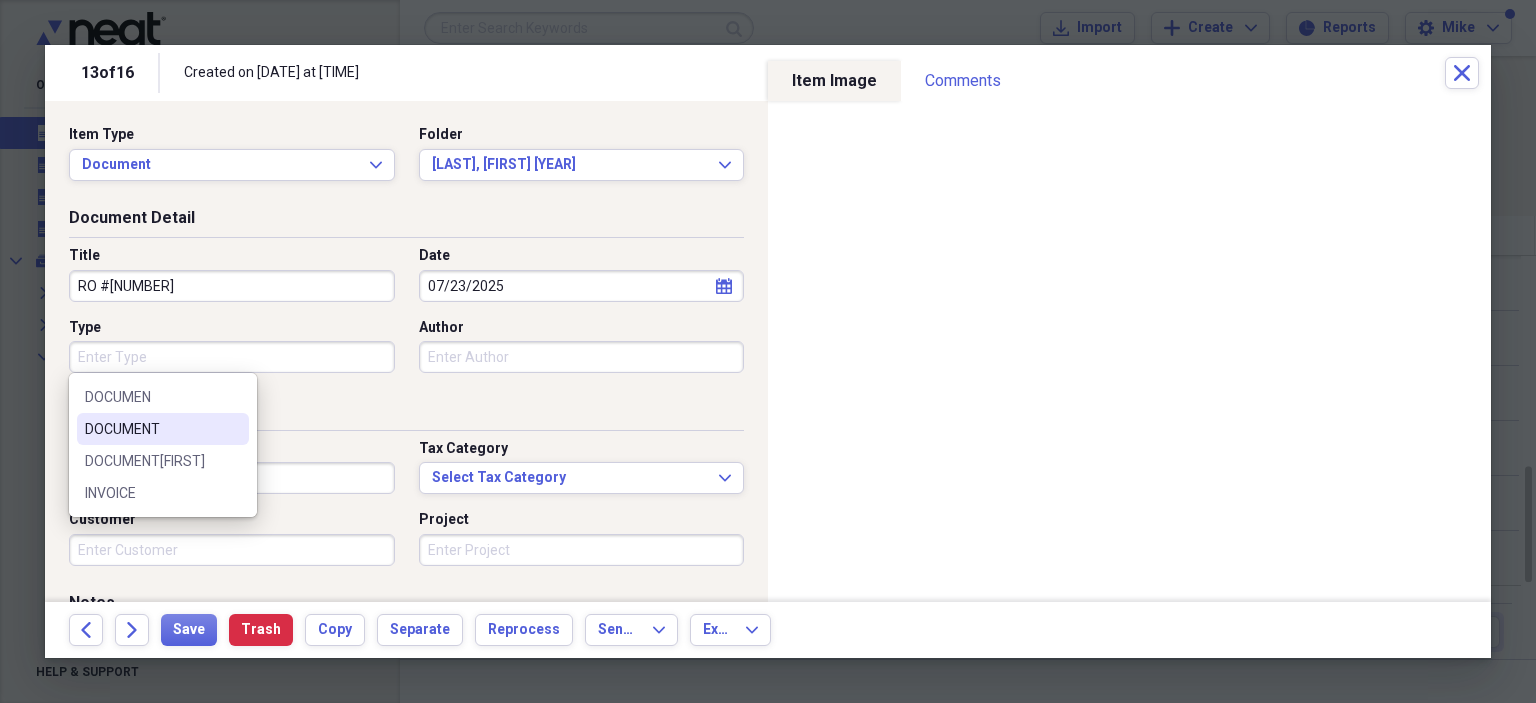 click on "DOCUMENT" at bounding box center (163, 429) 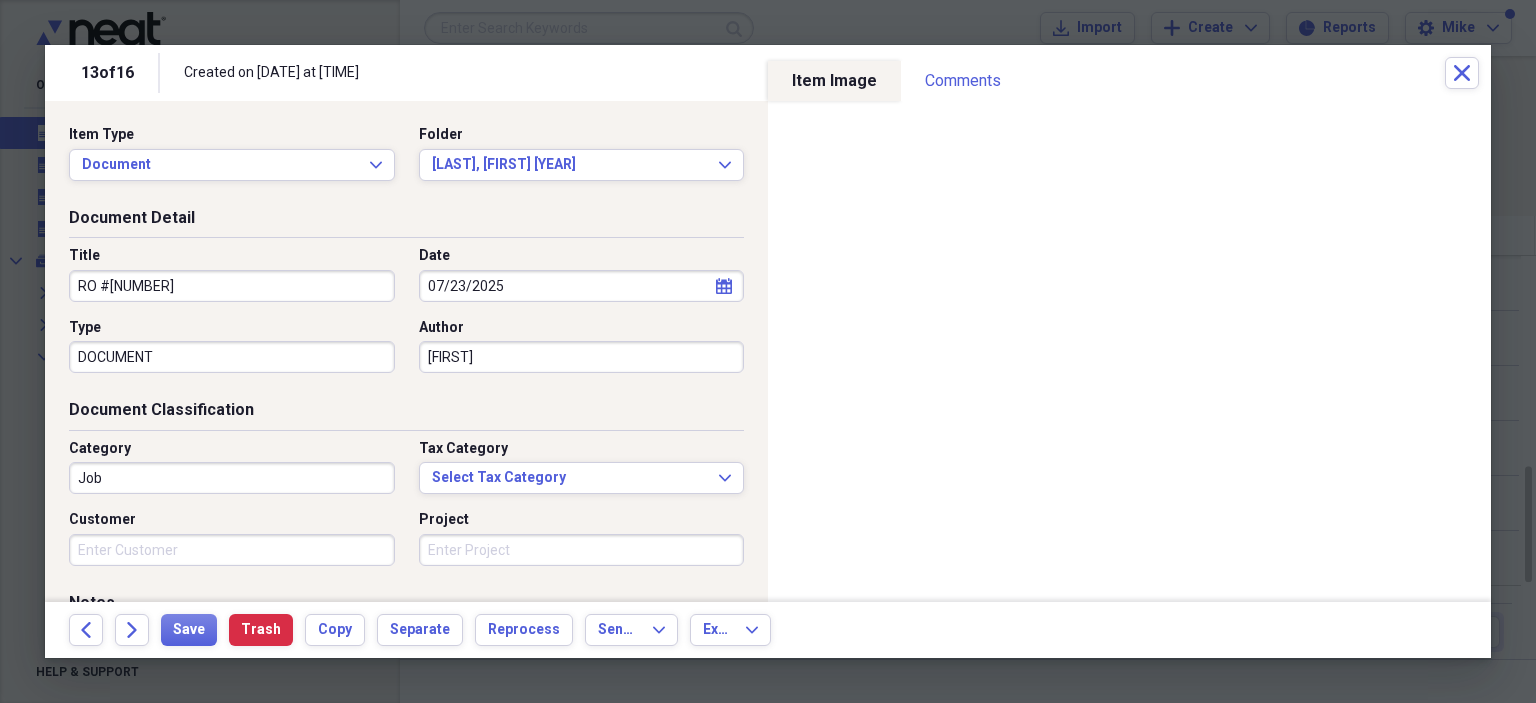 type on "[FIRST]" 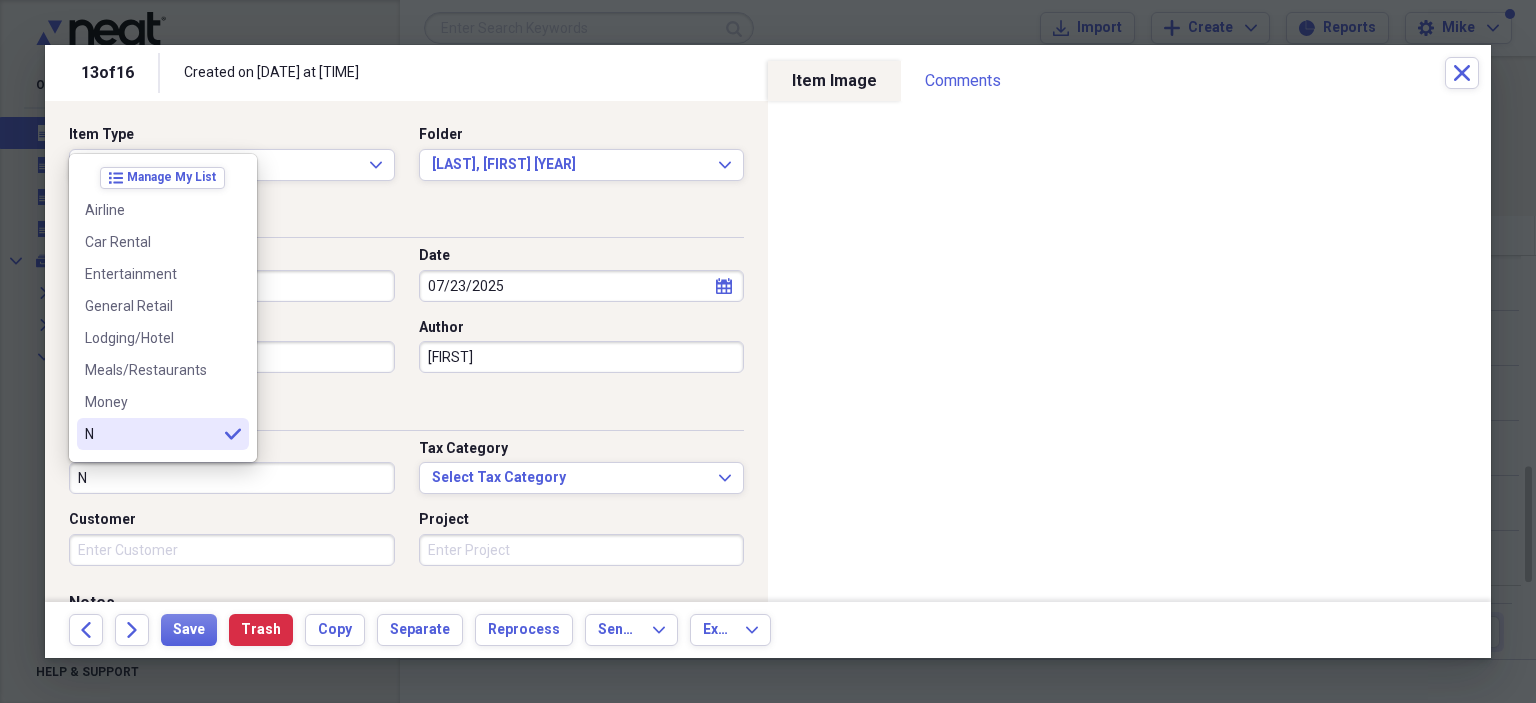 scroll, scrollTop: 100, scrollLeft: 0, axis: vertical 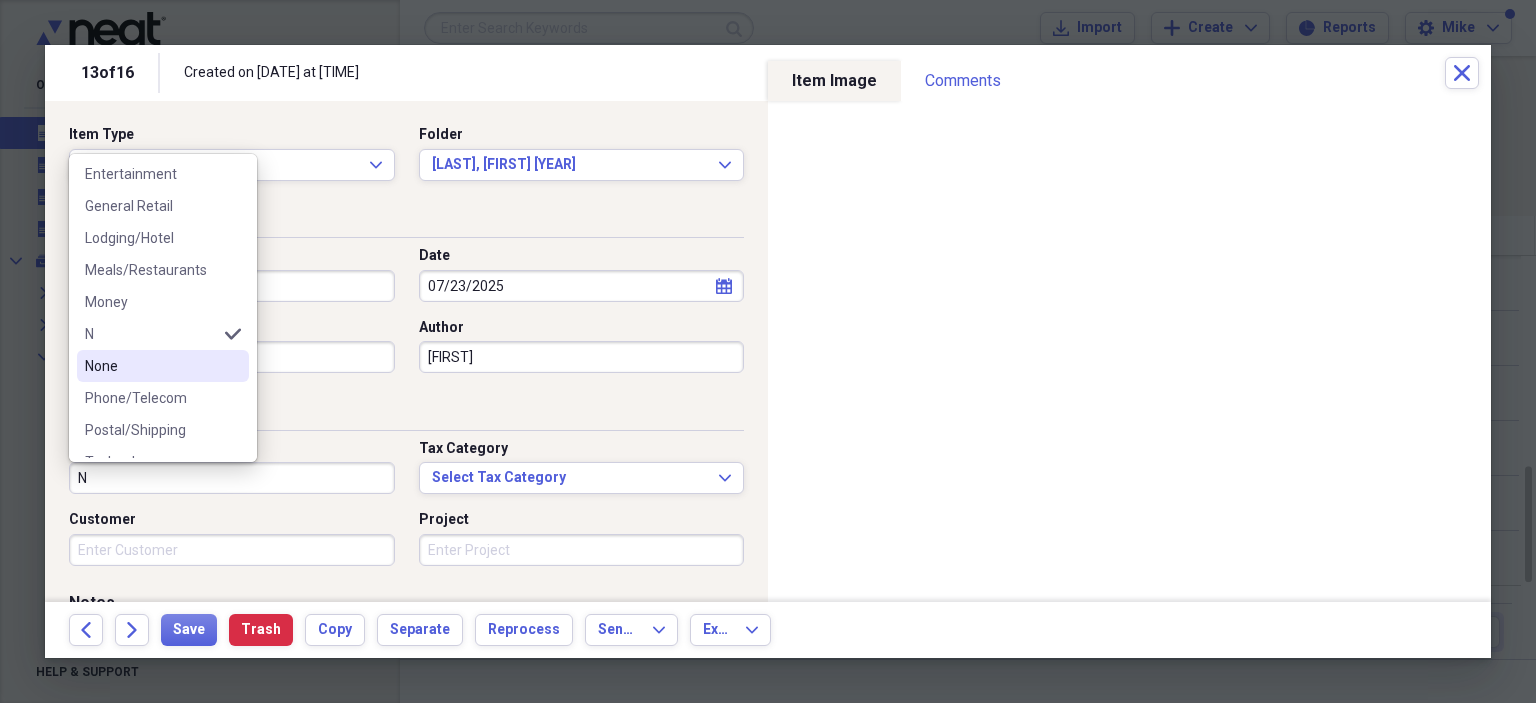 click on "None" at bounding box center [151, 366] 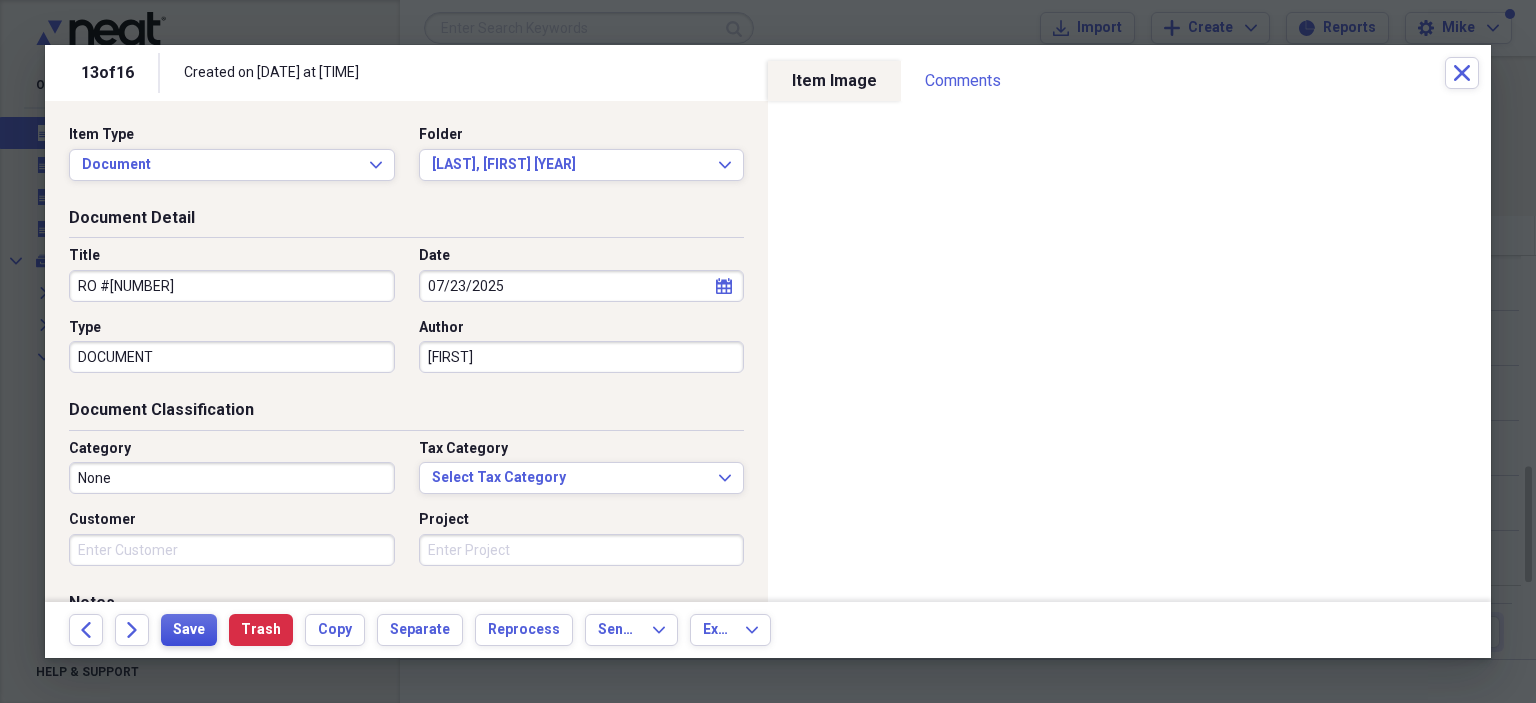 click on "Save" at bounding box center [189, 630] 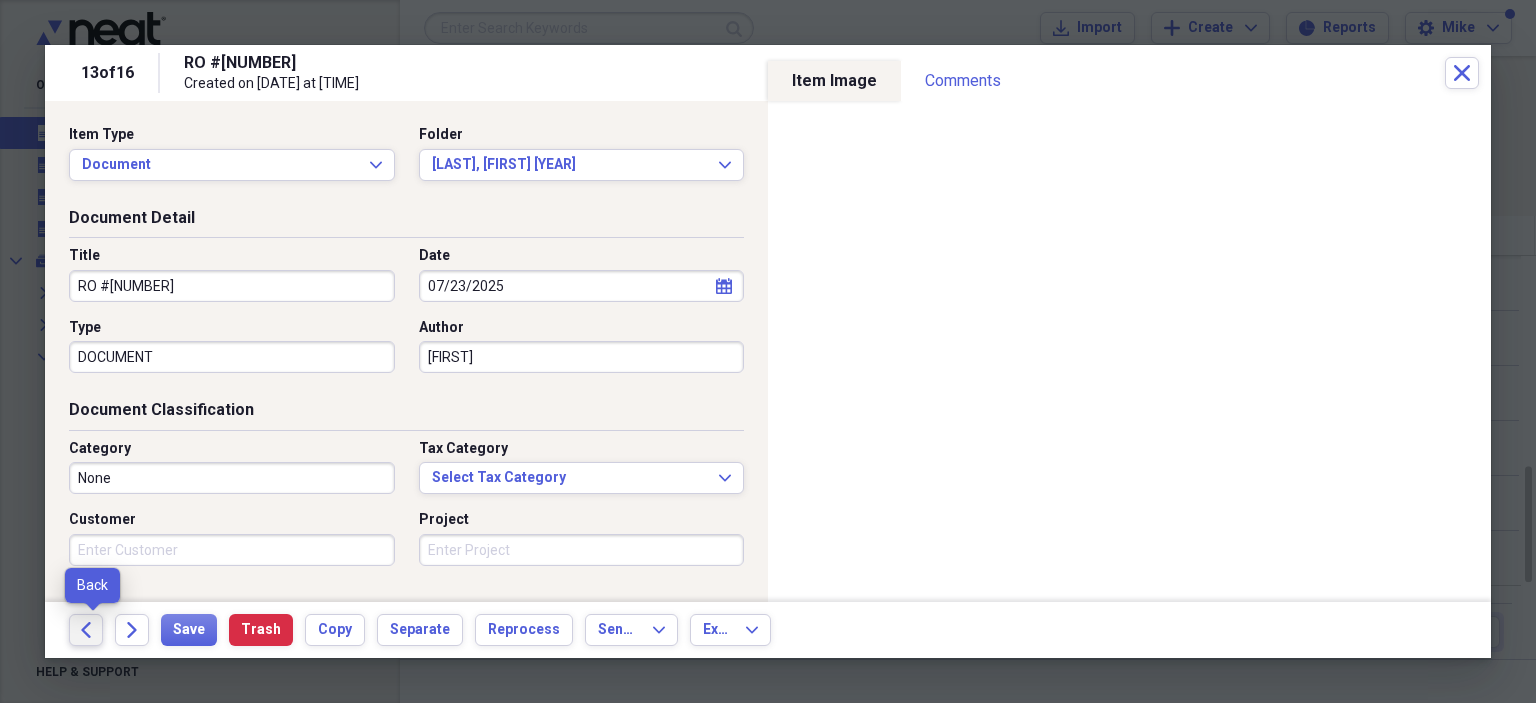 click on "Back" at bounding box center [86, 630] 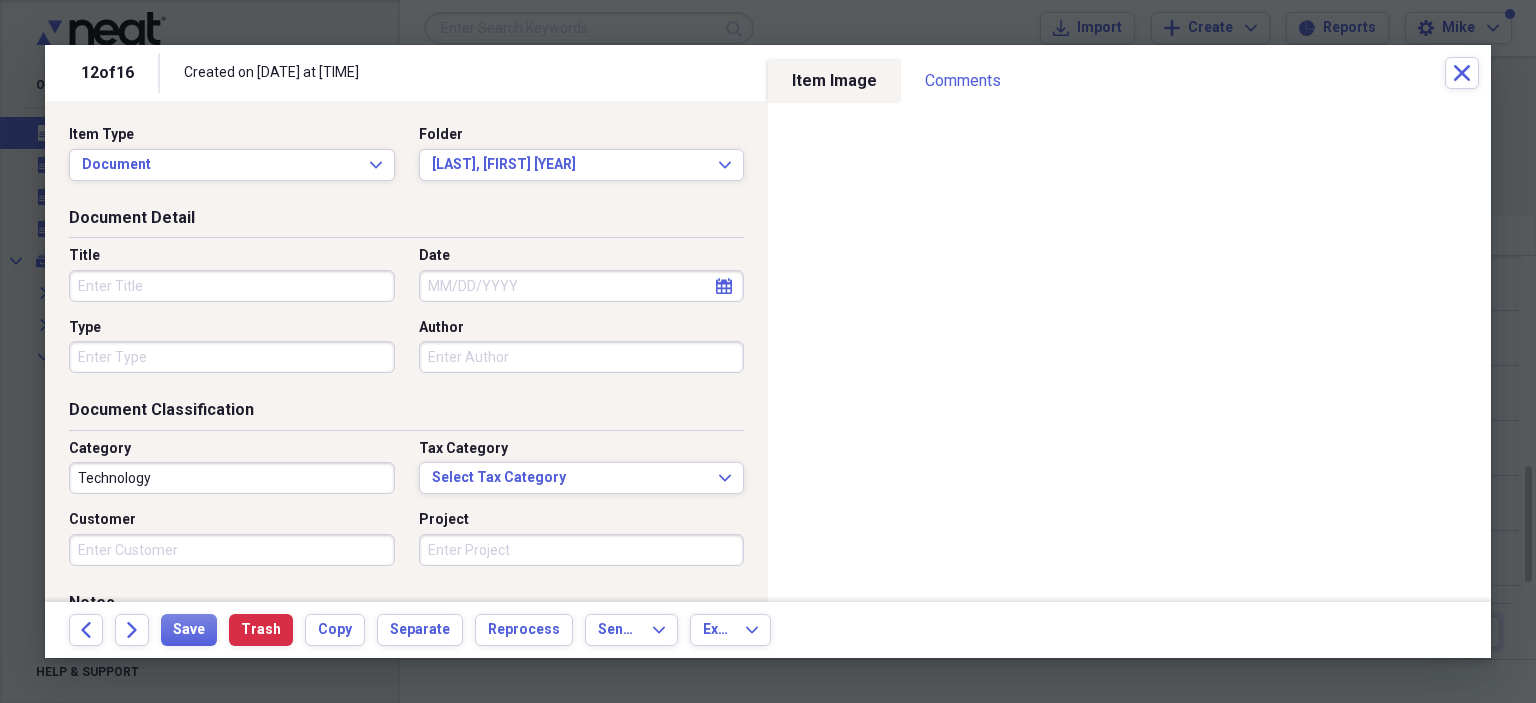 click on "Title" at bounding box center (232, 286) 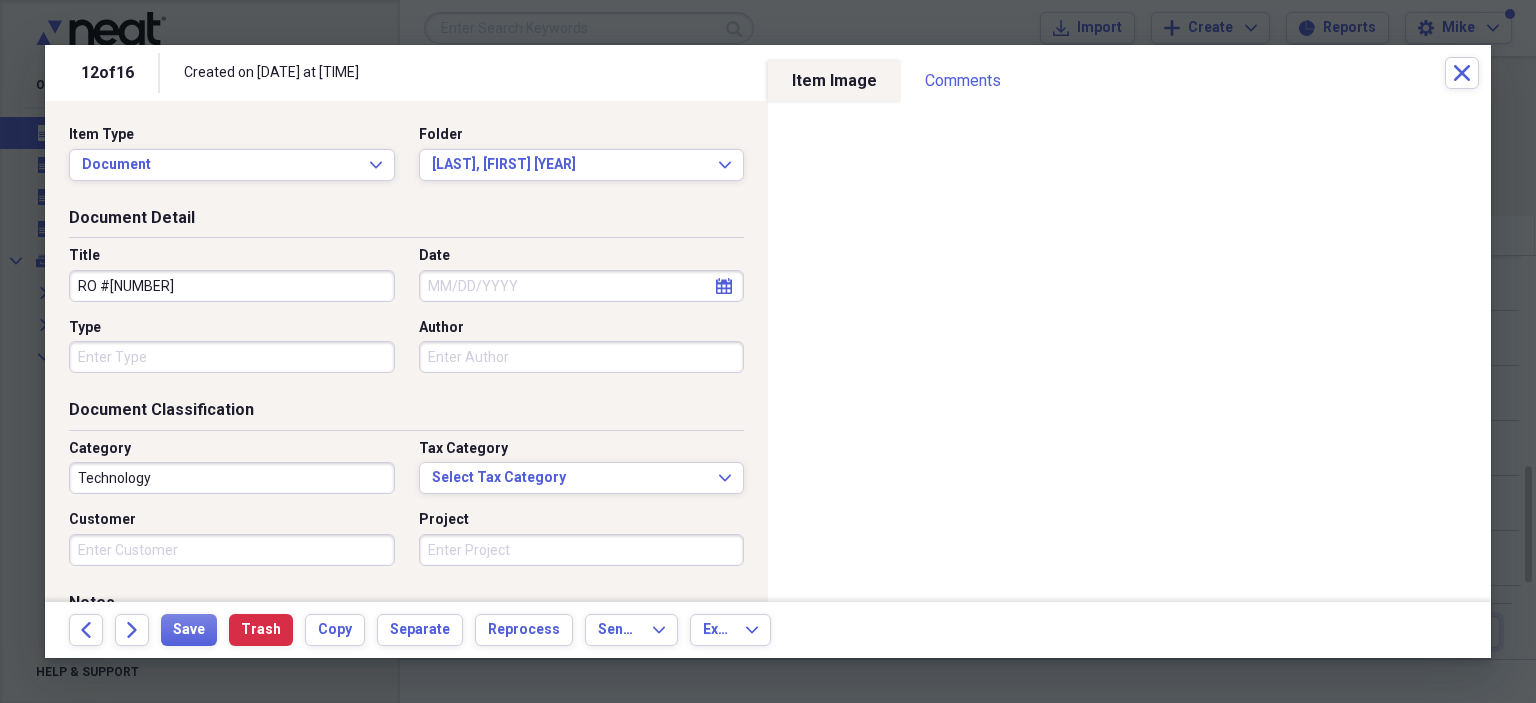 type on "RO #[NUMBER]" 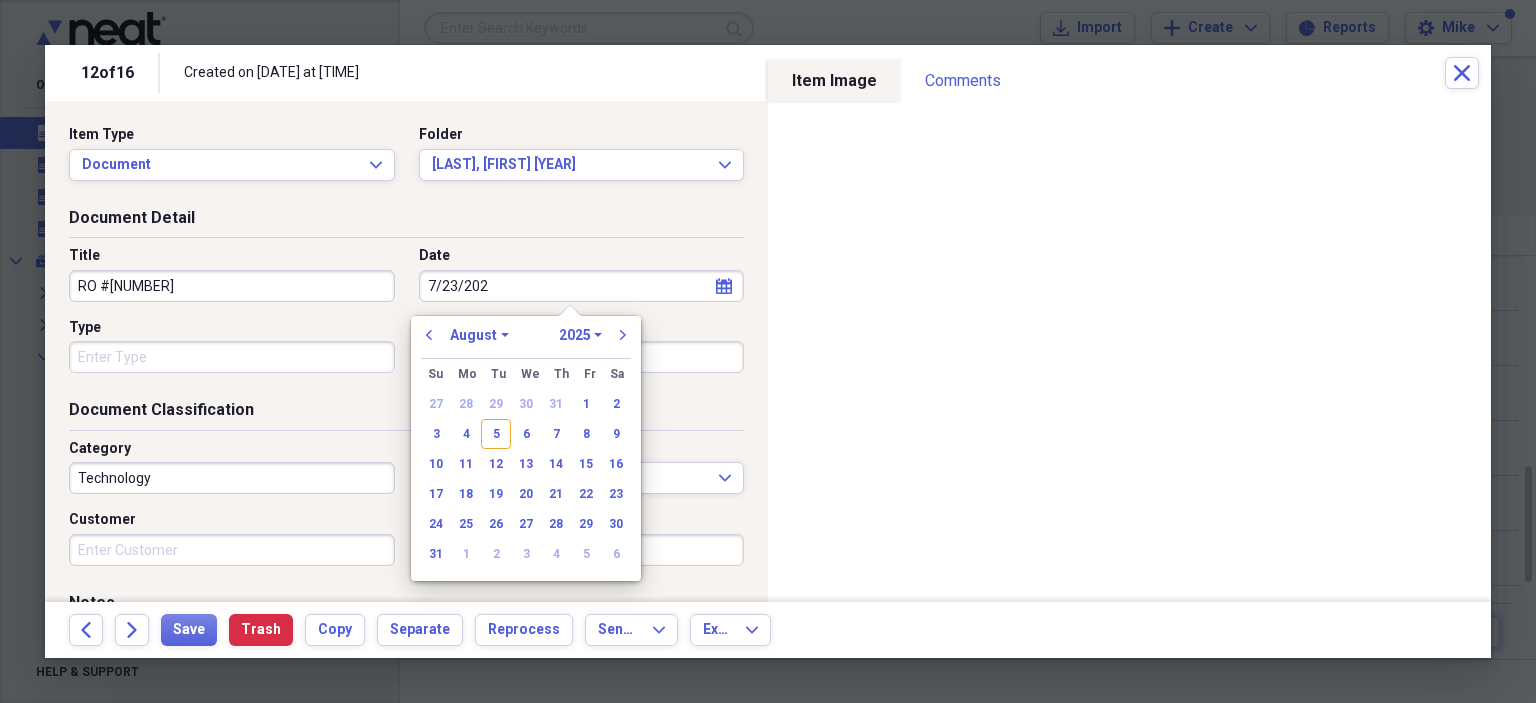 type on "7/23/2025" 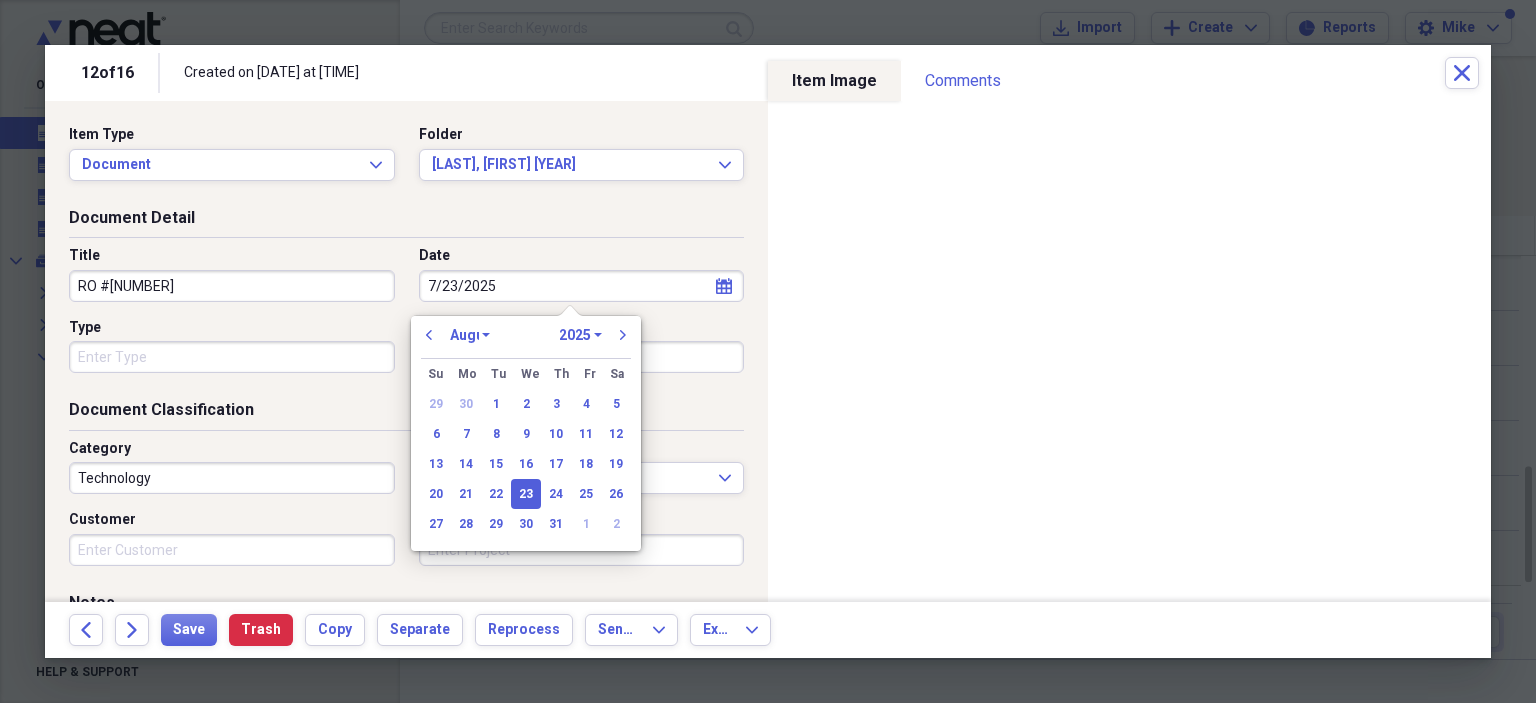 select on "6" 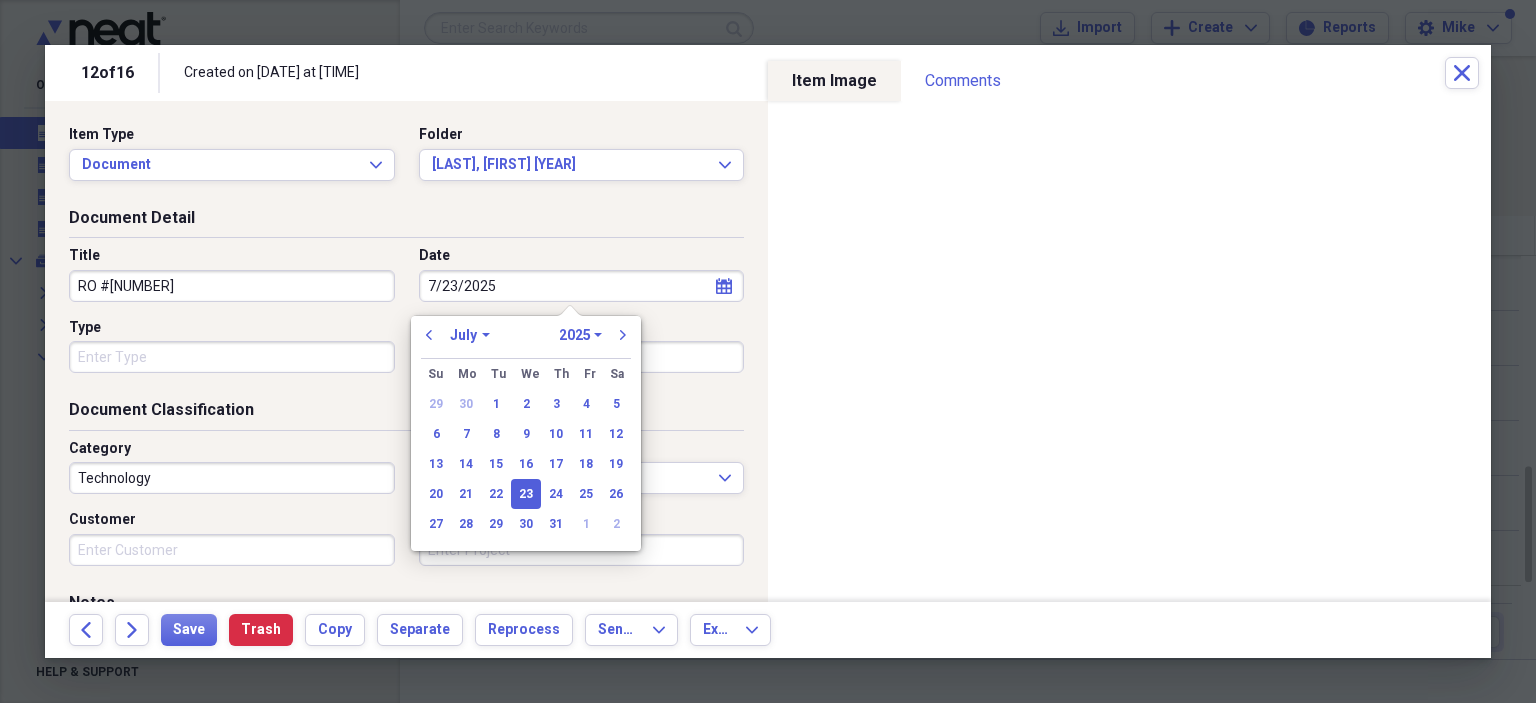type on "07/23/2025" 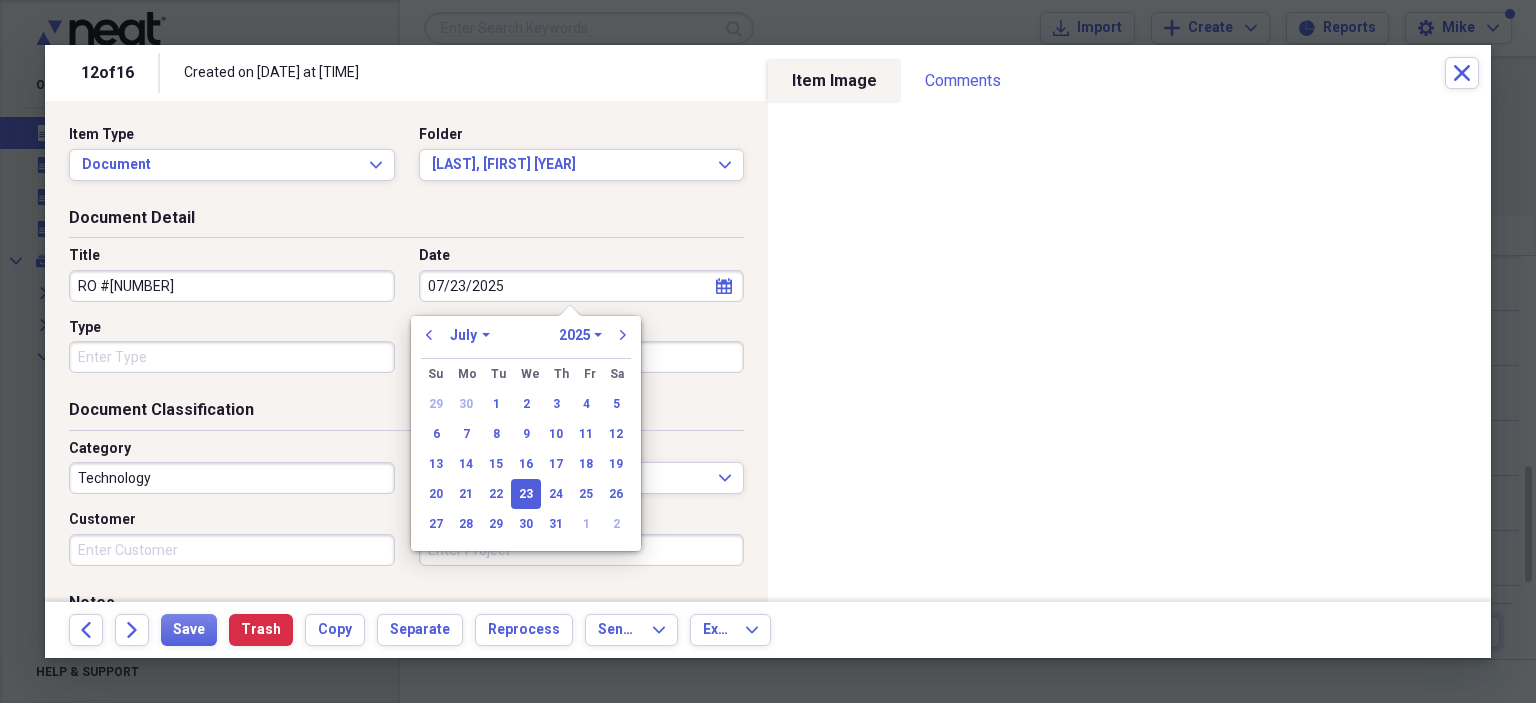 click on "Type" at bounding box center (232, 357) 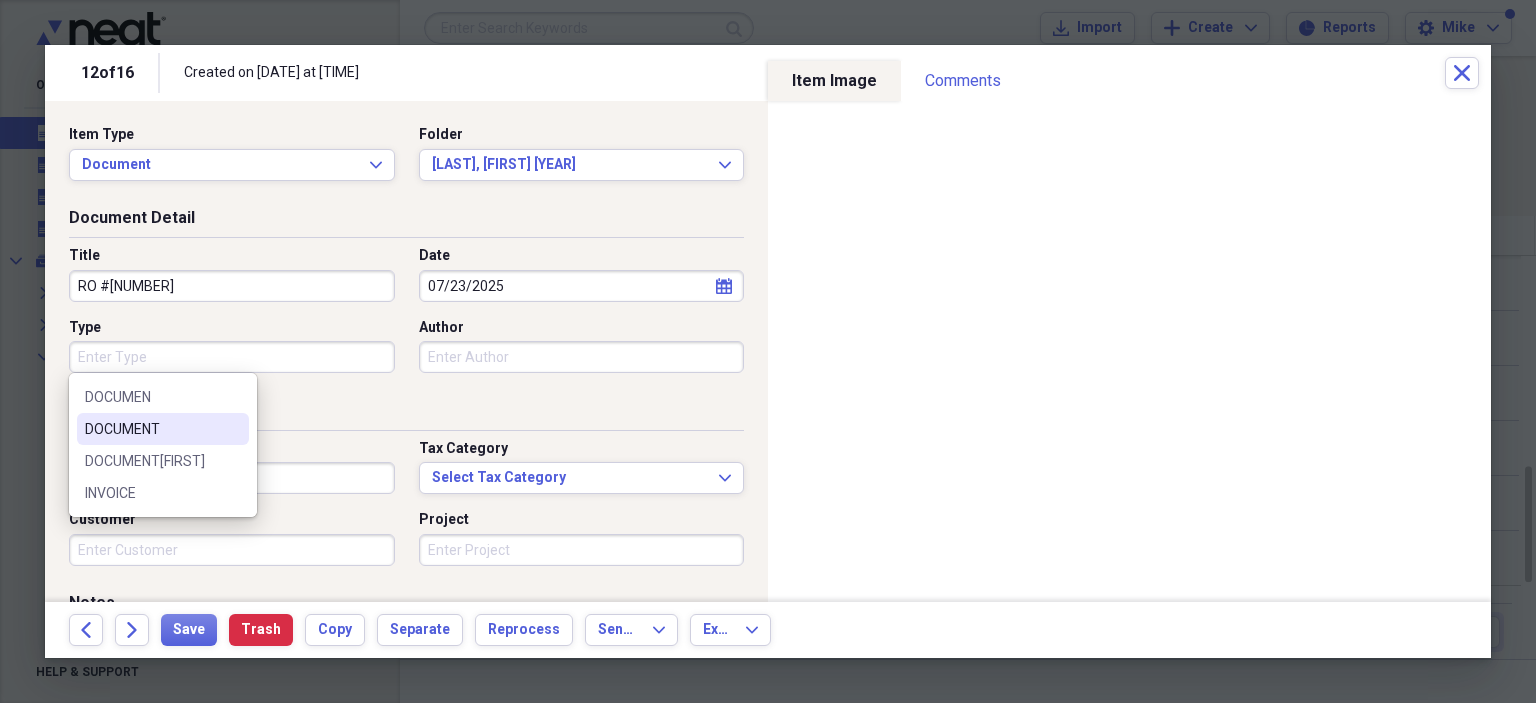 click on "DOCUMENT" at bounding box center (151, 429) 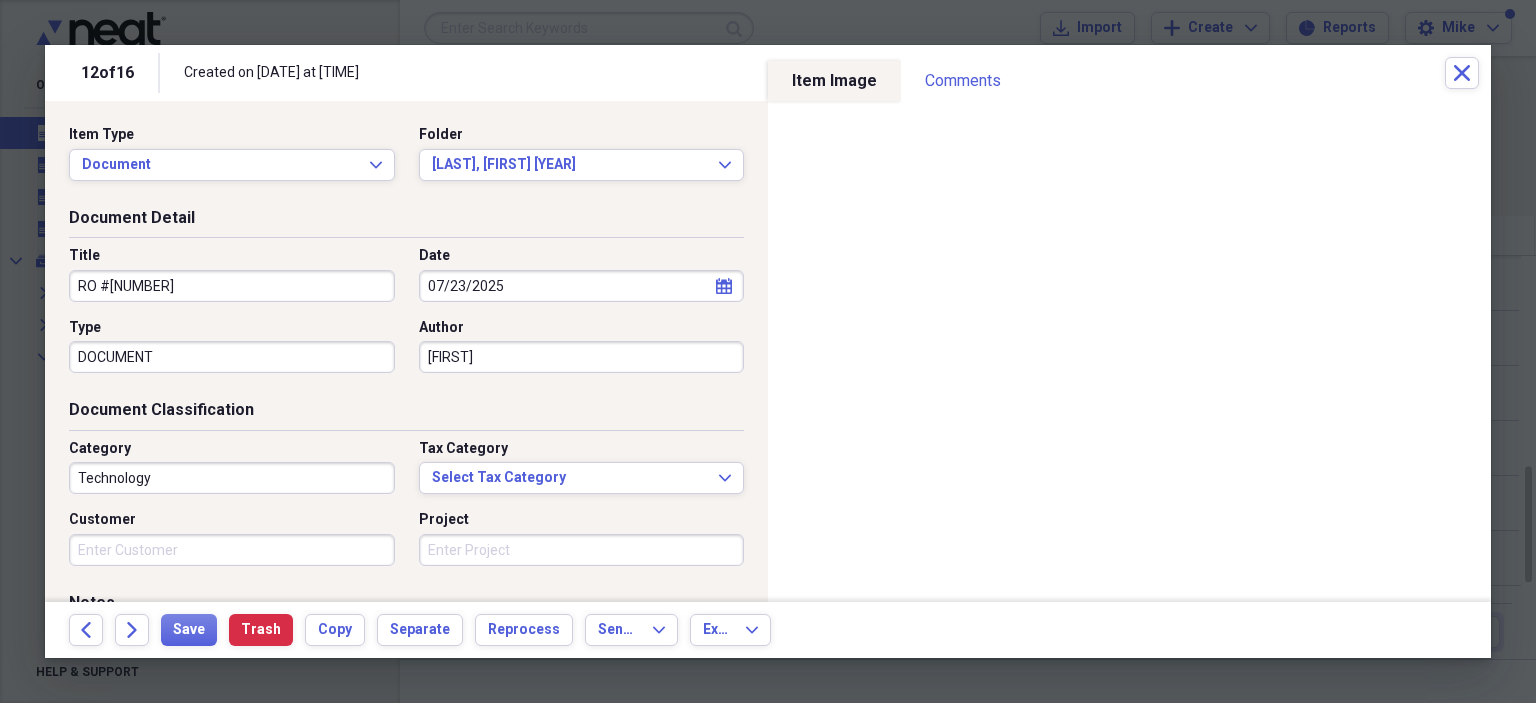 type on "[FIRST]" 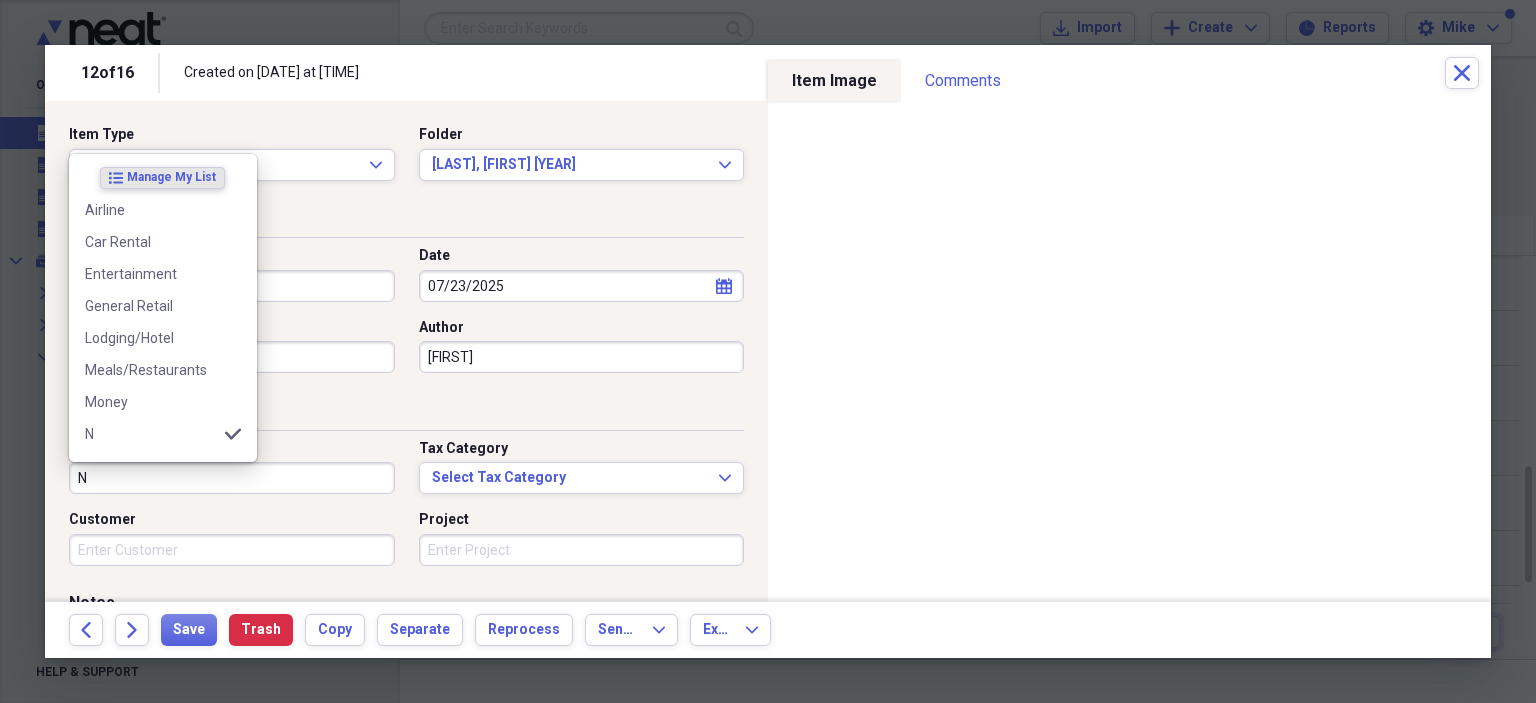 scroll, scrollTop: 100, scrollLeft: 0, axis: vertical 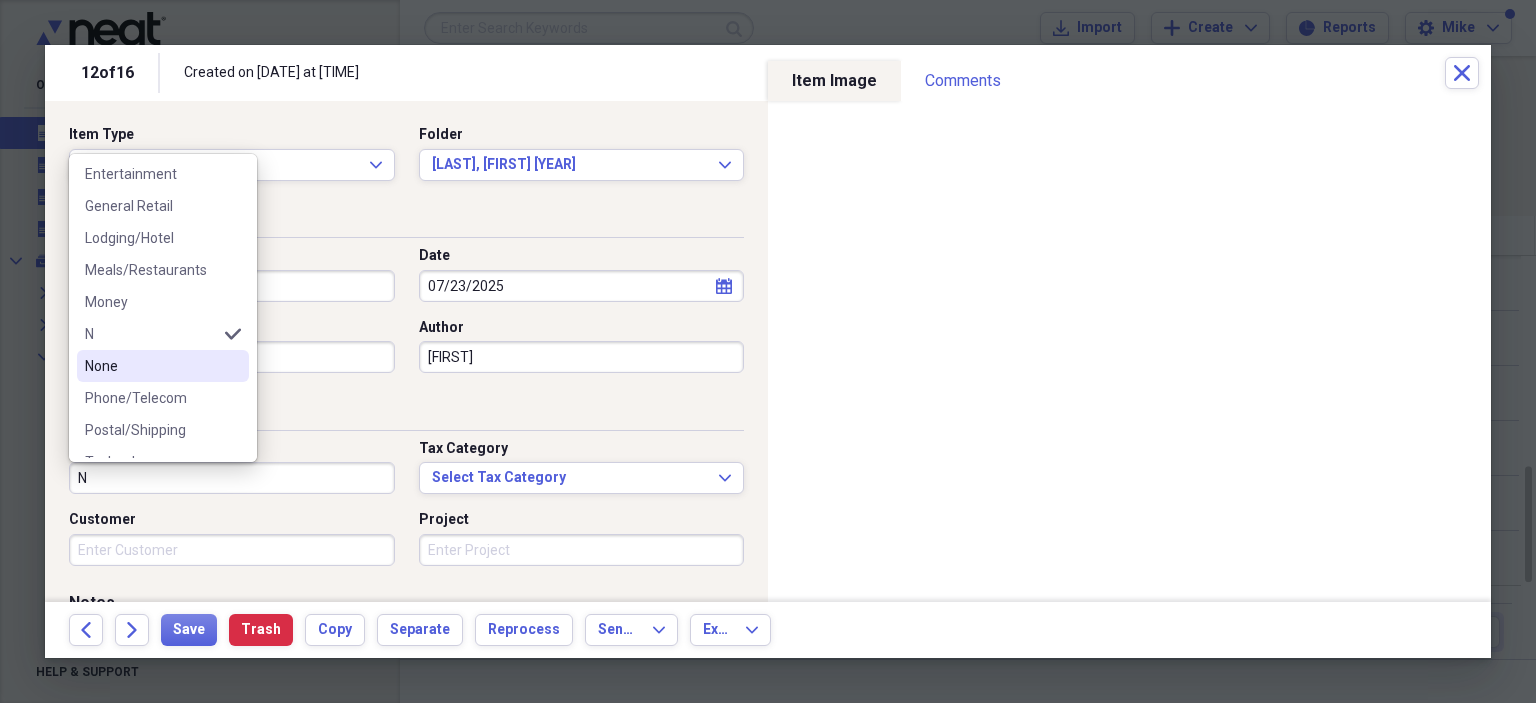 click on "None" at bounding box center [151, 366] 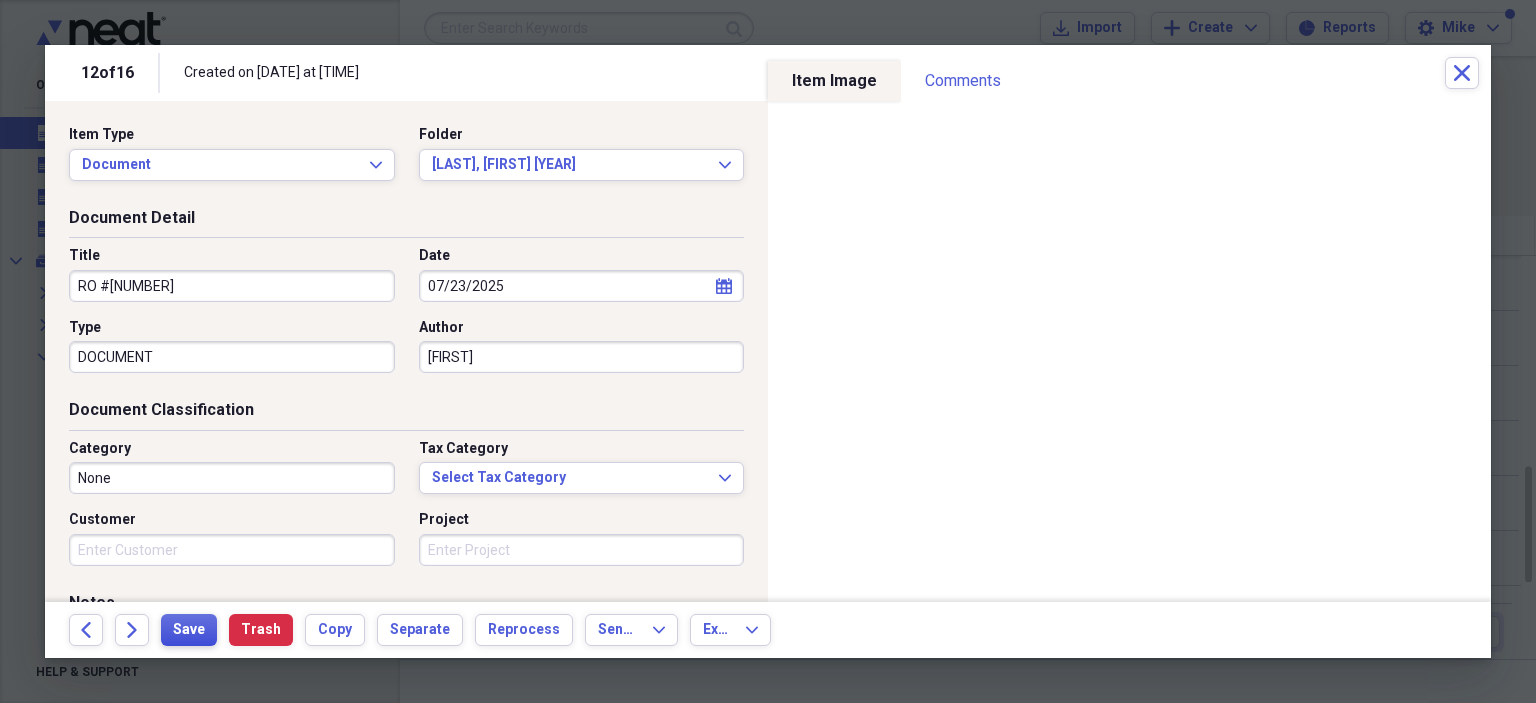 click on "Save" at bounding box center [189, 630] 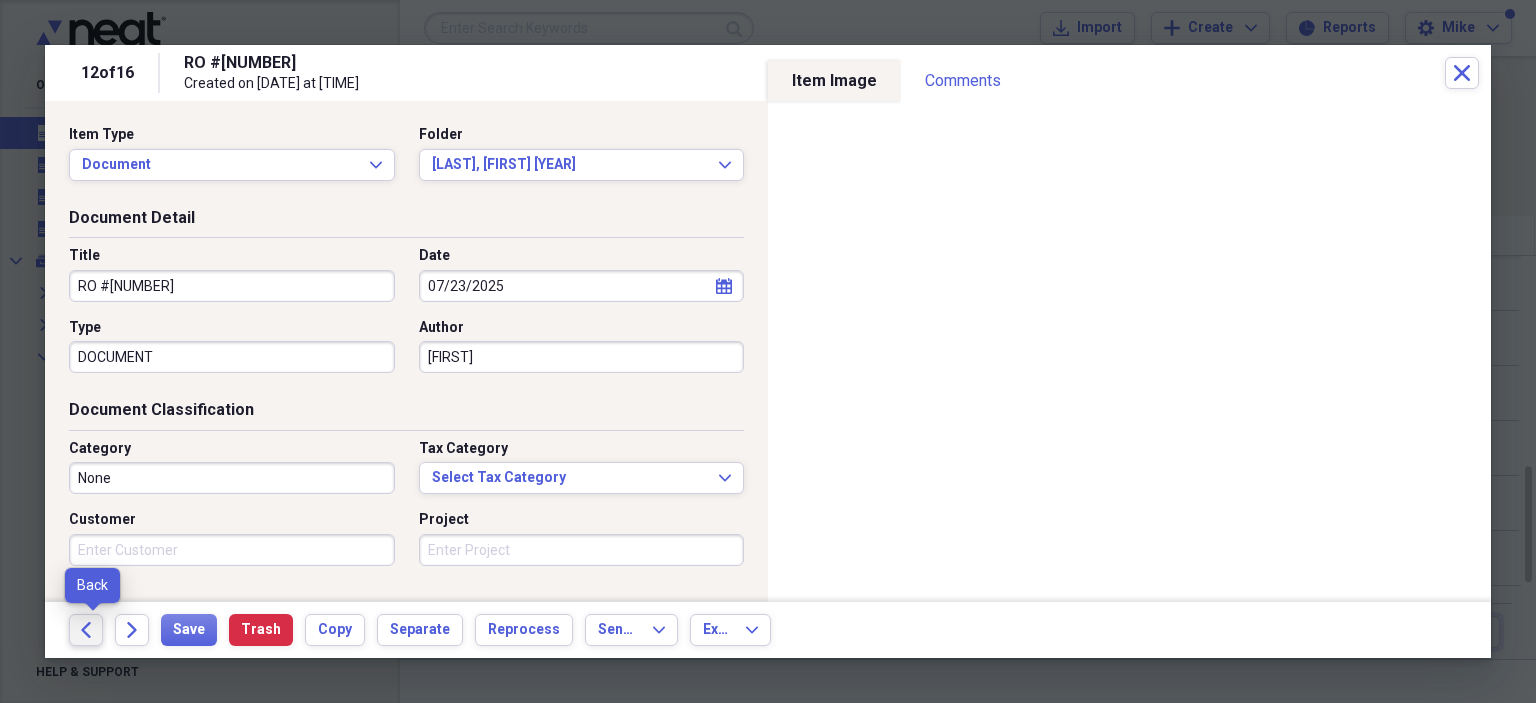 click on "Back" 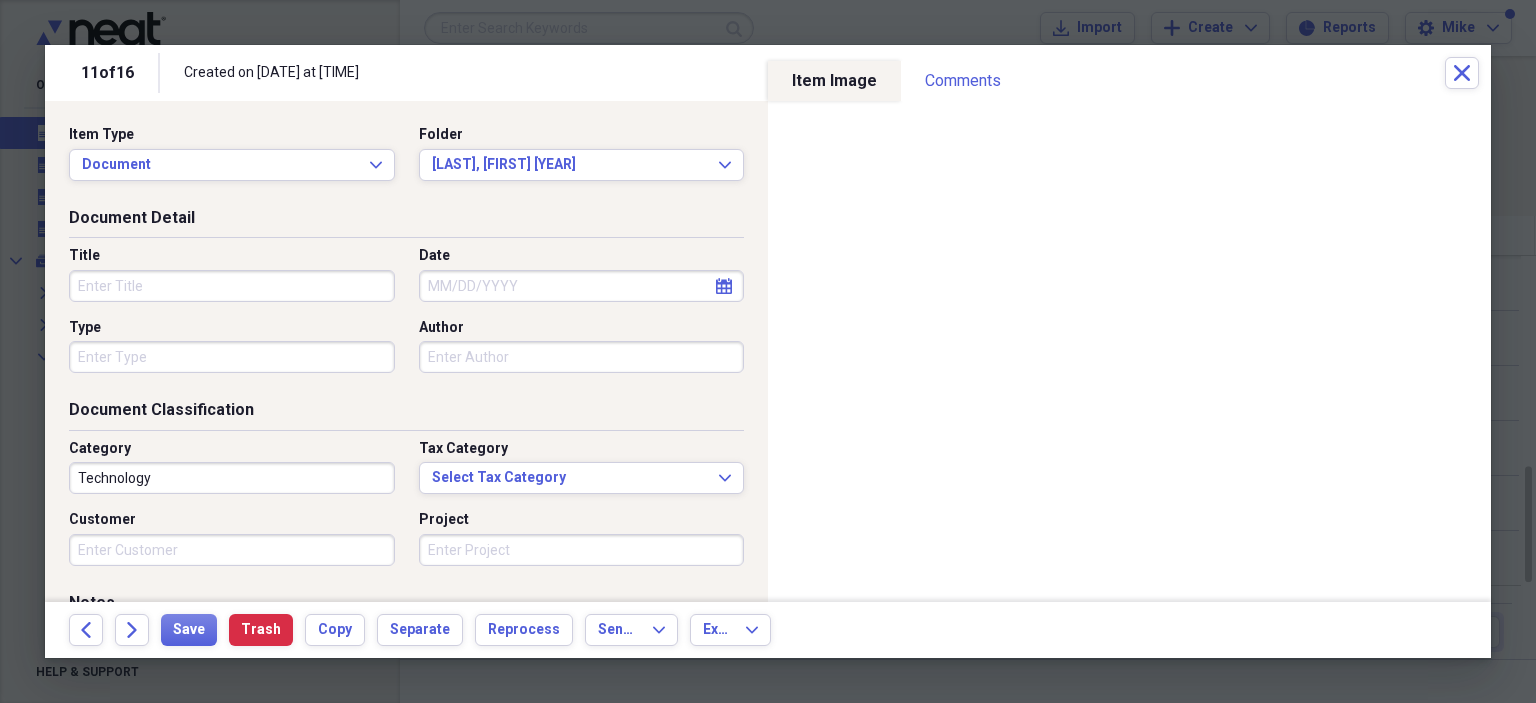 click on "Title" at bounding box center (232, 286) 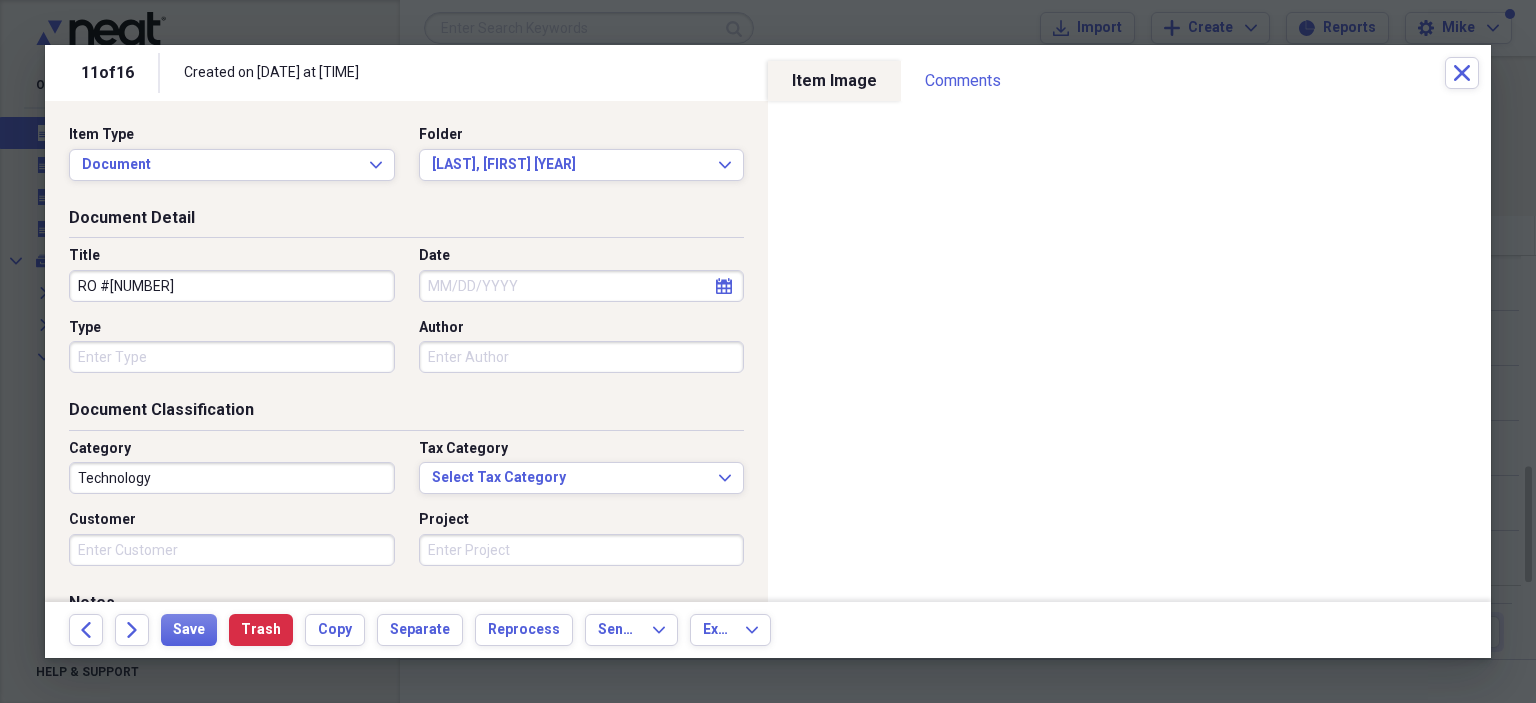 type on "RO #[NUMBER]" 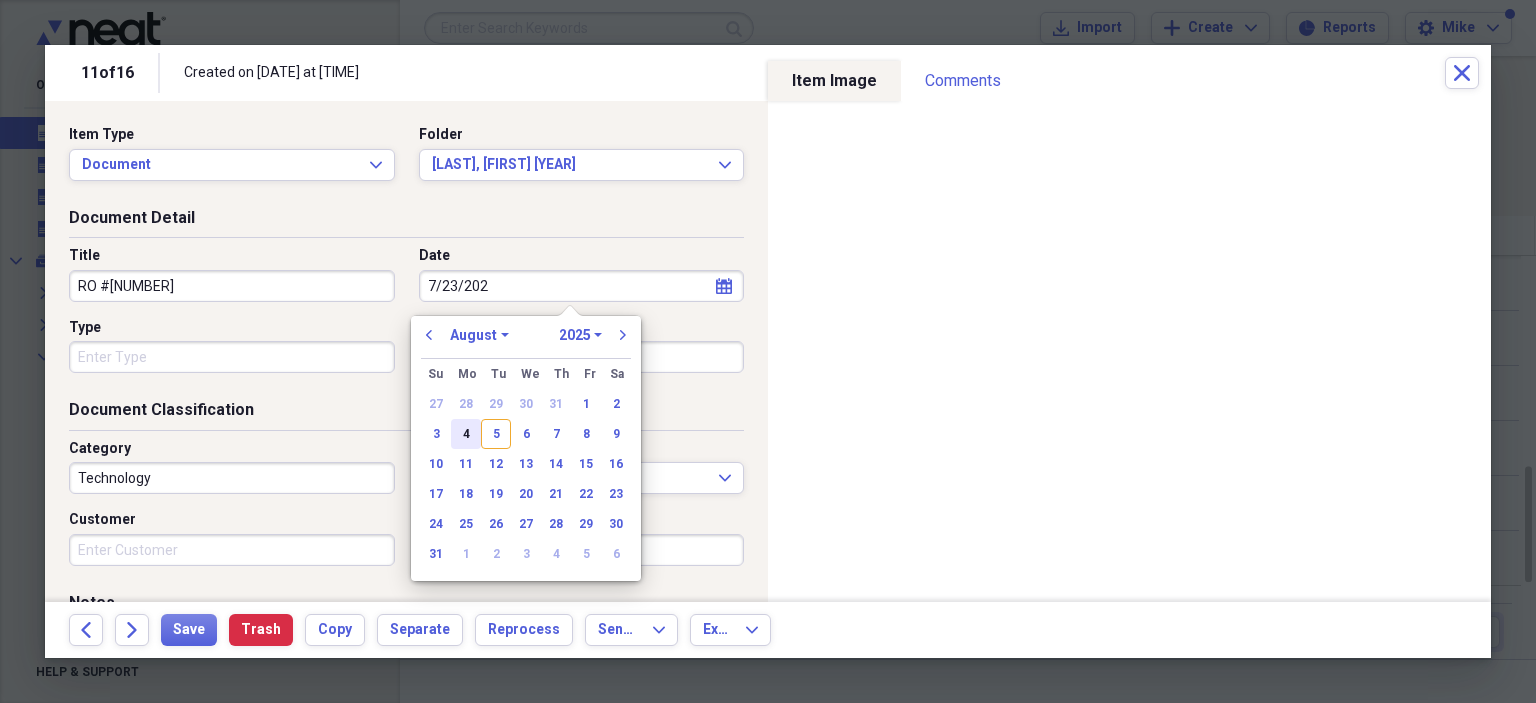 type on "7/23/2025" 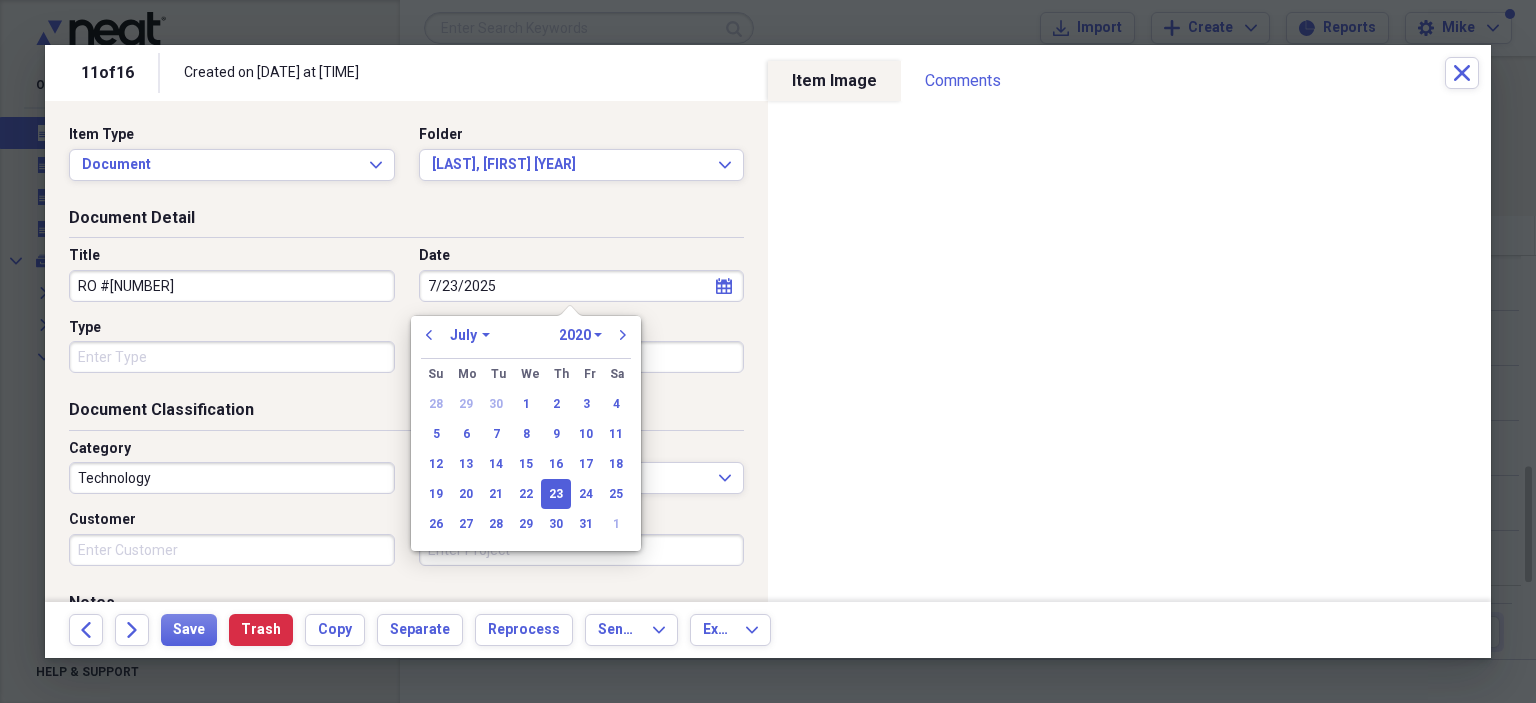 select on "2025" 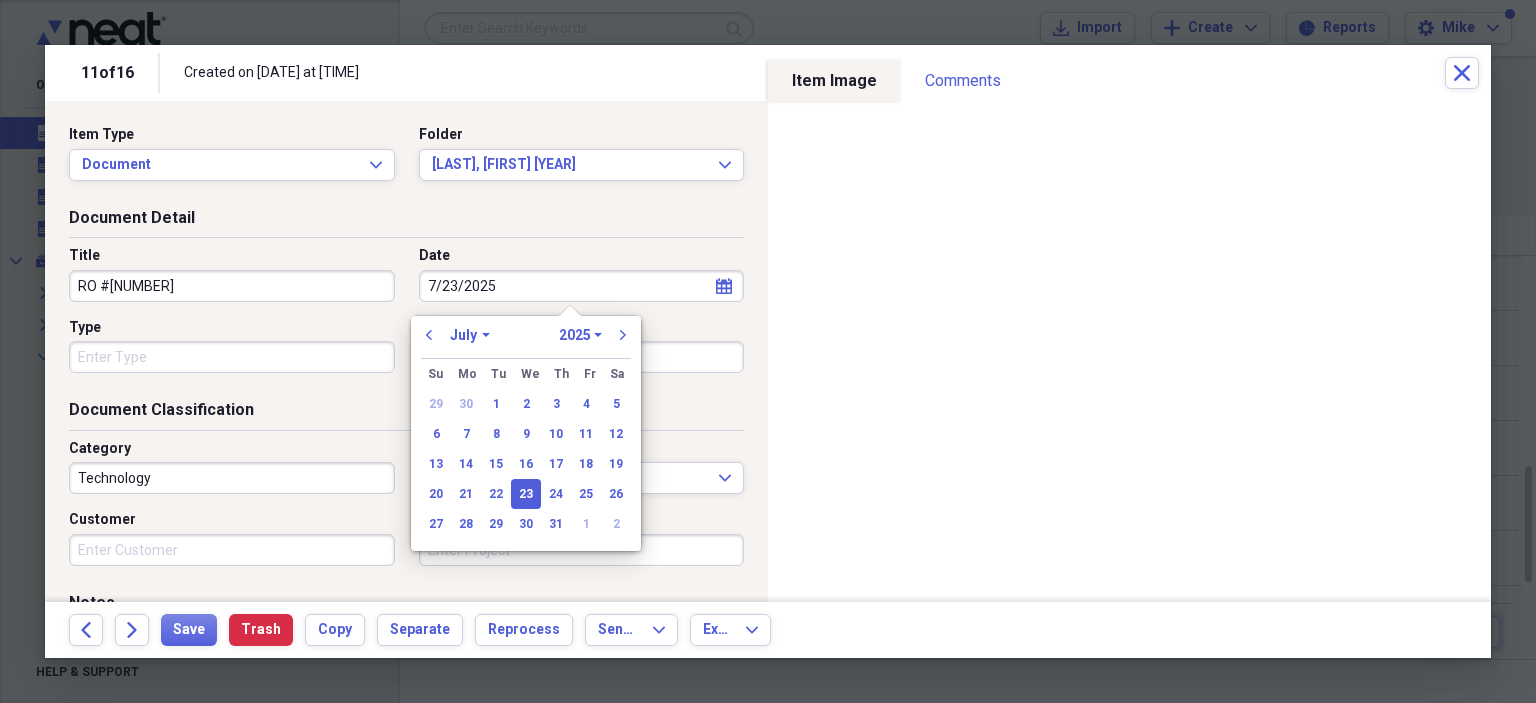 click on "Type" at bounding box center [232, 357] 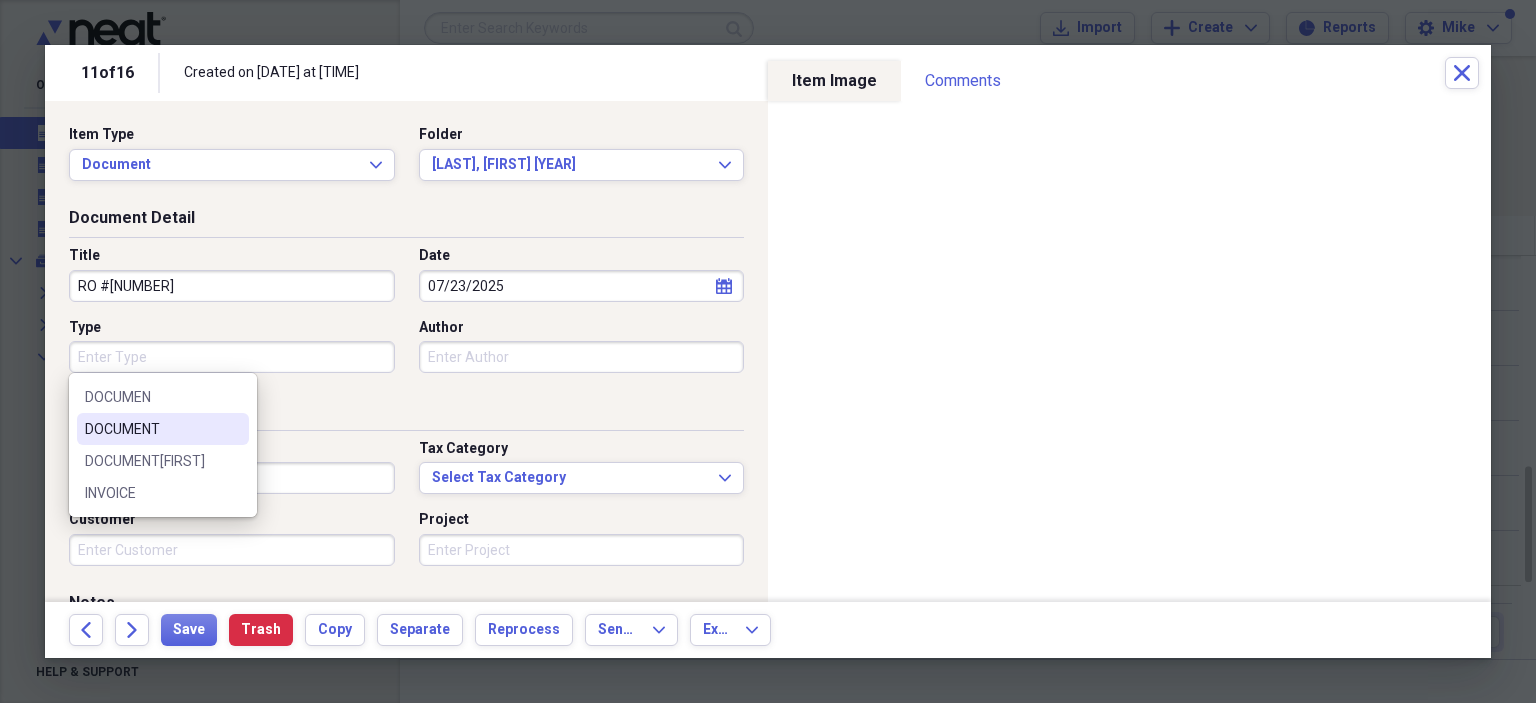 click on "DOCUMENT" at bounding box center (151, 429) 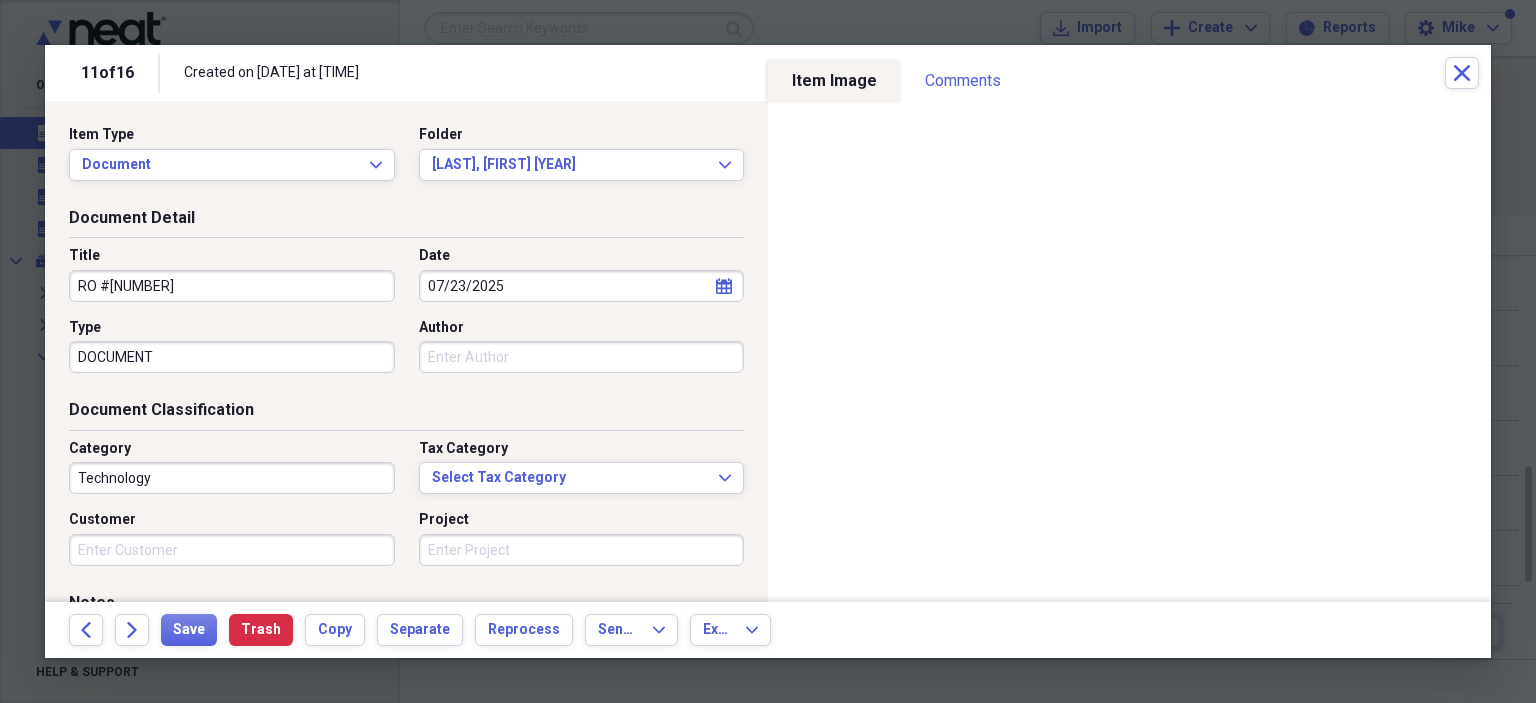 type on "DOCUMENT" 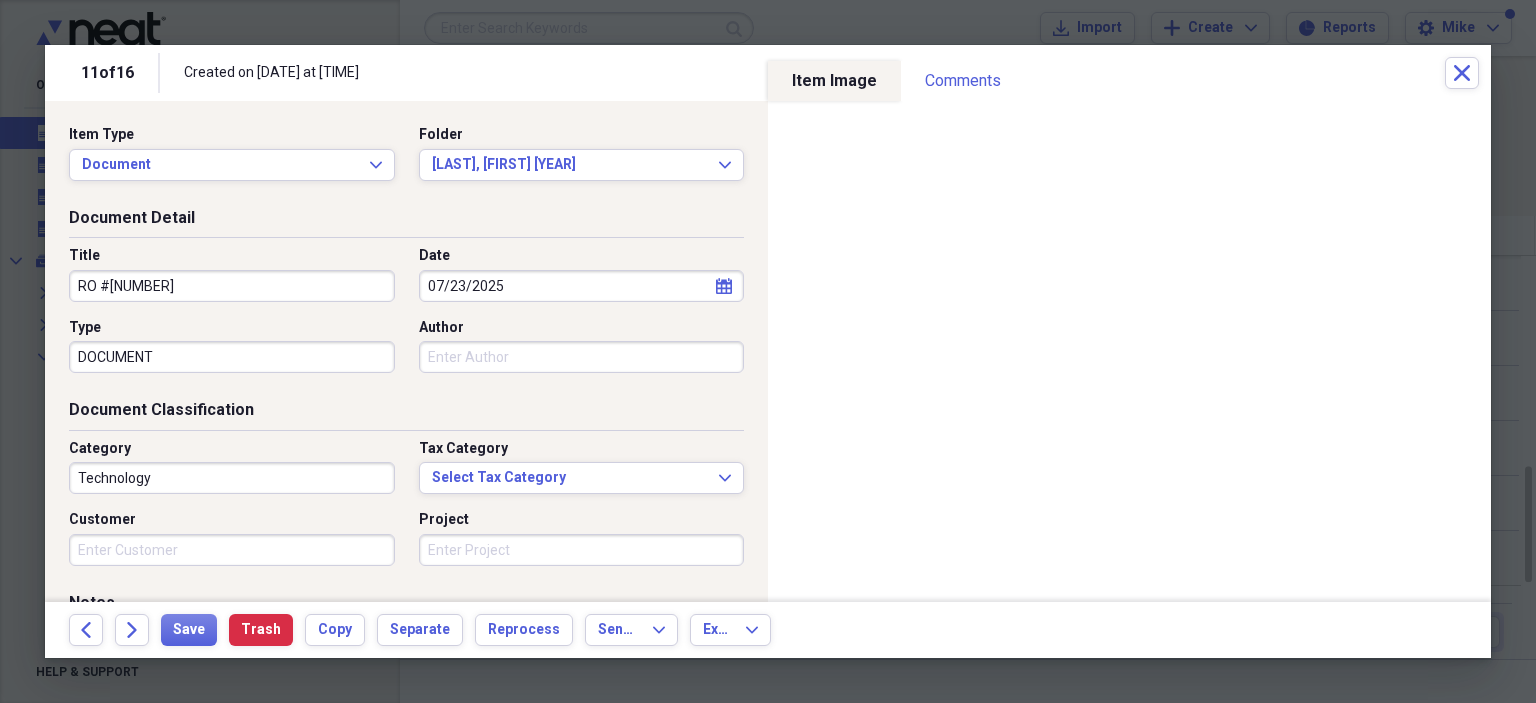 click on "Author" at bounding box center (582, 357) 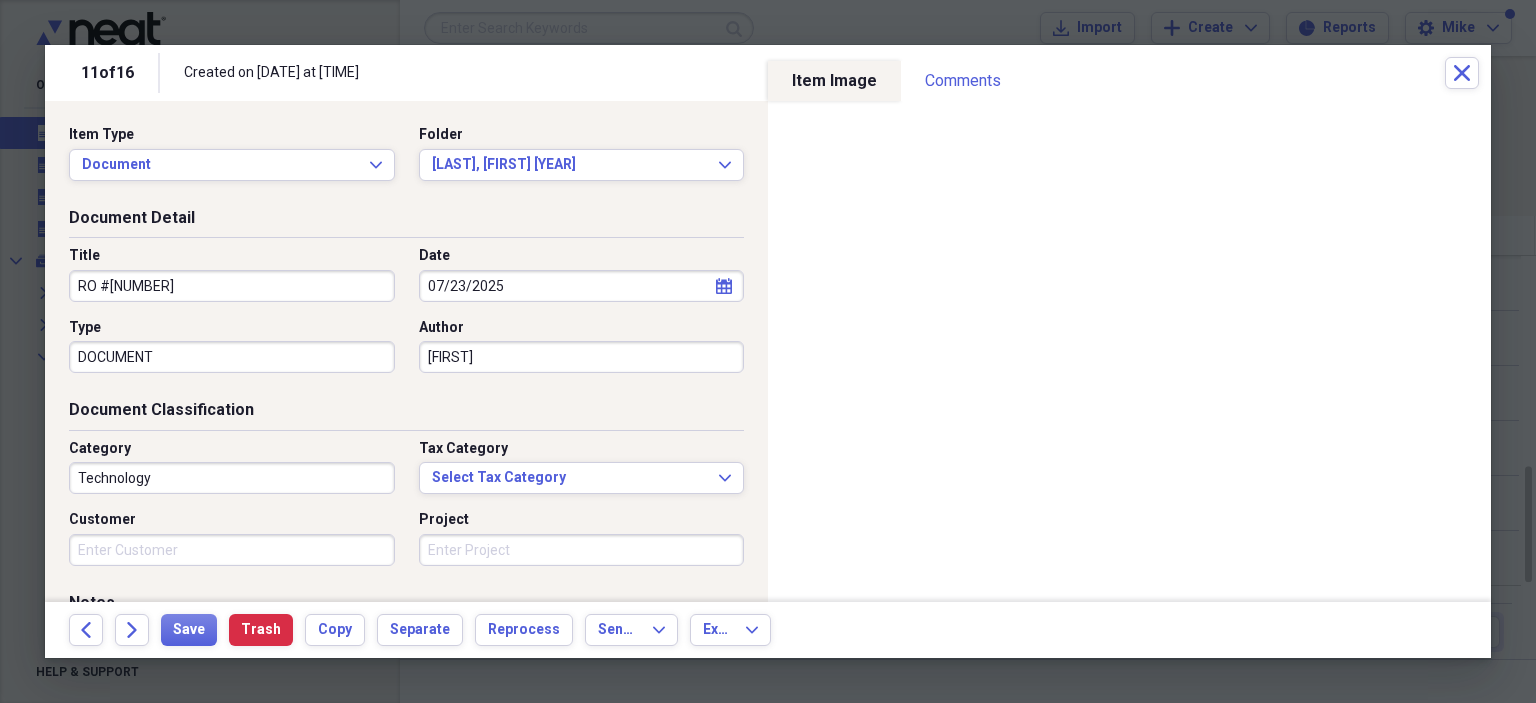 type on "[FIRST]" 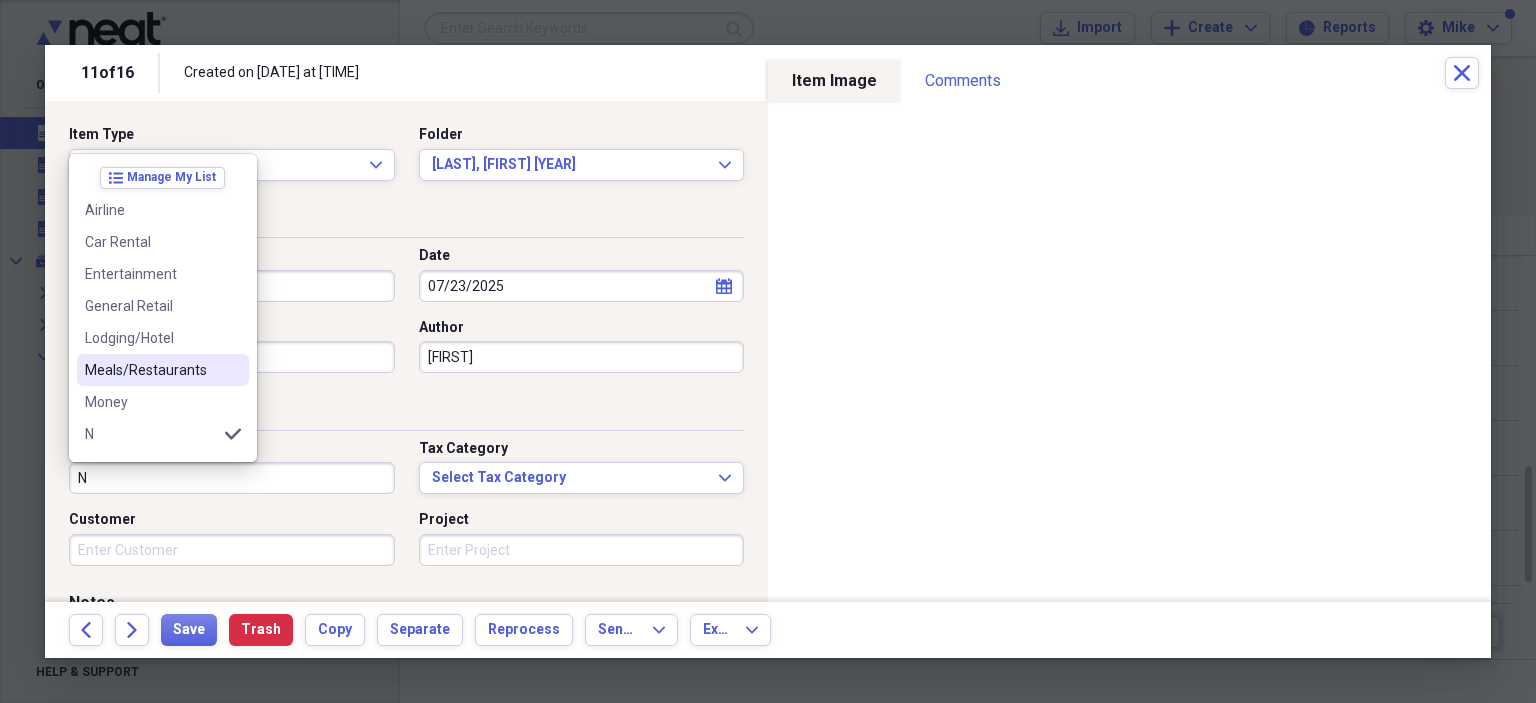 scroll, scrollTop: 100, scrollLeft: 0, axis: vertical 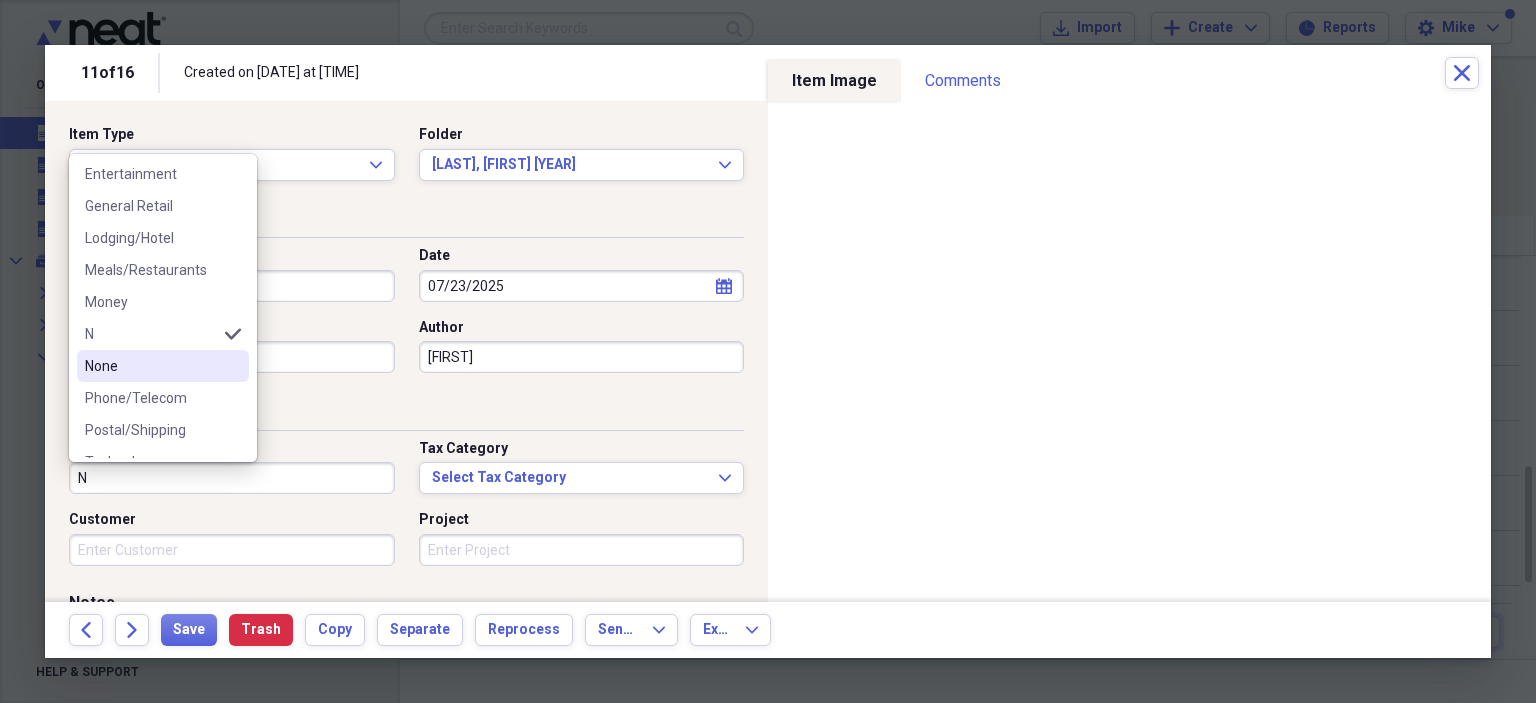 click on "None" at bounding box center (163, 366) 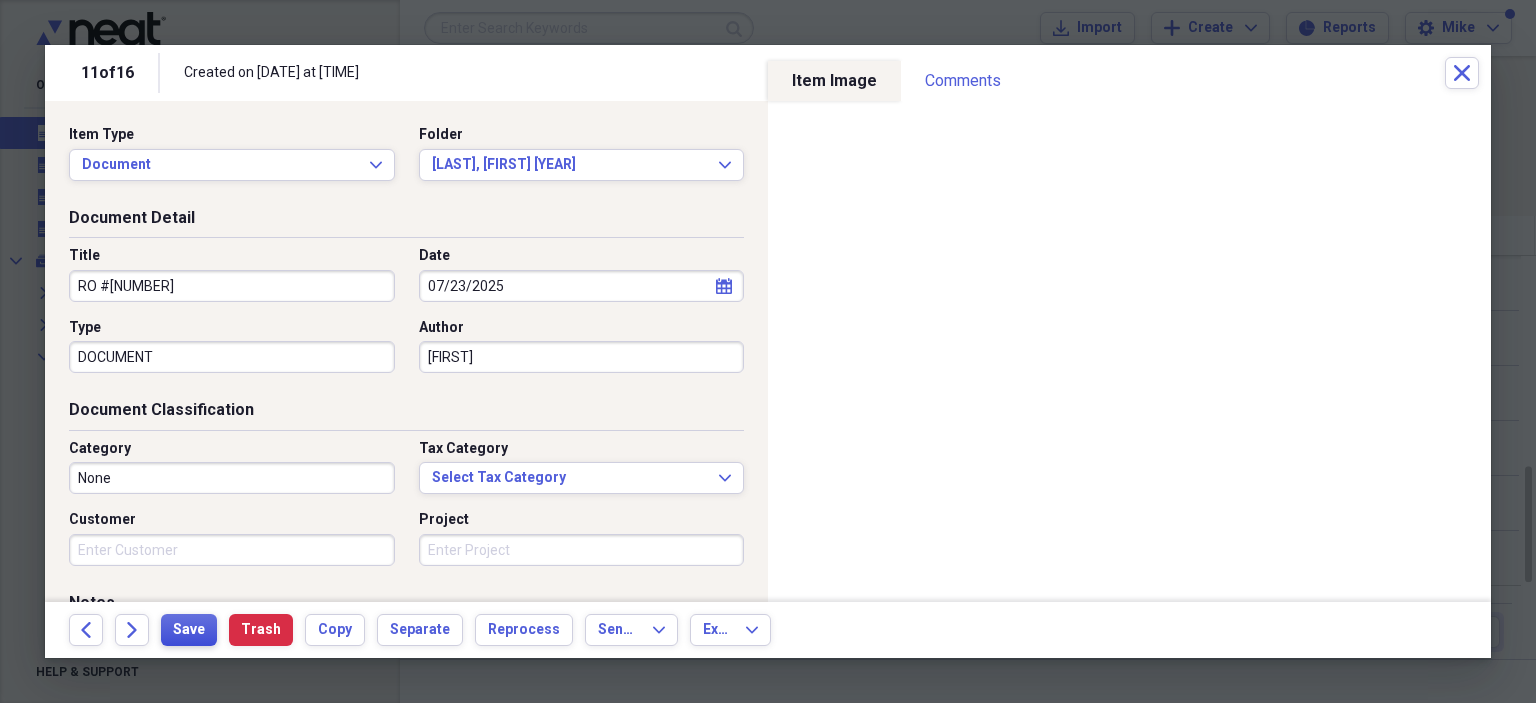 click on "Save" at bounding box center (189, 630) 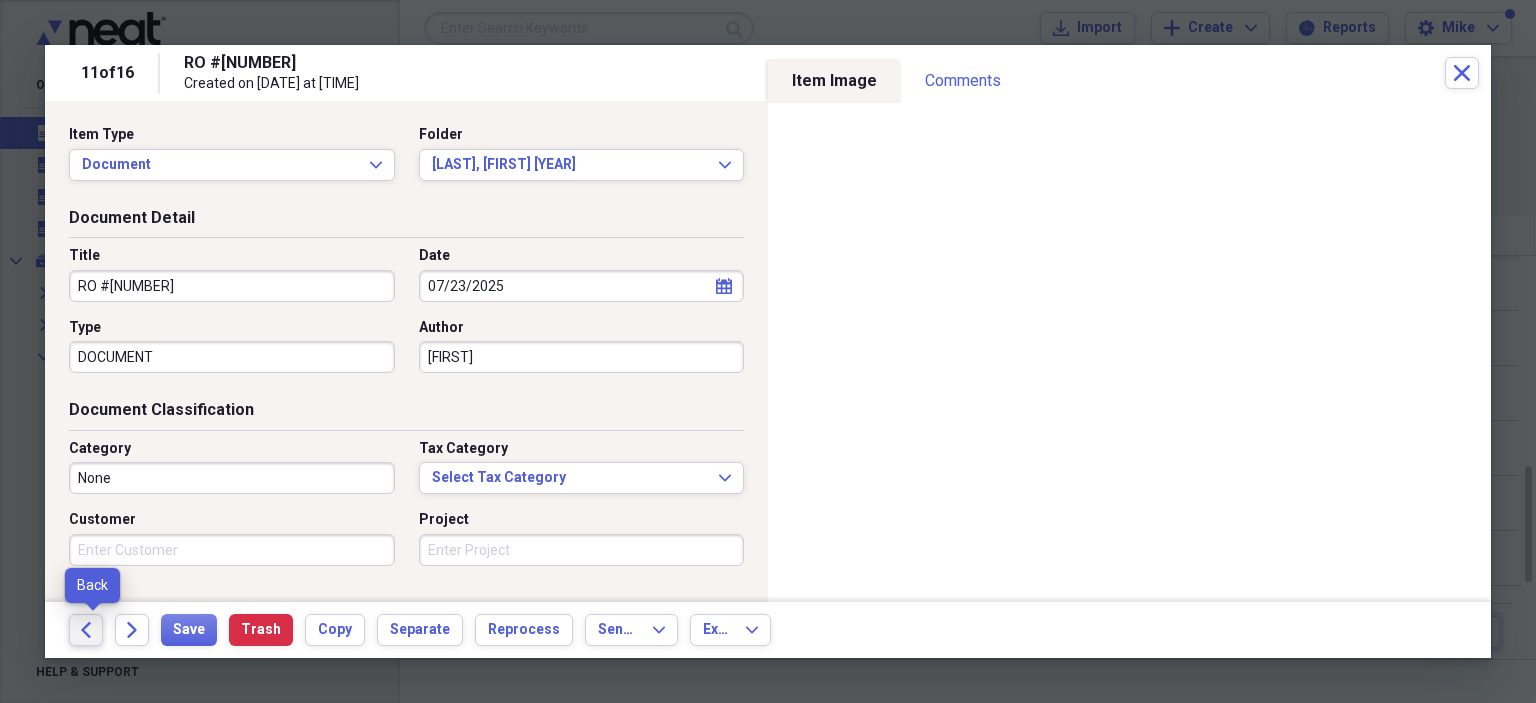 click on "Back" 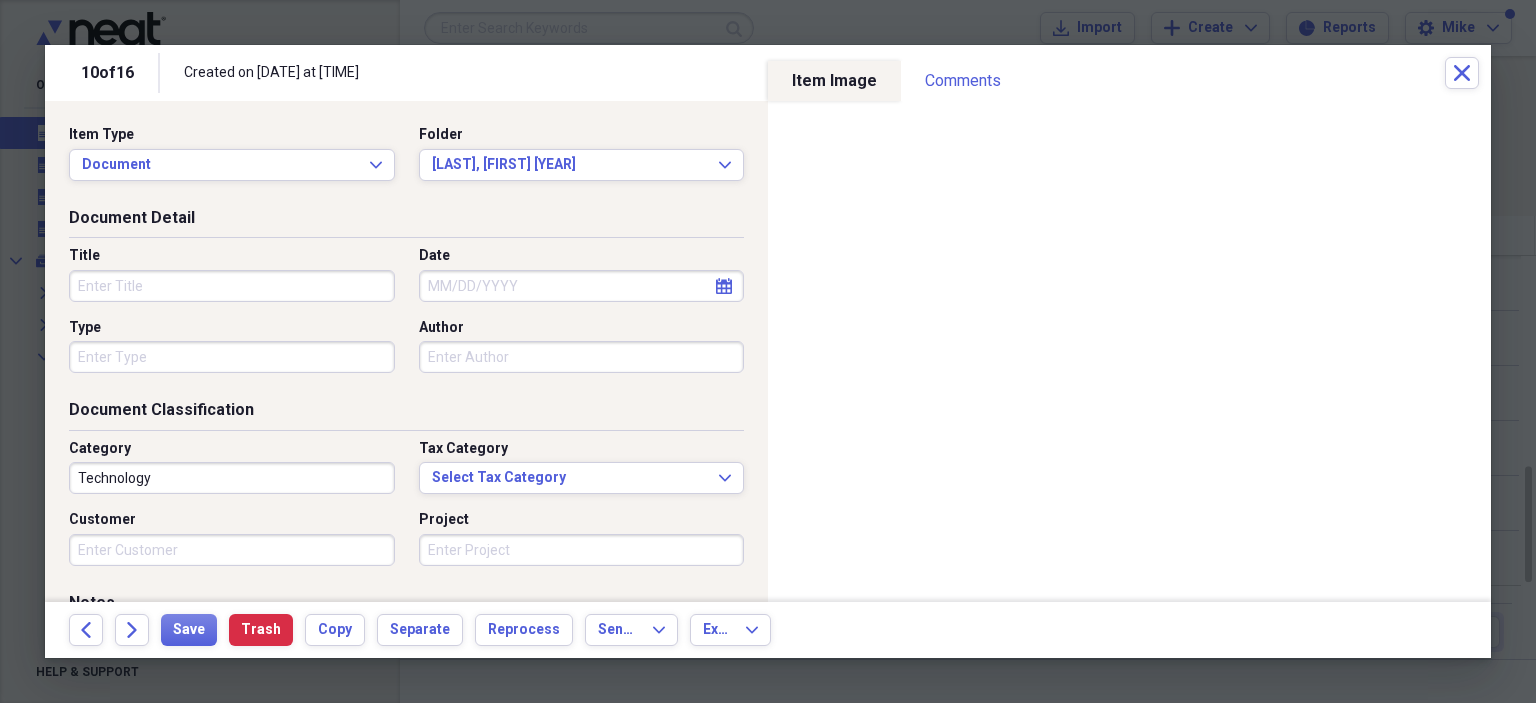 click on "Title" at bounding box center (232, 286) 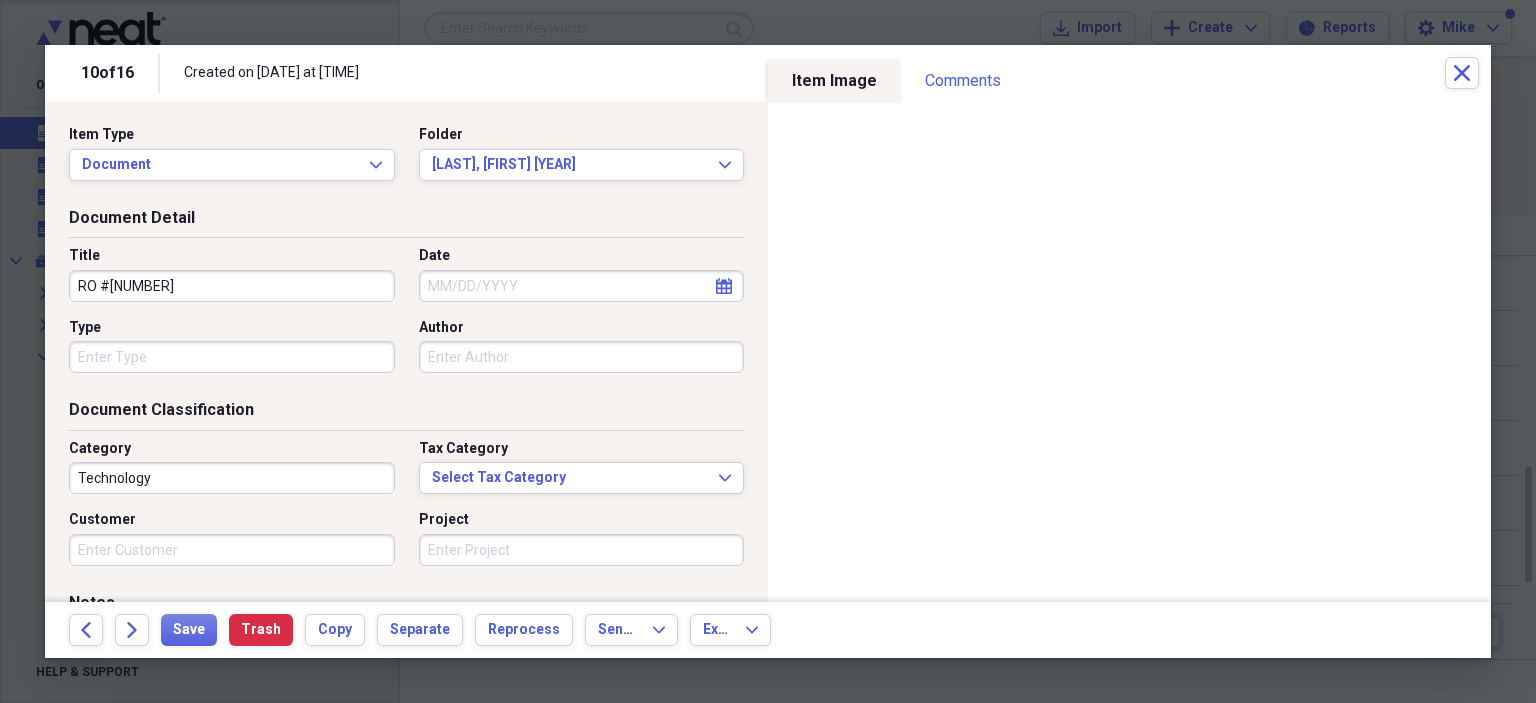 type on "RO #[NUMBER]" 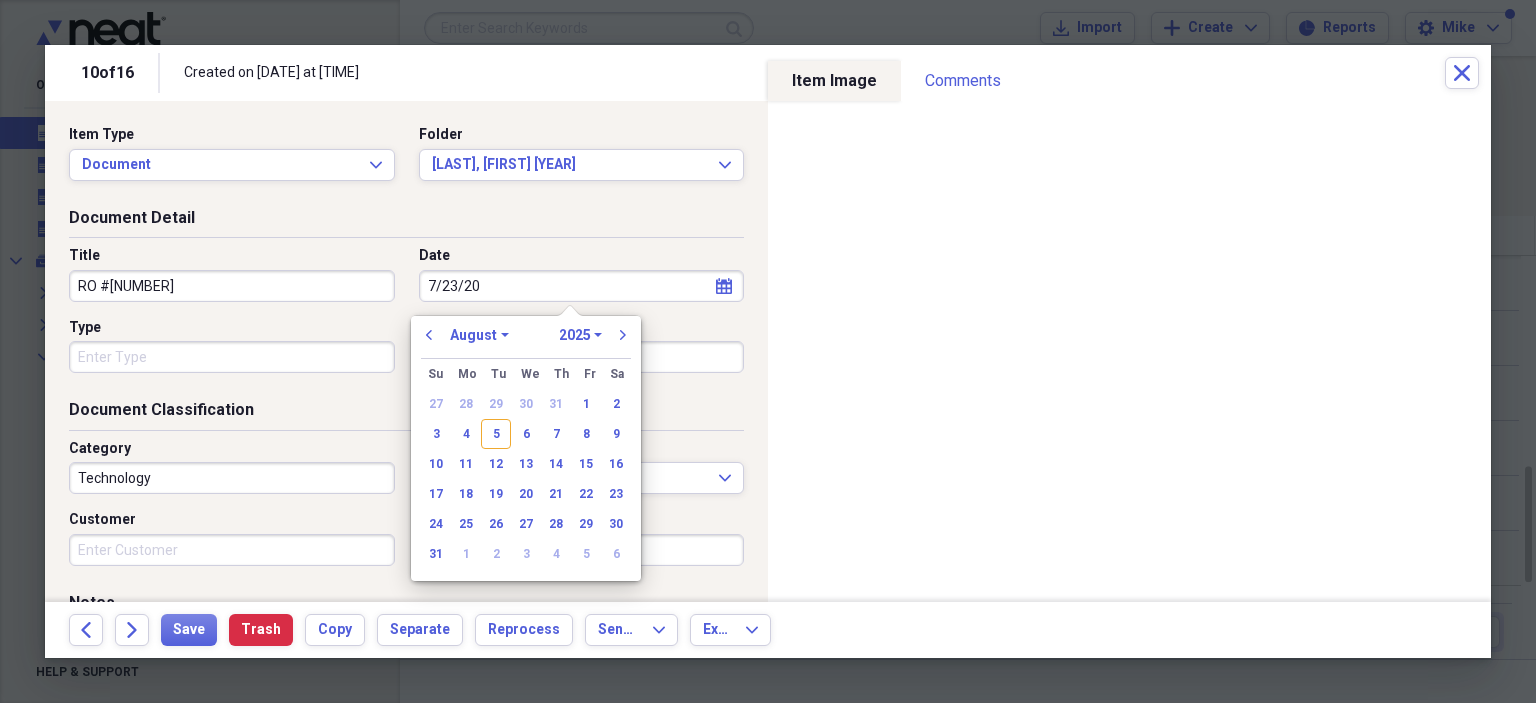 type on "7/23/202" 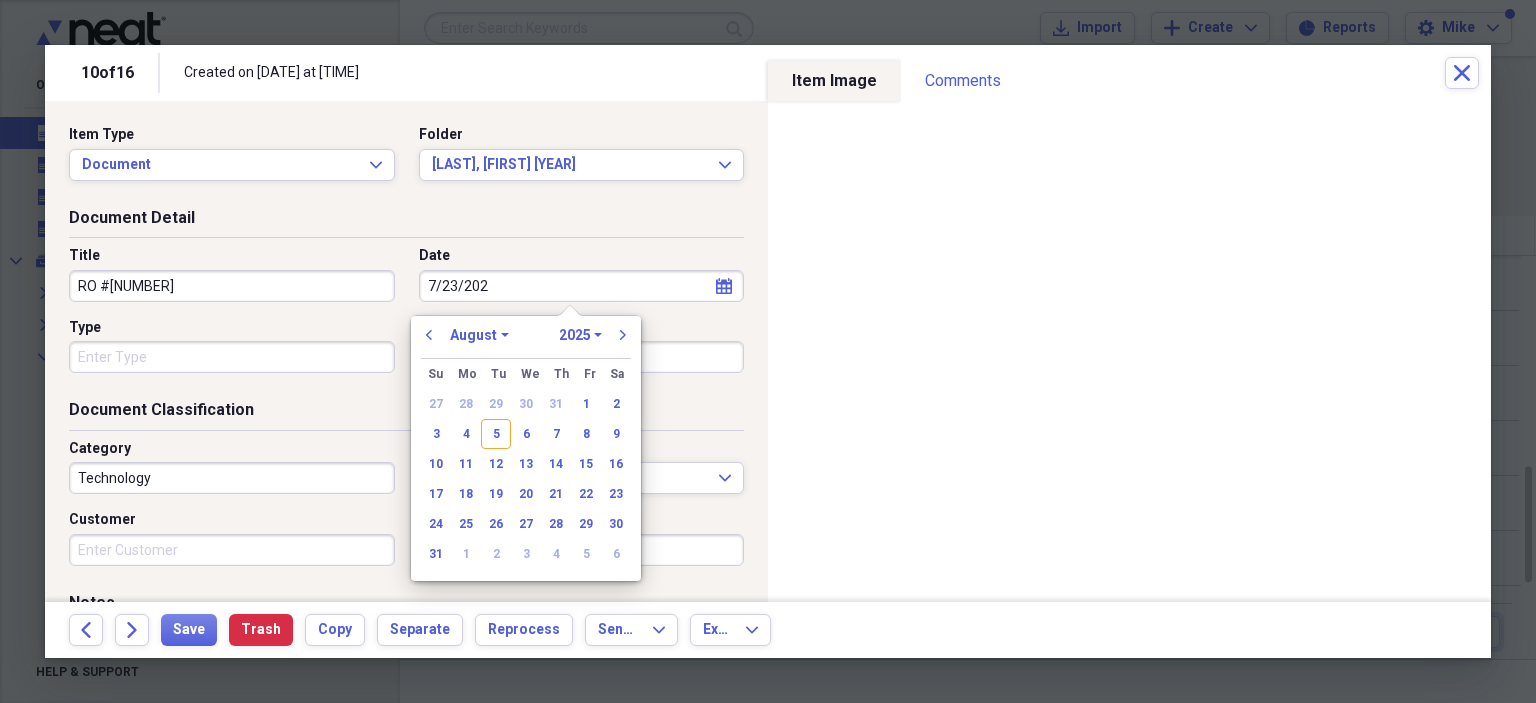 select on "6" 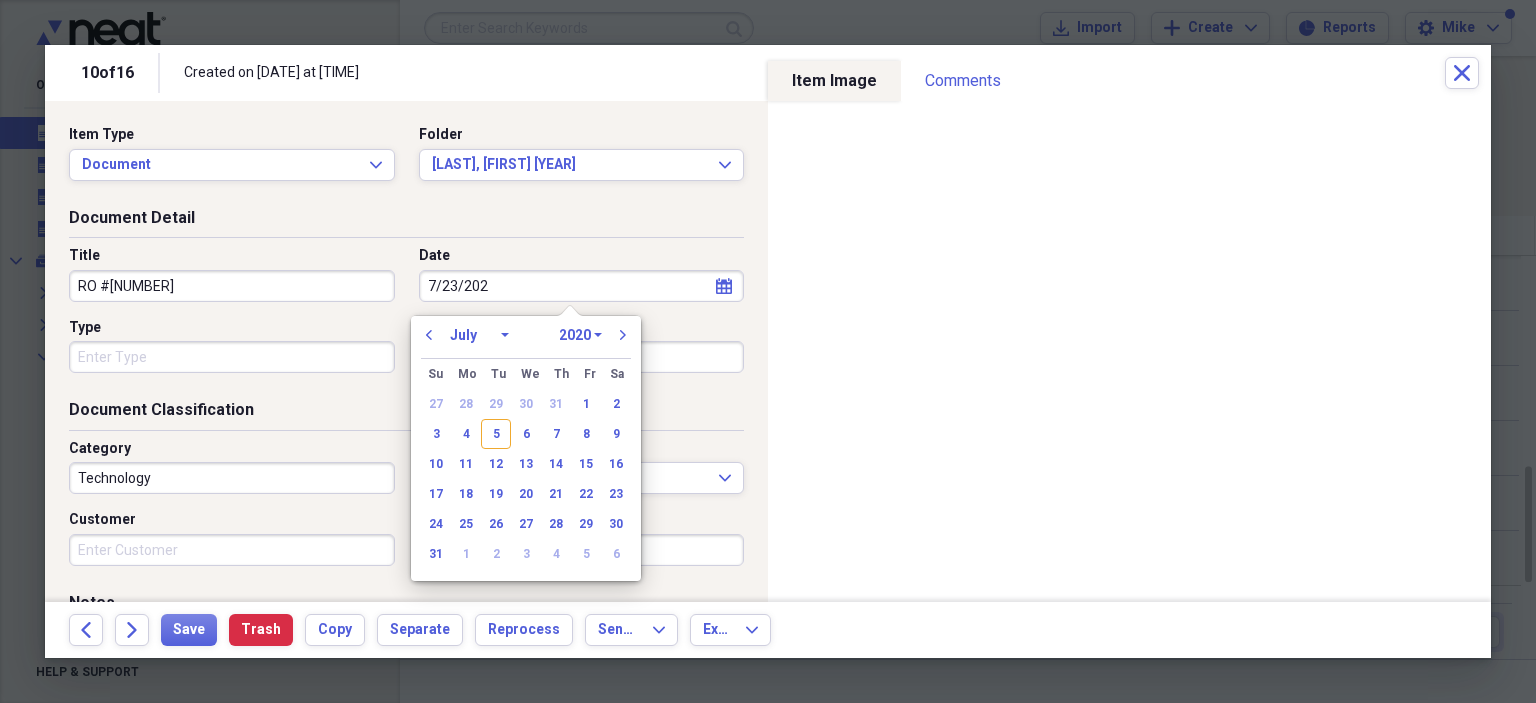 type on "7/23/2025" 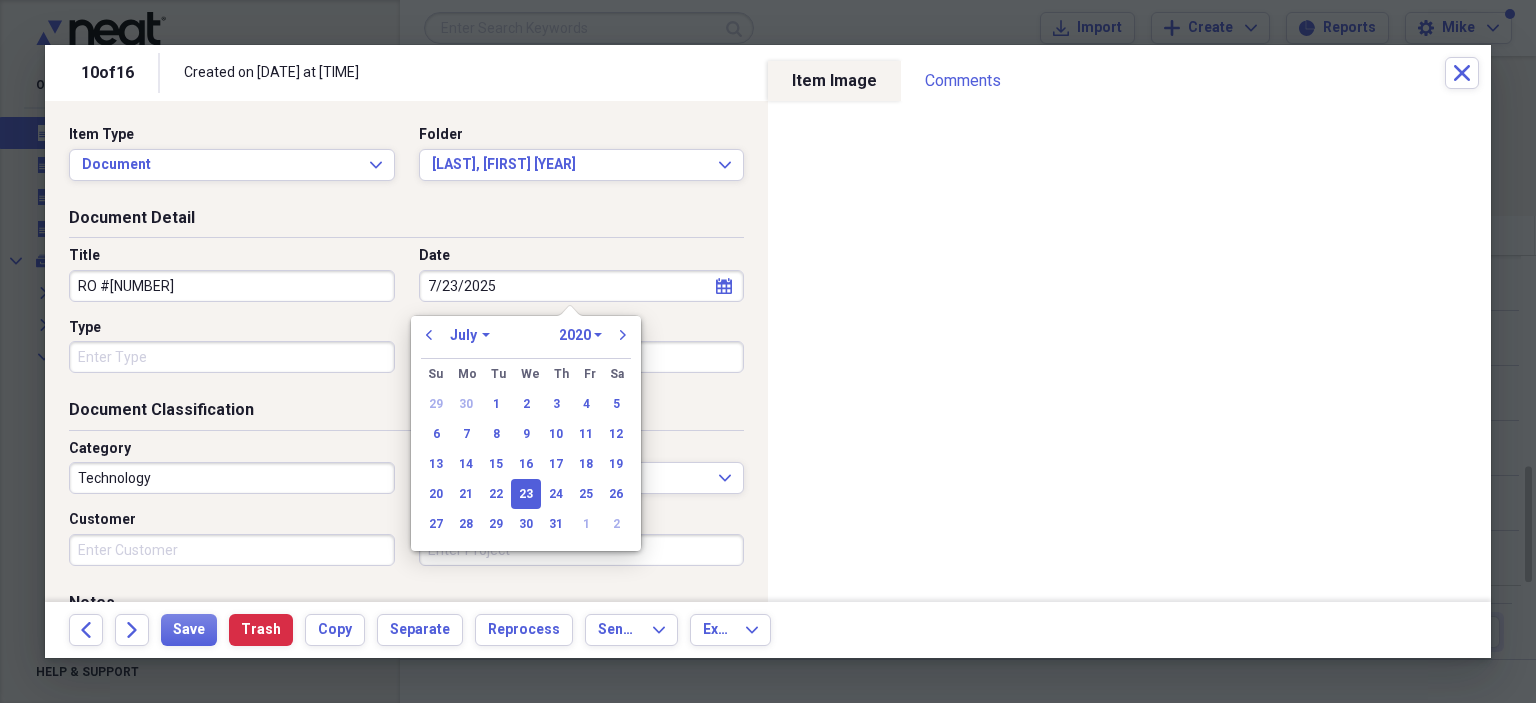 select on "2025" 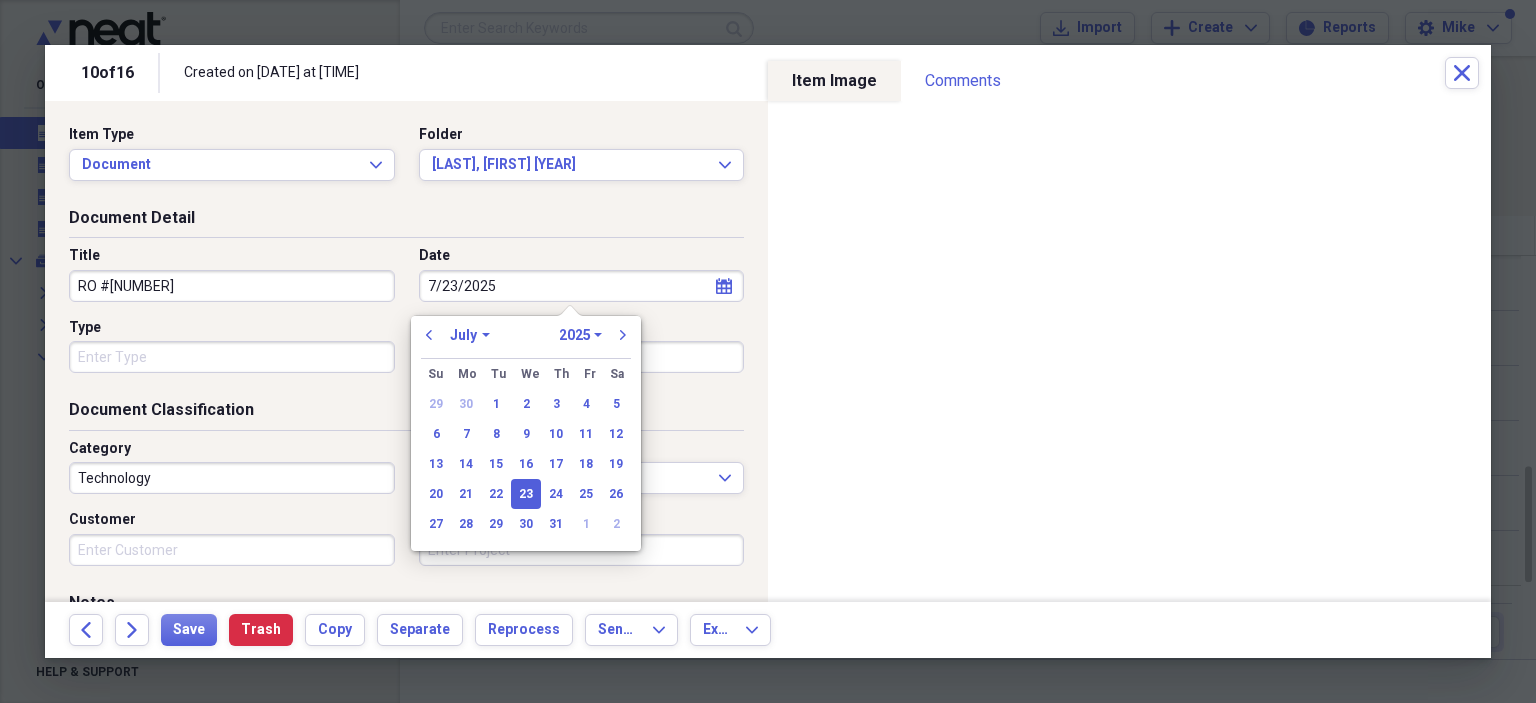 type on "07/23/2025" 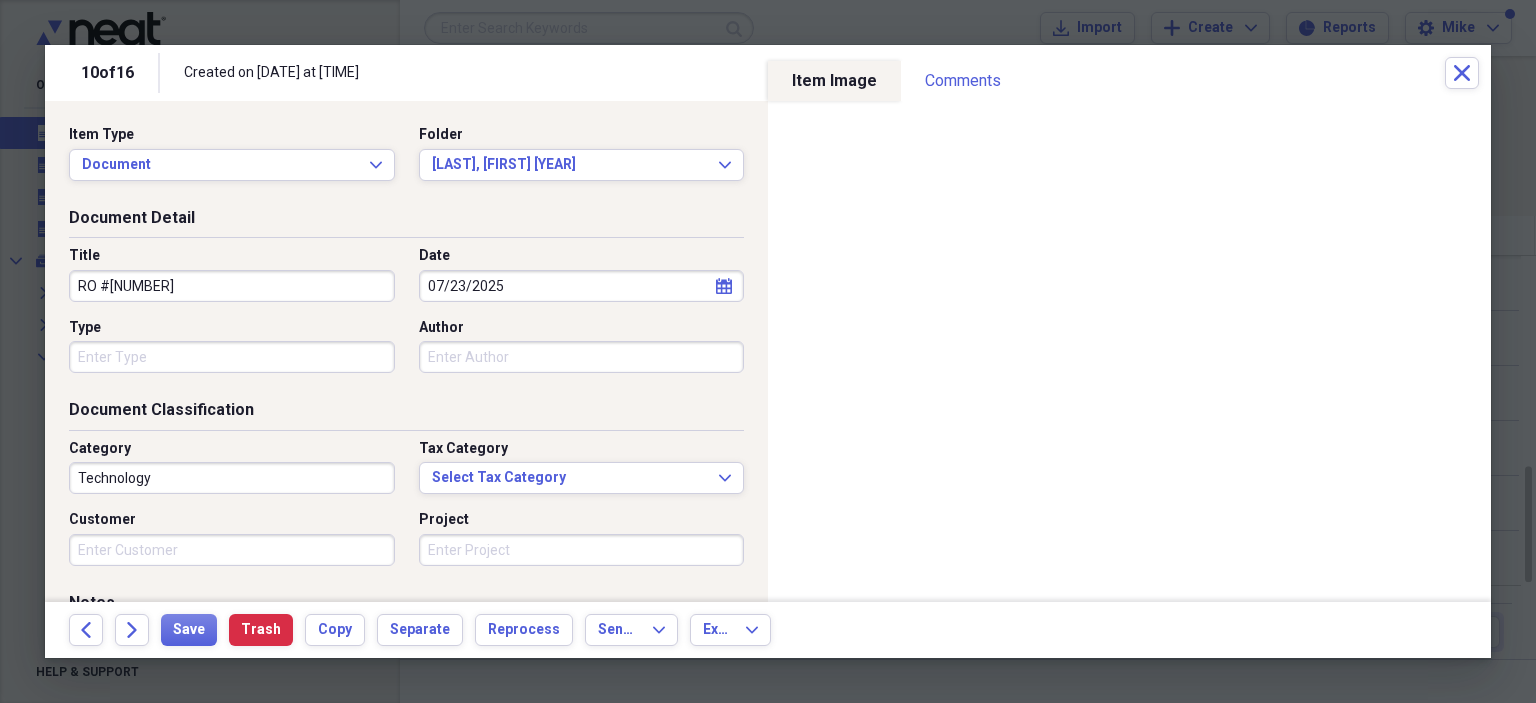 click on "Type" at bounding box center (232, 357) 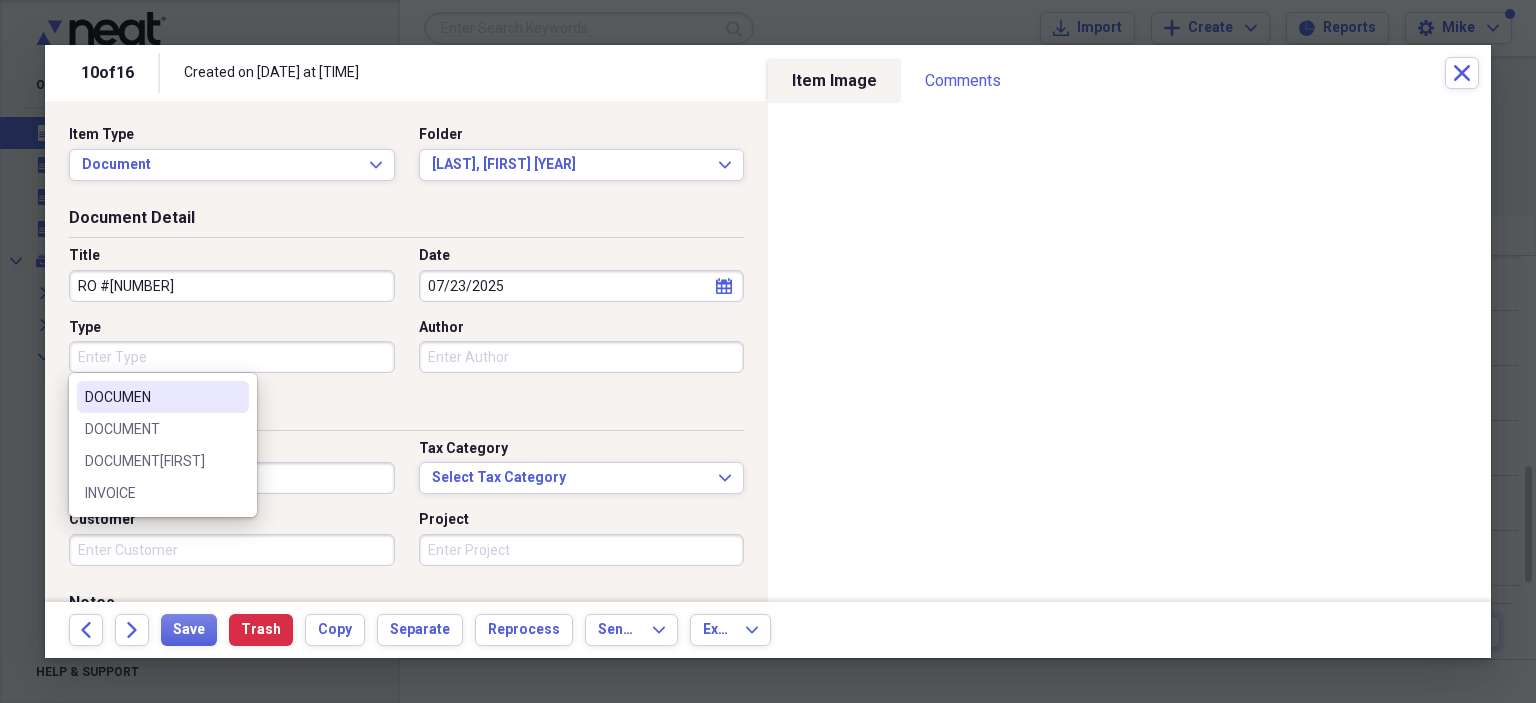 click on "DOCUMENT" at bounding box center (151, 429) 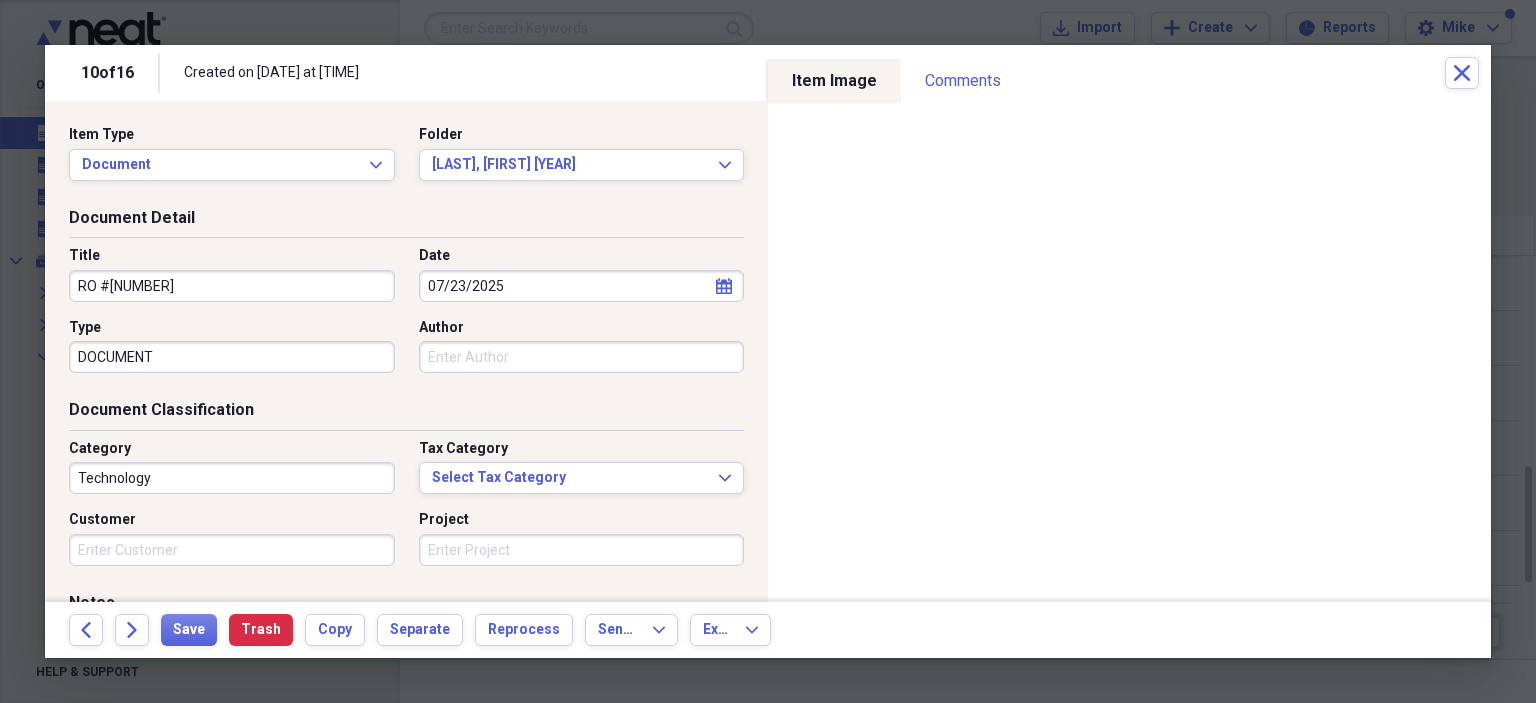 type on "DOCUMENT" 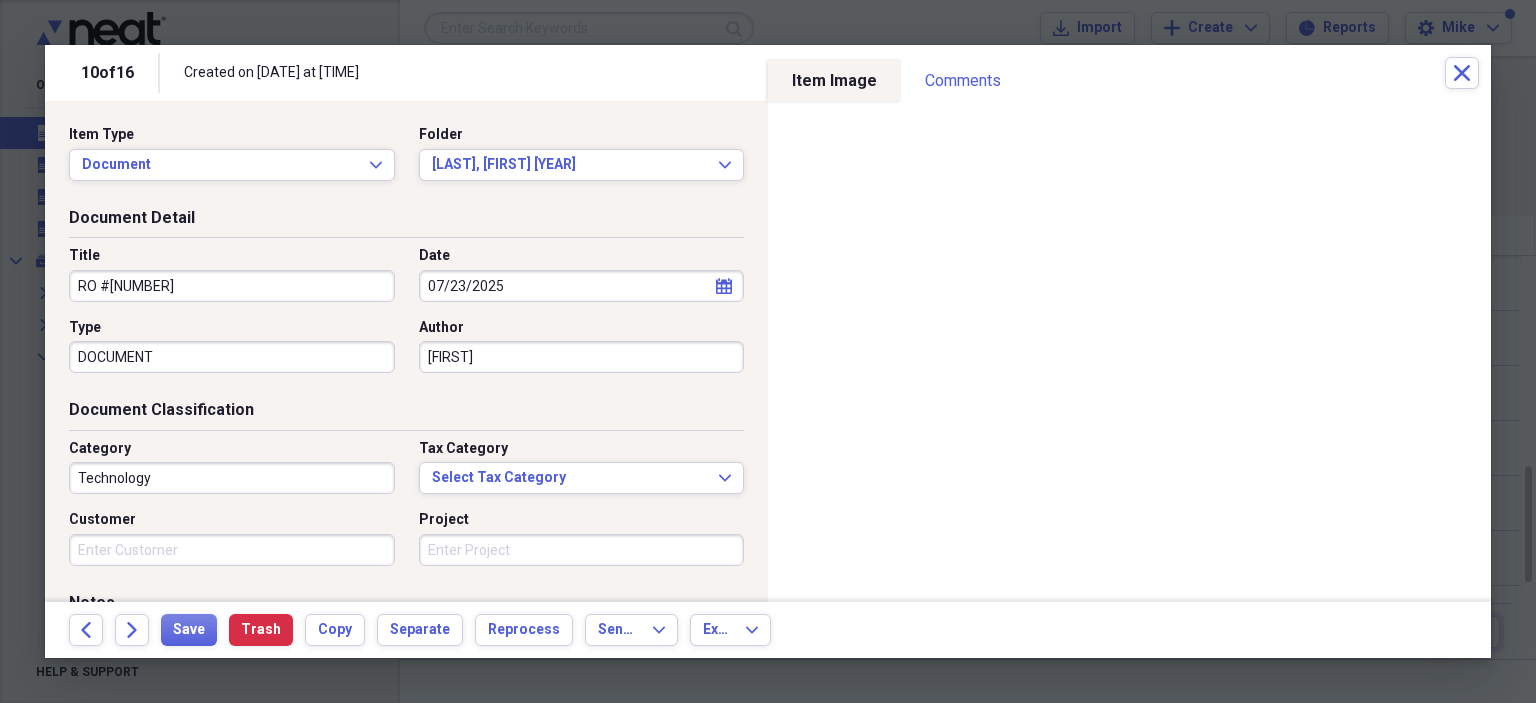 type on "[FIRST]" 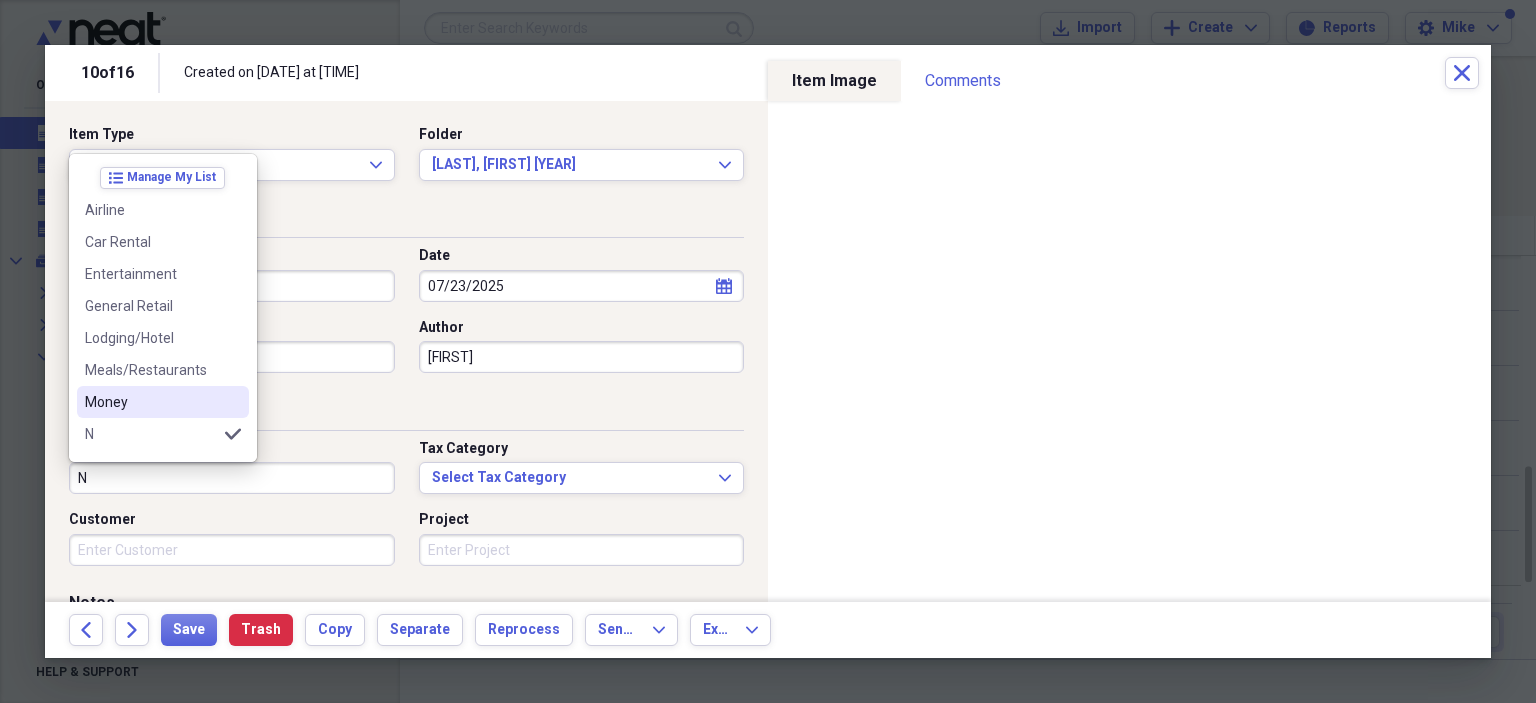 scroll, scrollTop: 100, scrollLeft: 0, axis: vertical 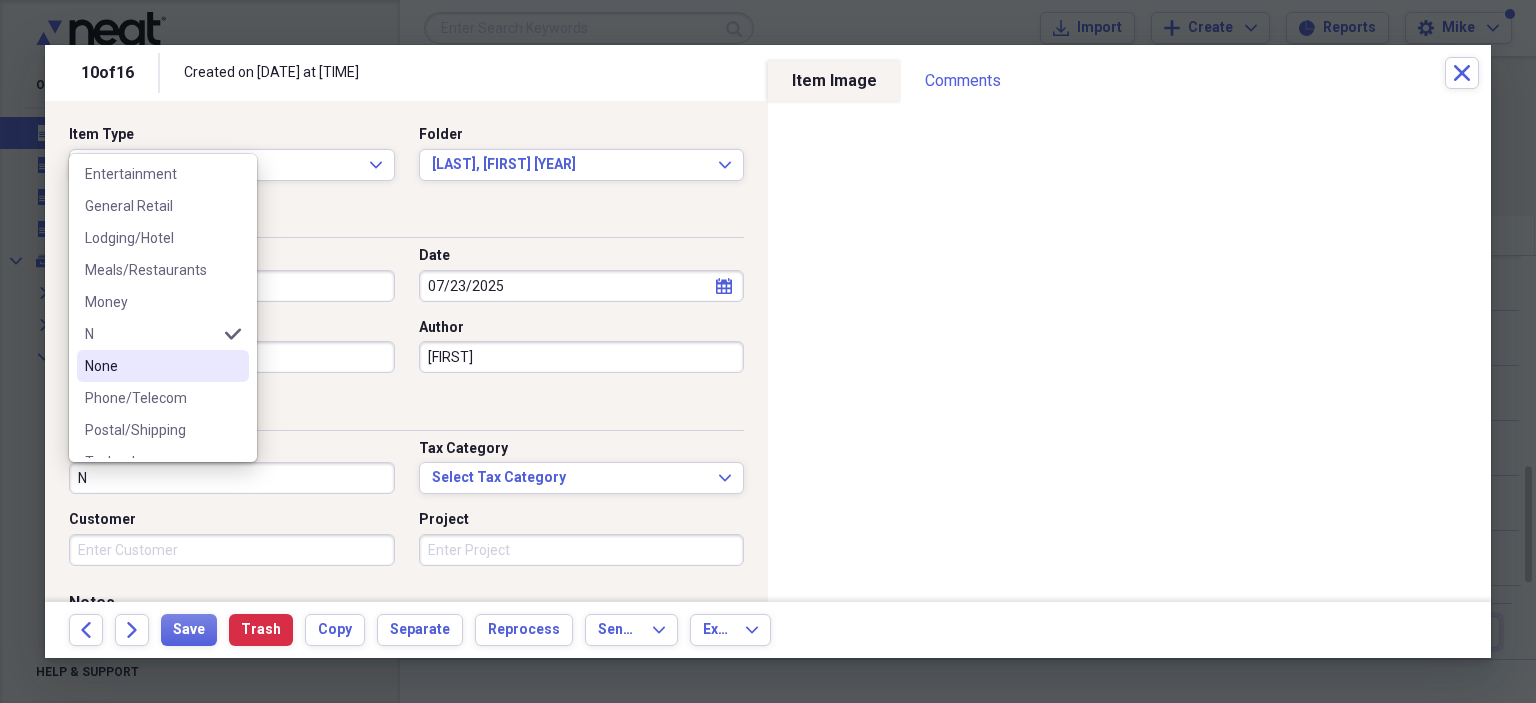 click on "None" at bounding box center (151, 366) 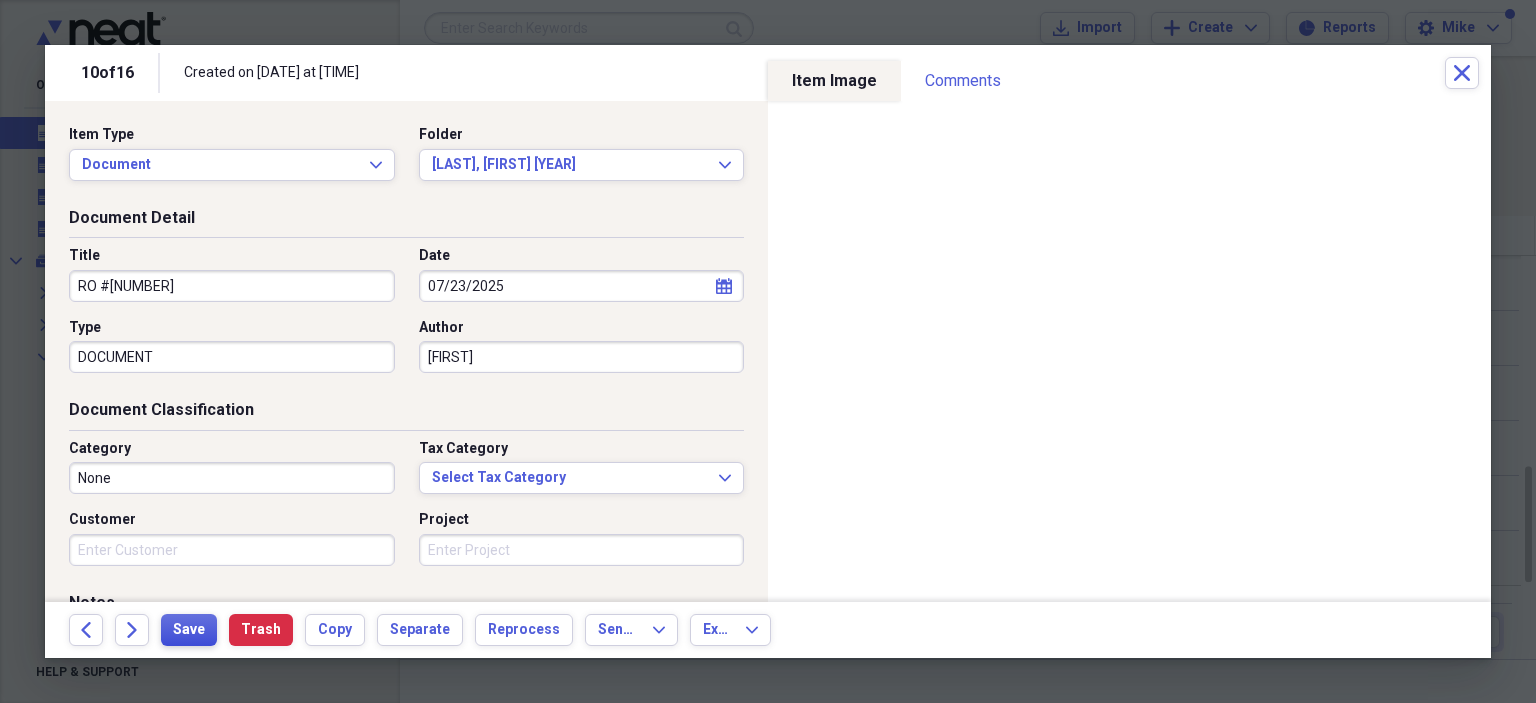 click on "Save" at bounding box center (189, 630) 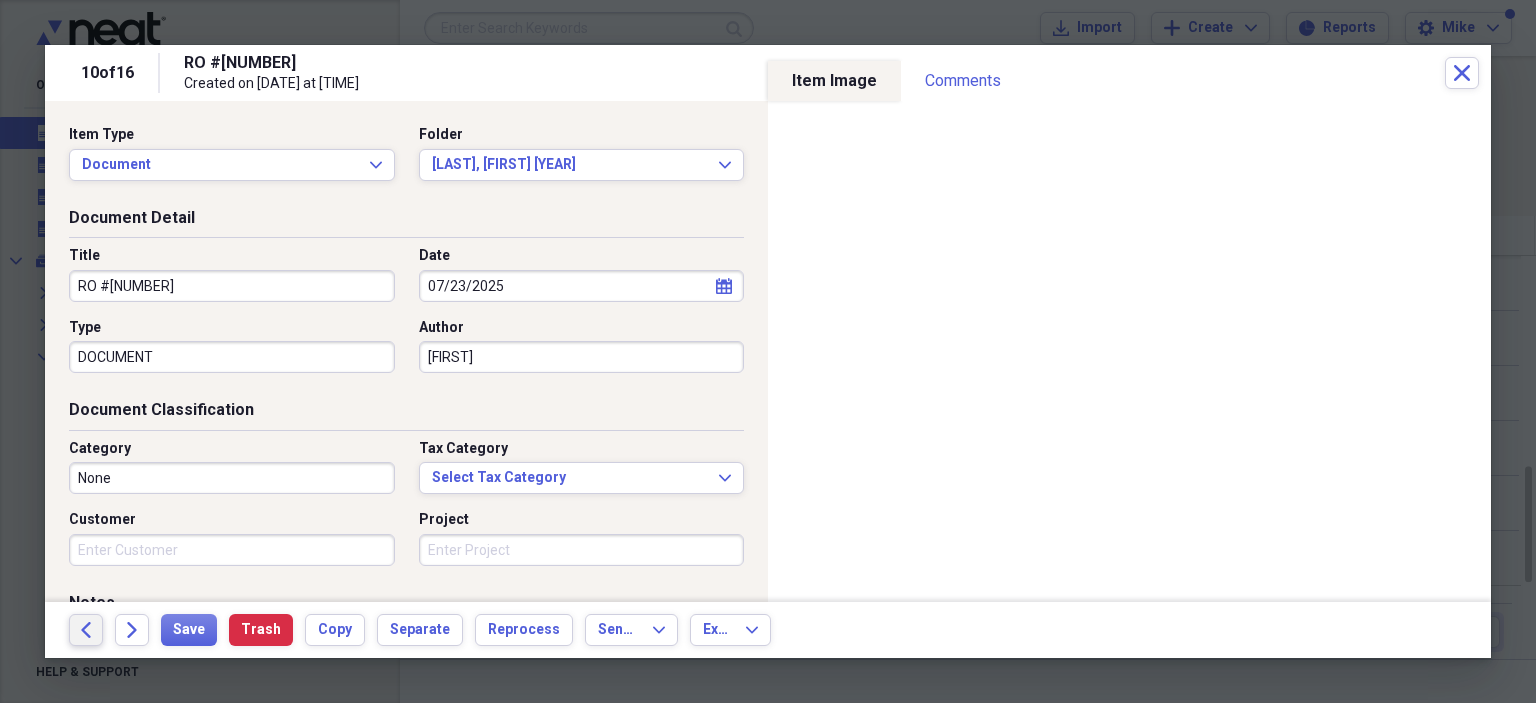 click on "Back" at bounding box center [86, 630] 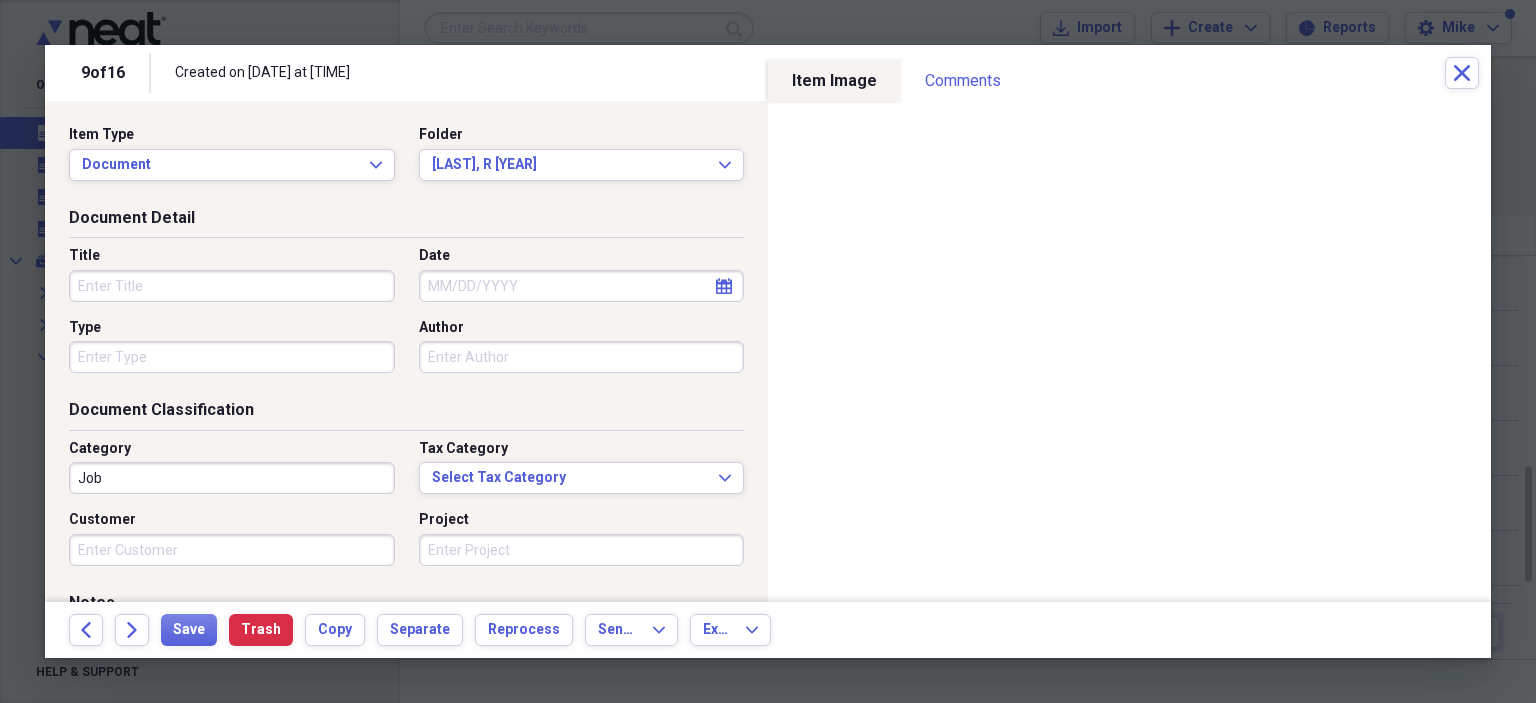 click on "Title" at bounding box center (232, 286) 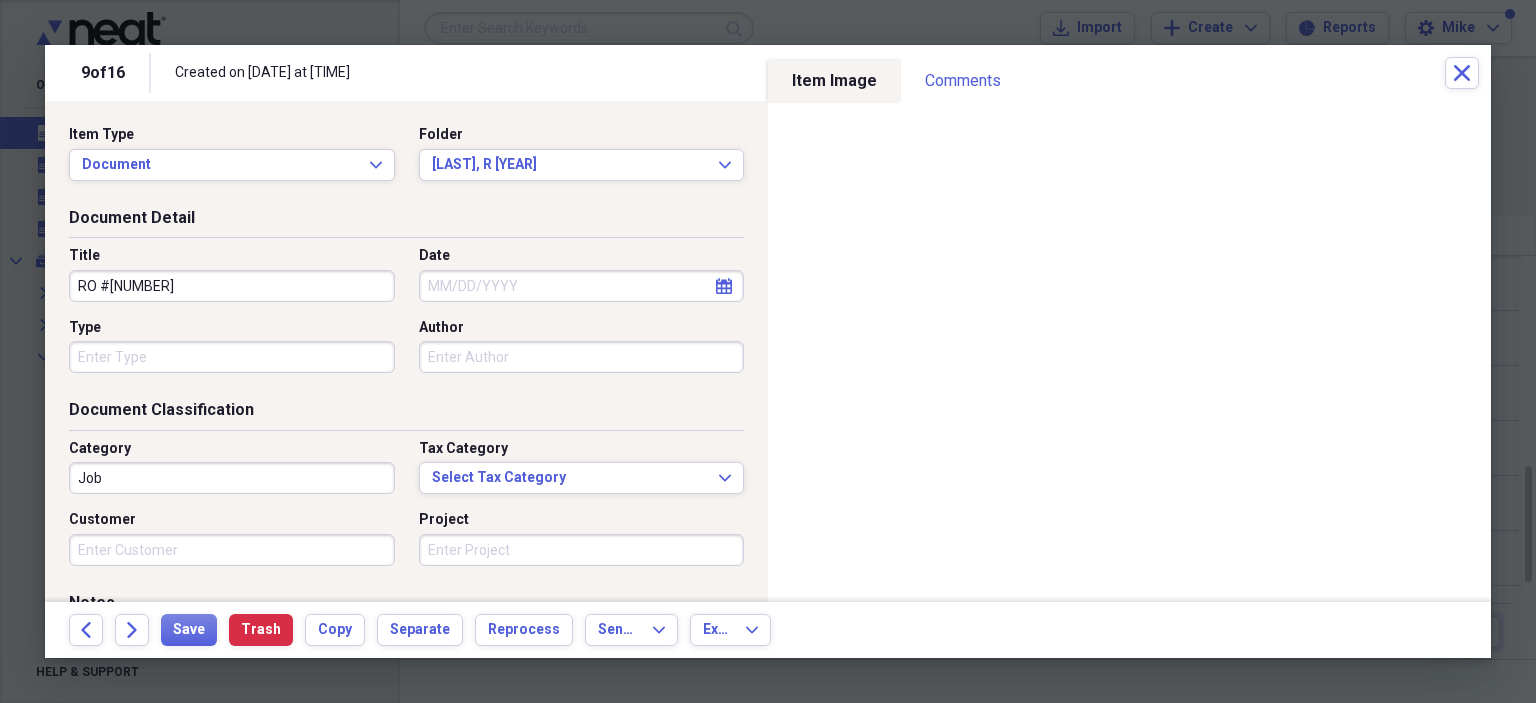 type on "RO #[NUMBER]" 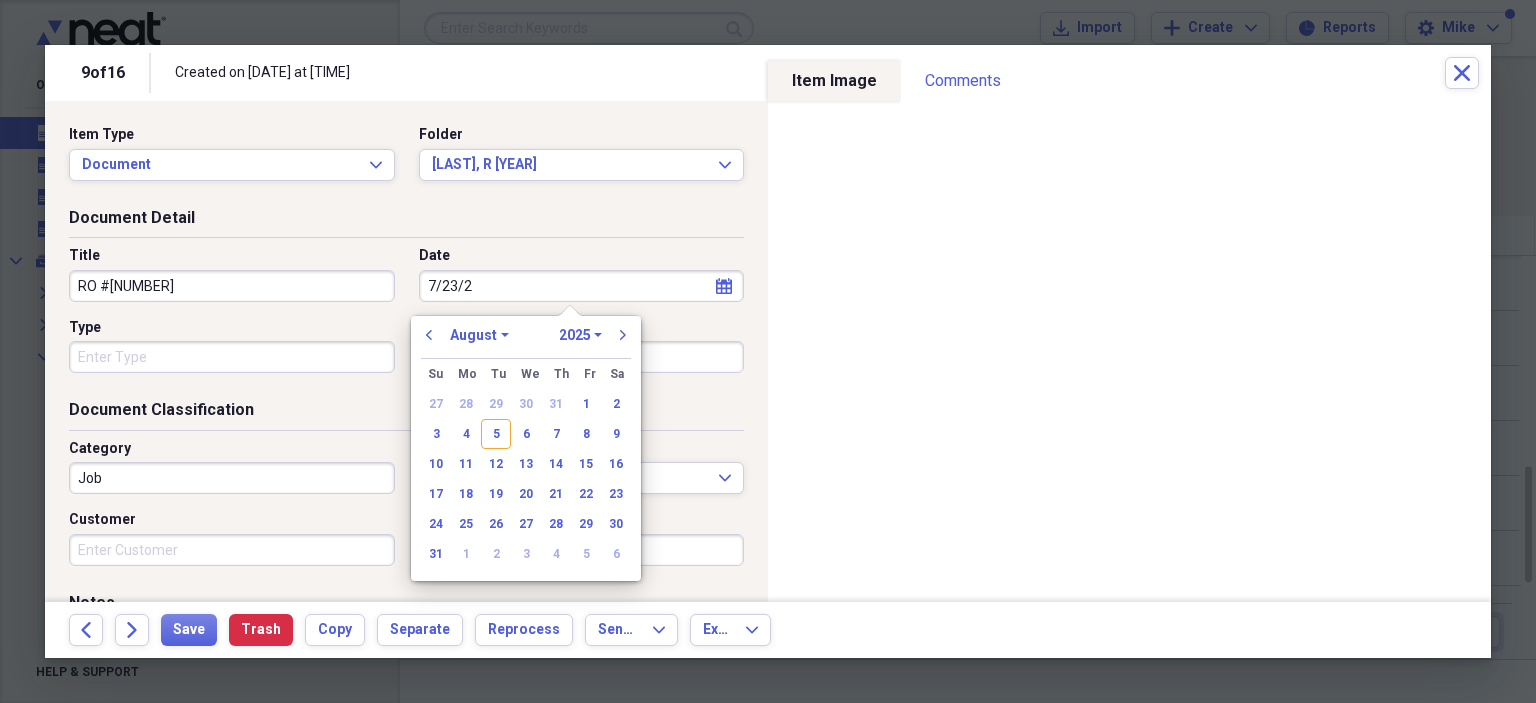 type on "7/23/20" 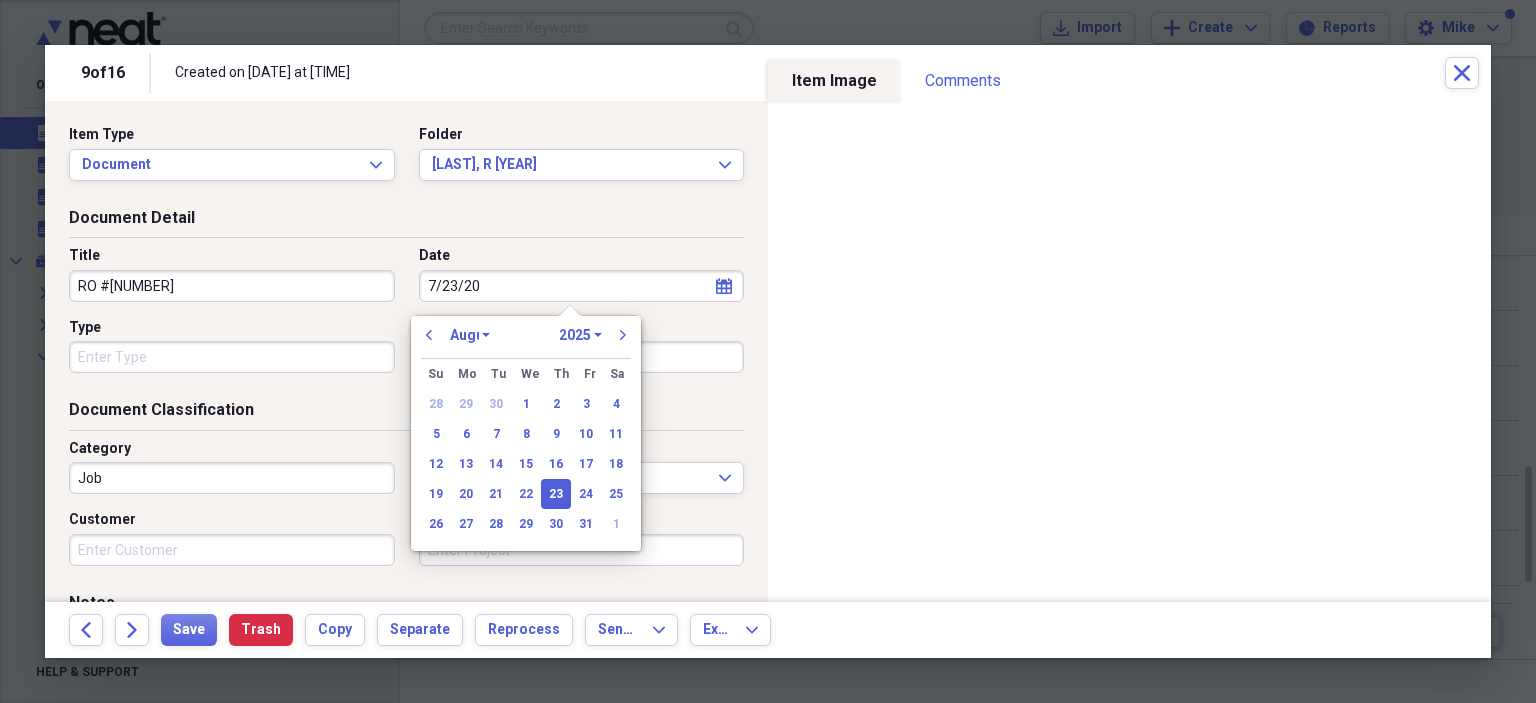 select on "6" 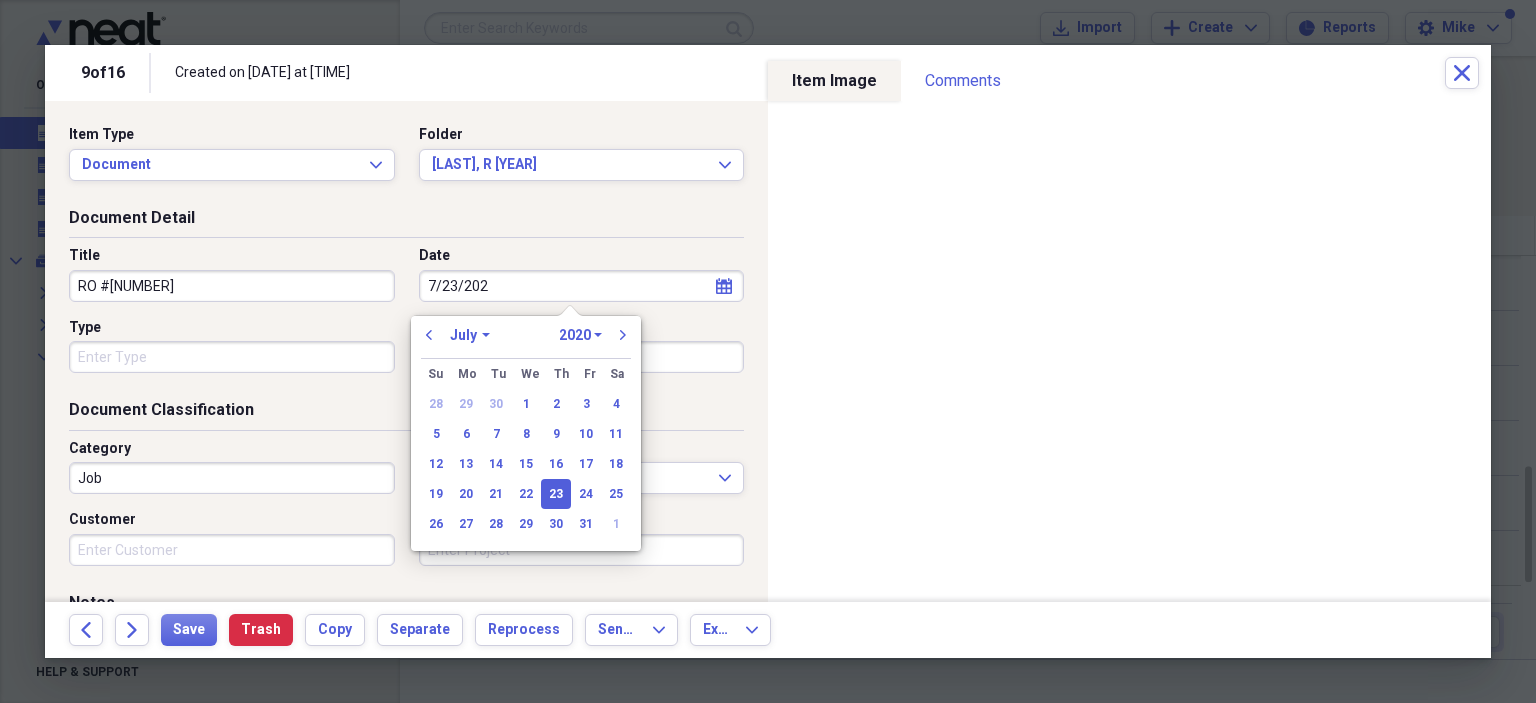 type on "7/23/2025" 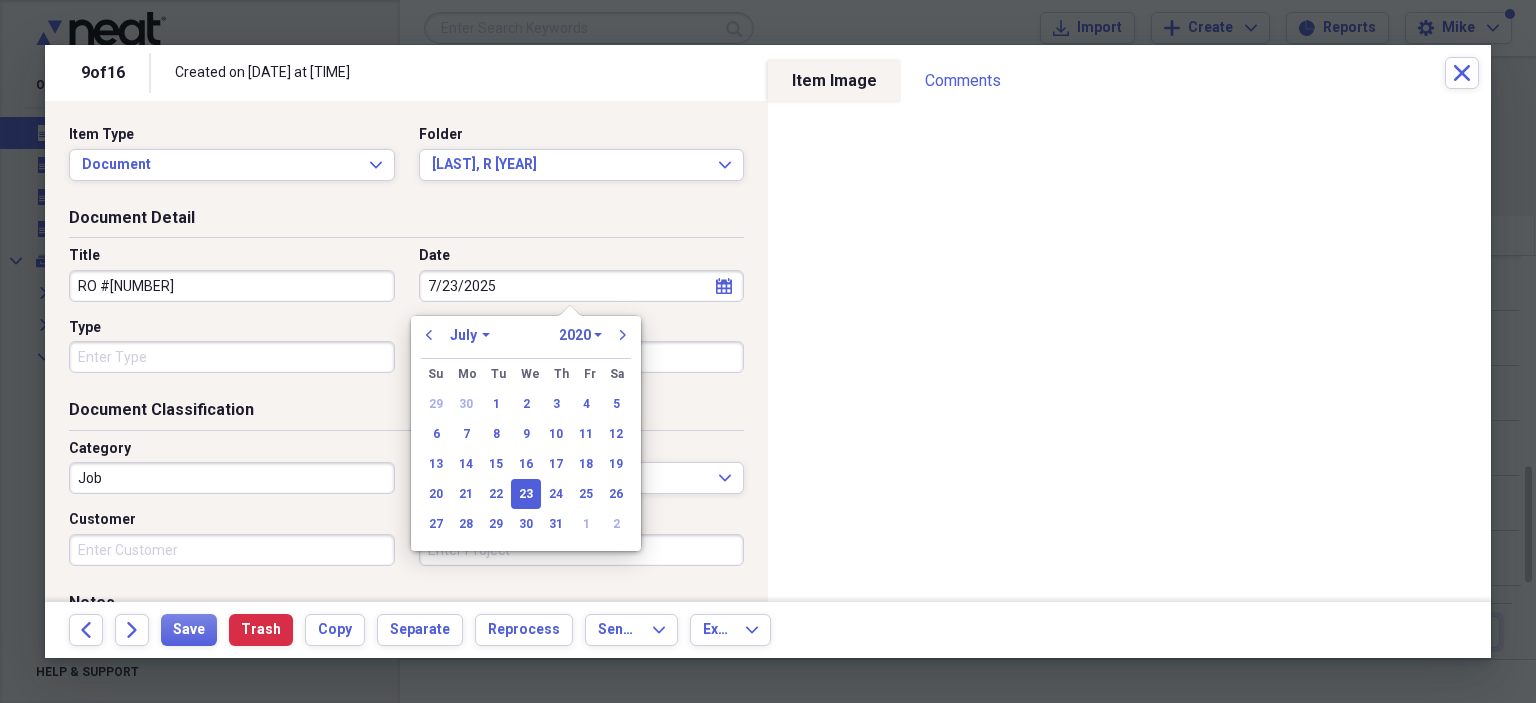 select on "2025" 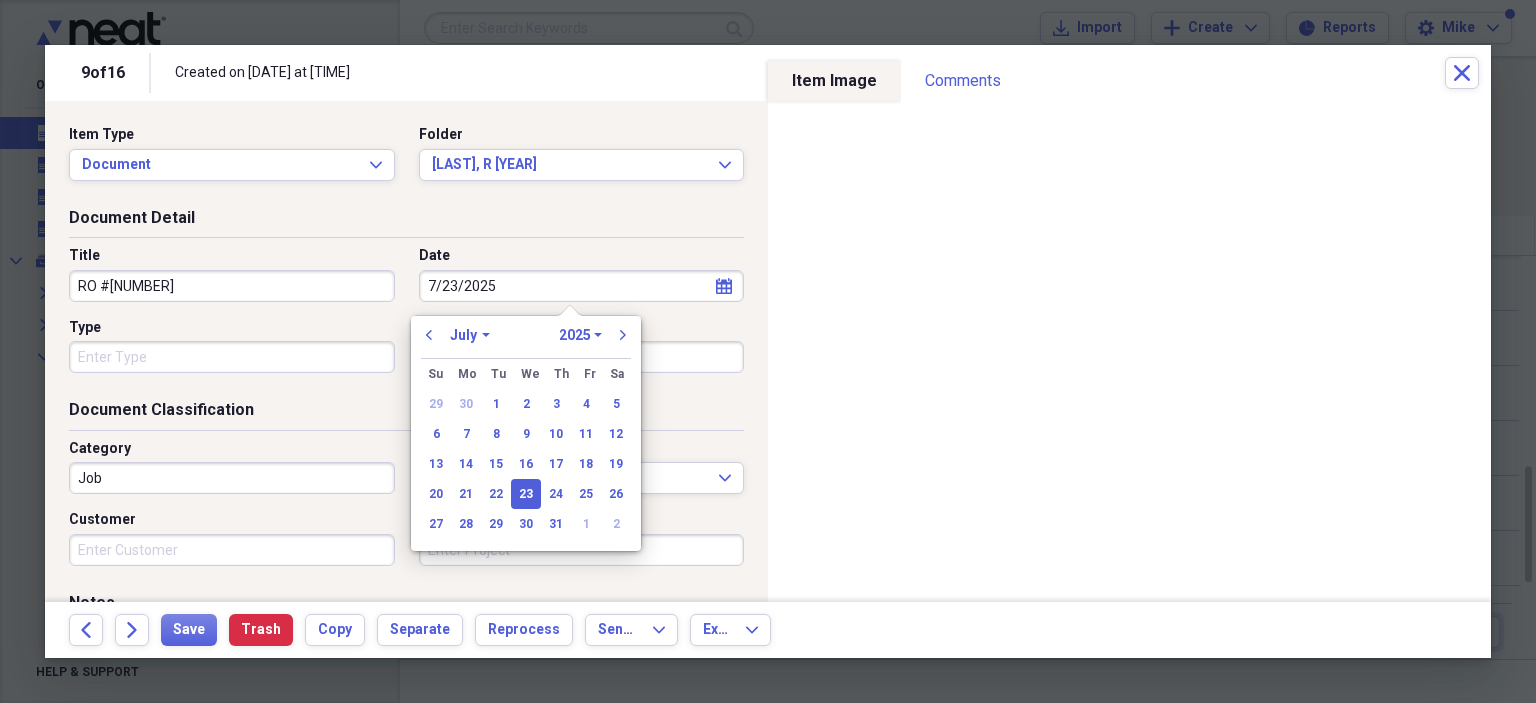 click on "Type" at bounding box center [232, 357] 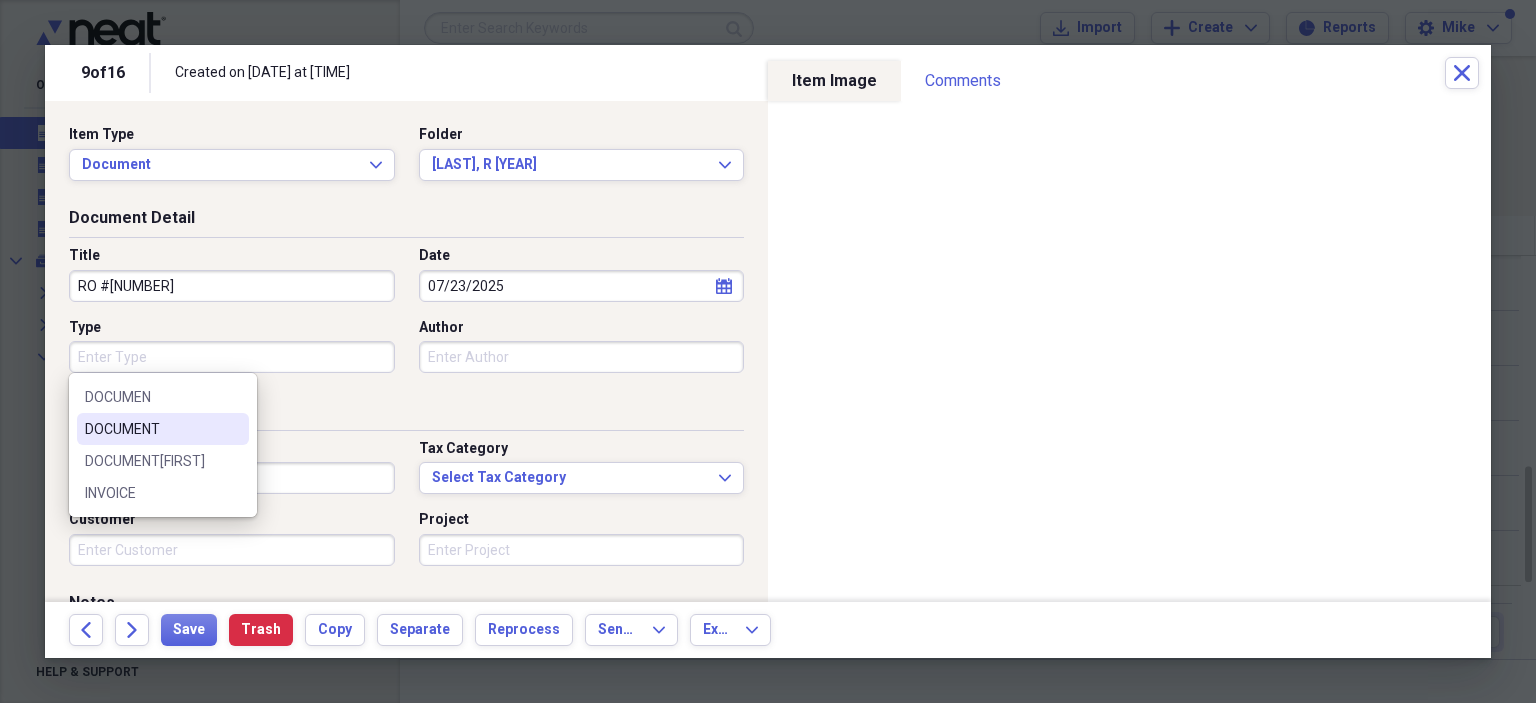 click on "DOCUMENT" at bounding box center [151, 429] 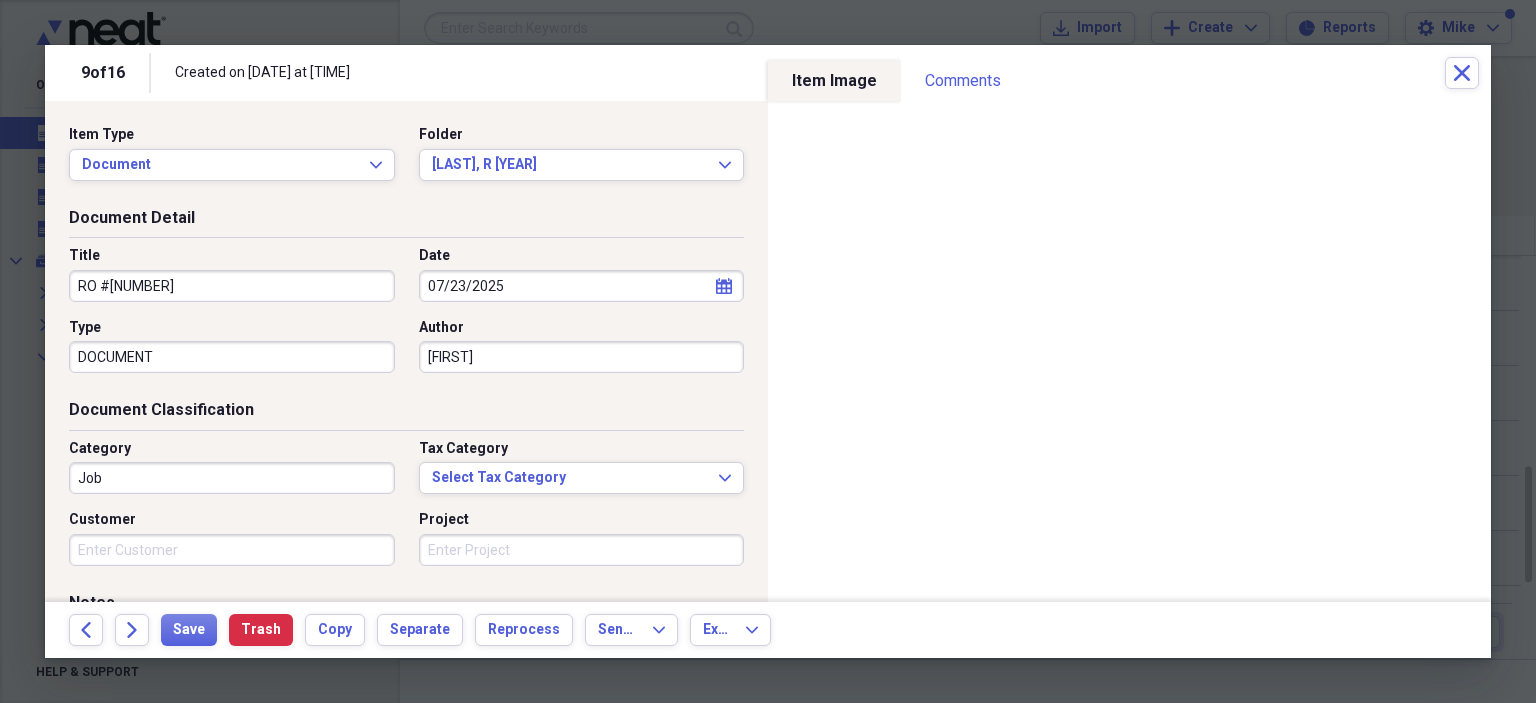 type on "[FIRST]" 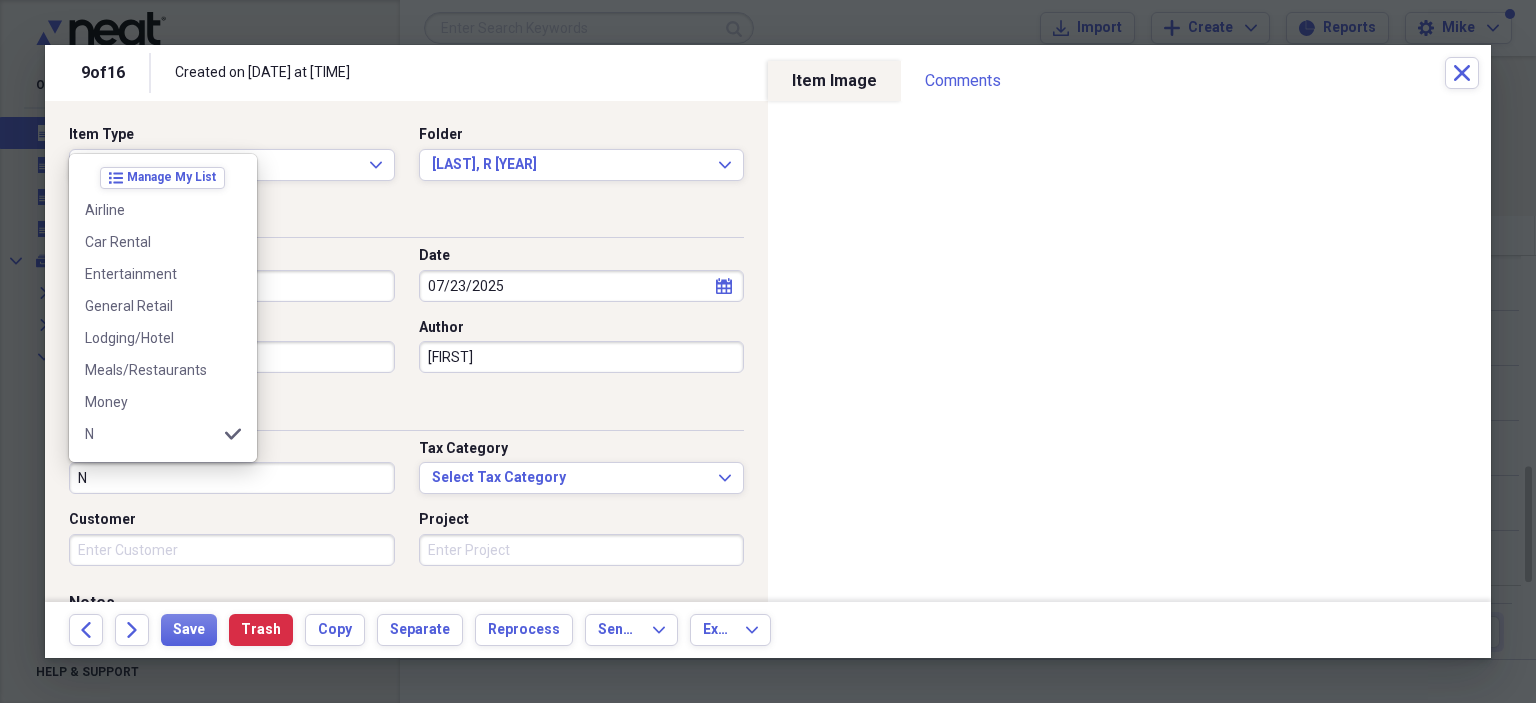 scroll, scrollTop: 100, scrollLeft: 0, axis: vertical 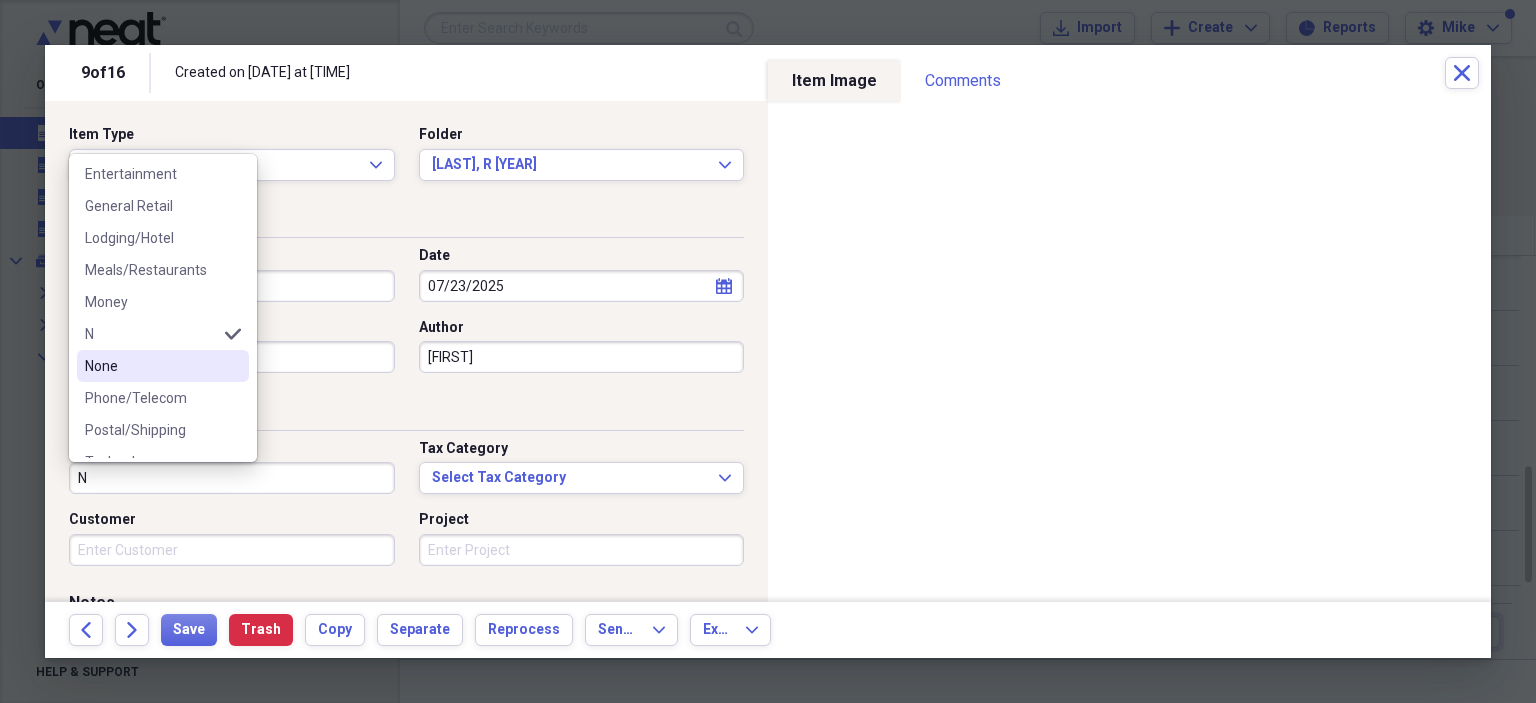 click on "None" at bounding box center [151, 366] 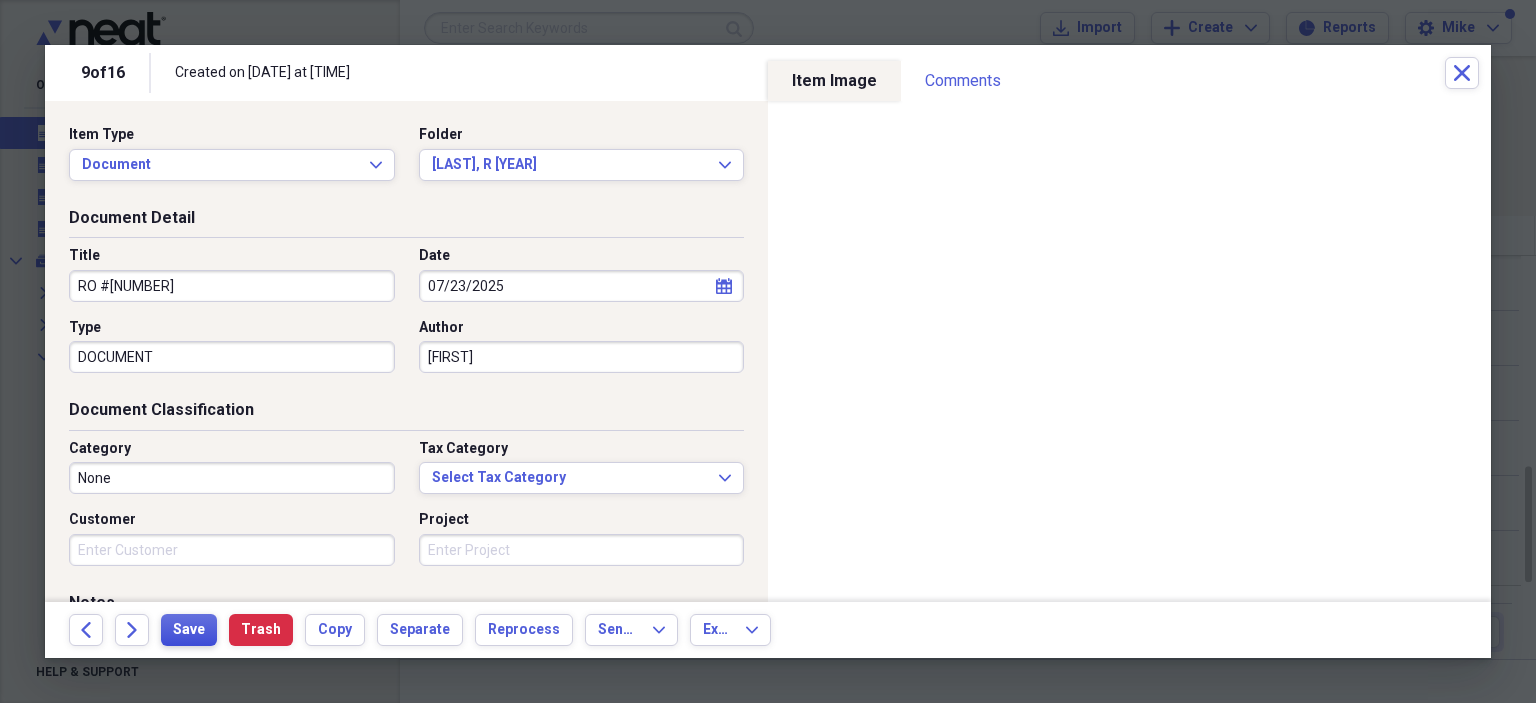 click on "Save" at bounding box center (189, 630) 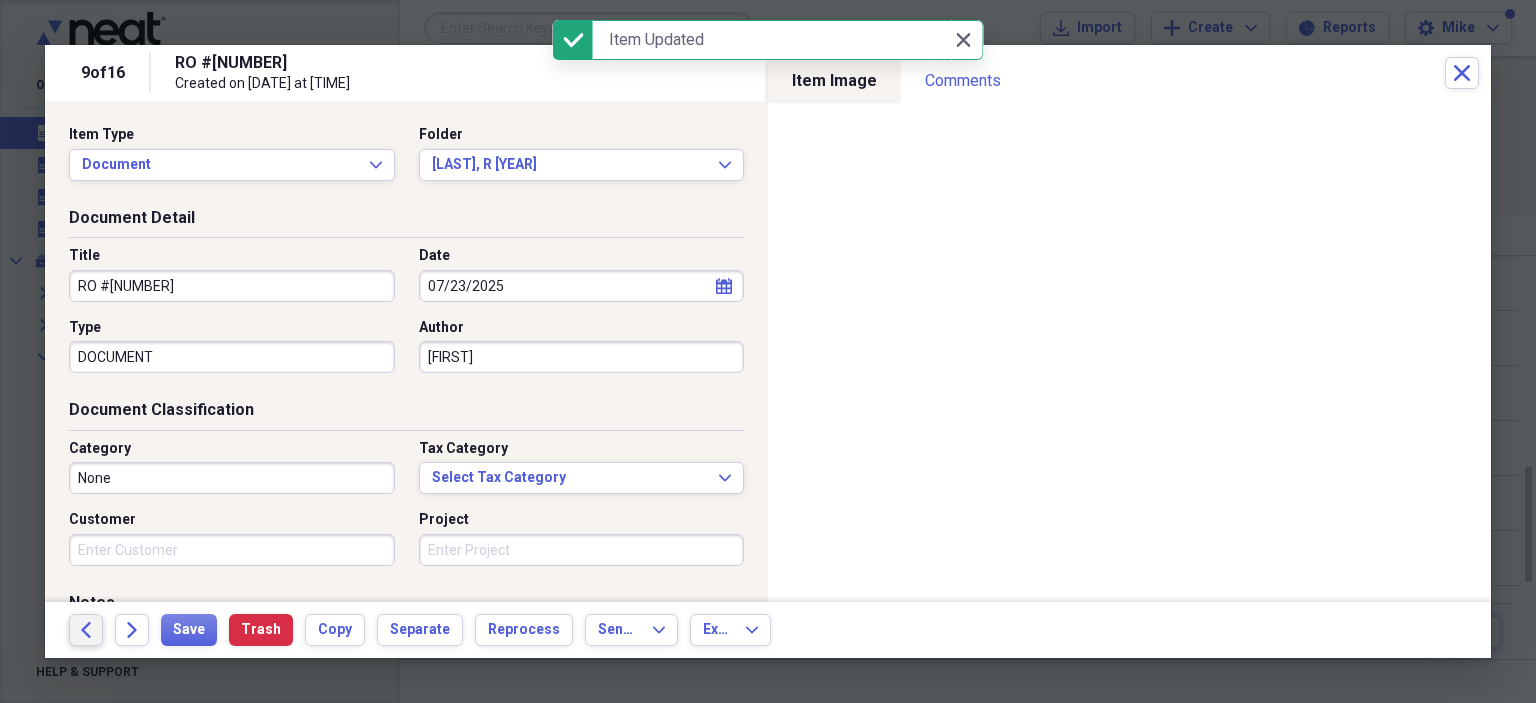 click on "Back" 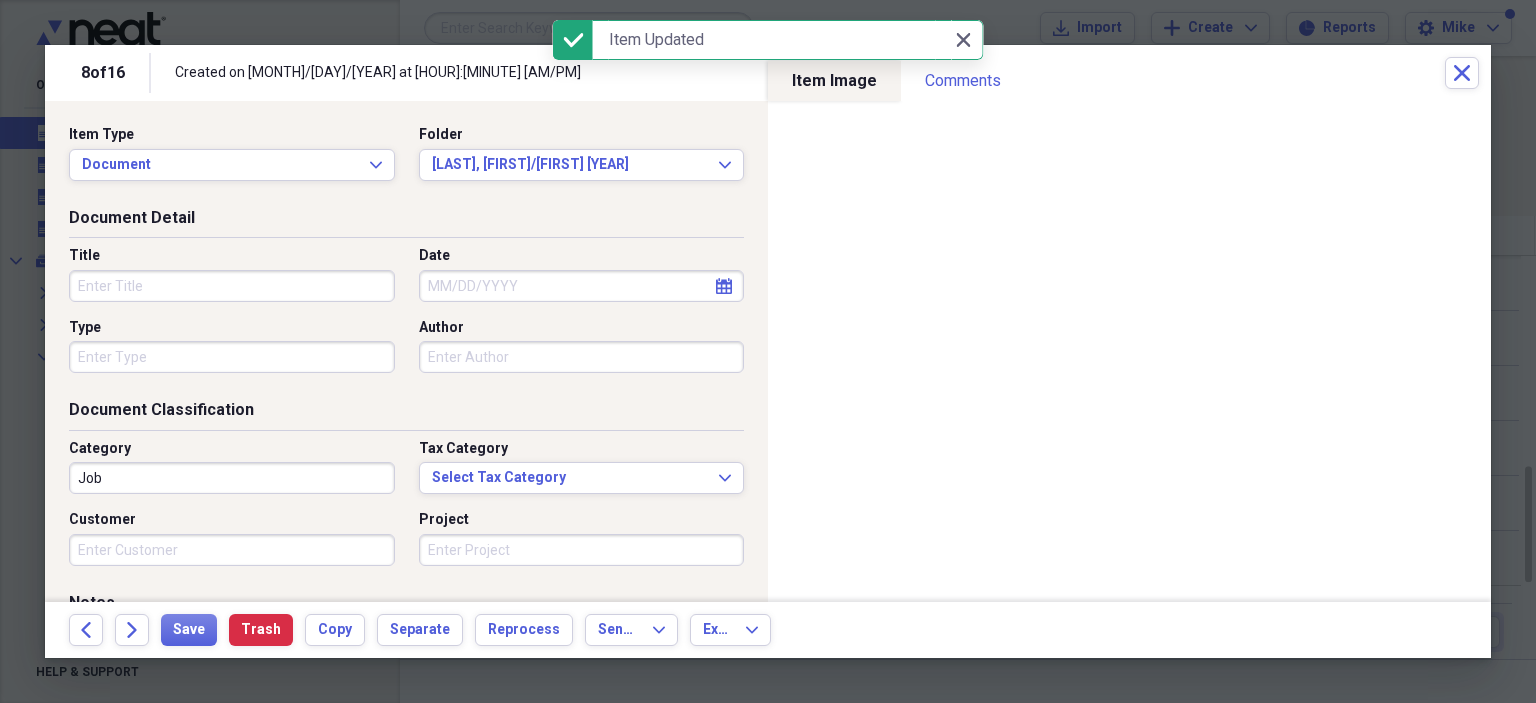 click on "Title" at bounding box center [232, 286] 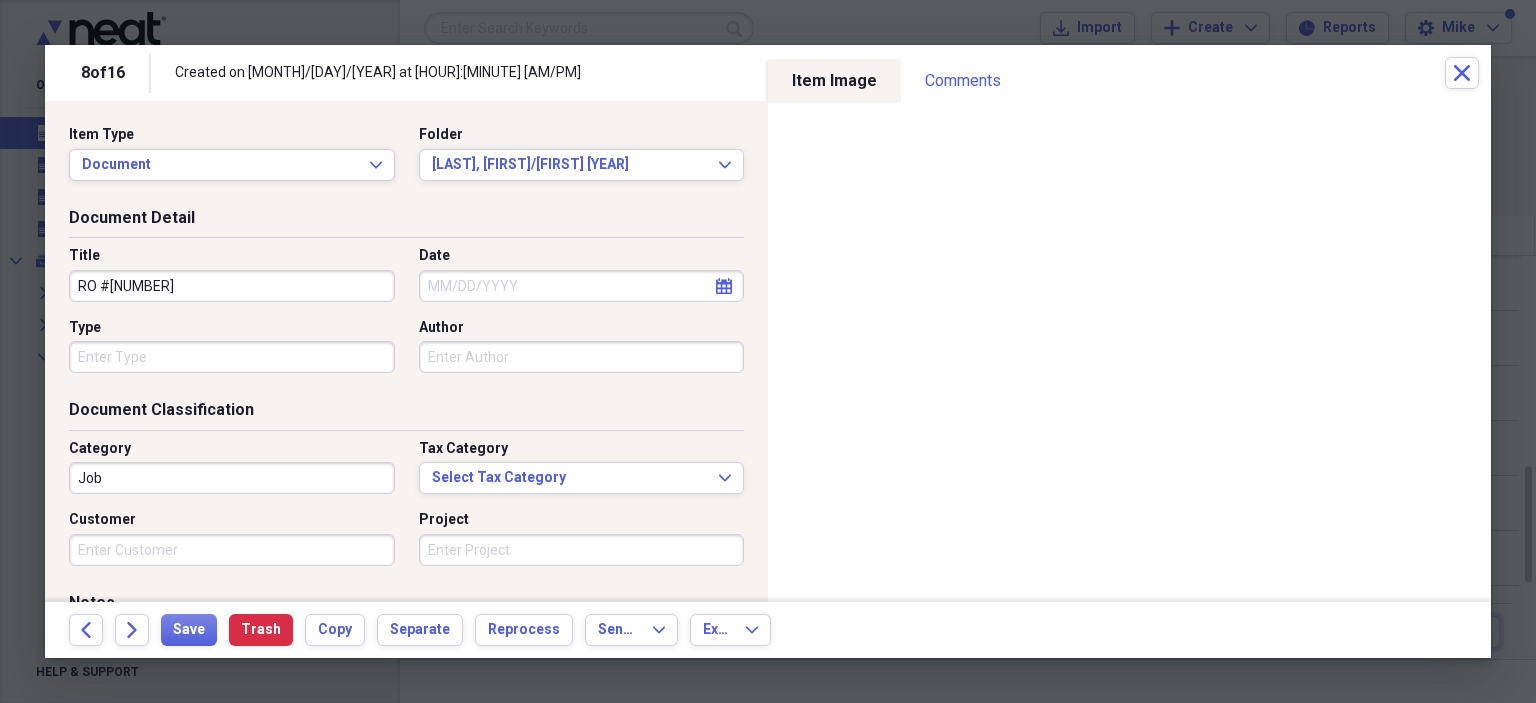 type on "RO #[NUMBER]" 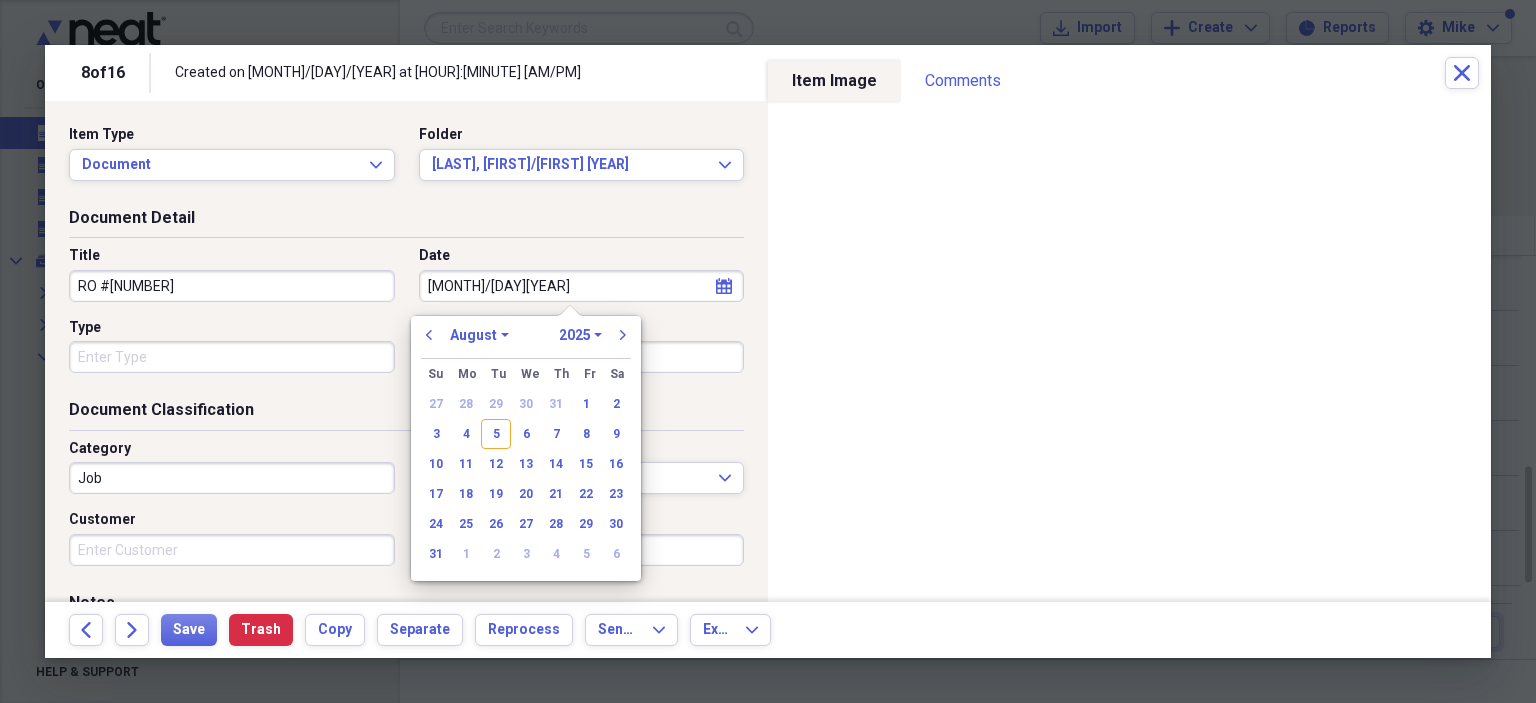click on "[MONTH]/[DAY][YEAR]" at bounding box center [582, 286] 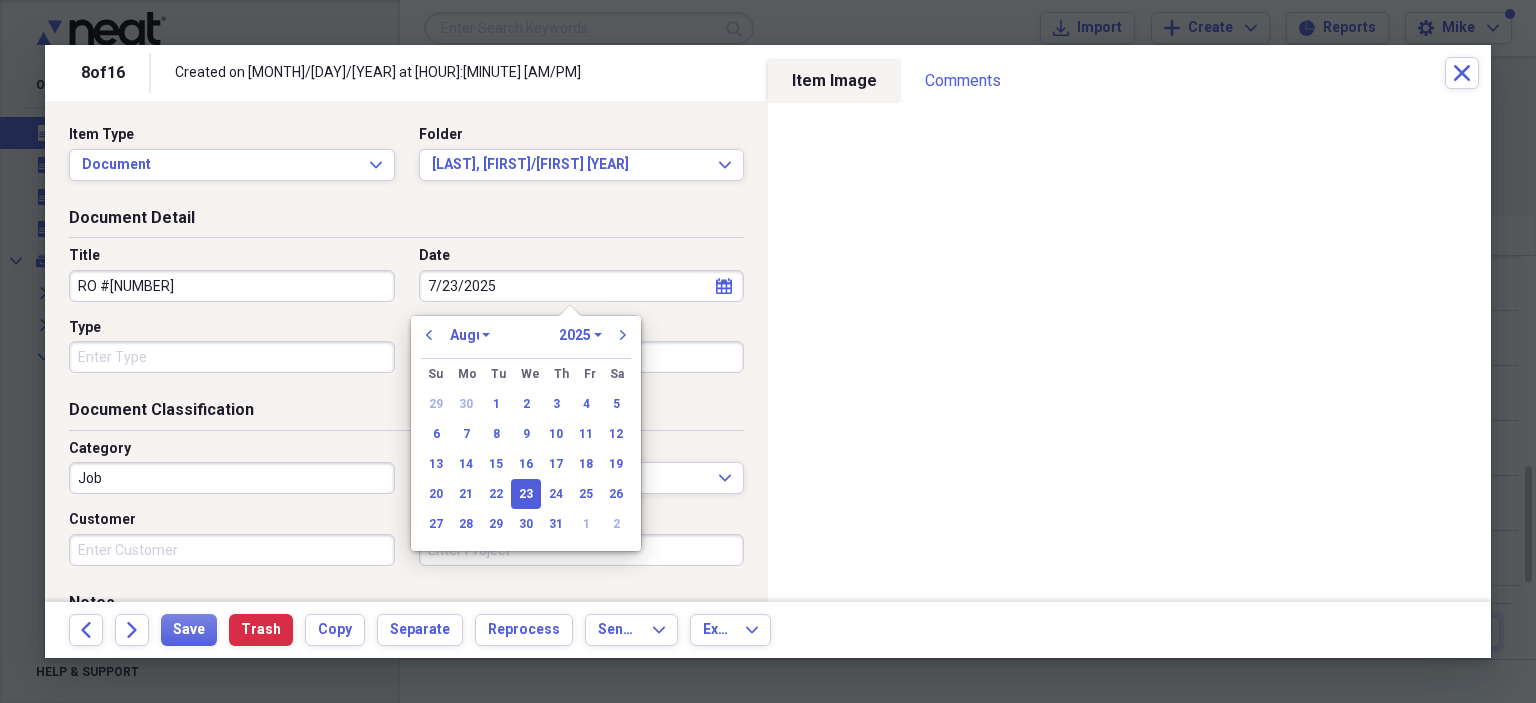 select on "6" 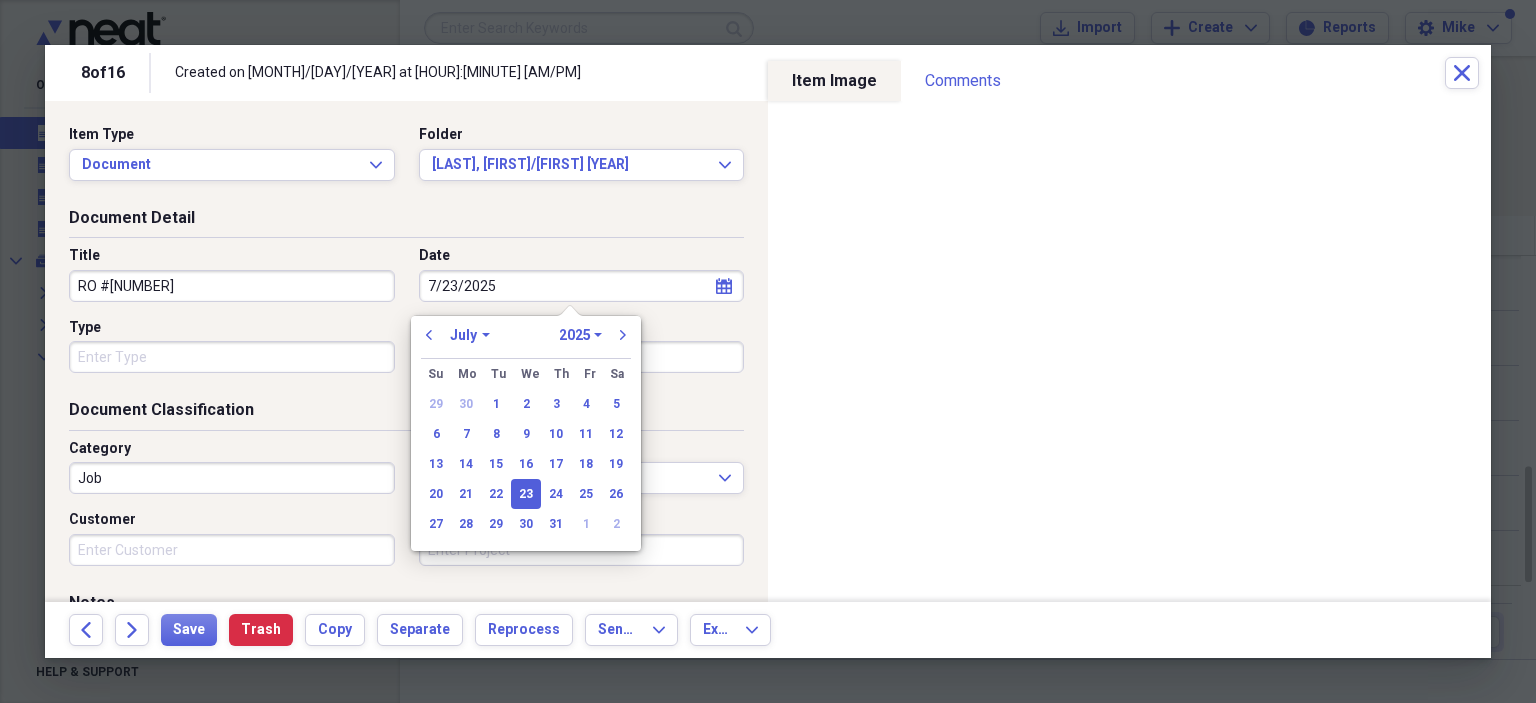 type on "07/23/2025" 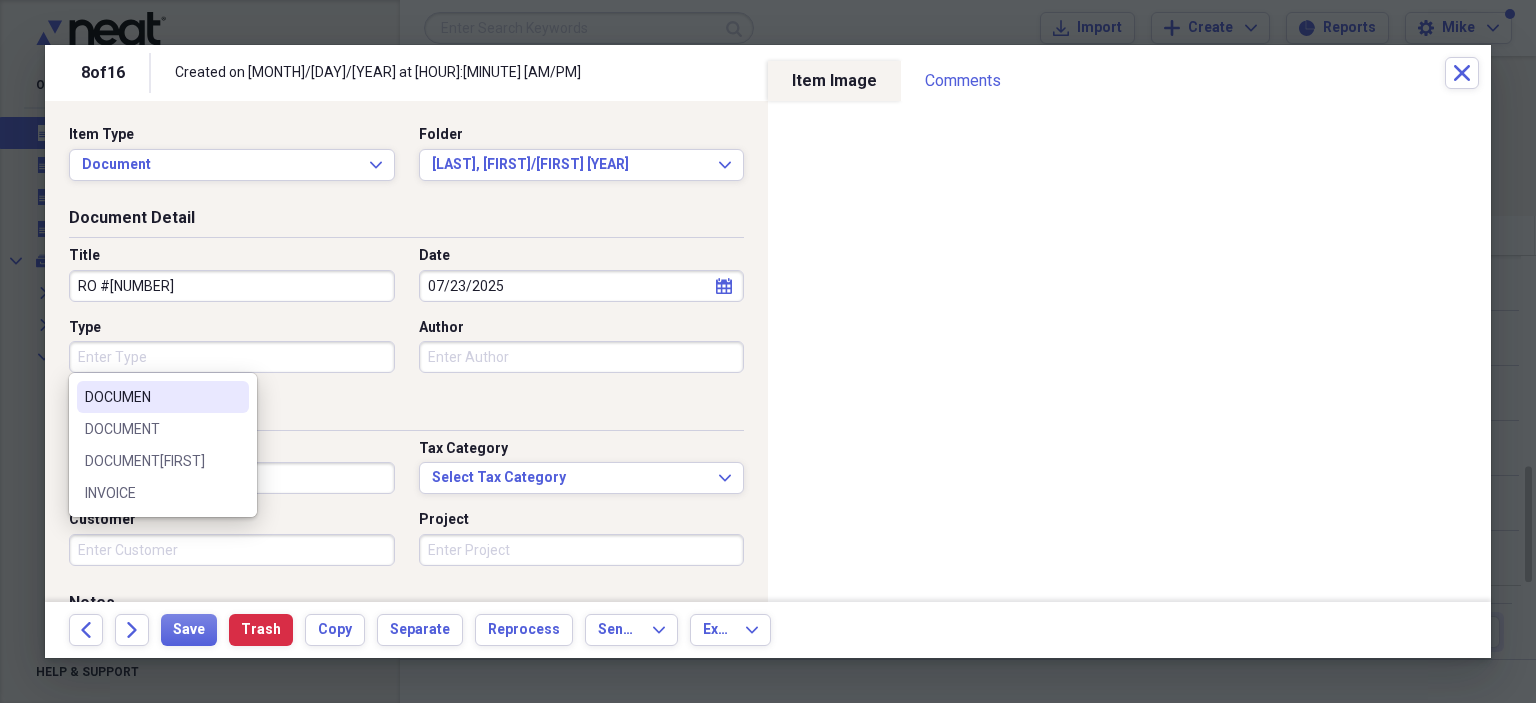 click on "Type" at bounding box center (232, 357) 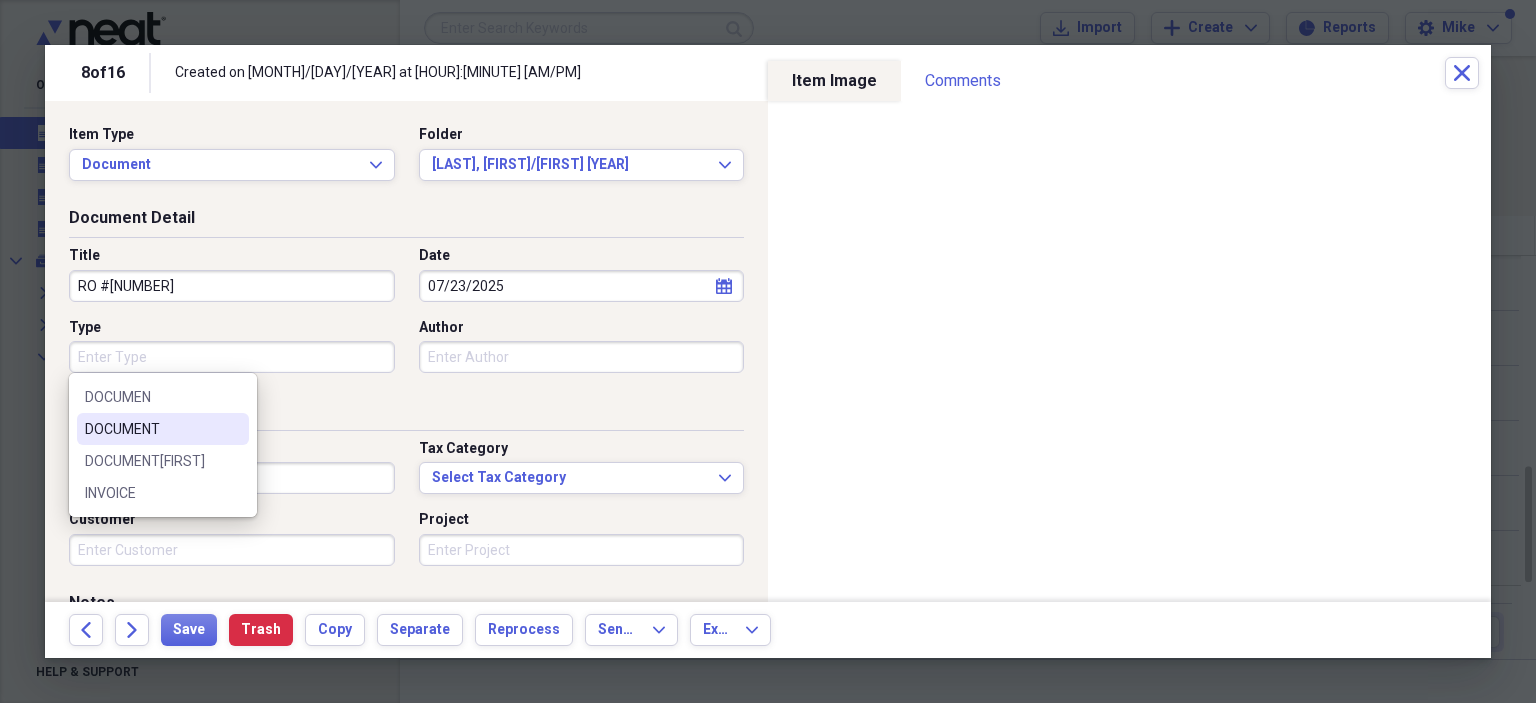 drag, startPoint x: 169, startPoint y: 424, endPoint x: 493, endPoint y: 346, distance: 333.25665 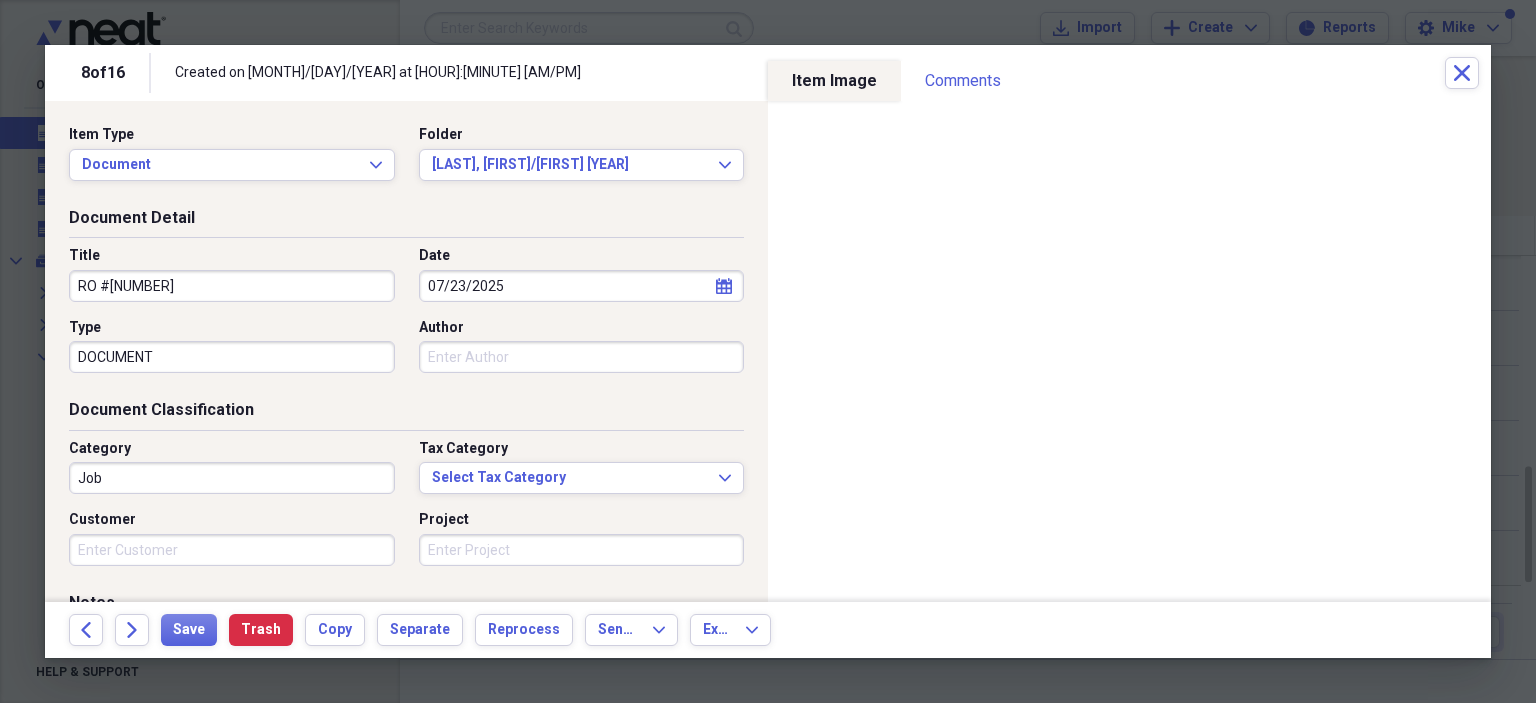 type on "DOCUMENT" 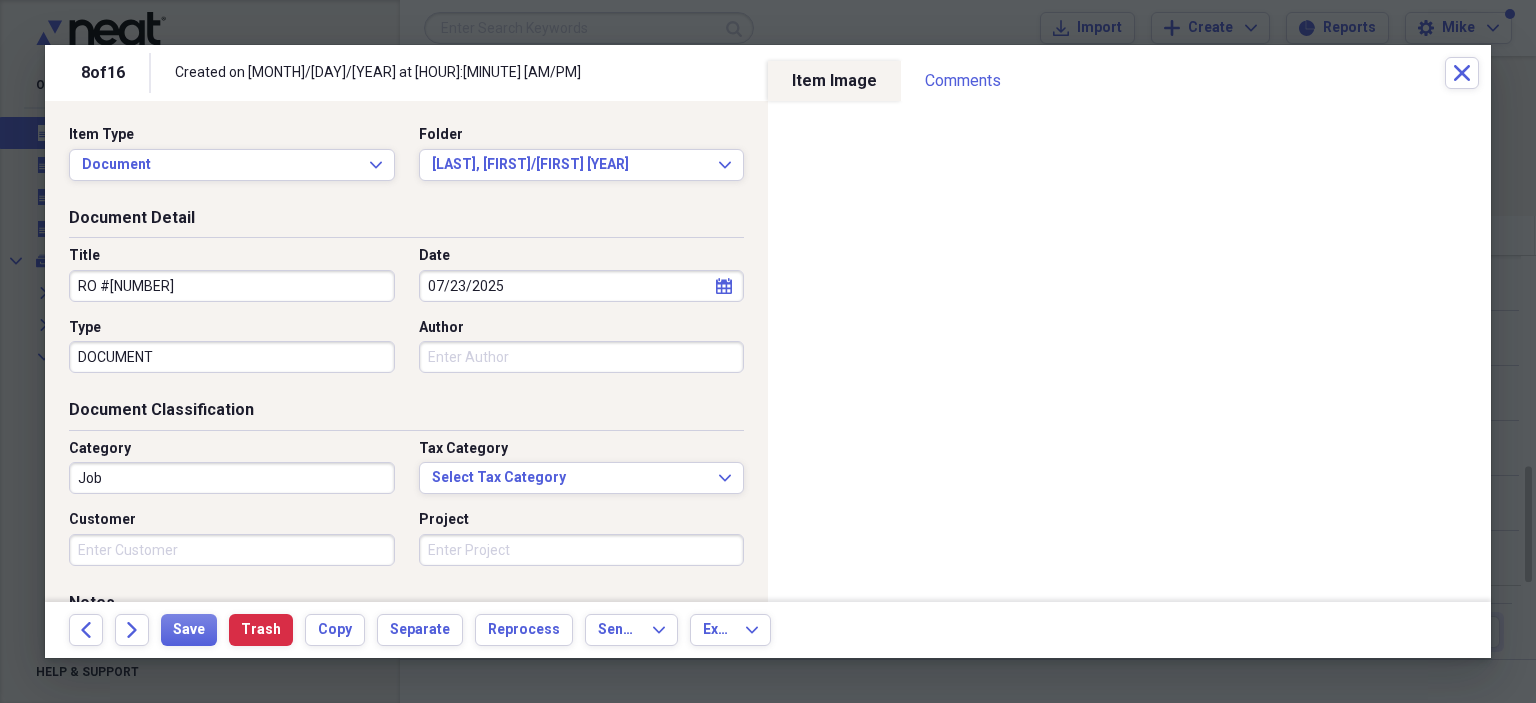 click on "Author" at bounding box center [582, 357] 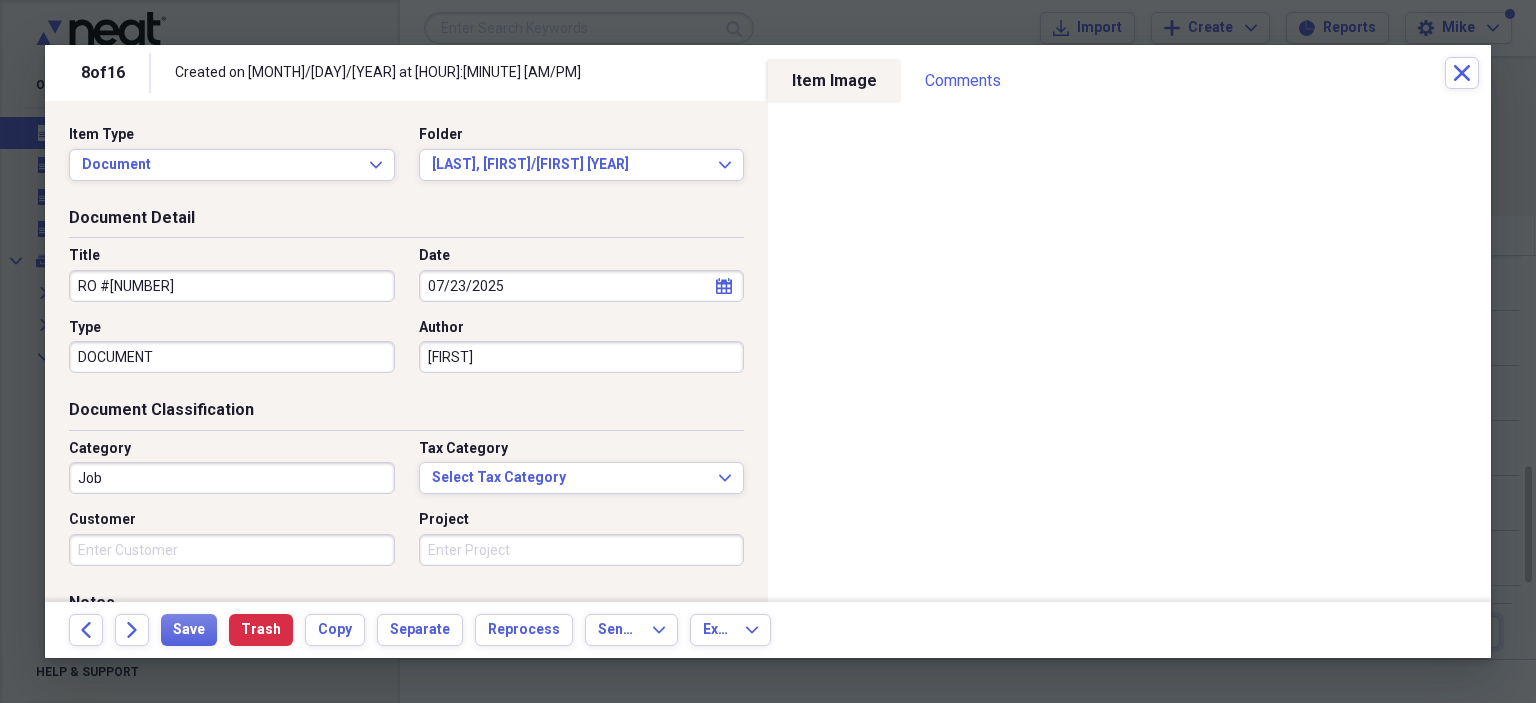 type on "[FIRST]" 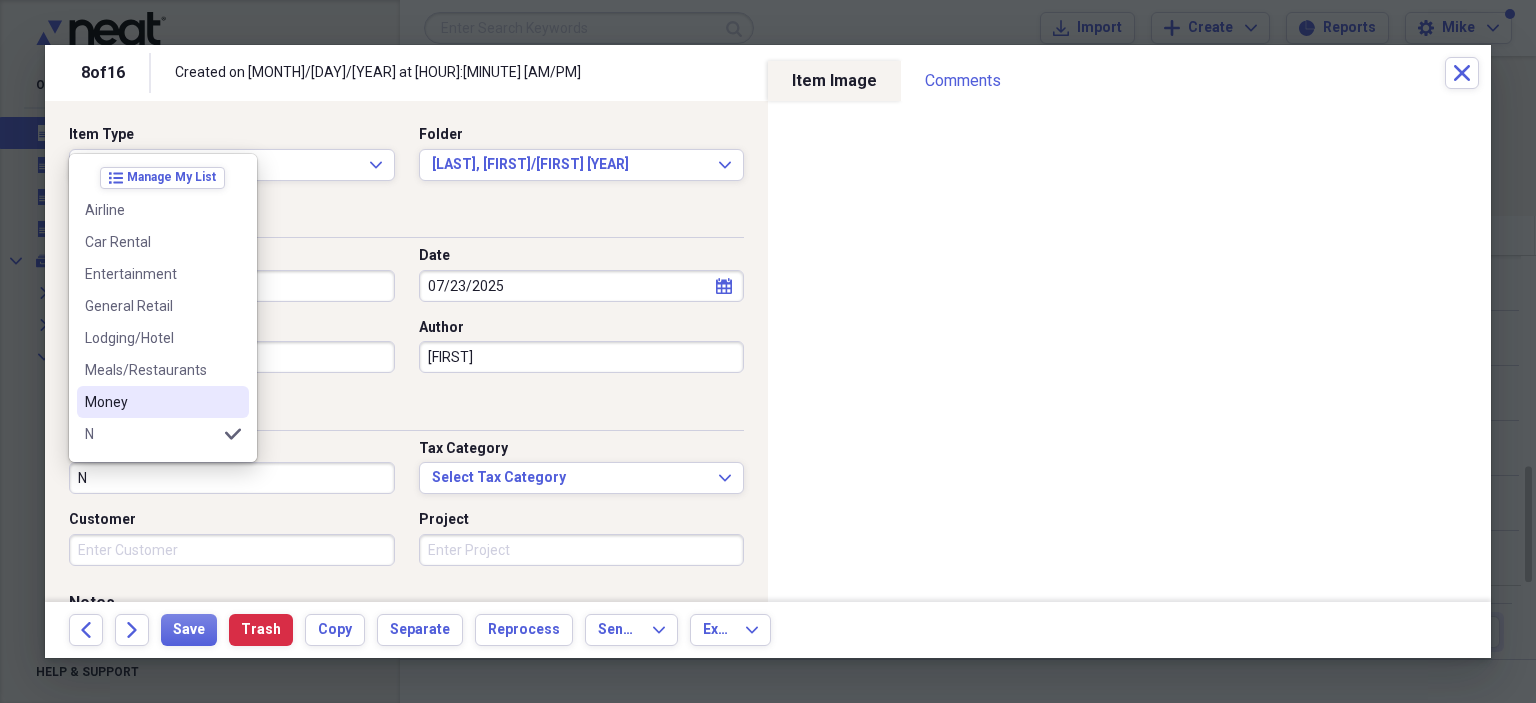 scroll, scrollTop: 100, scrollLeft: 0, axis: vertical 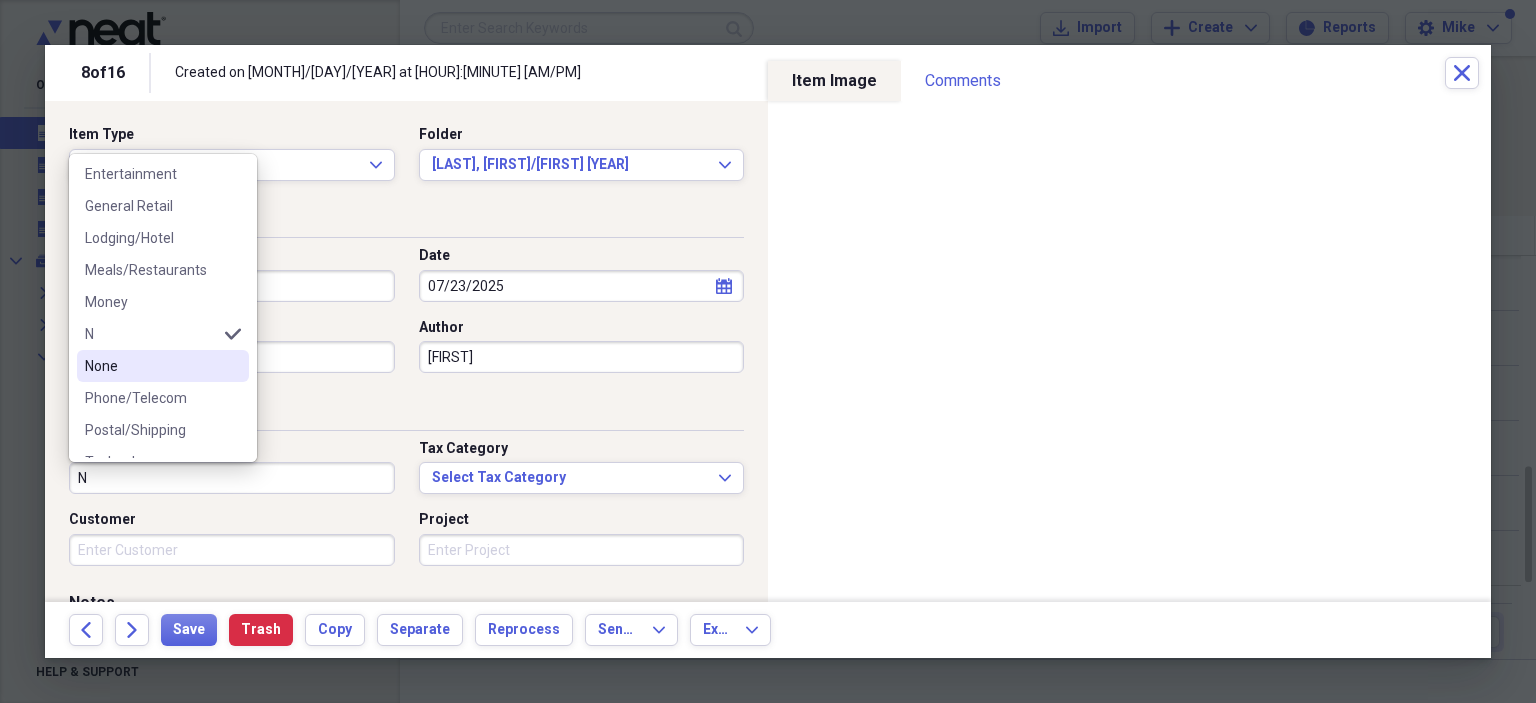 click on "None" at bounding box center (151, 366) 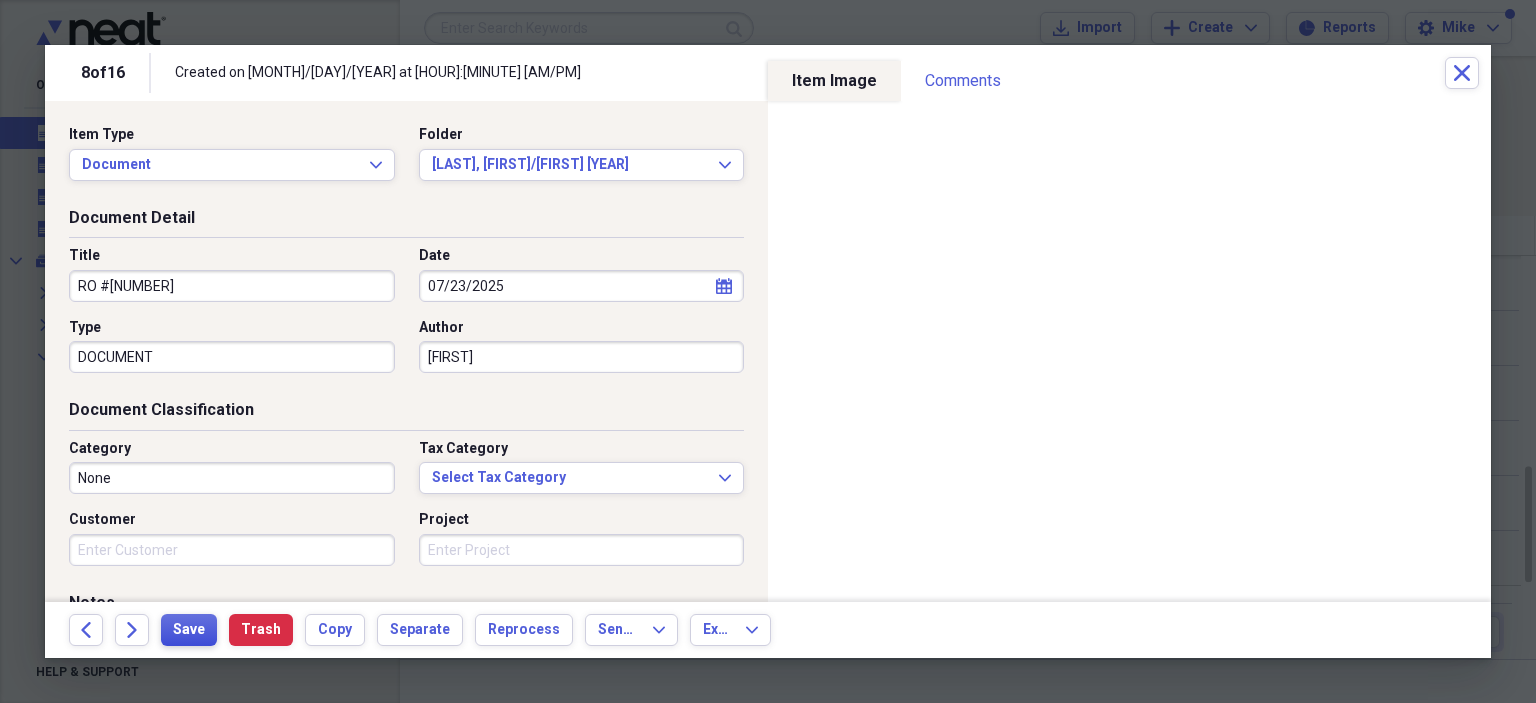click on "Save" at bounding box center [189, 630] 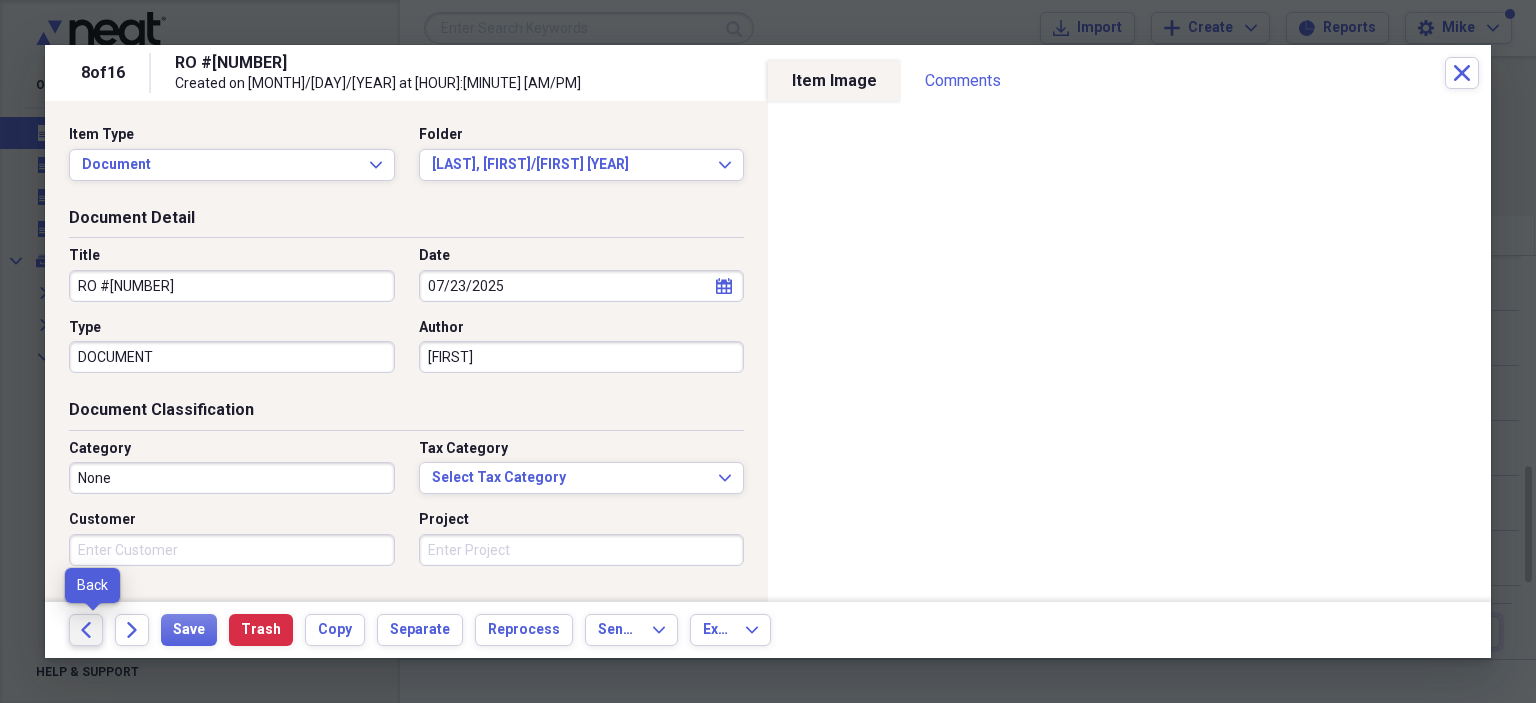 click on "Back" 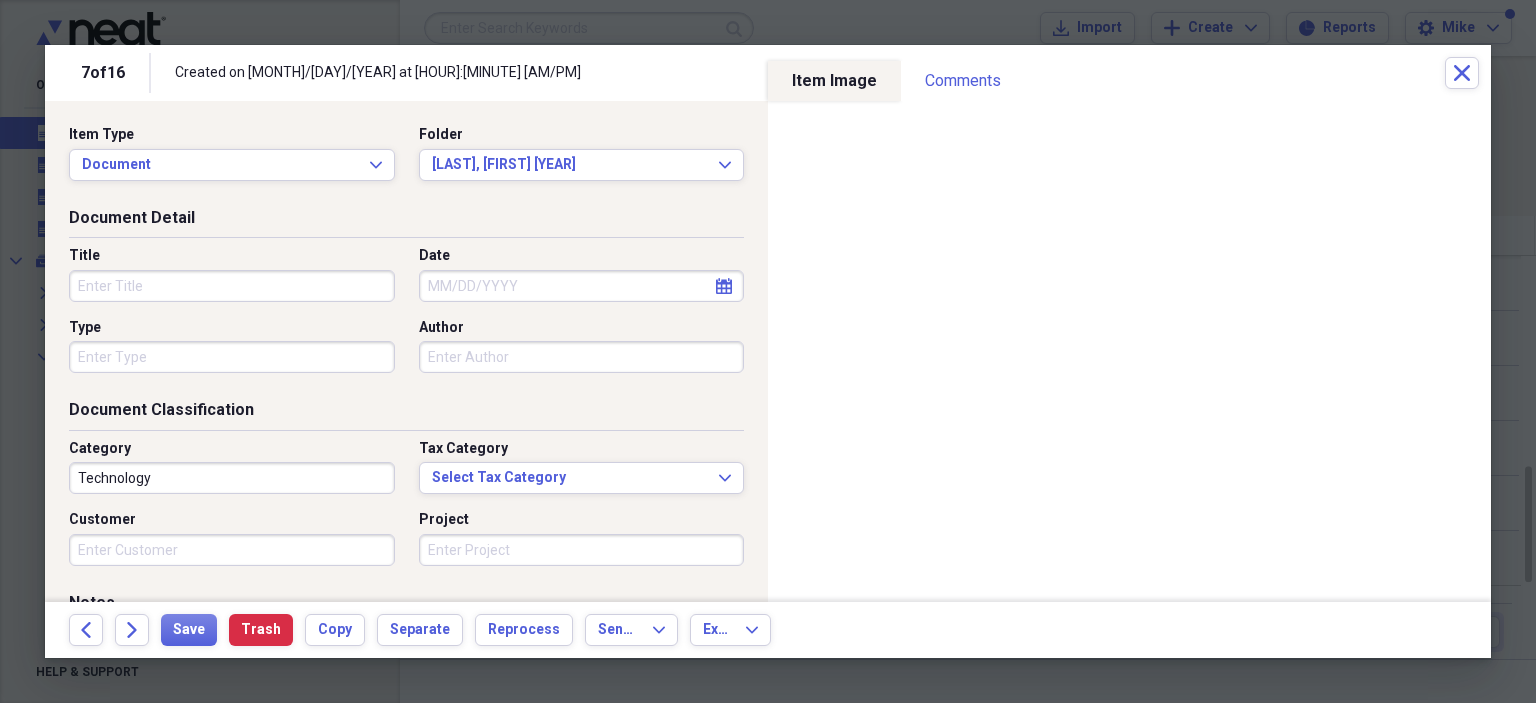 click on "Title" at bounding box center (232, 286) 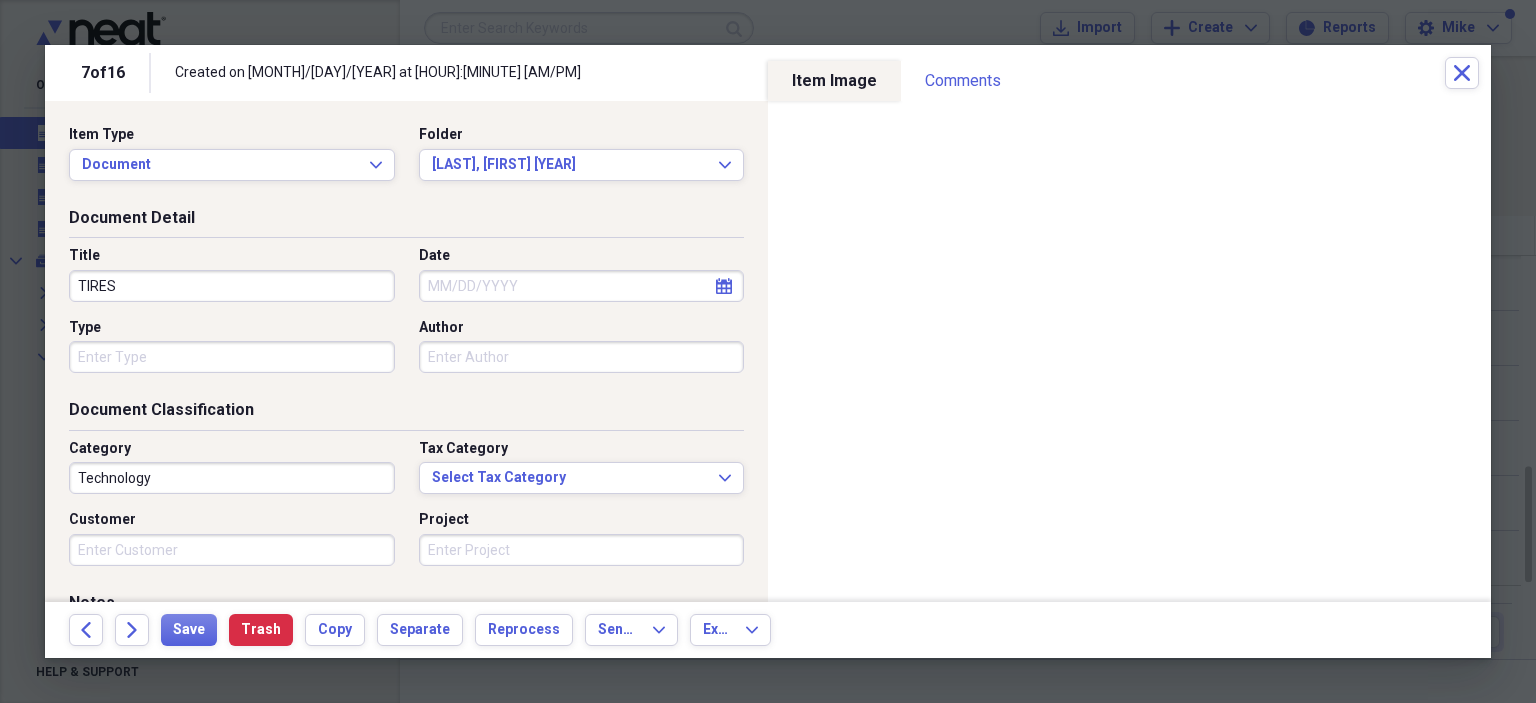 type on "TIRES" 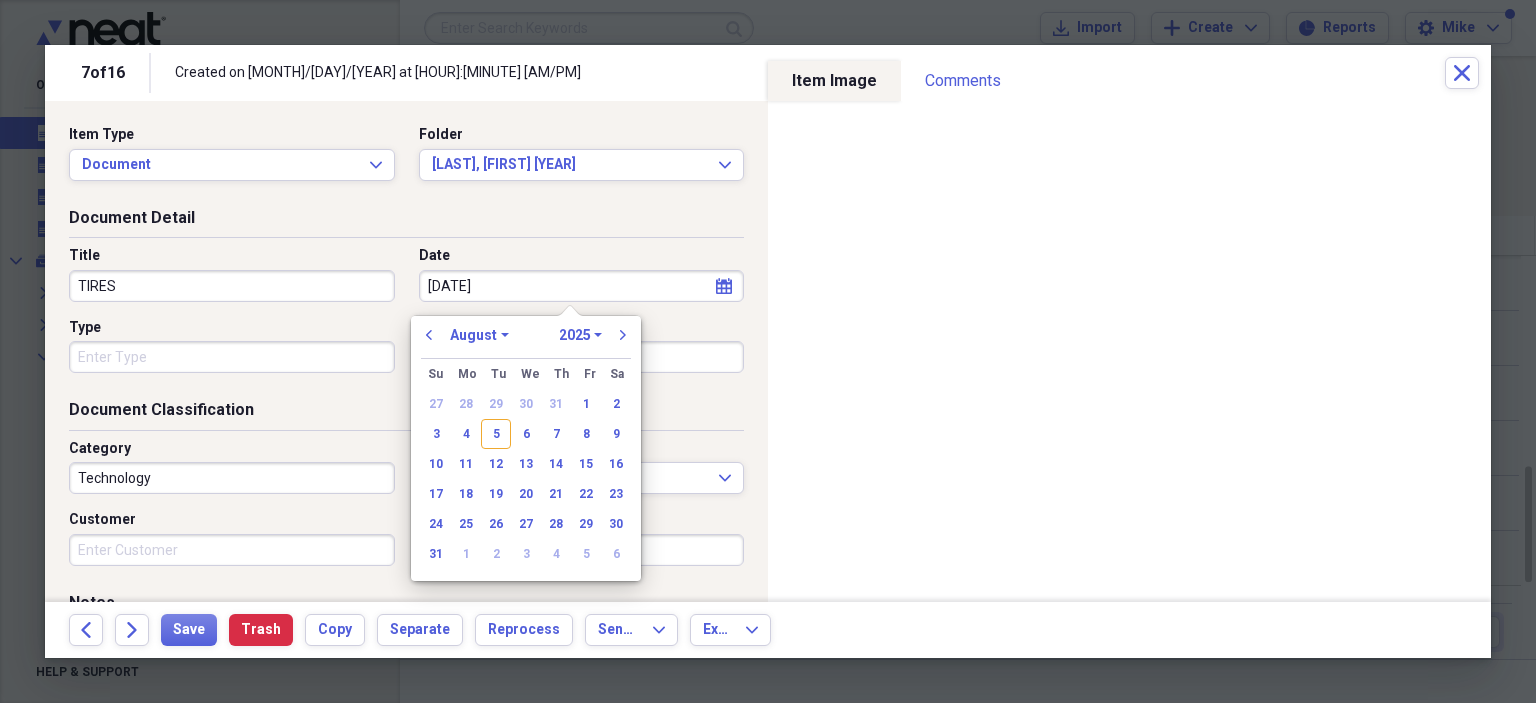 type on "[MONTH]/[DAY]/[YEAR]" 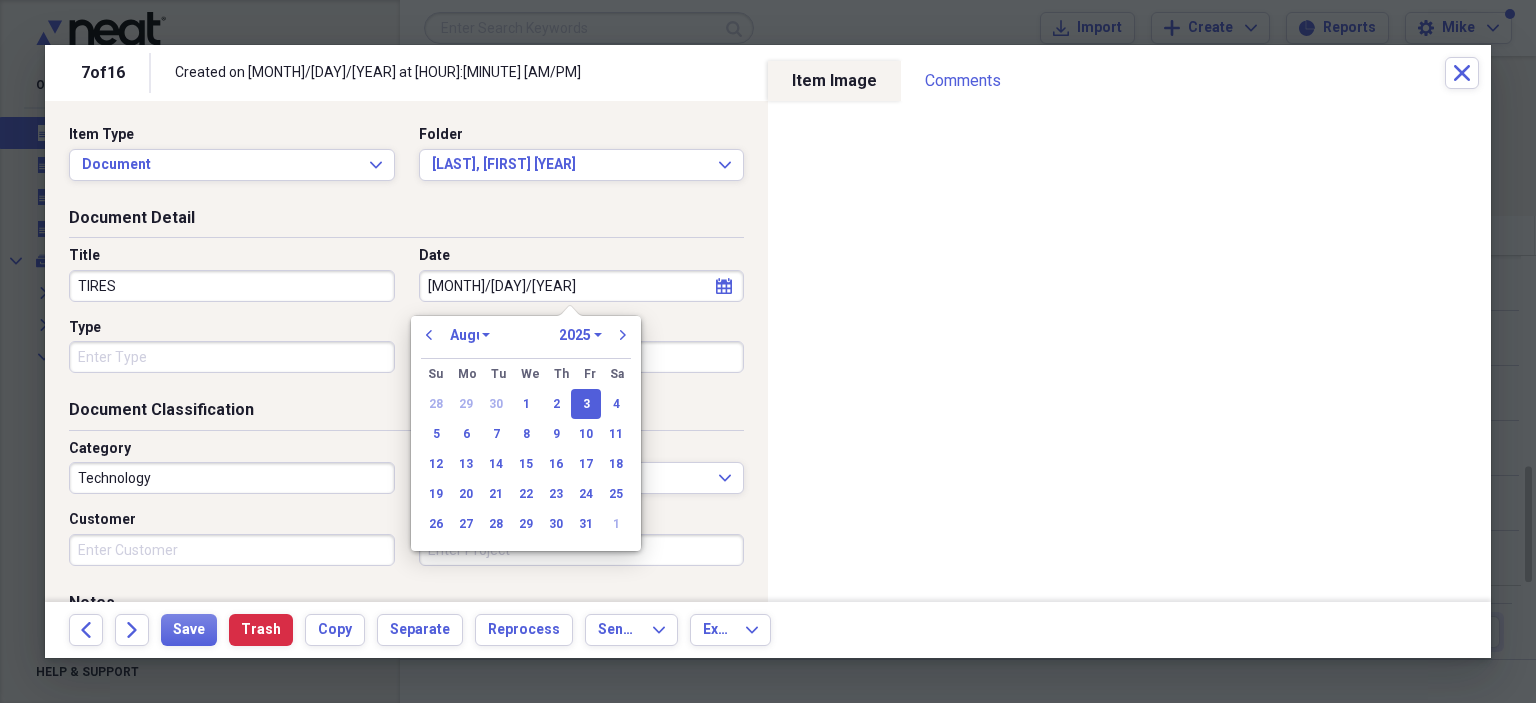 select on "6" 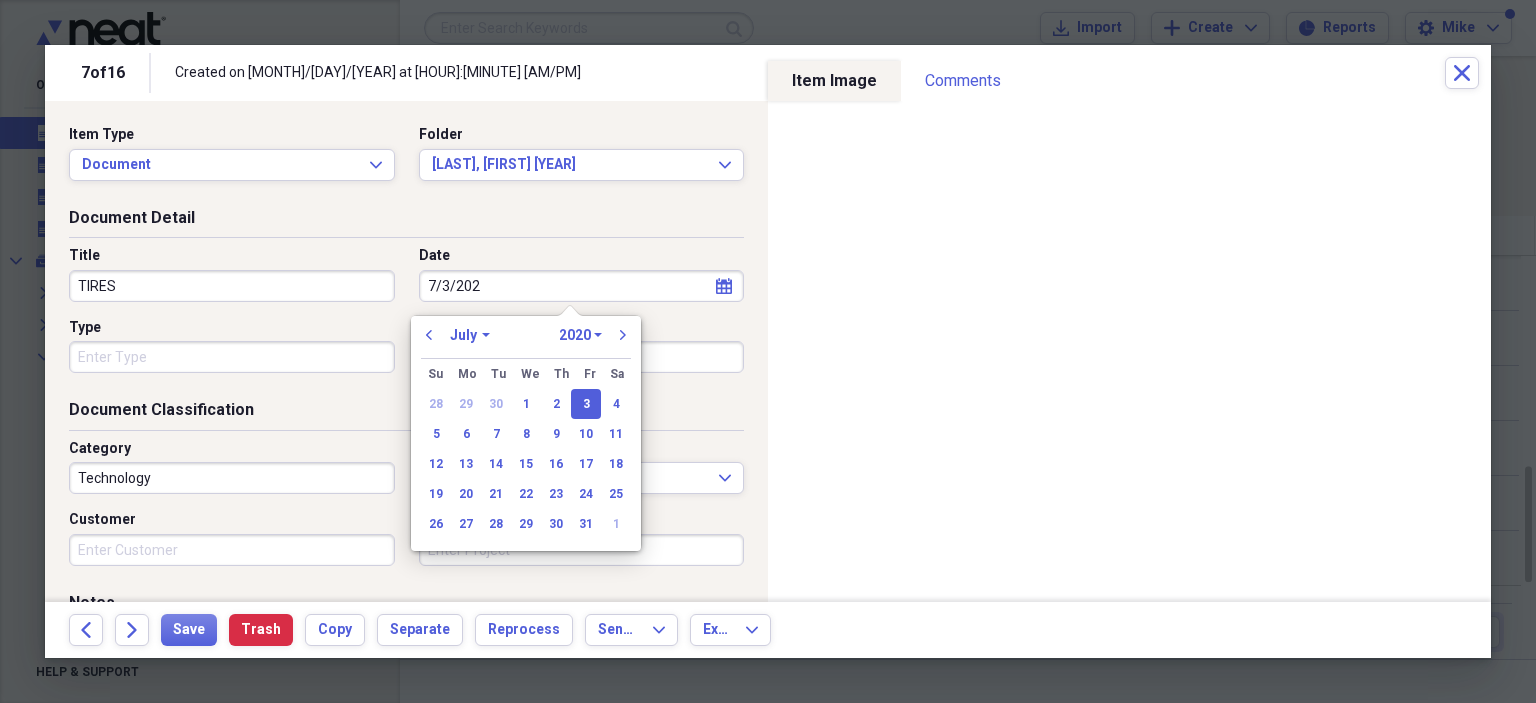 type on "7/3/2025" 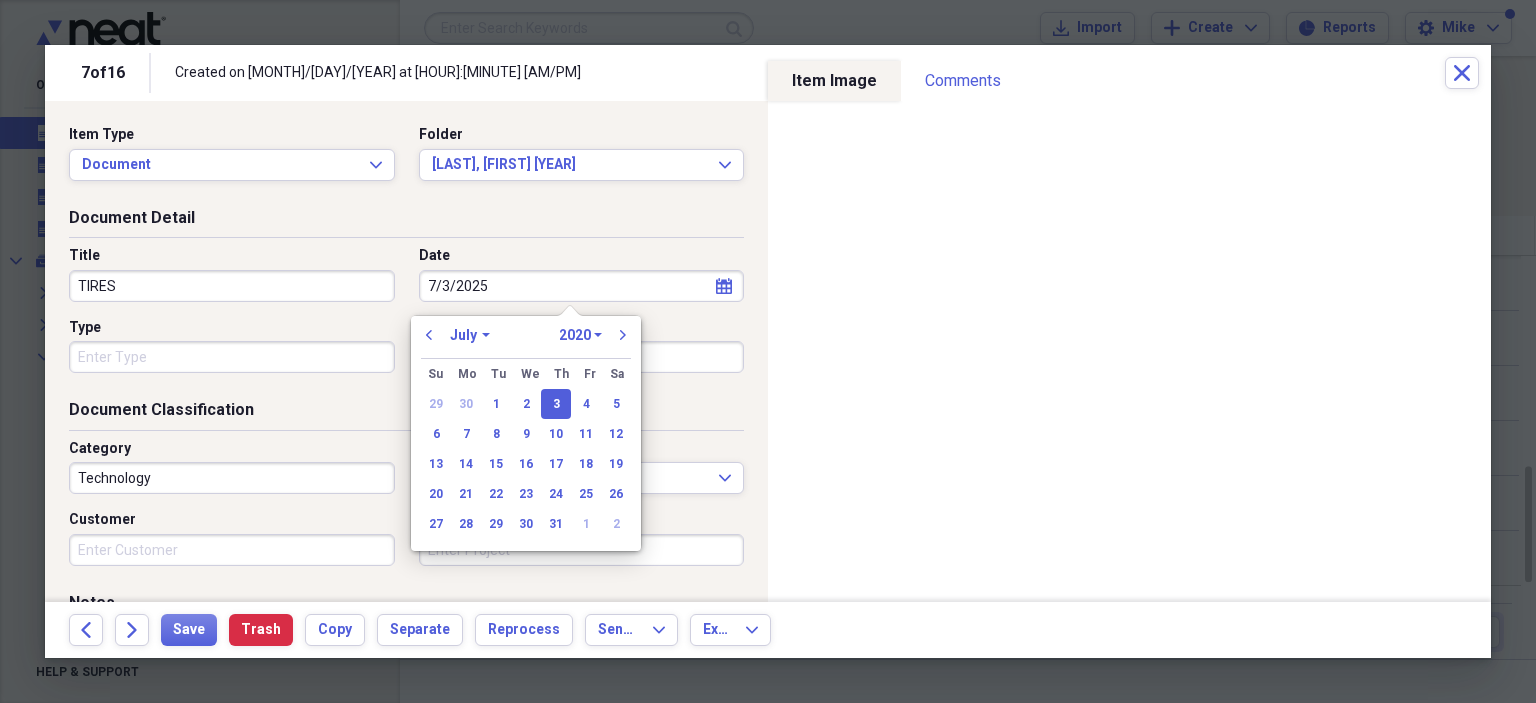 select on "2025" 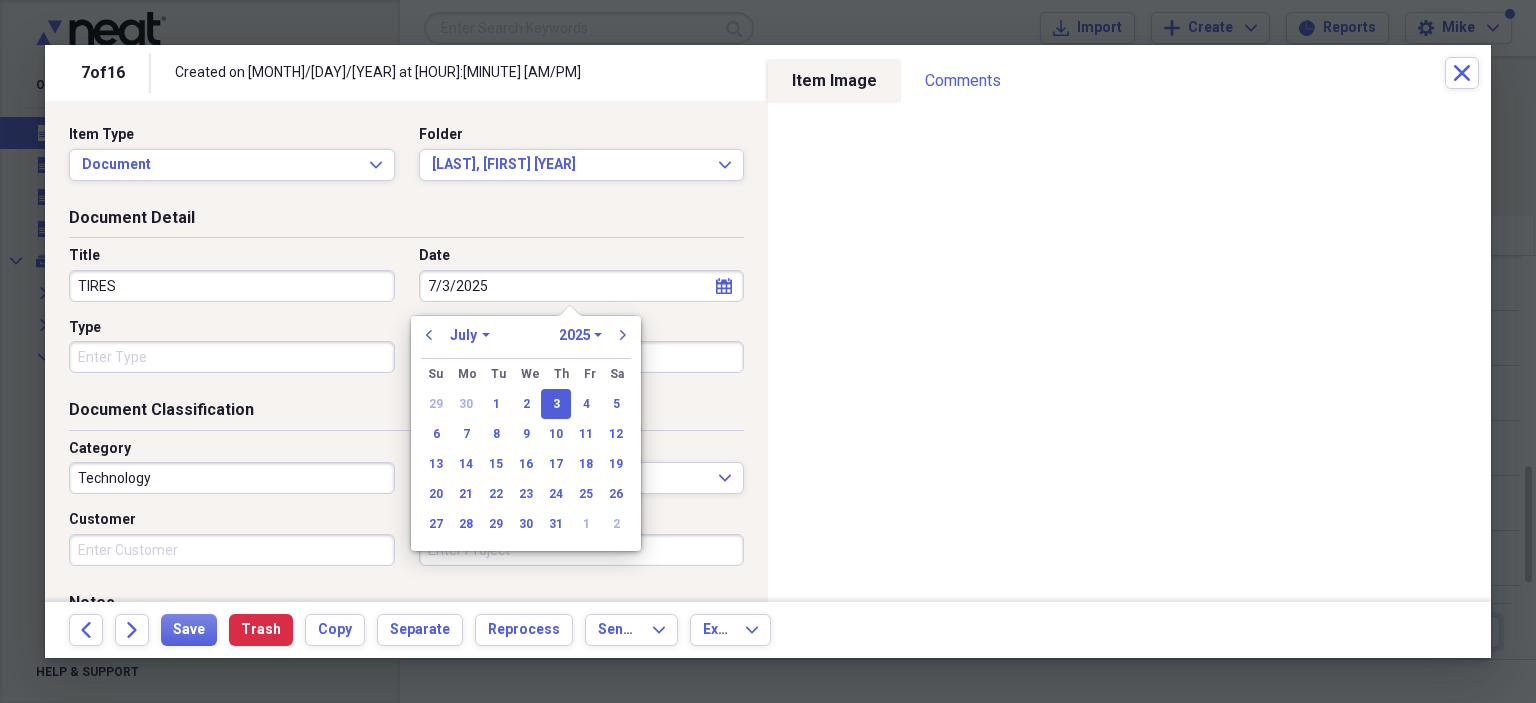 click on "Type" at bounding box center (232, 357) 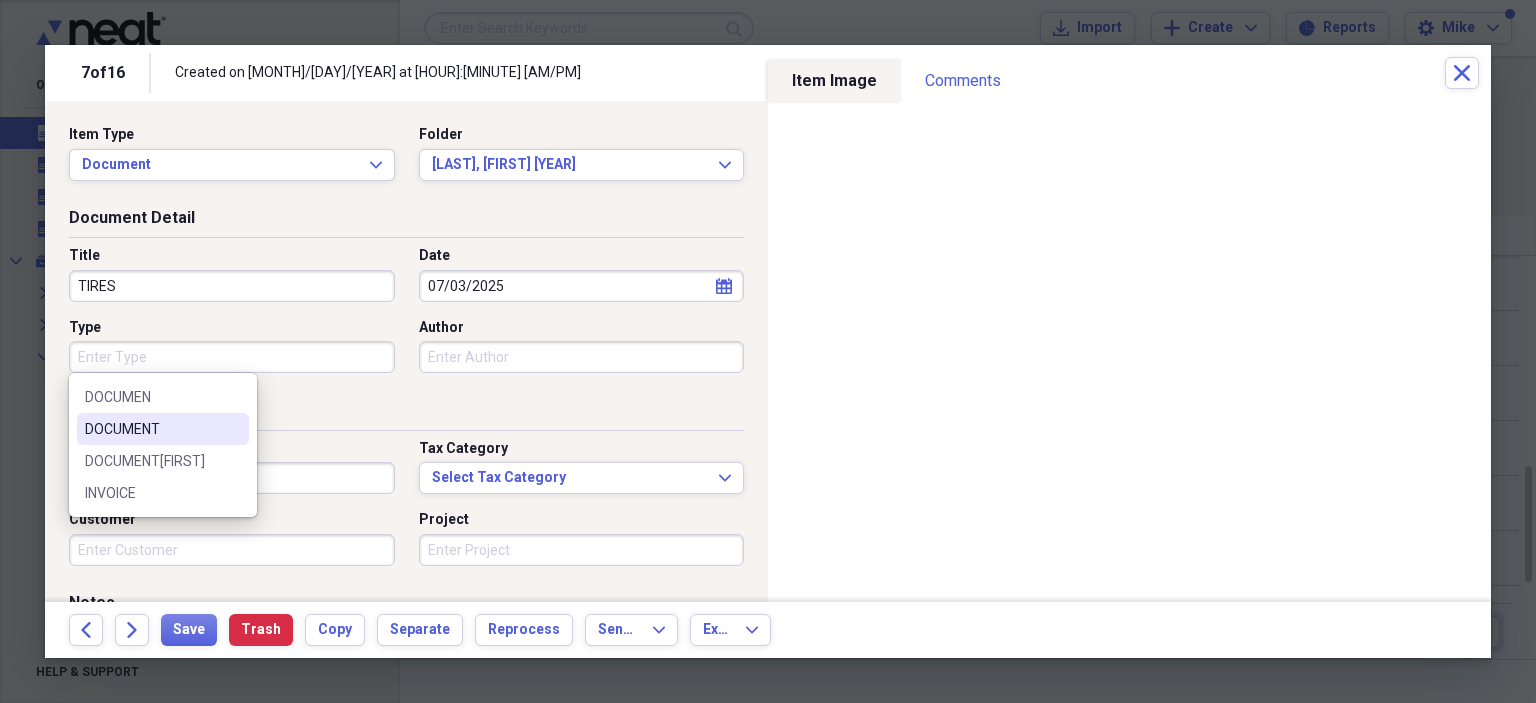 click on "DOCUMENT" at bounding box center (151, 429) 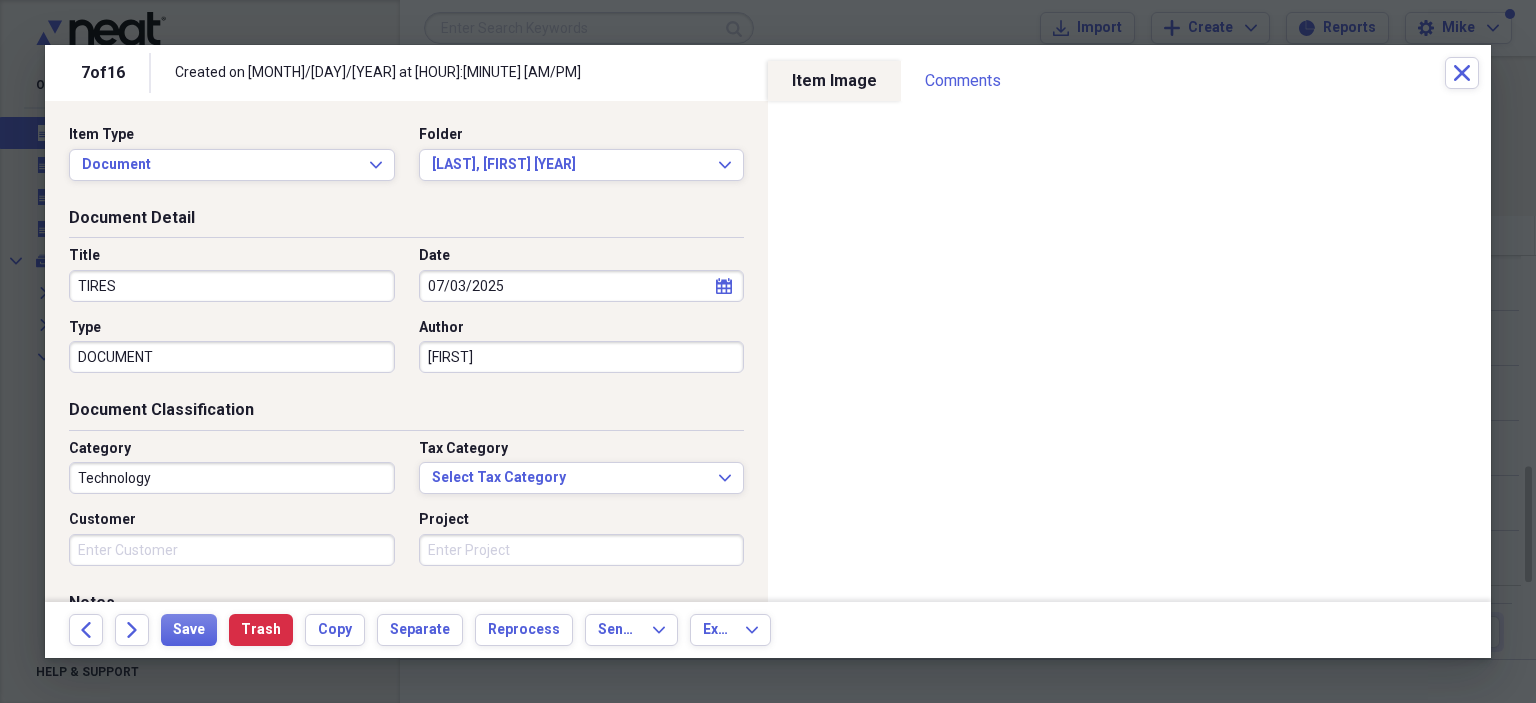 type on "[FIRST]" 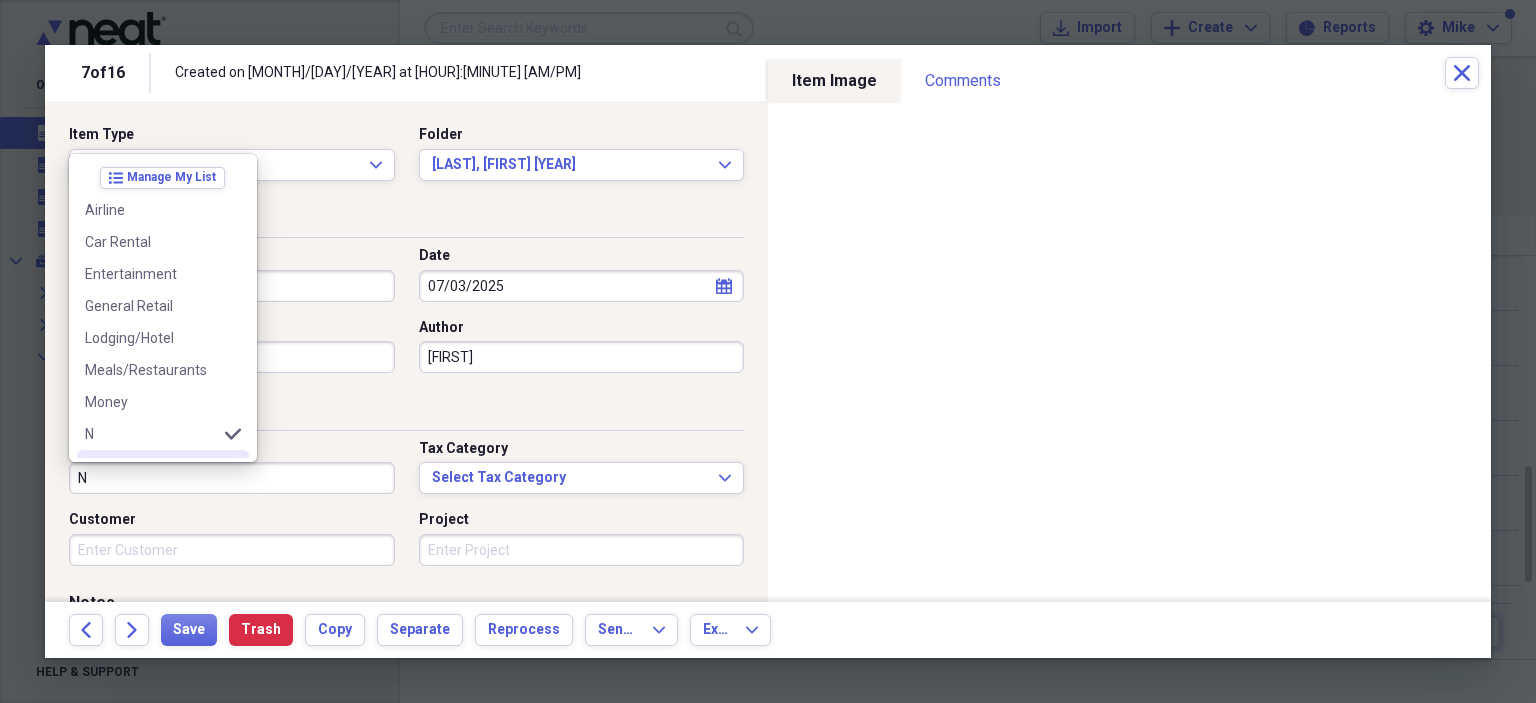 scroll, scrollTop: 100, scrollLeft: 0, axis: vertical 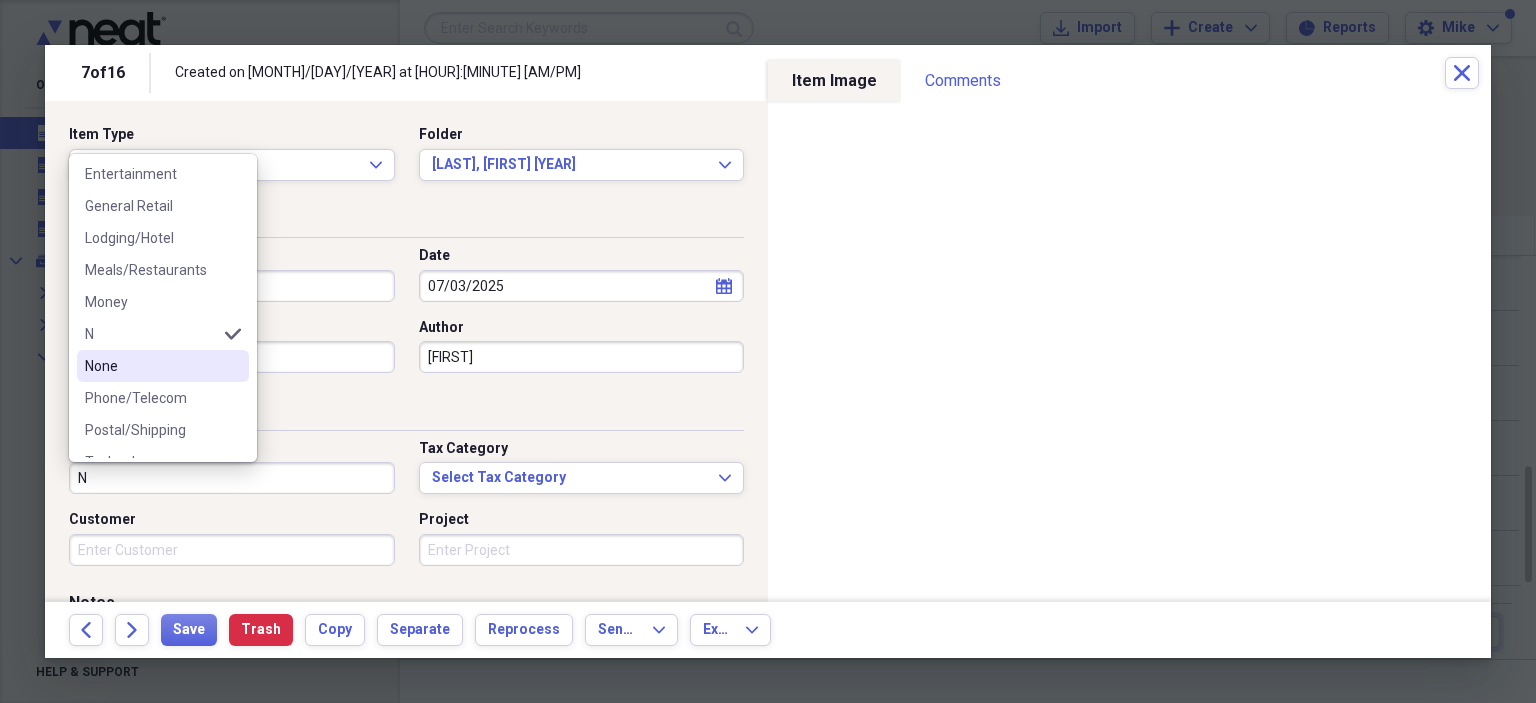 click on "None" at bounding box center [151, 366] 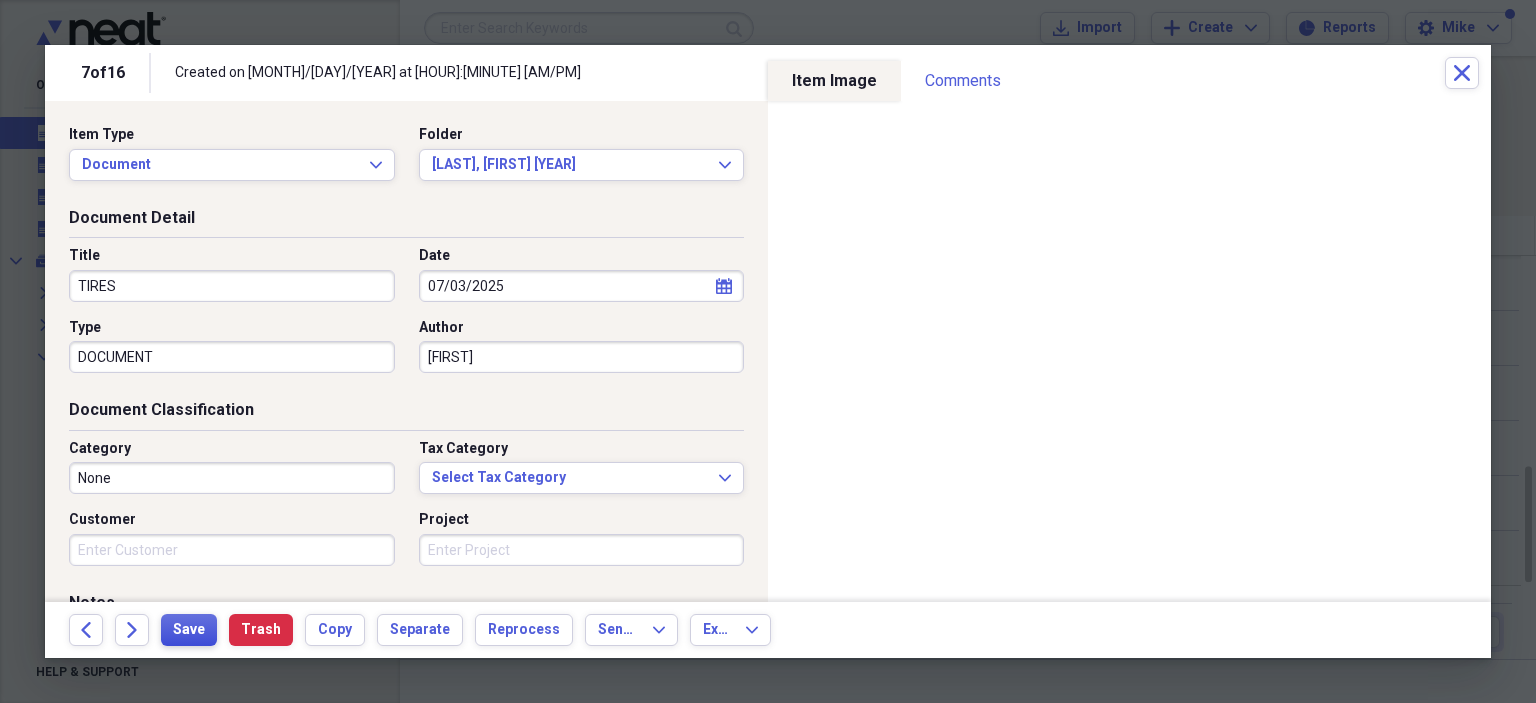 click on "Save" at bounding box center [189, 630] 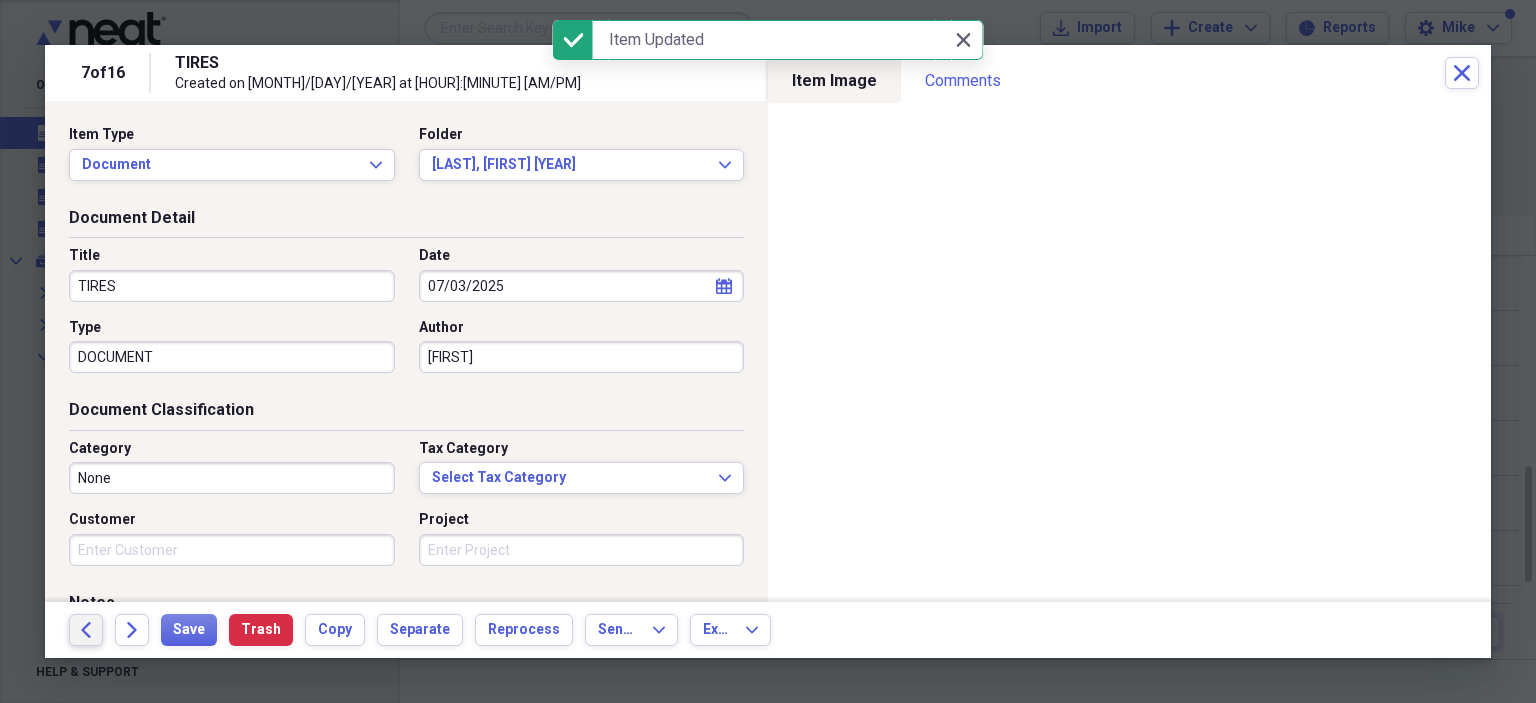 click on "Back" 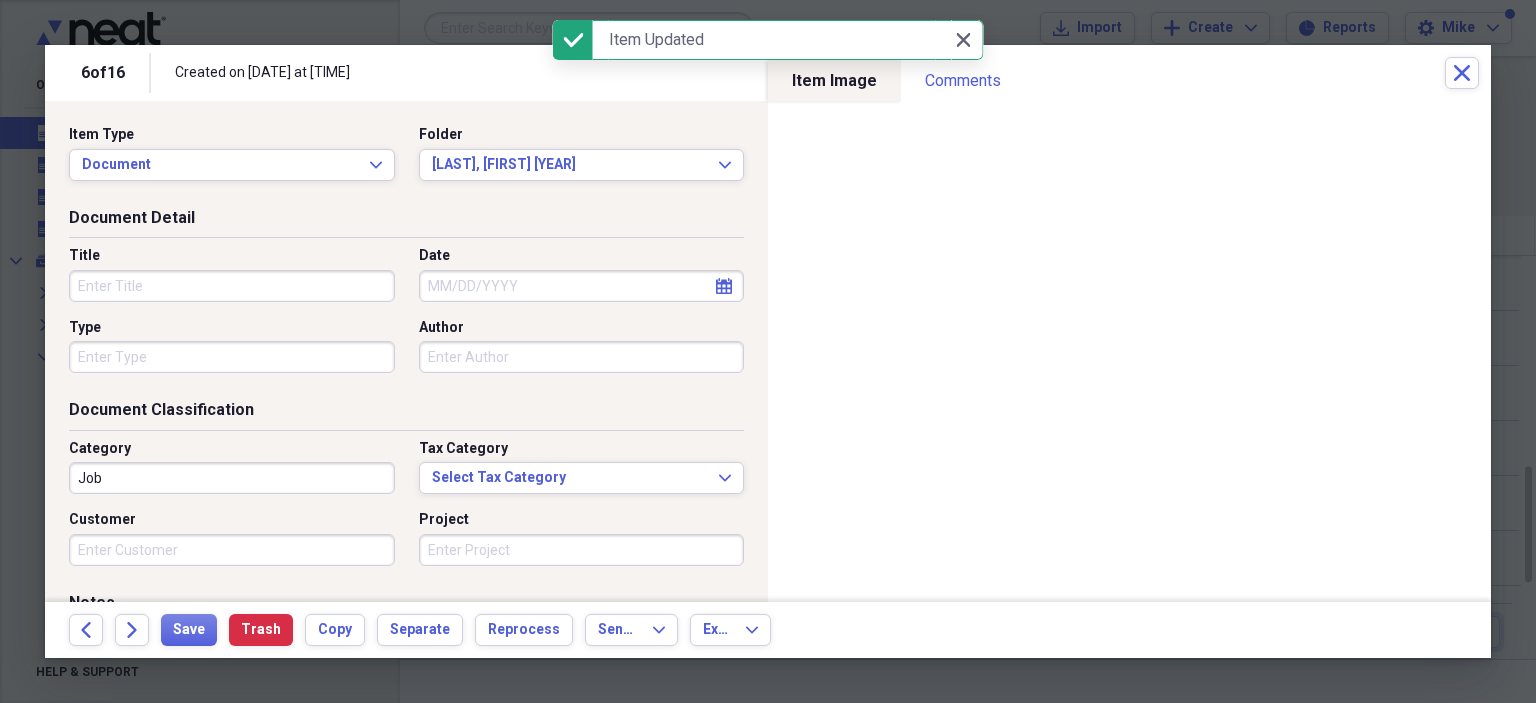 click on "Title" at bounding box center (232, 286) 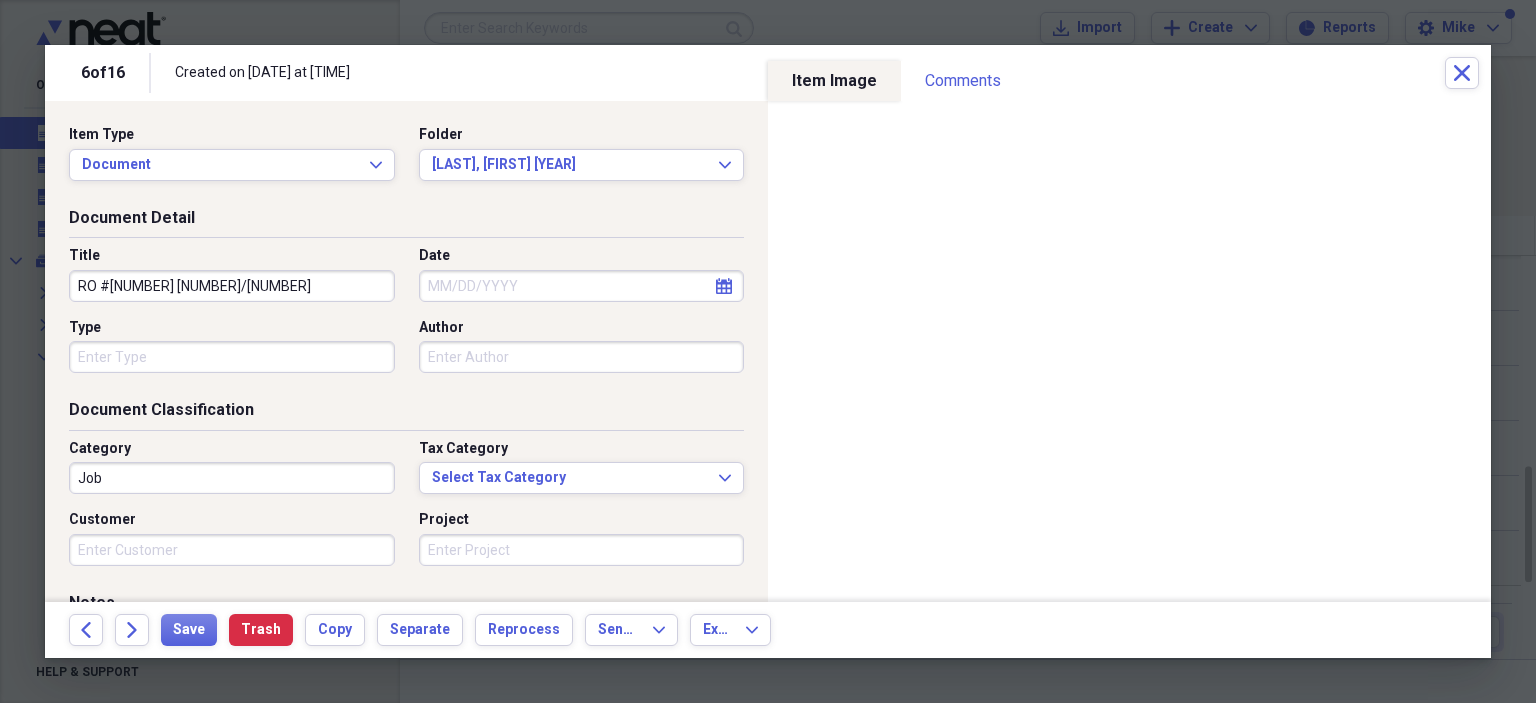 type on "RO #[NUMBER] [NUMBER]/[NUMBER]" 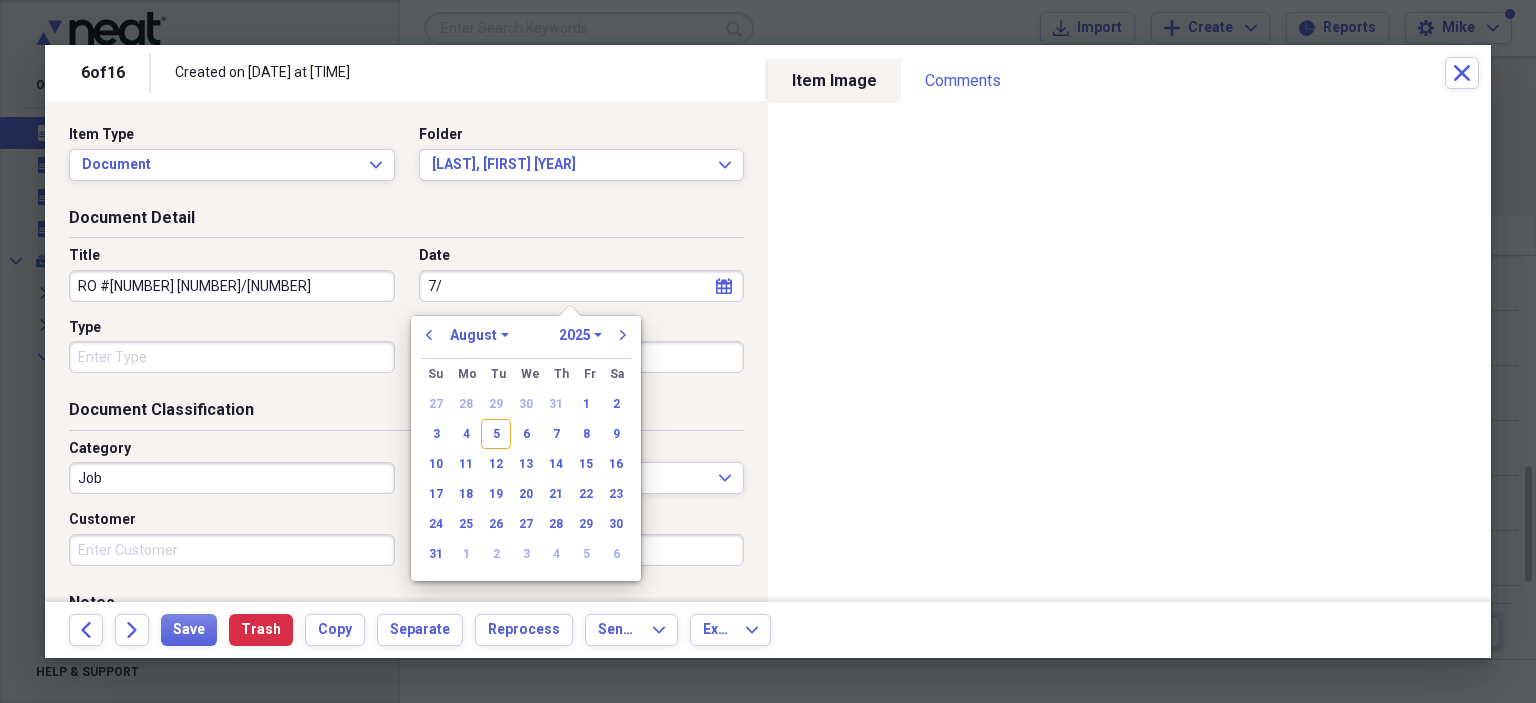 type on "7" 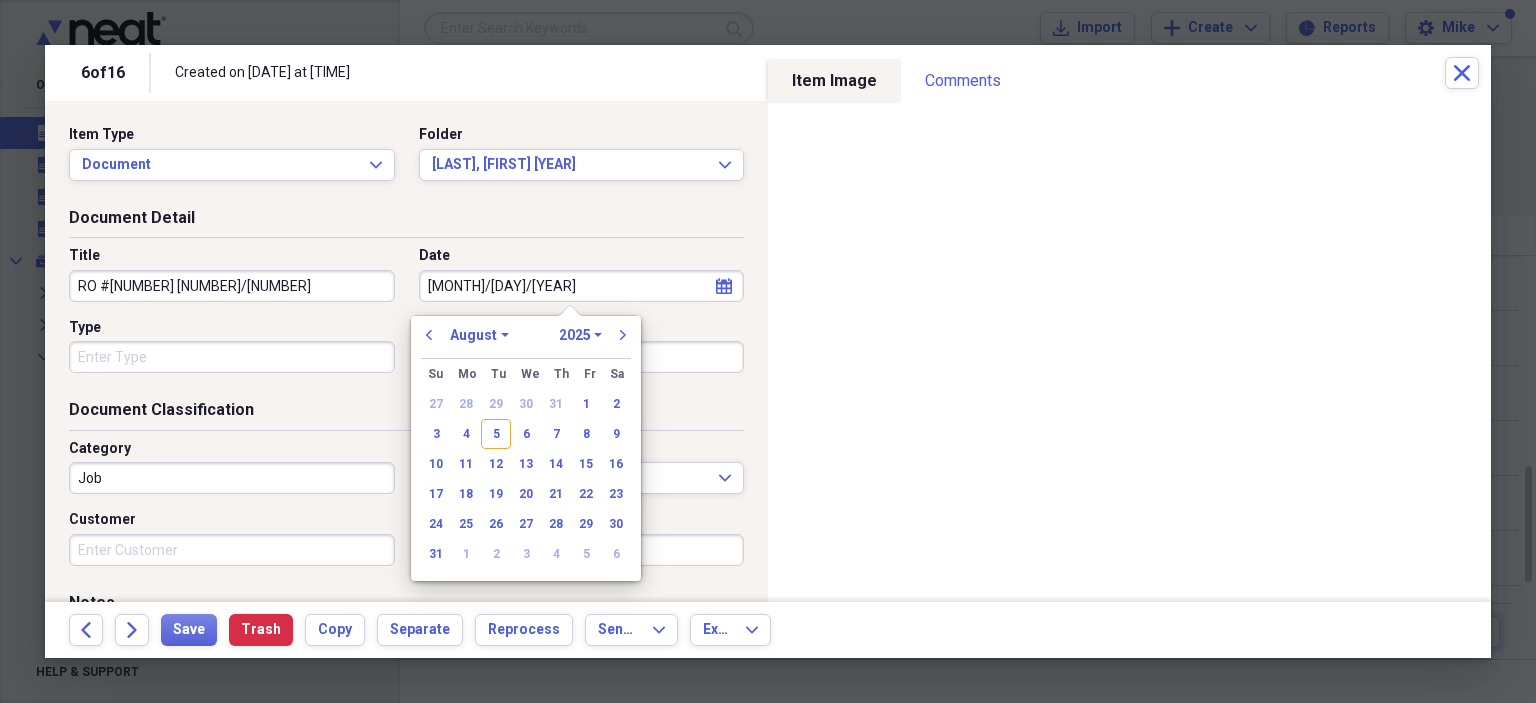 type on "[DATE]" 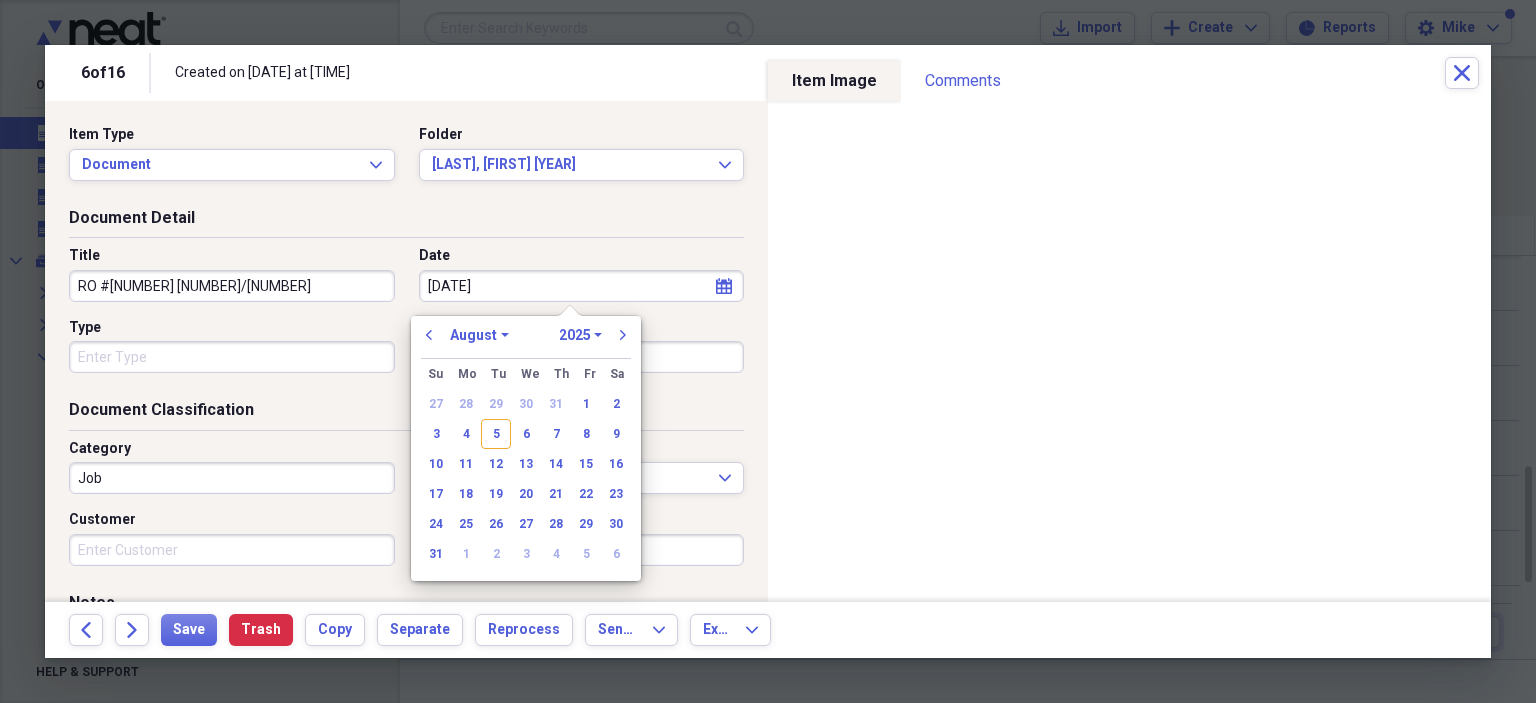select on "5" 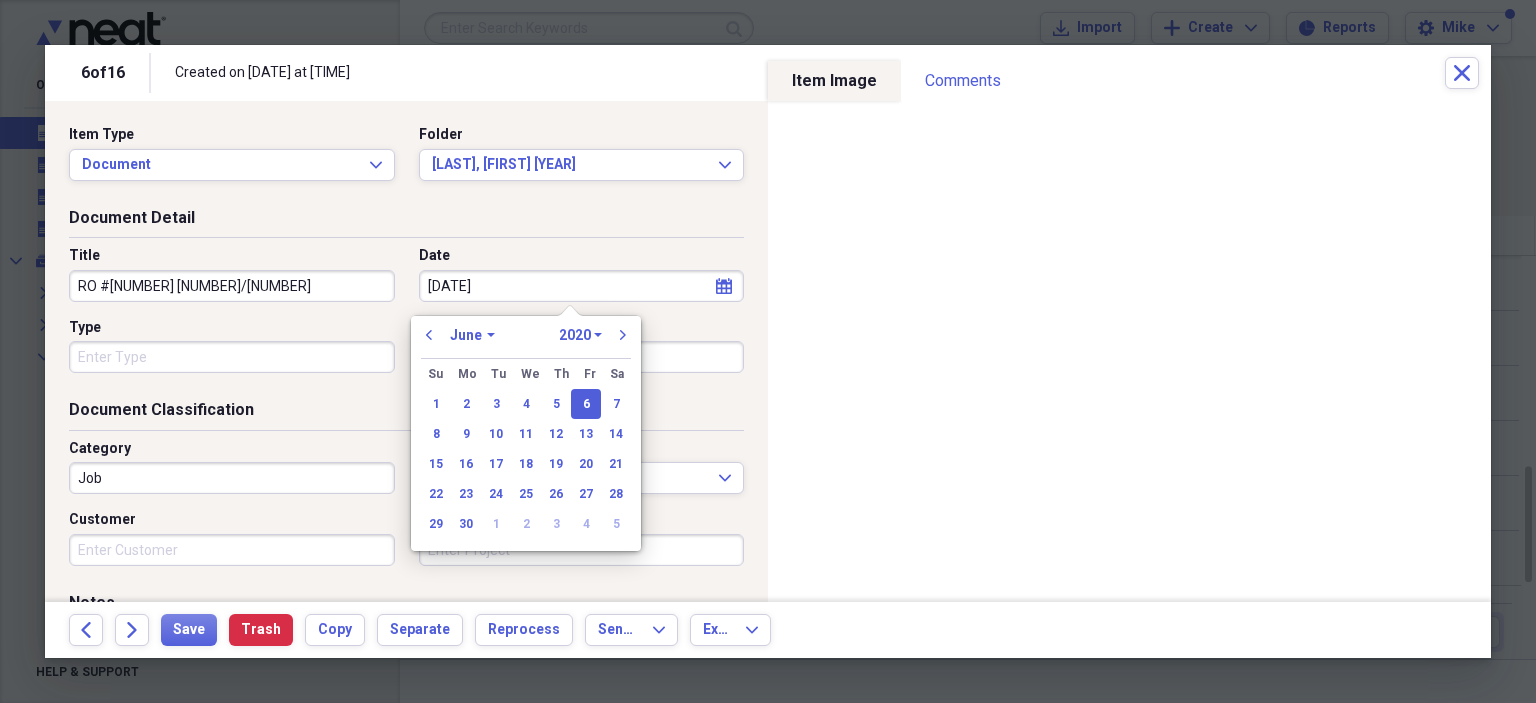 select on "2025" 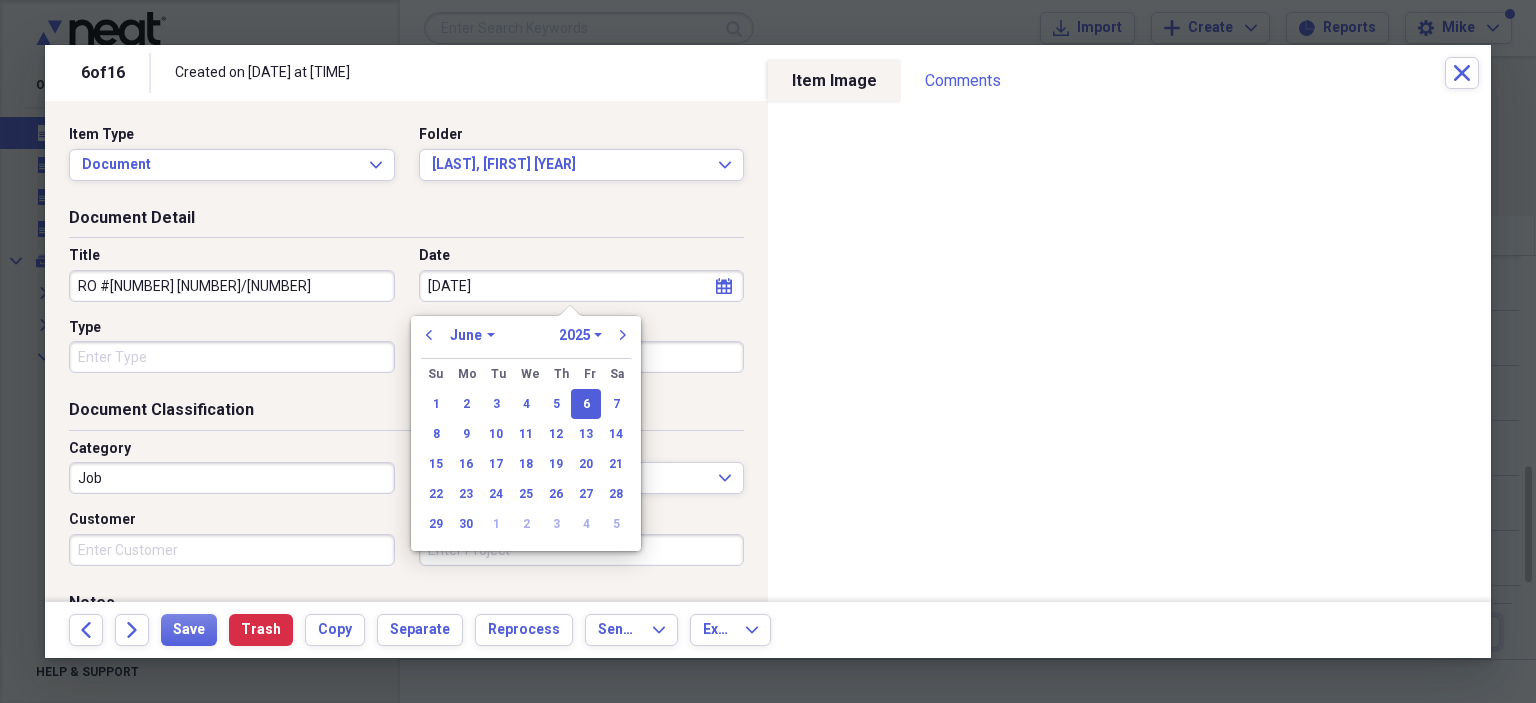 click on "Type" at bounding box center (232, 357) 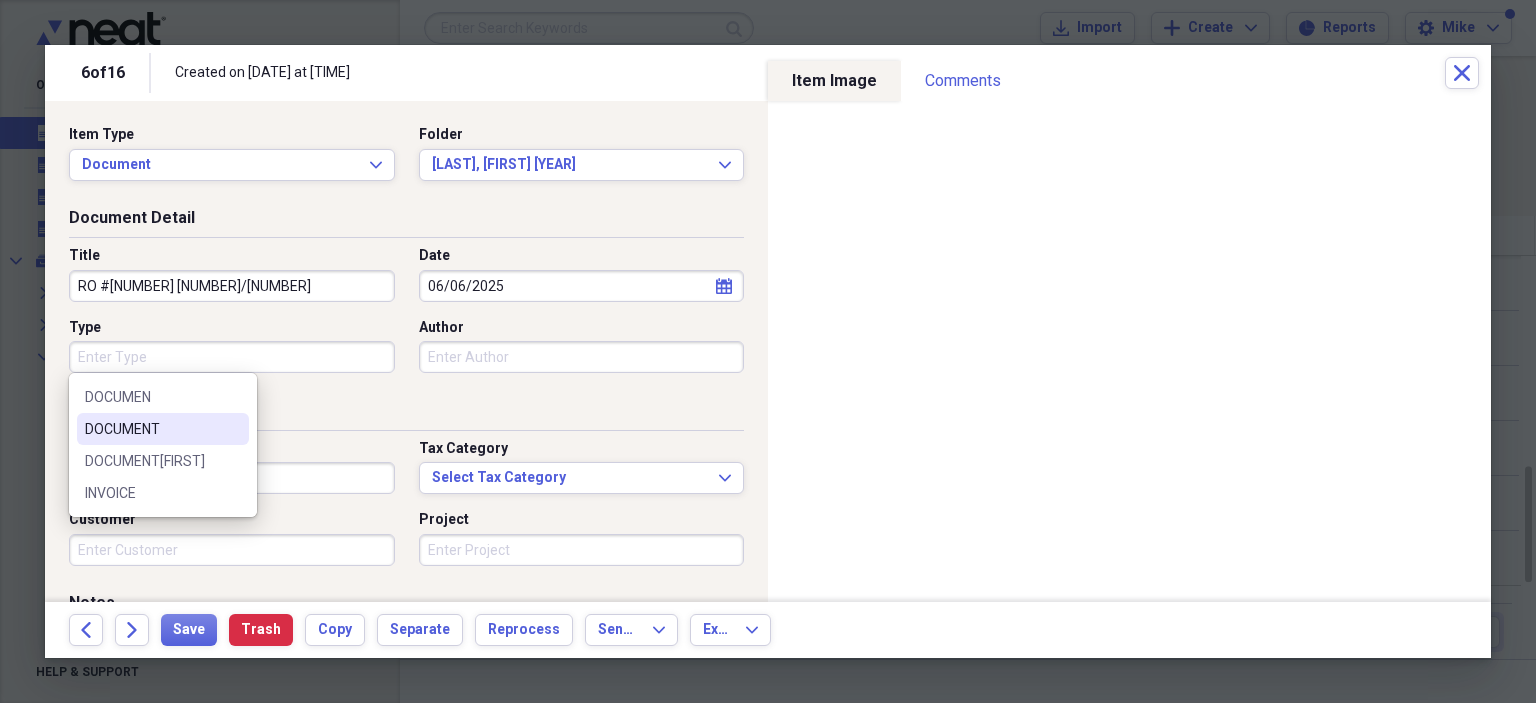 click on "DOCUMENT" at bounding box center (151, 429) 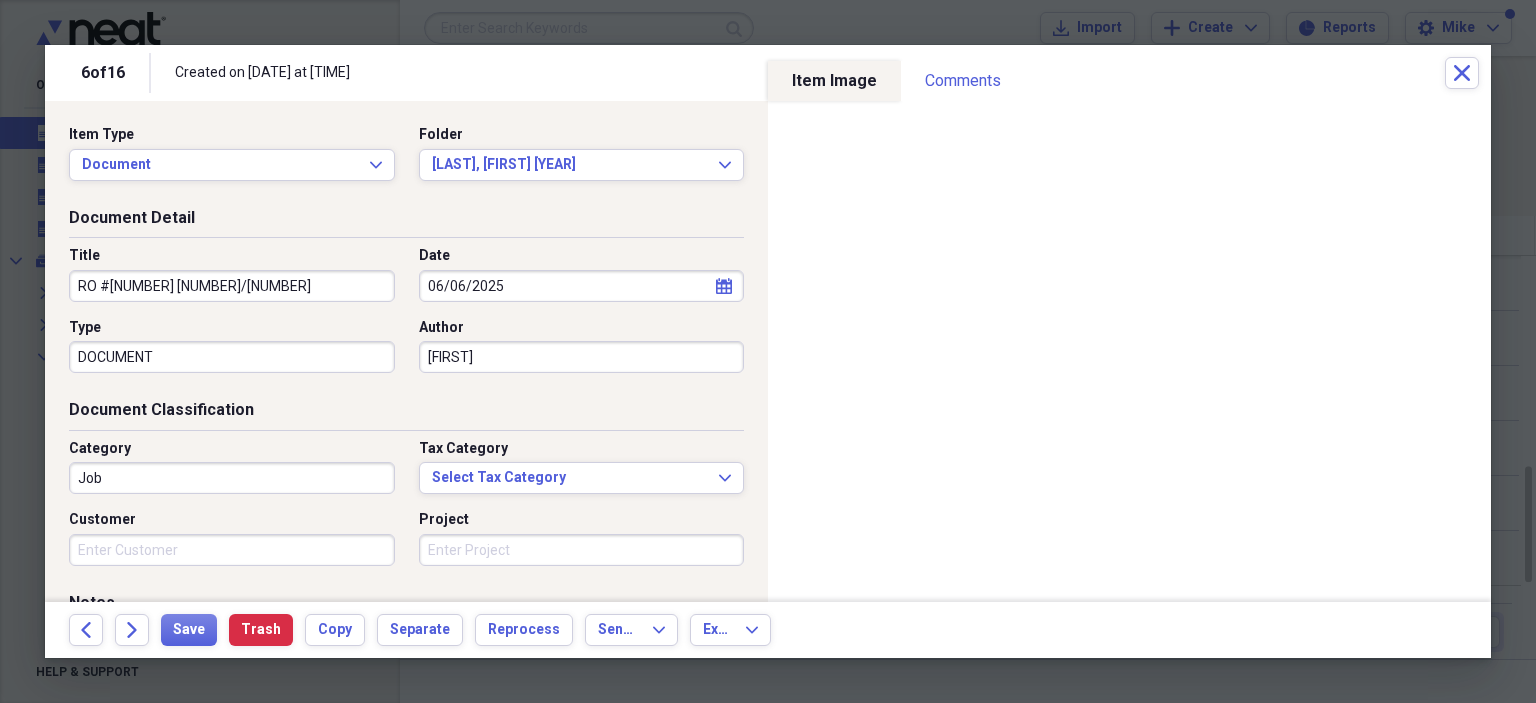 type on "[FIRST]" 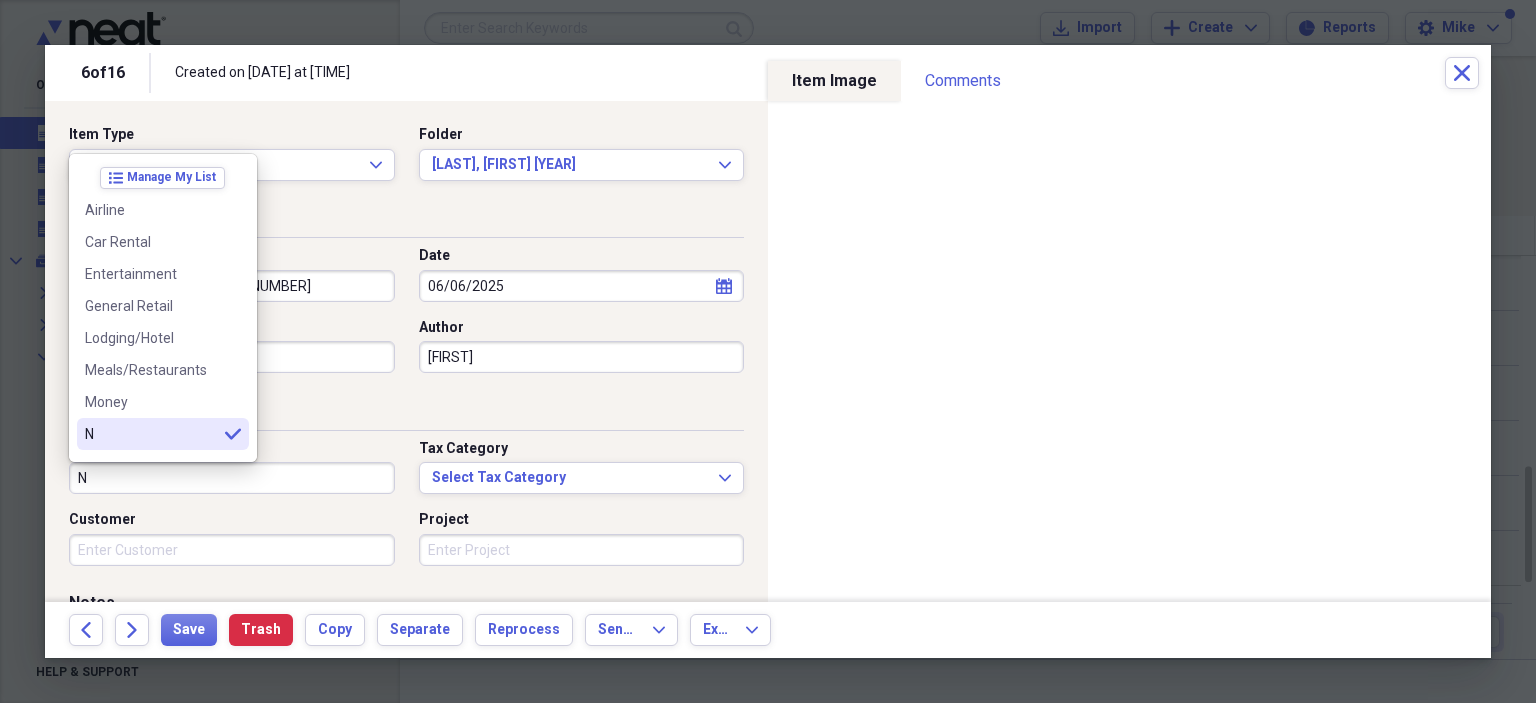 scroll, scrollTop: 100, scrollLeft: 0, axis: vertical 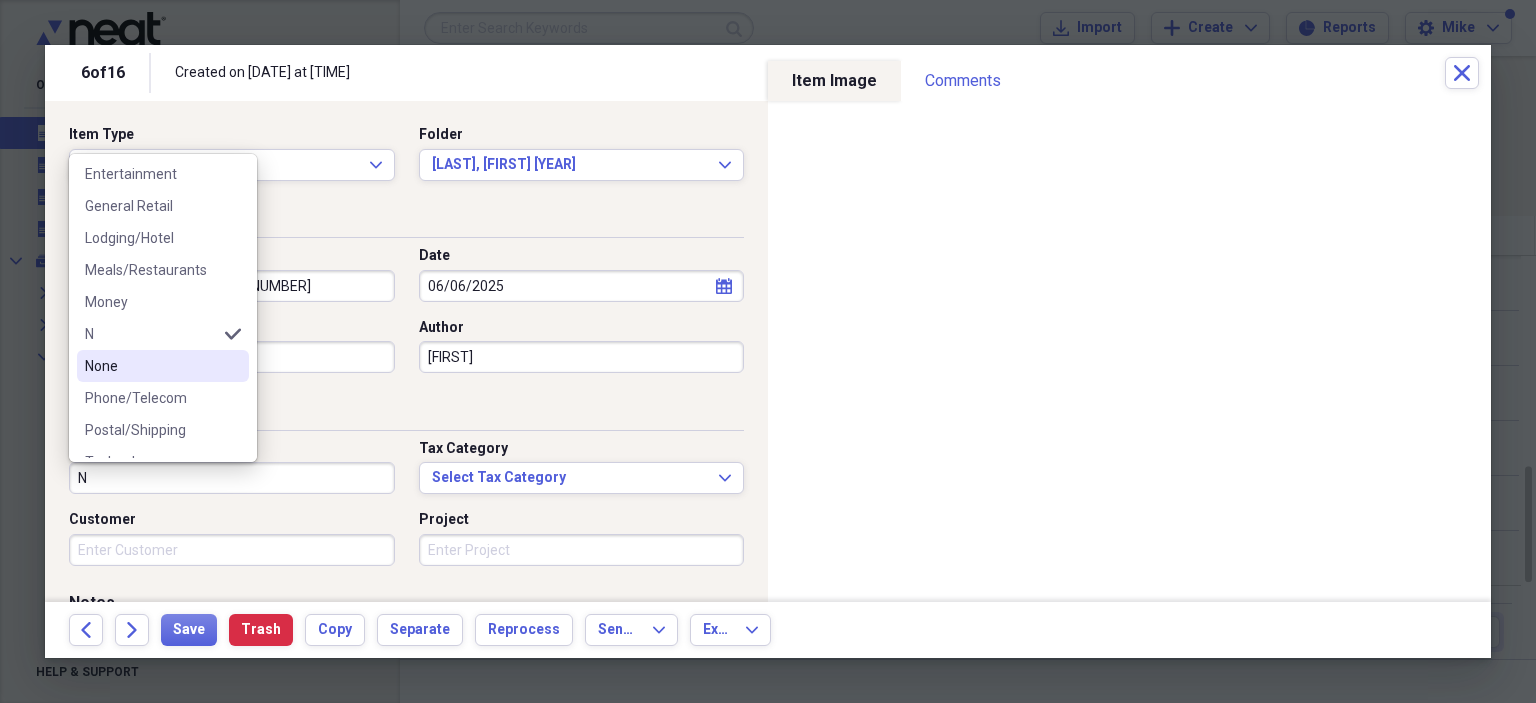 click on "None" at bounding box center [151, 366] 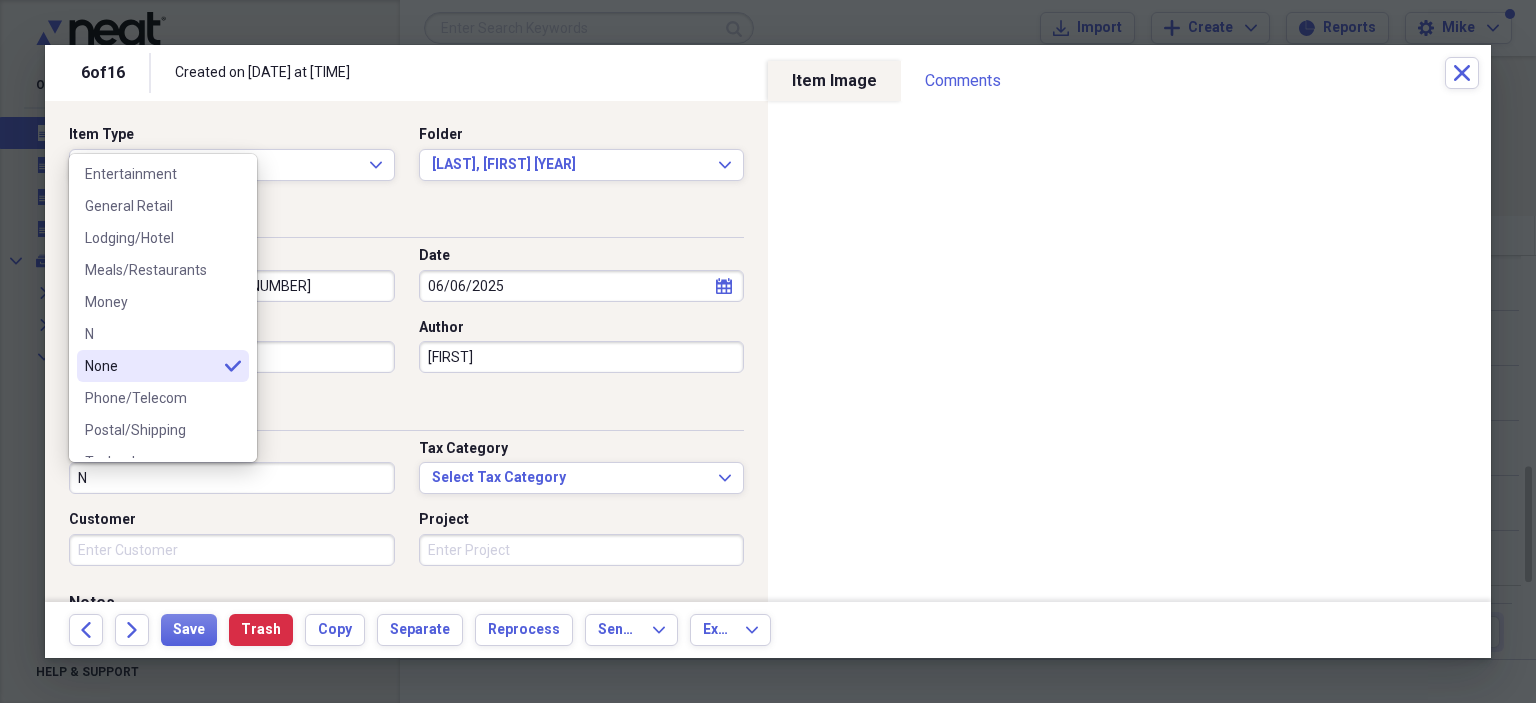 type on "None" 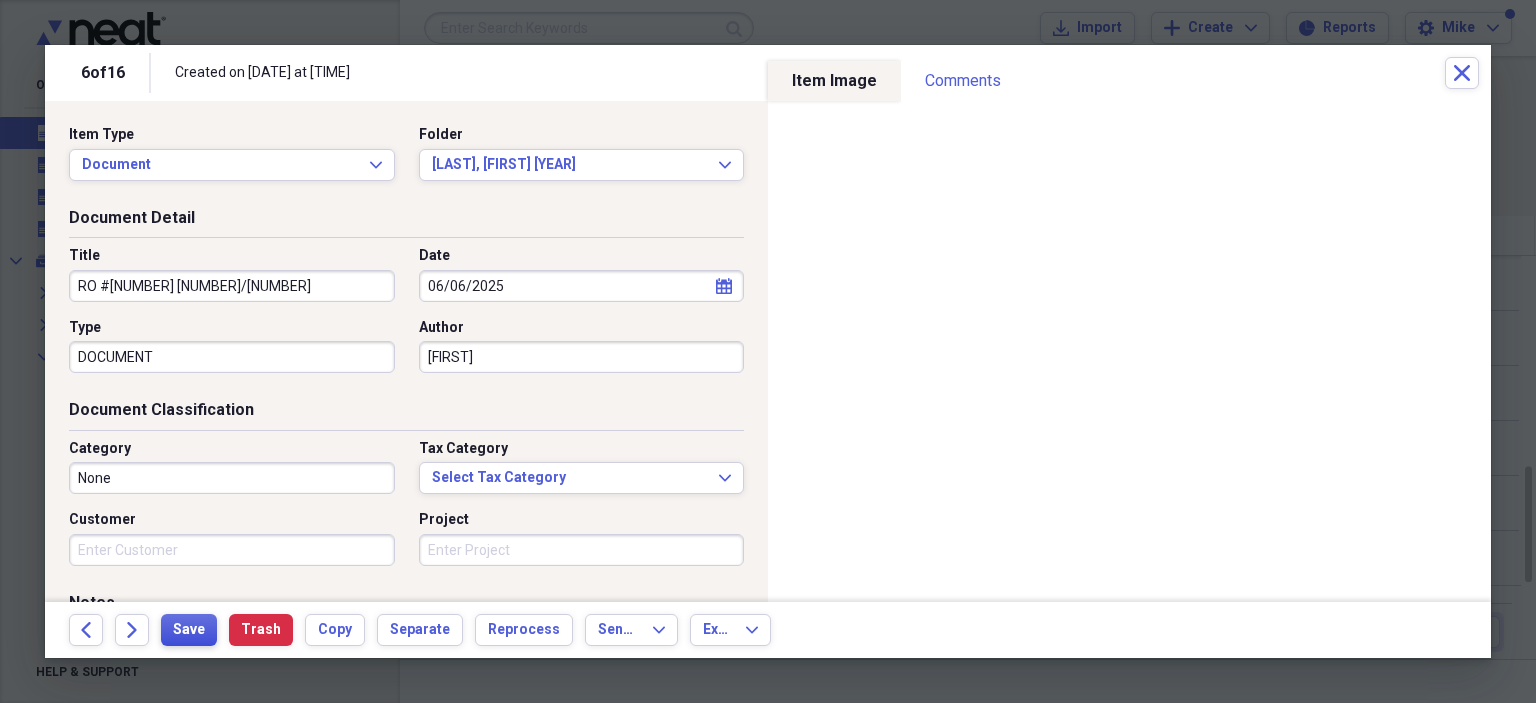 click on "Save" at bounding box center [189, 630] 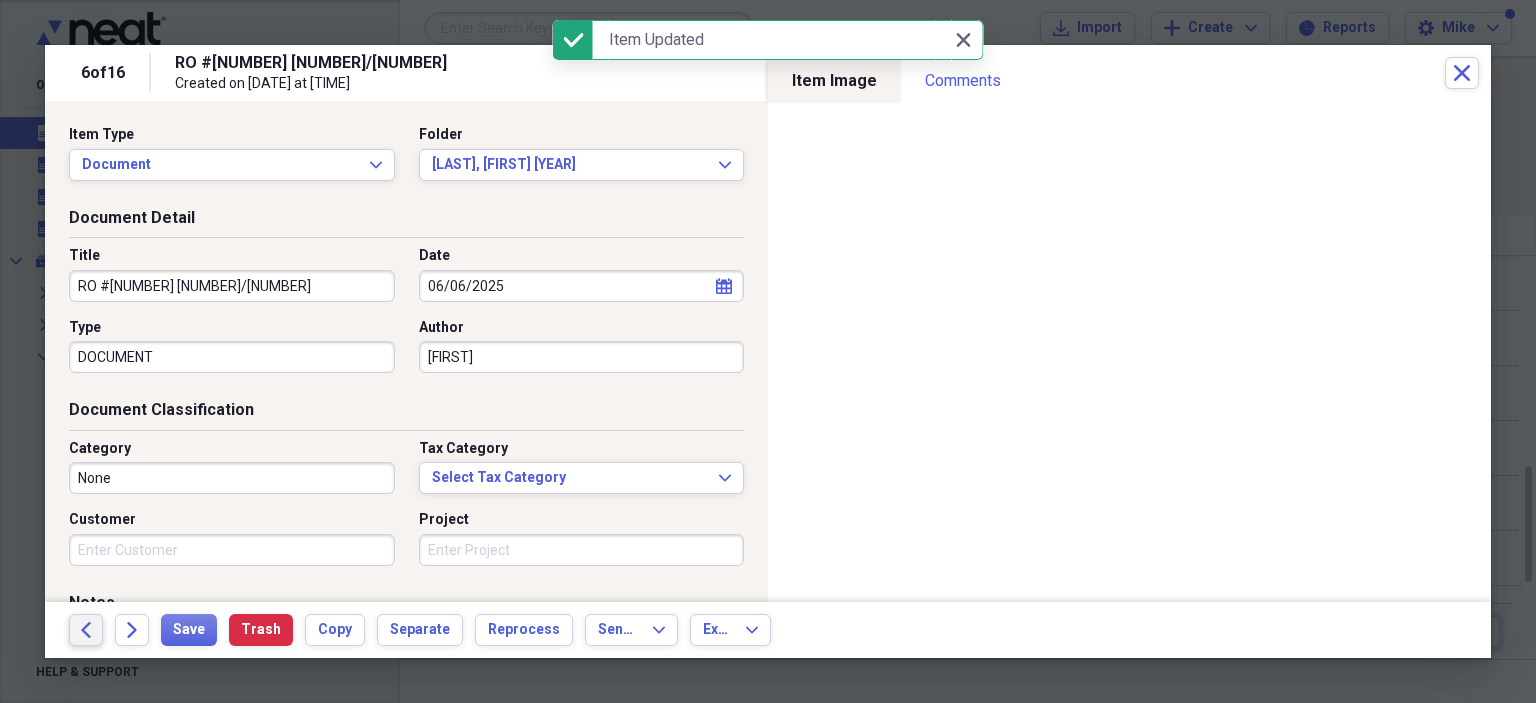 drag, startPoint x: 85, startPoint y: 620, endPoint x: 160, endPoint y: 2, distance: 622.53436 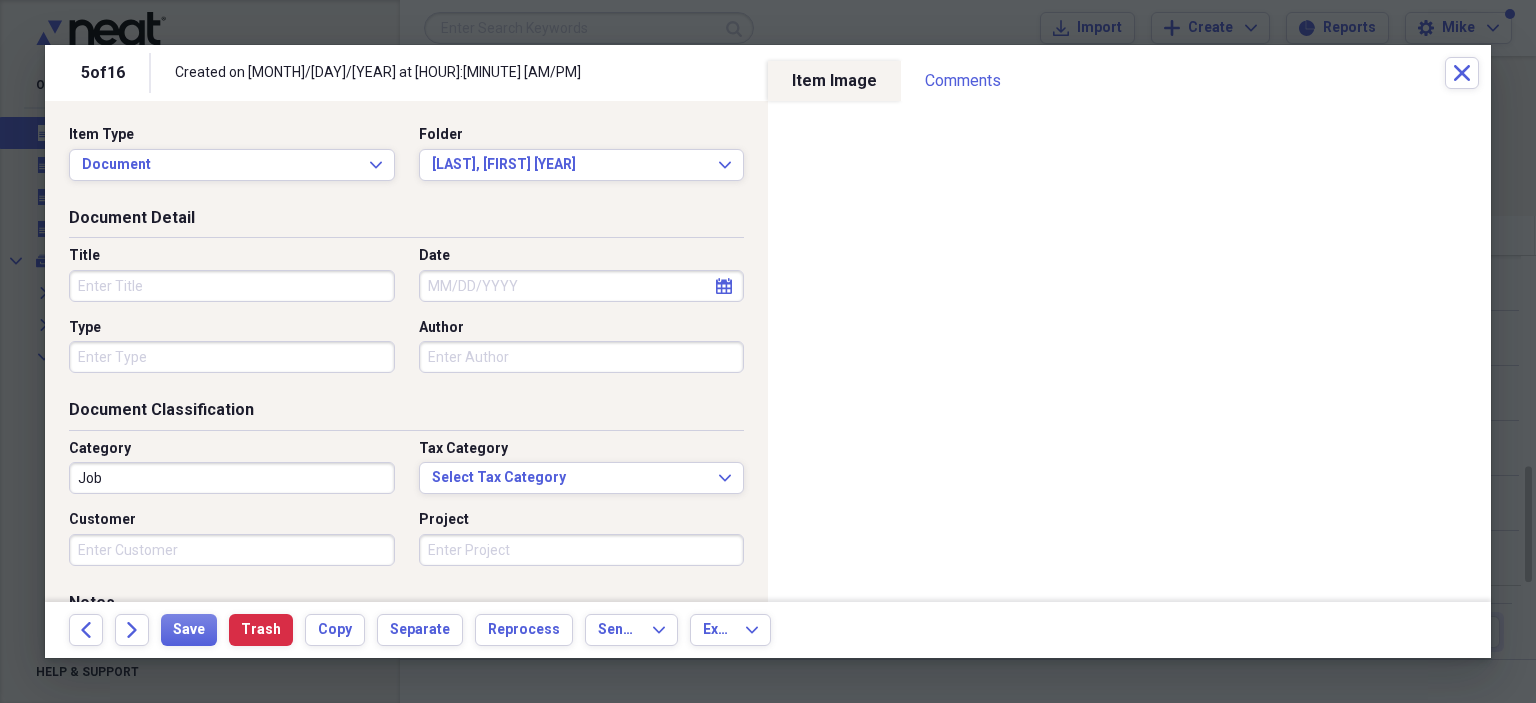 click on "Title" at bounding box center (232, 286) 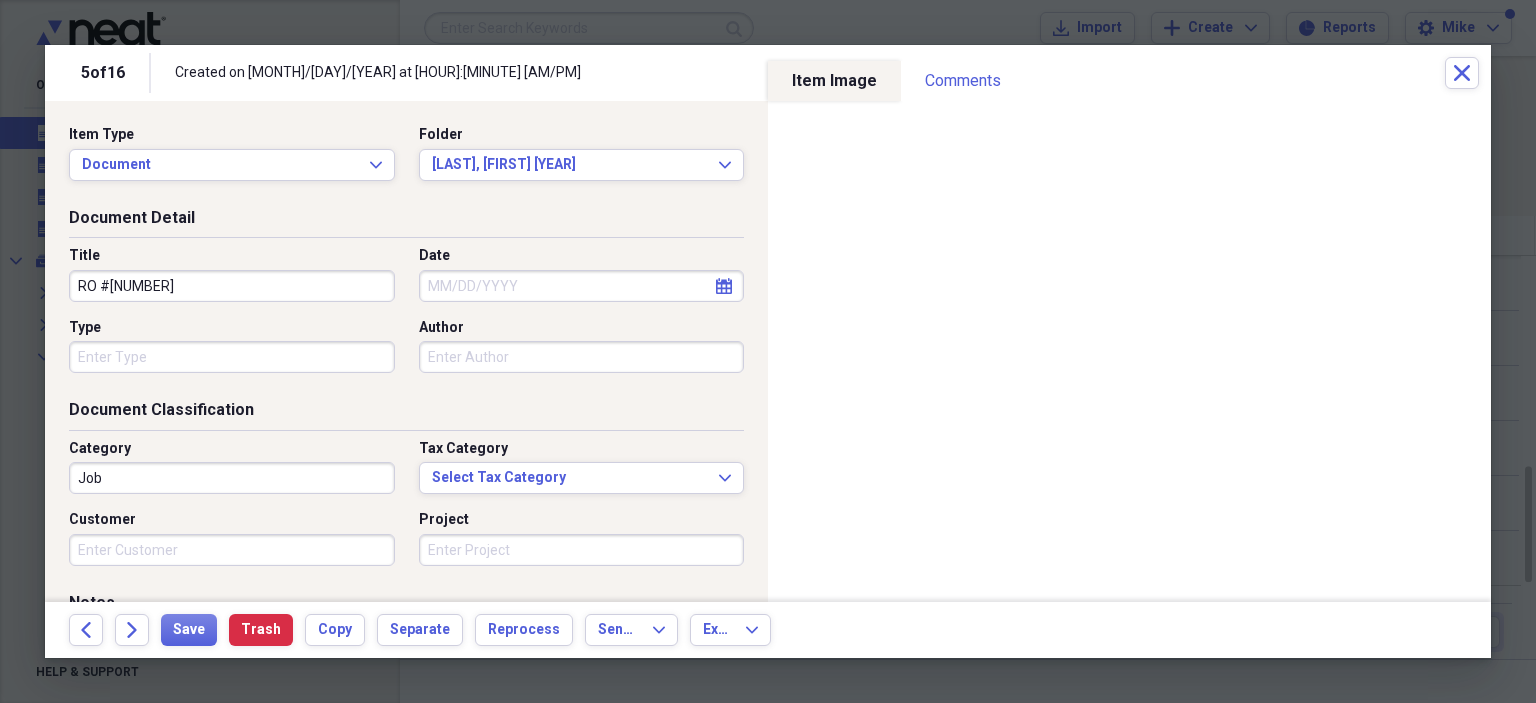 type on "RO #[NUMBER]" 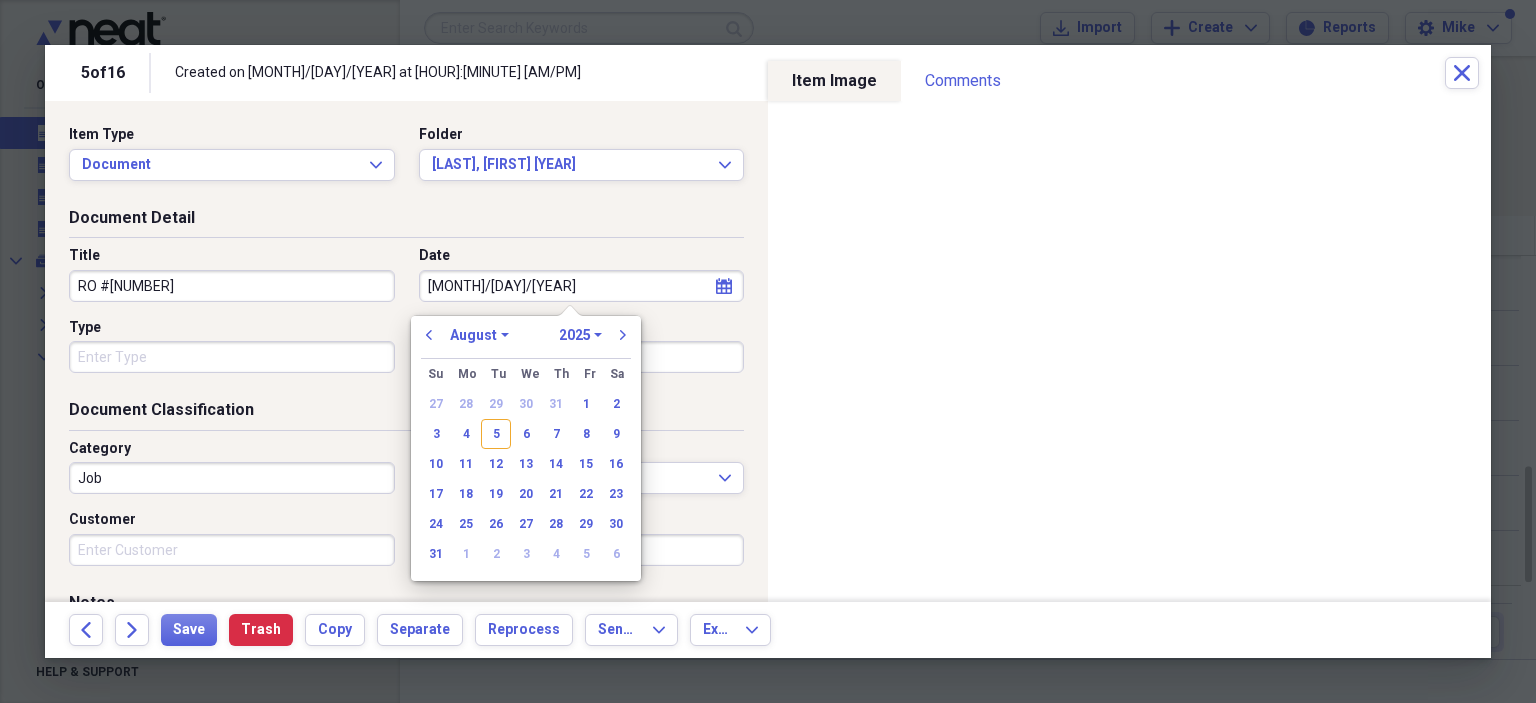 type on "[MONTH]/[DAY]/[YEAR]" 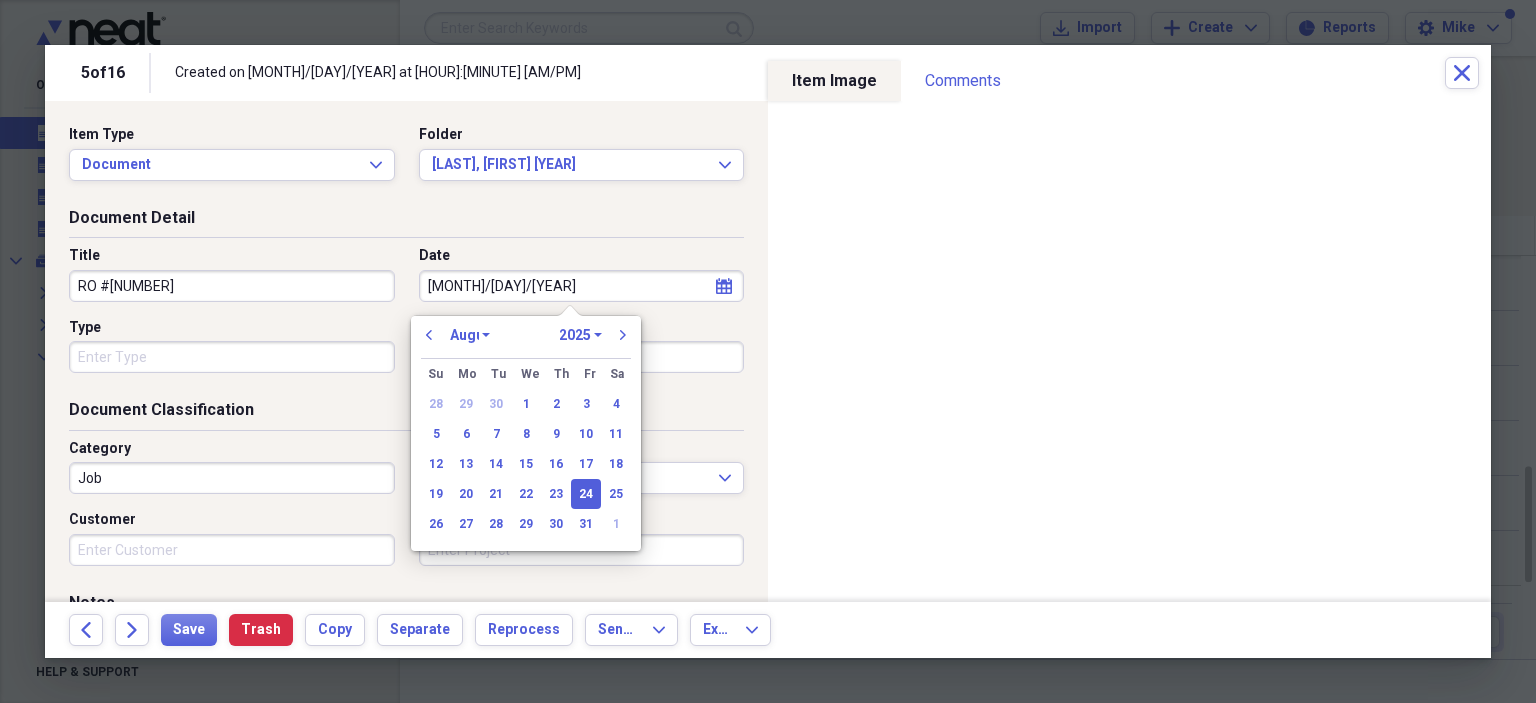 select on "6" 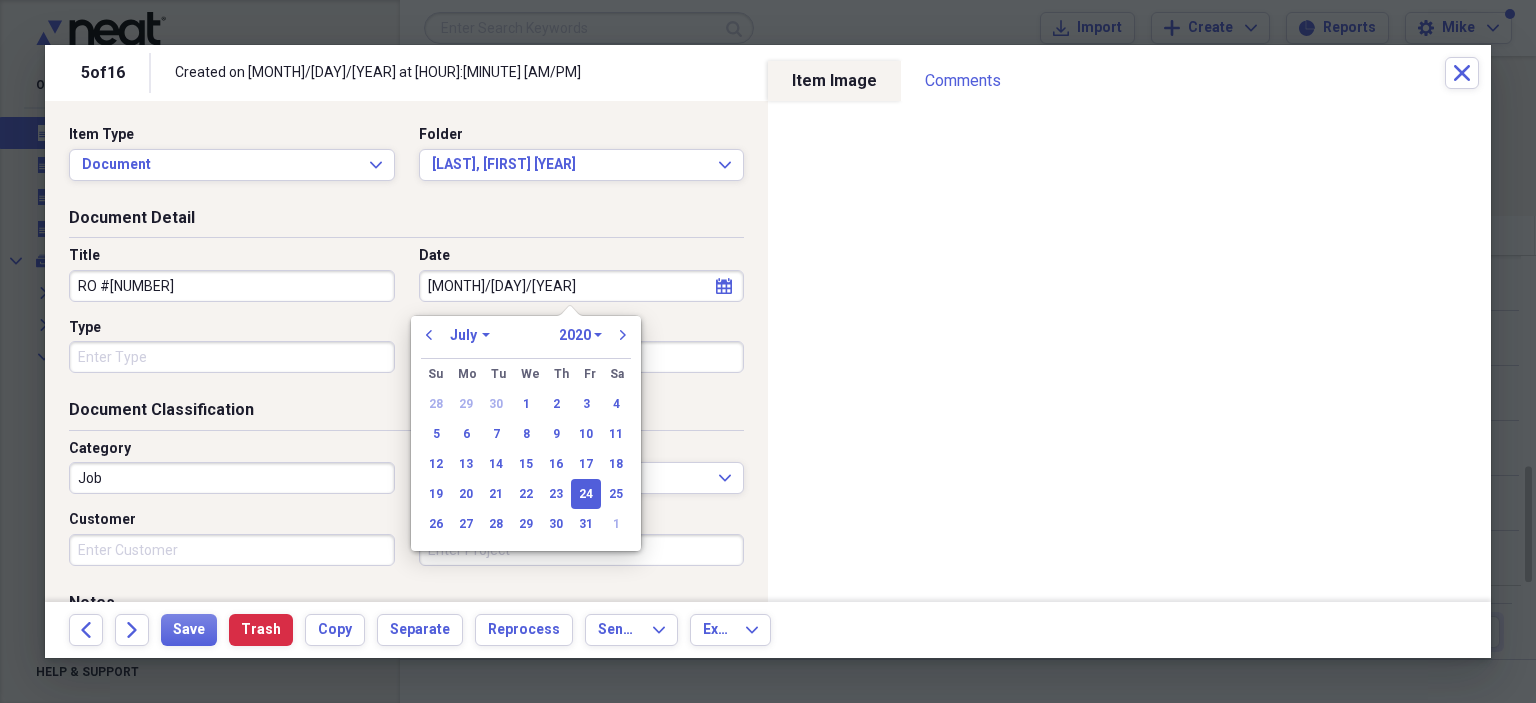 type on "7/24/2025" 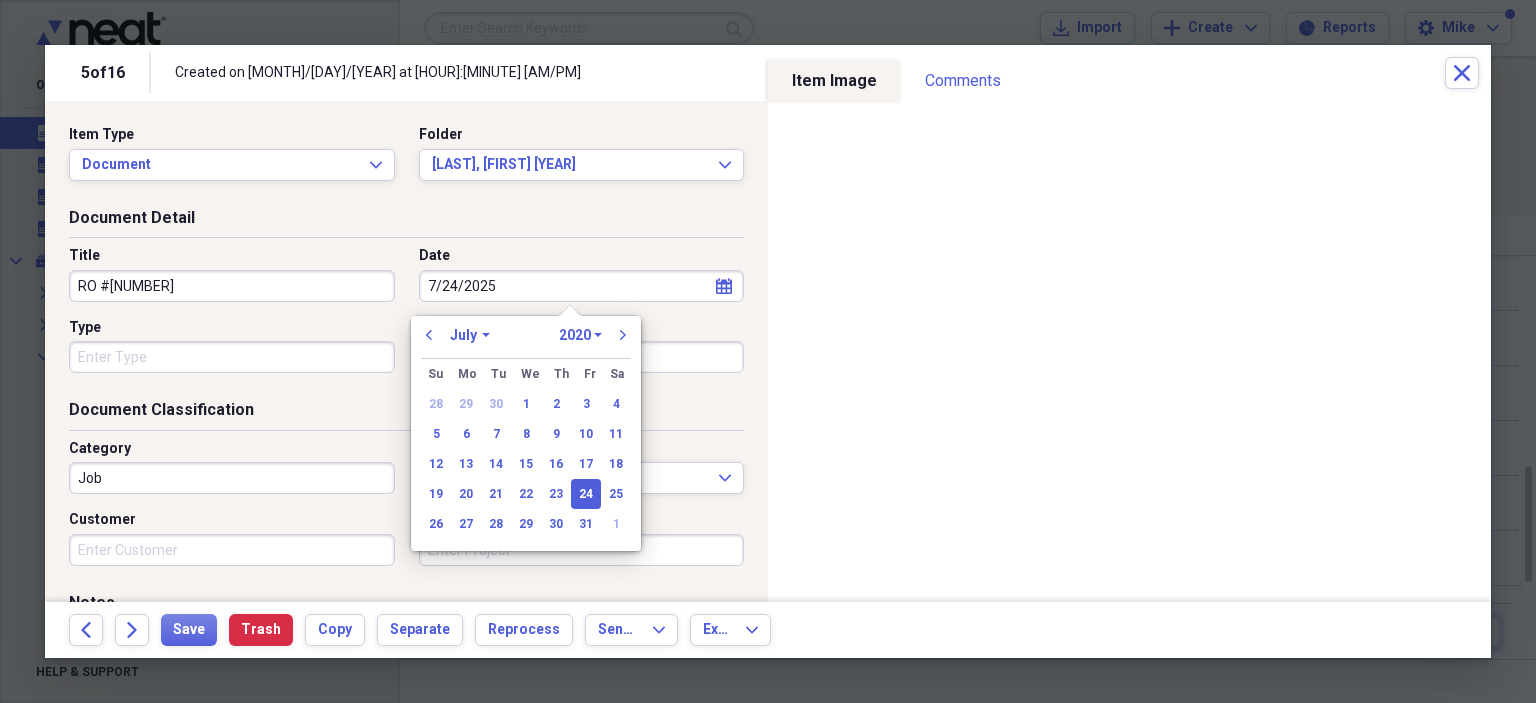 select on "2025" 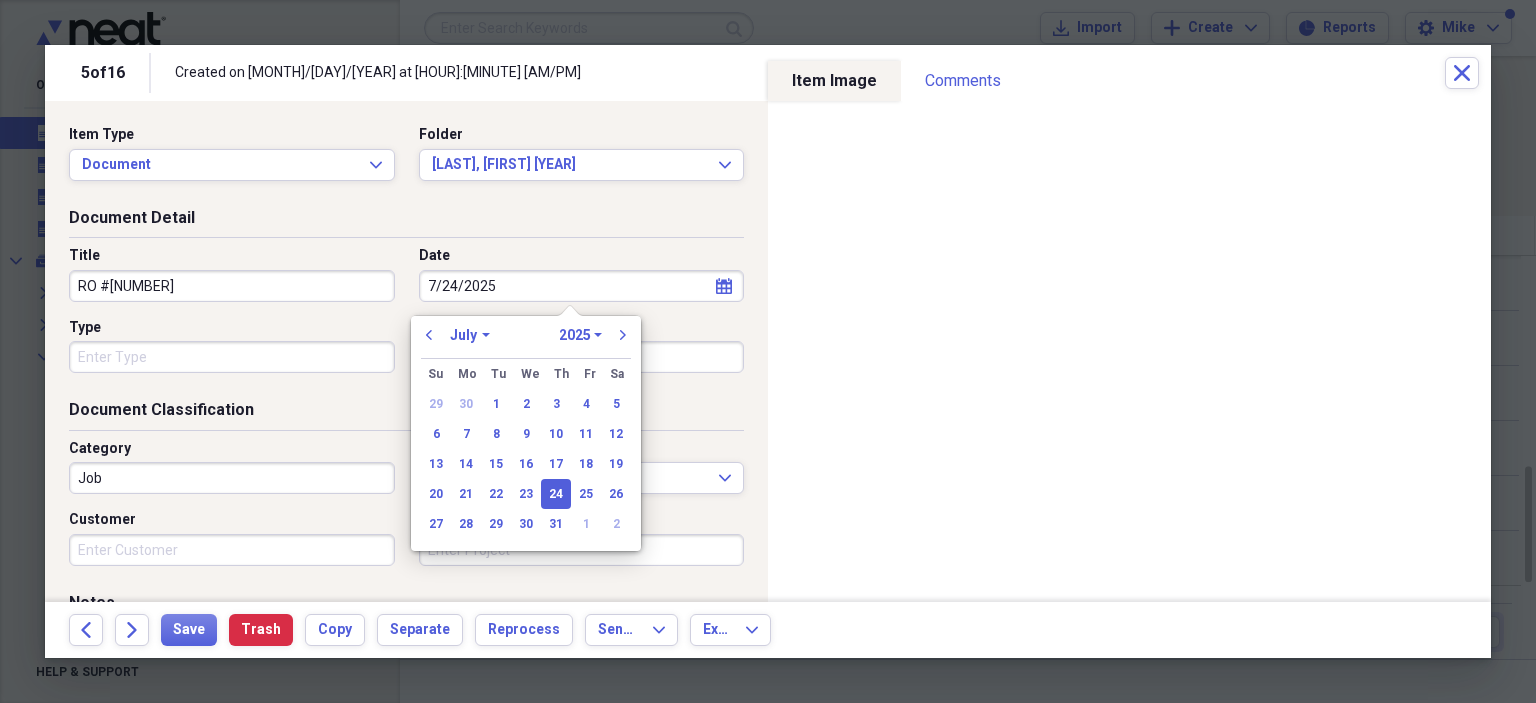 click on "Type" at bounding box center (232, 357) 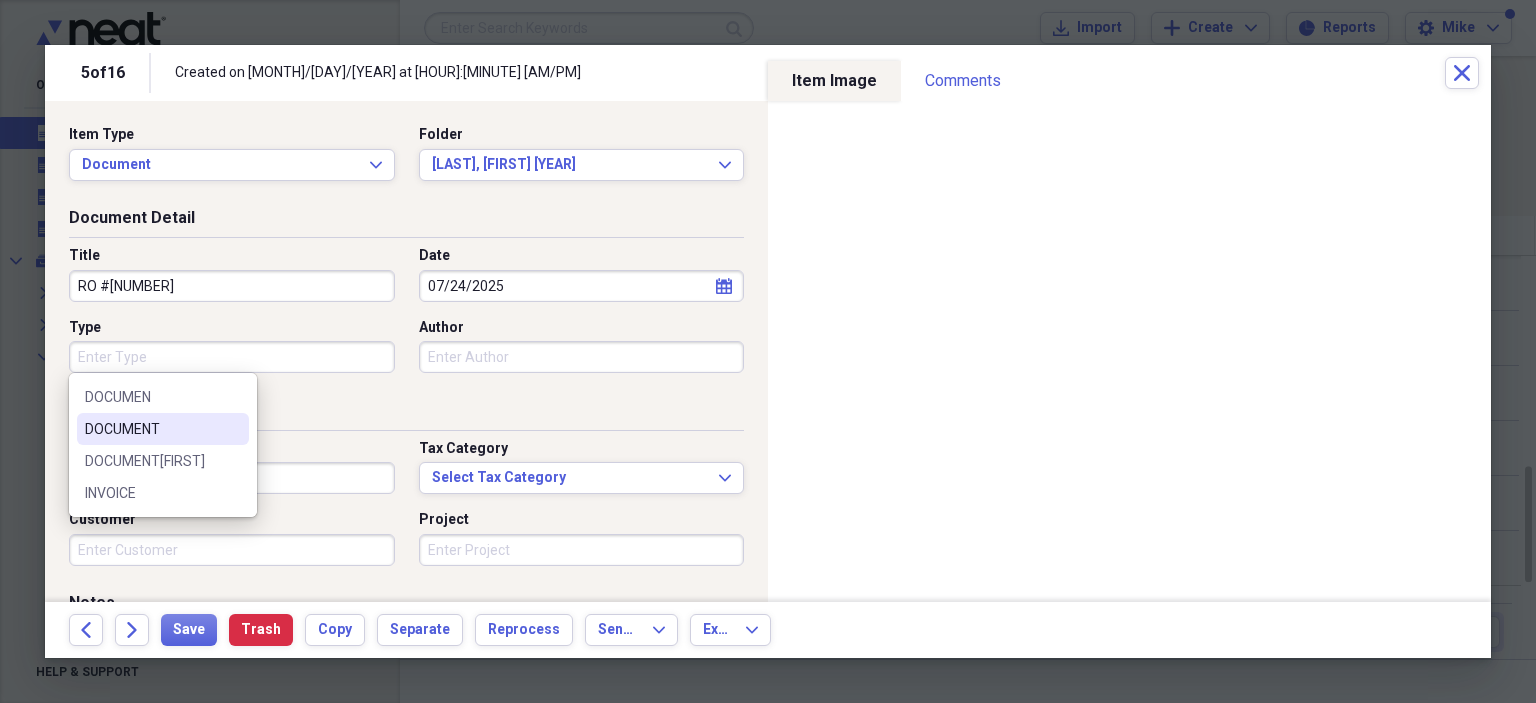 click on "DOCUMENT" at bounding box center [151, 429] 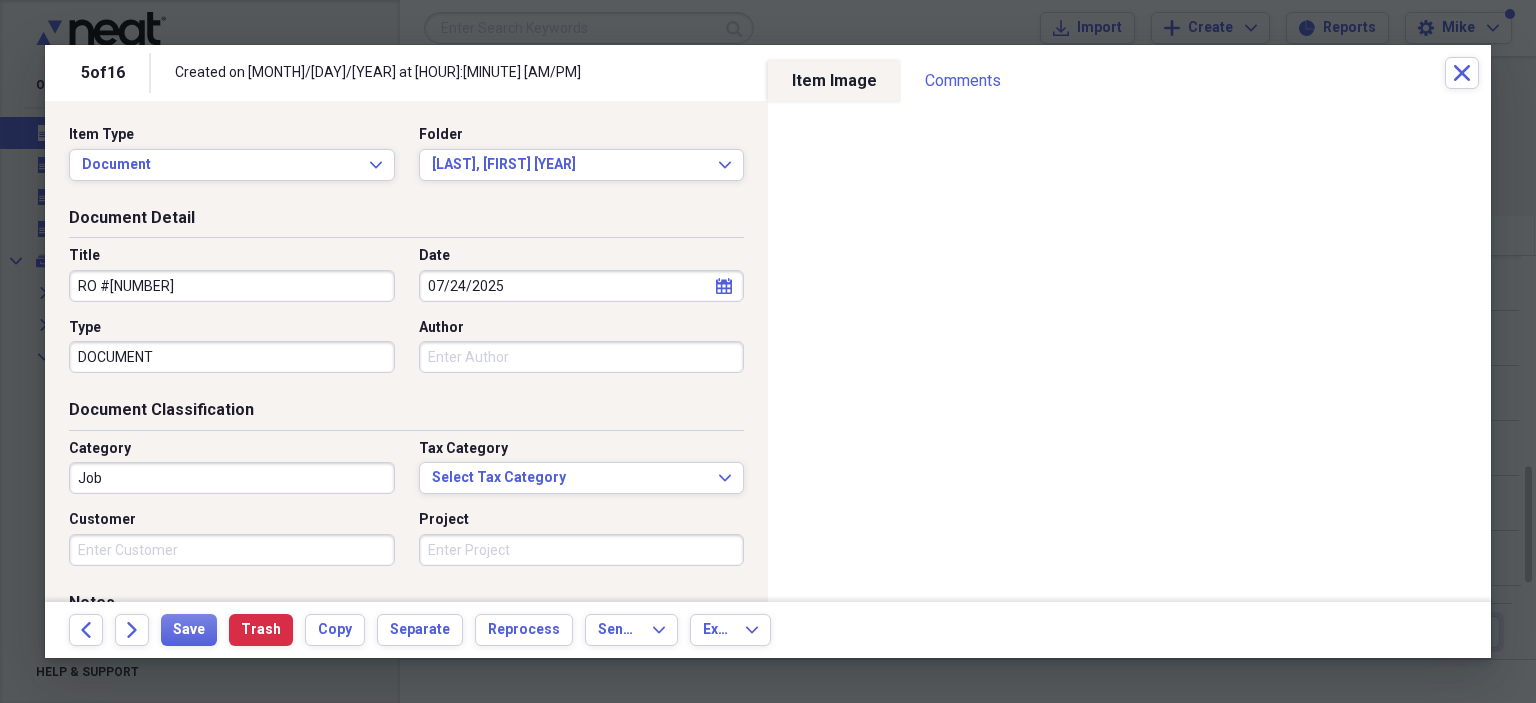 type on "DOCUMENT" 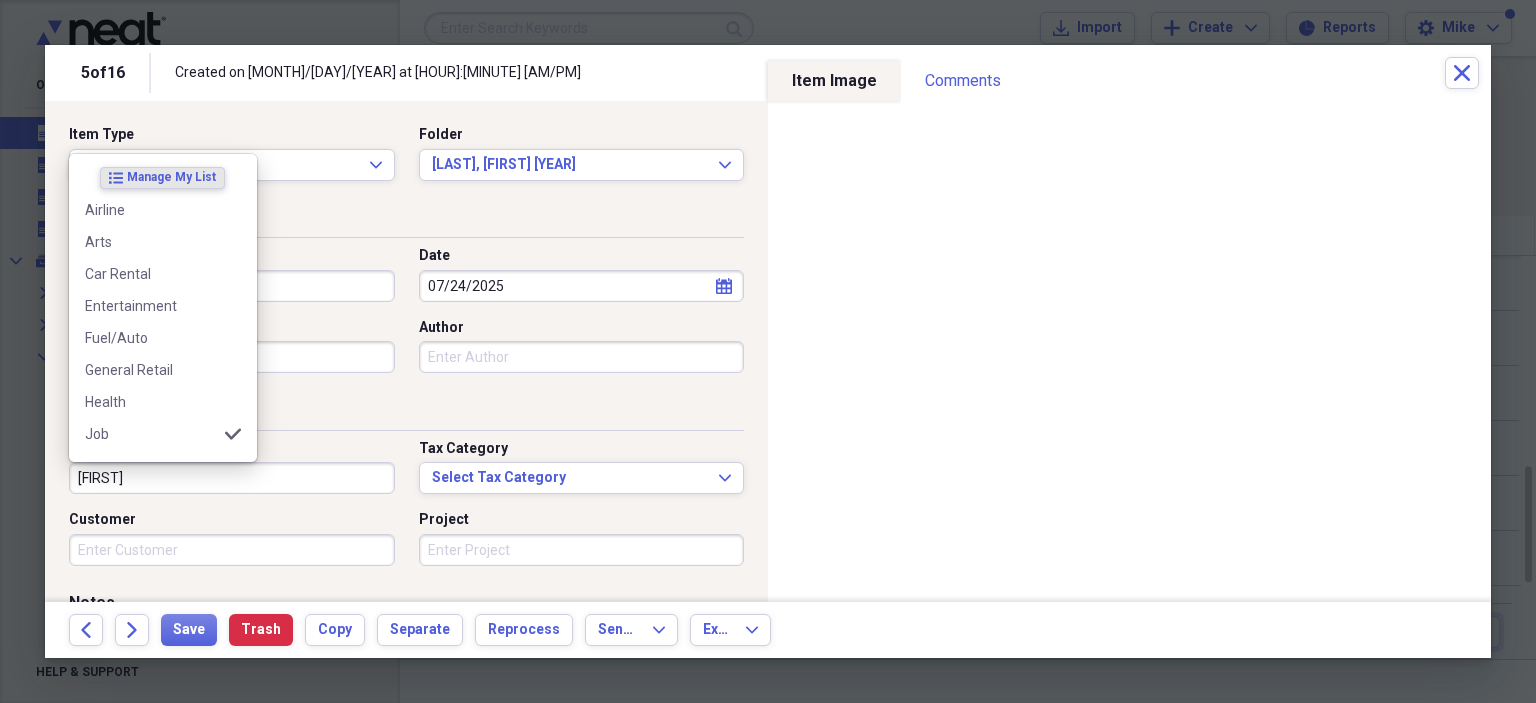 type on "[FIRST]" 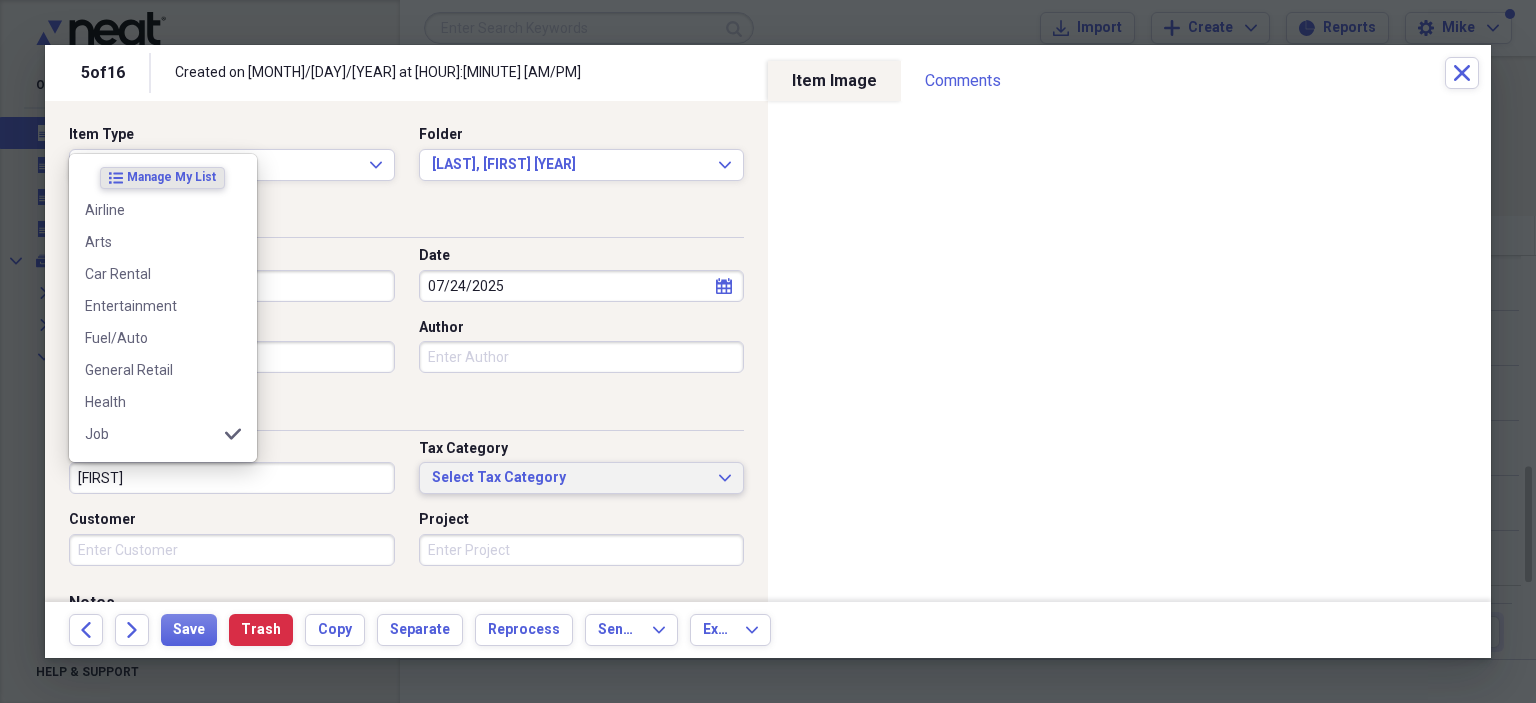 type 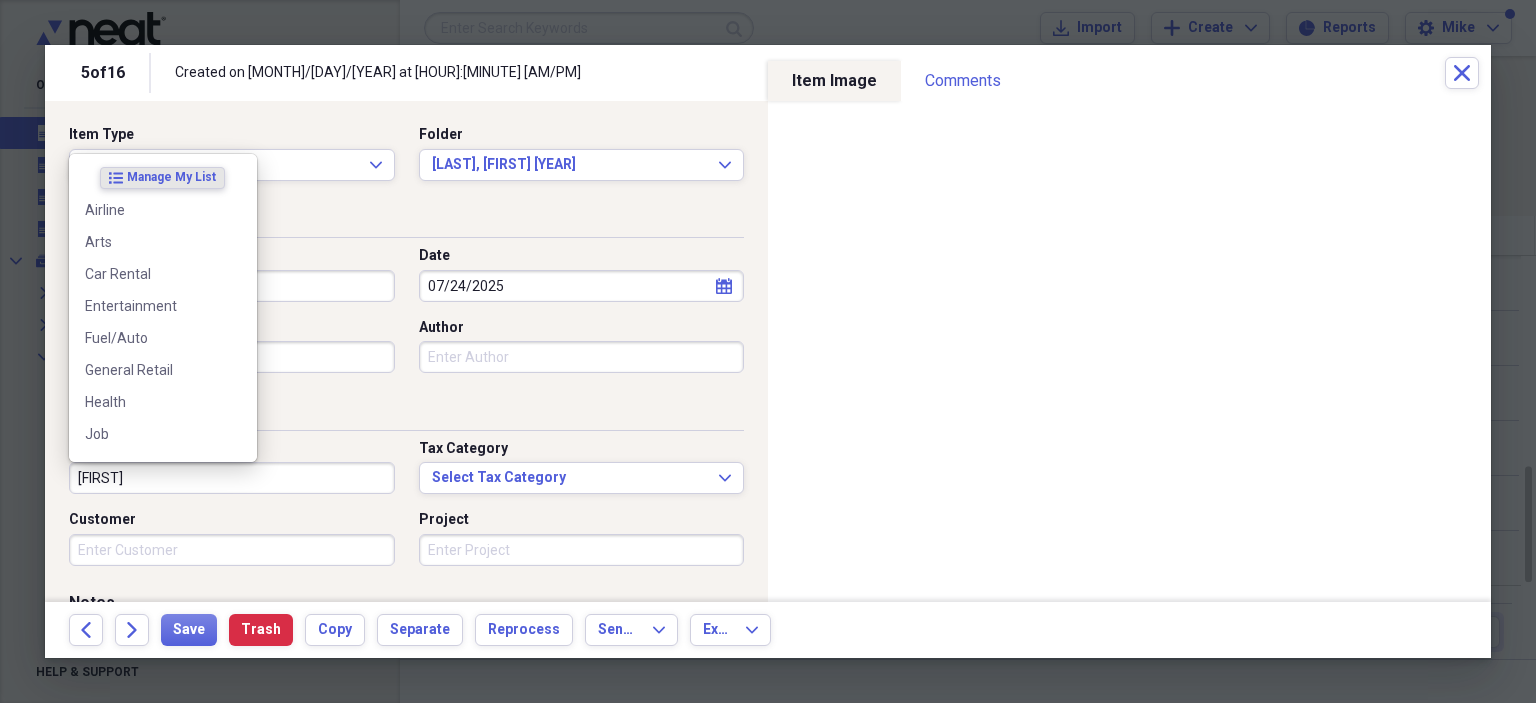 drag, startPoint x: 76, startPoint y: 481, endPoint x: 0, endPoint y: 473, distance: 76.41989 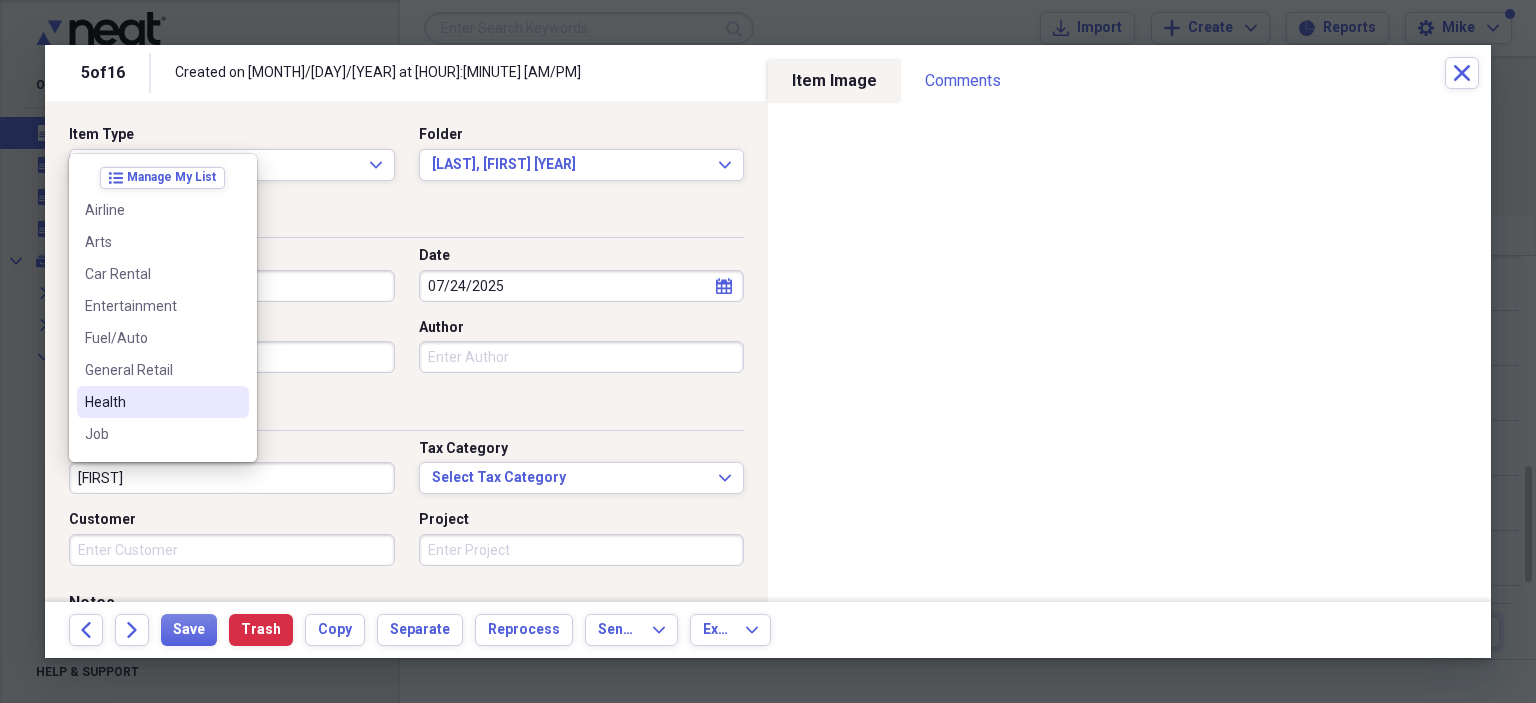 scroll, scrollTop: 200, scrollLeft: 0, axis: vertical 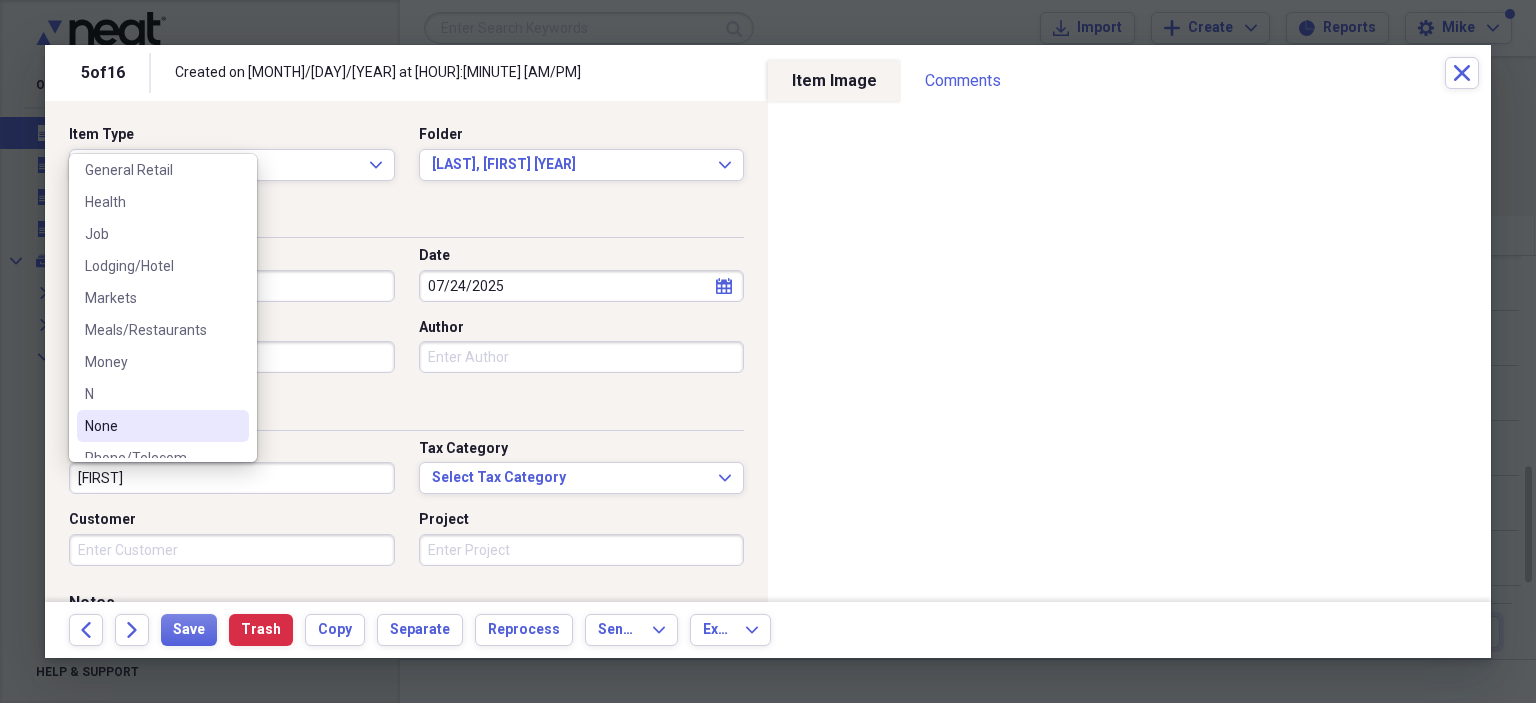 click on "None" at bounding box center (163, 426) 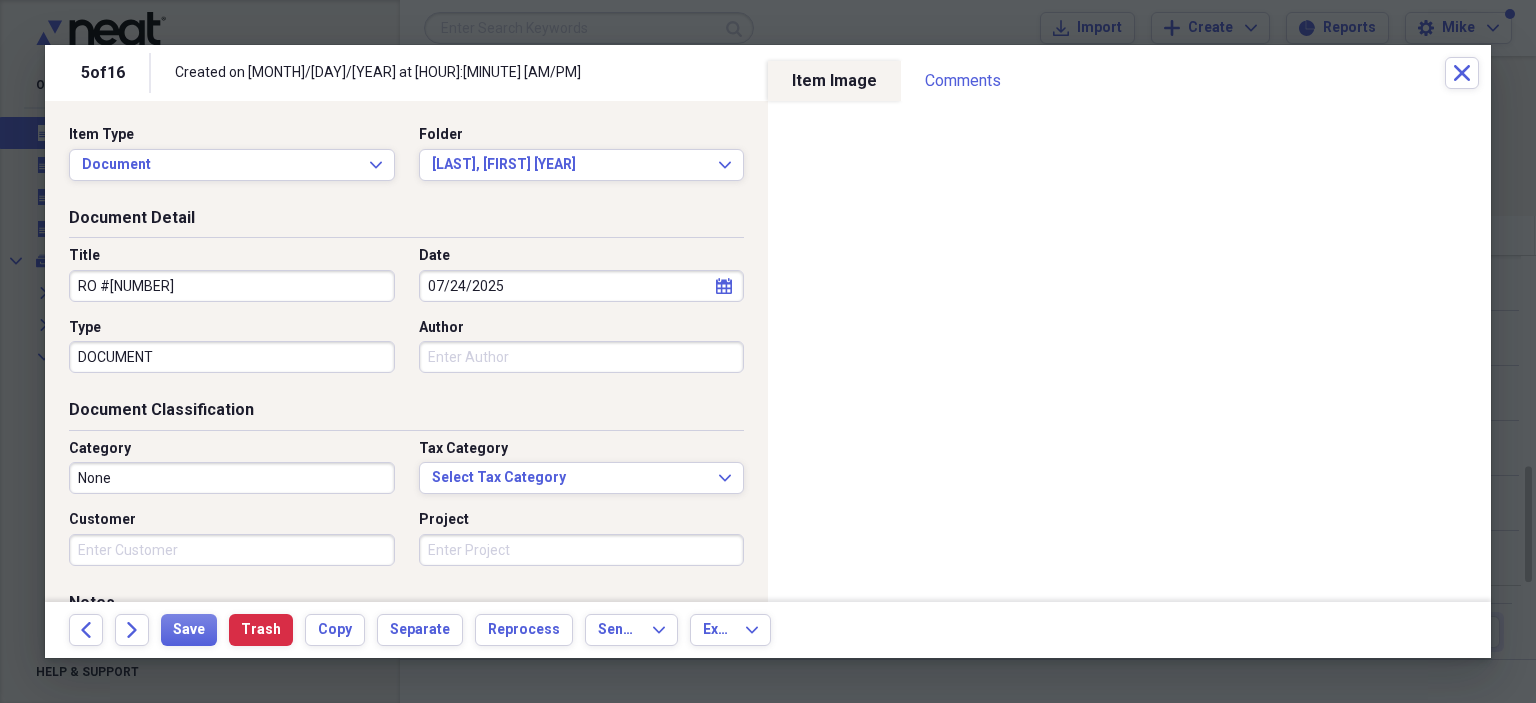 click on "Author" at bounding box center (582, 357) 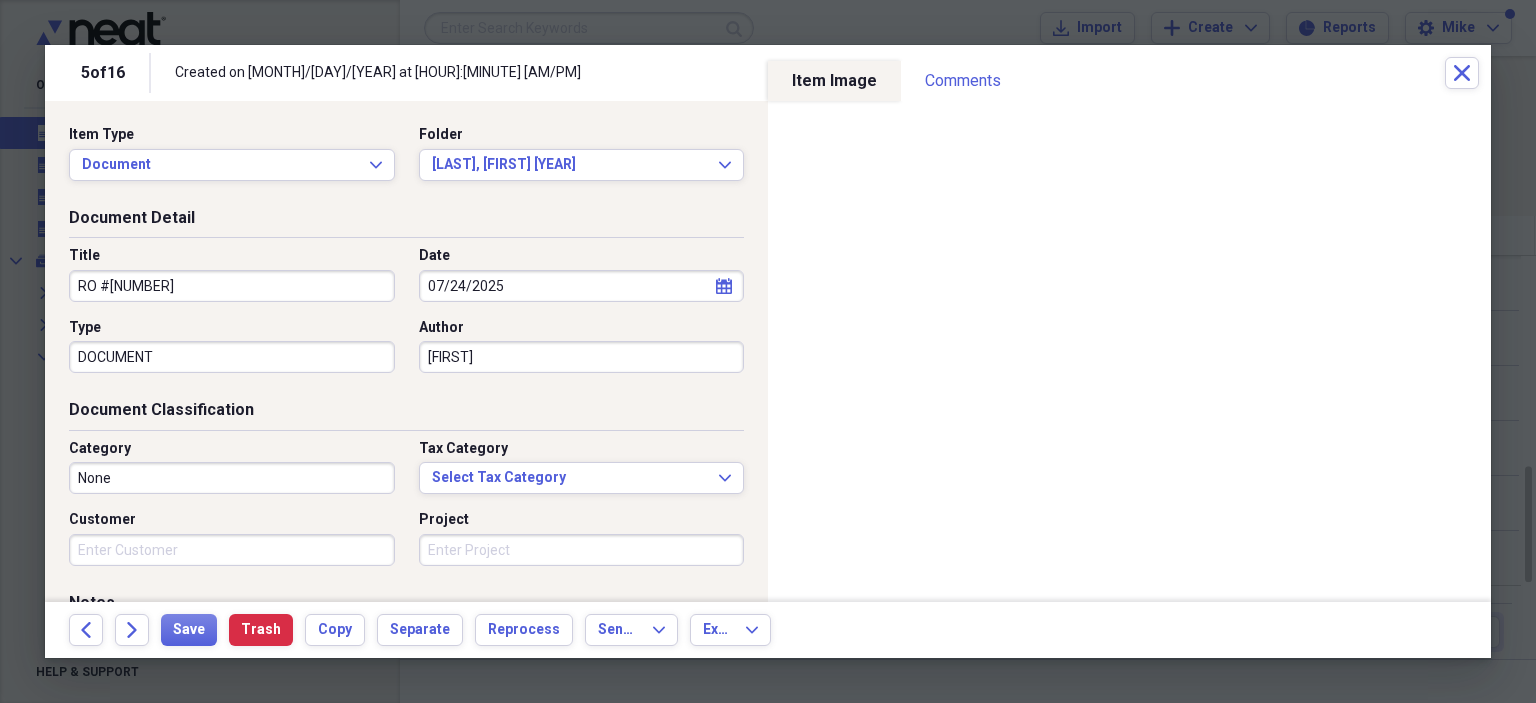 type on "[FIRST]" 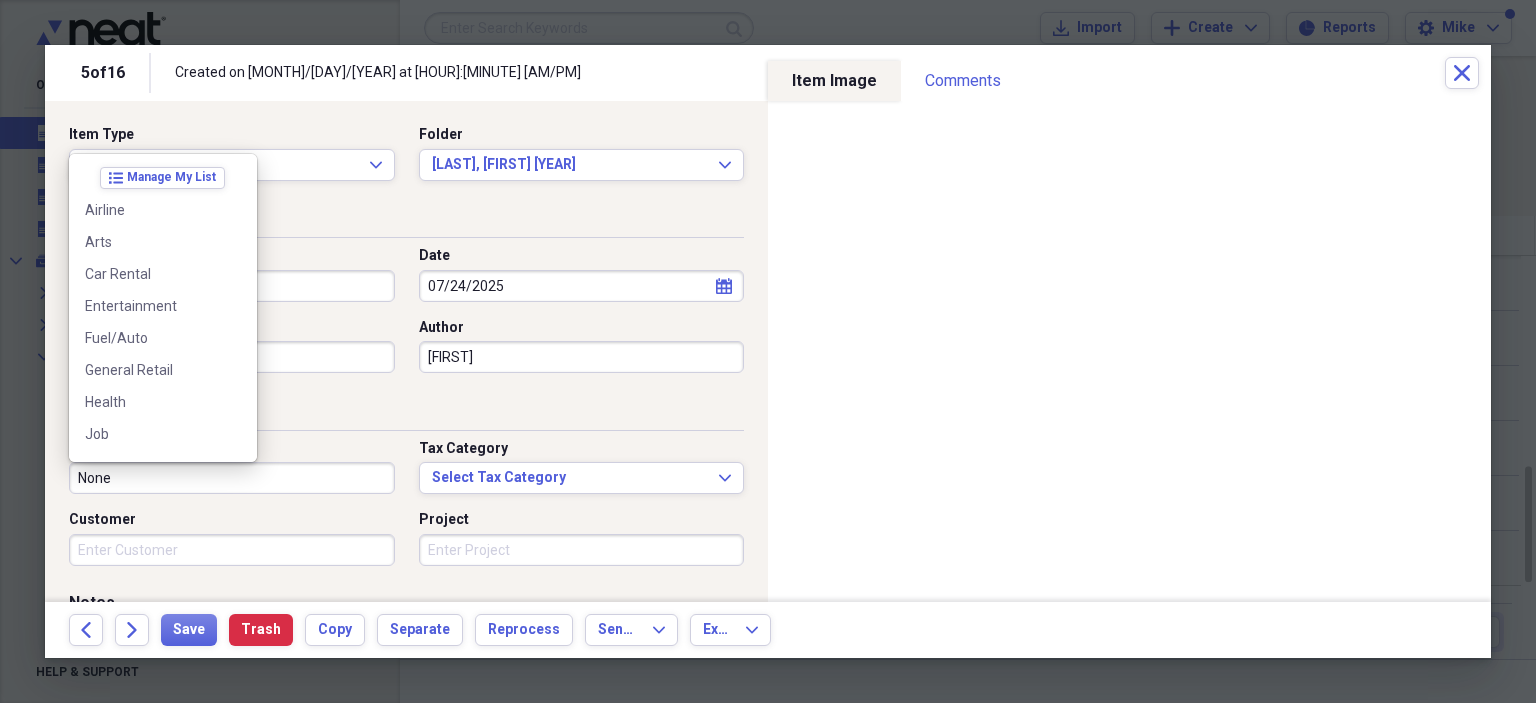 scroll, scrollTop: 220, scrollLeft: 0, axis: vertical 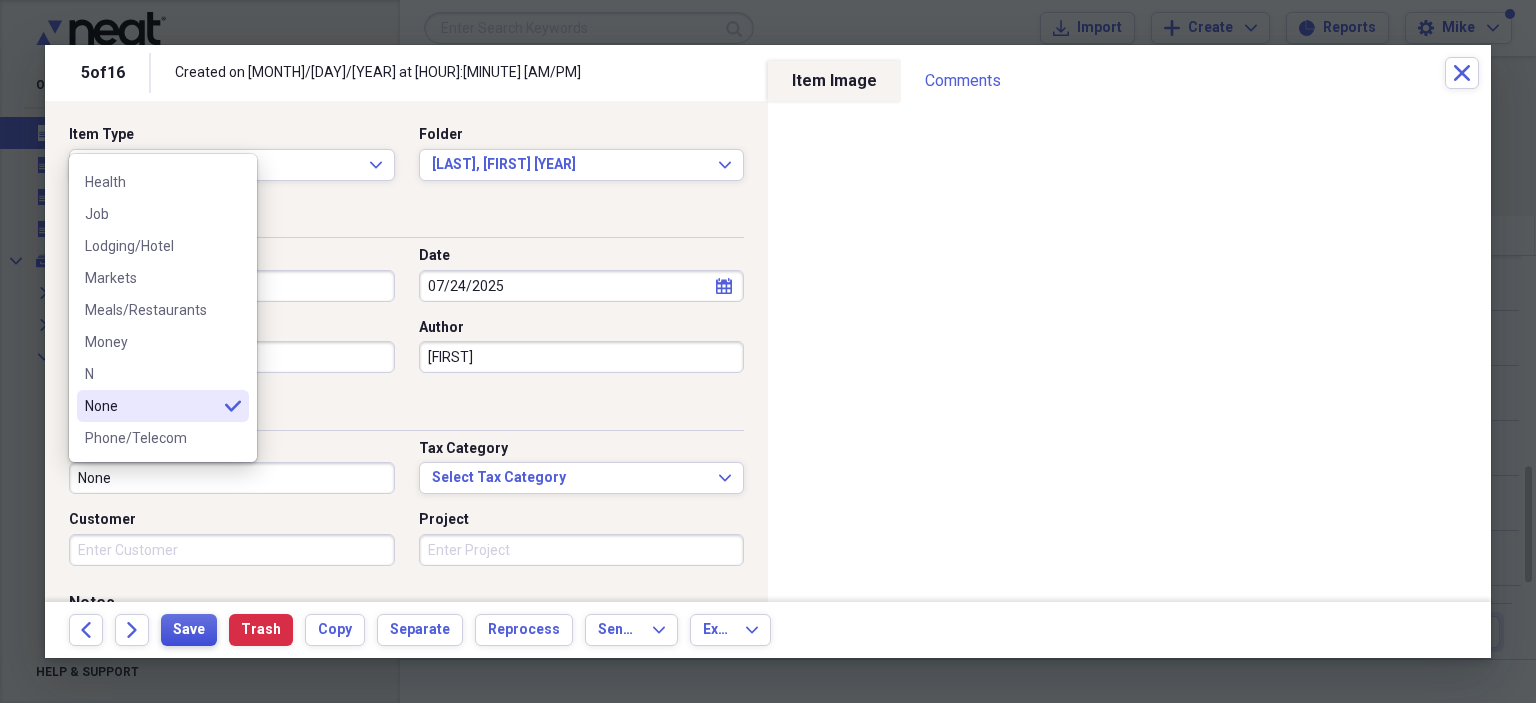 click on "Save" at bounding box center (189, 630) 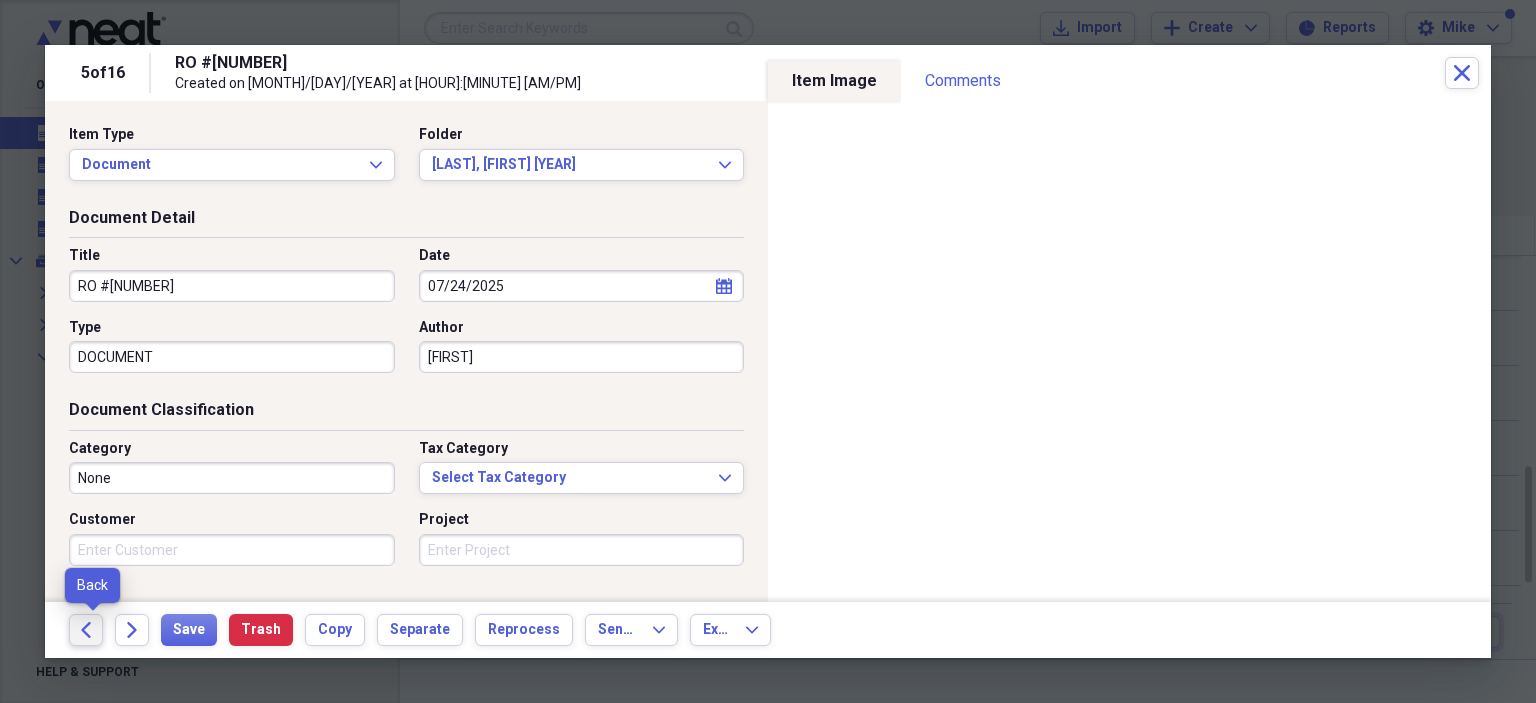 click on "Back" 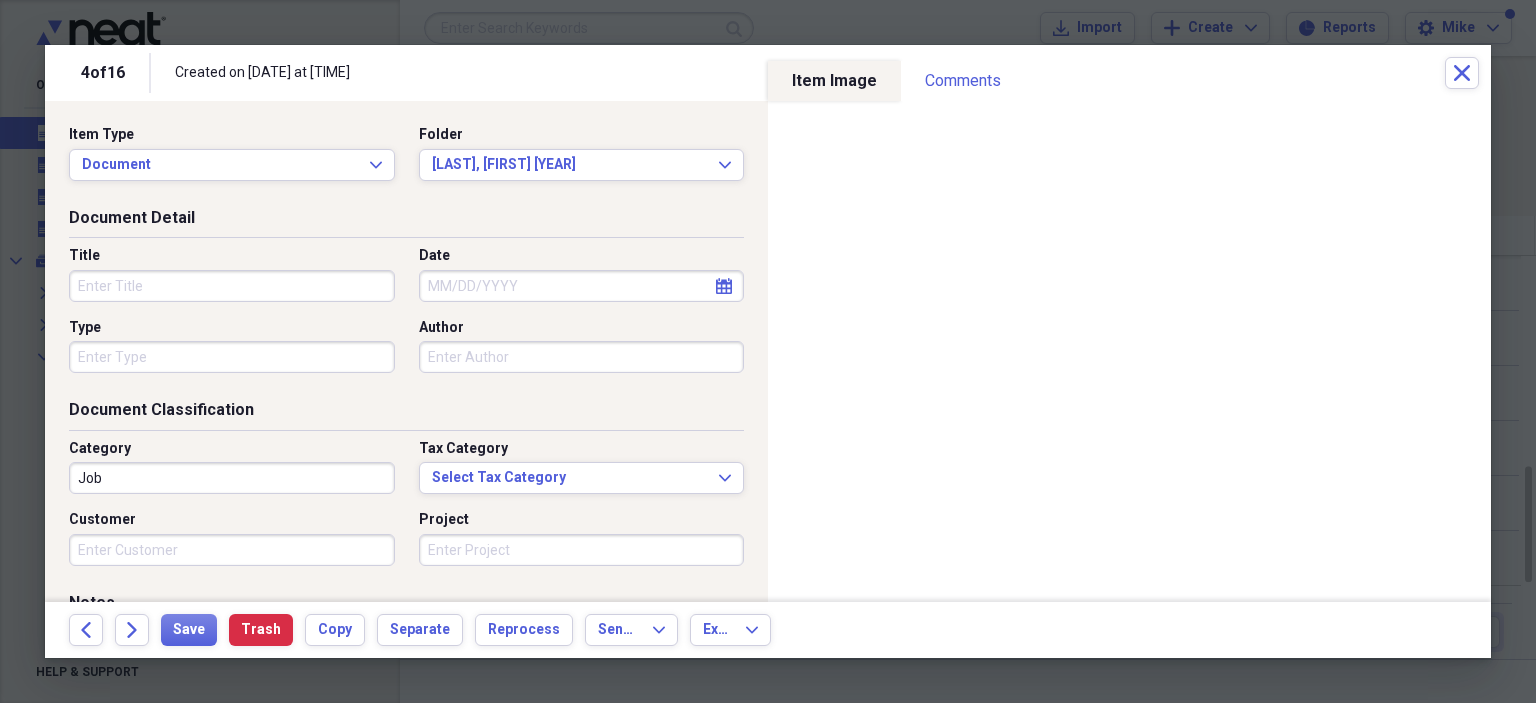 click on "Title" at bounding box center (232, 286) 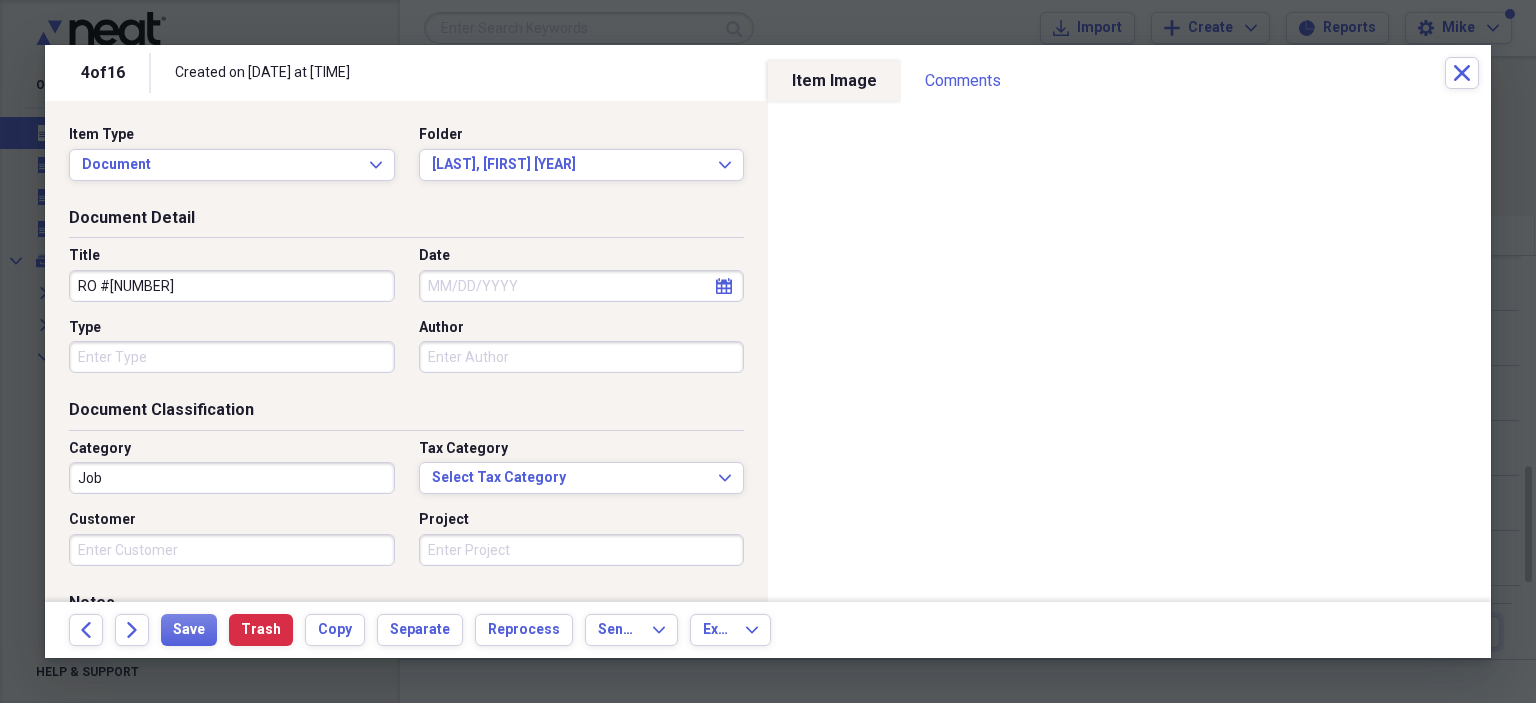 type on "RO #[NUMBER]" 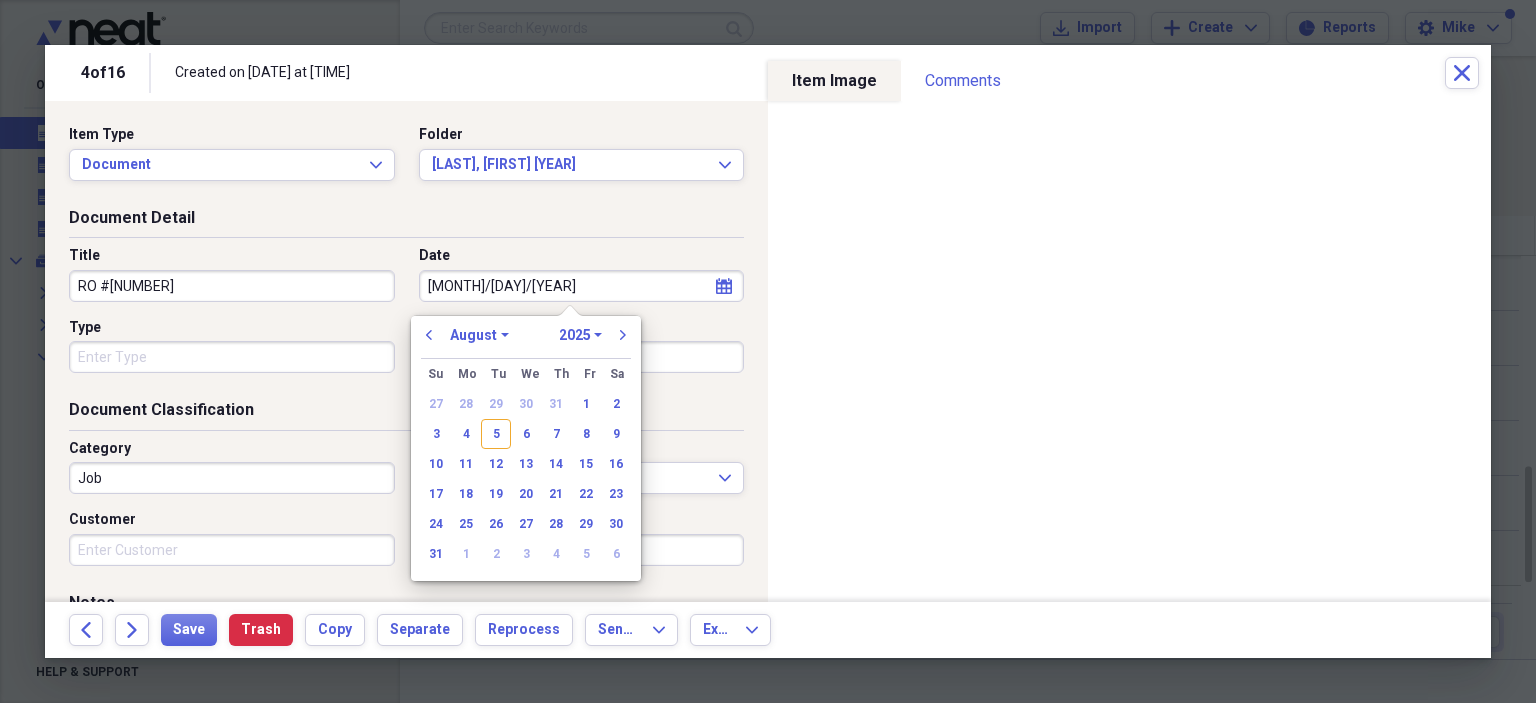 type on "[MONTH]/[DAY]/[YEAR]" 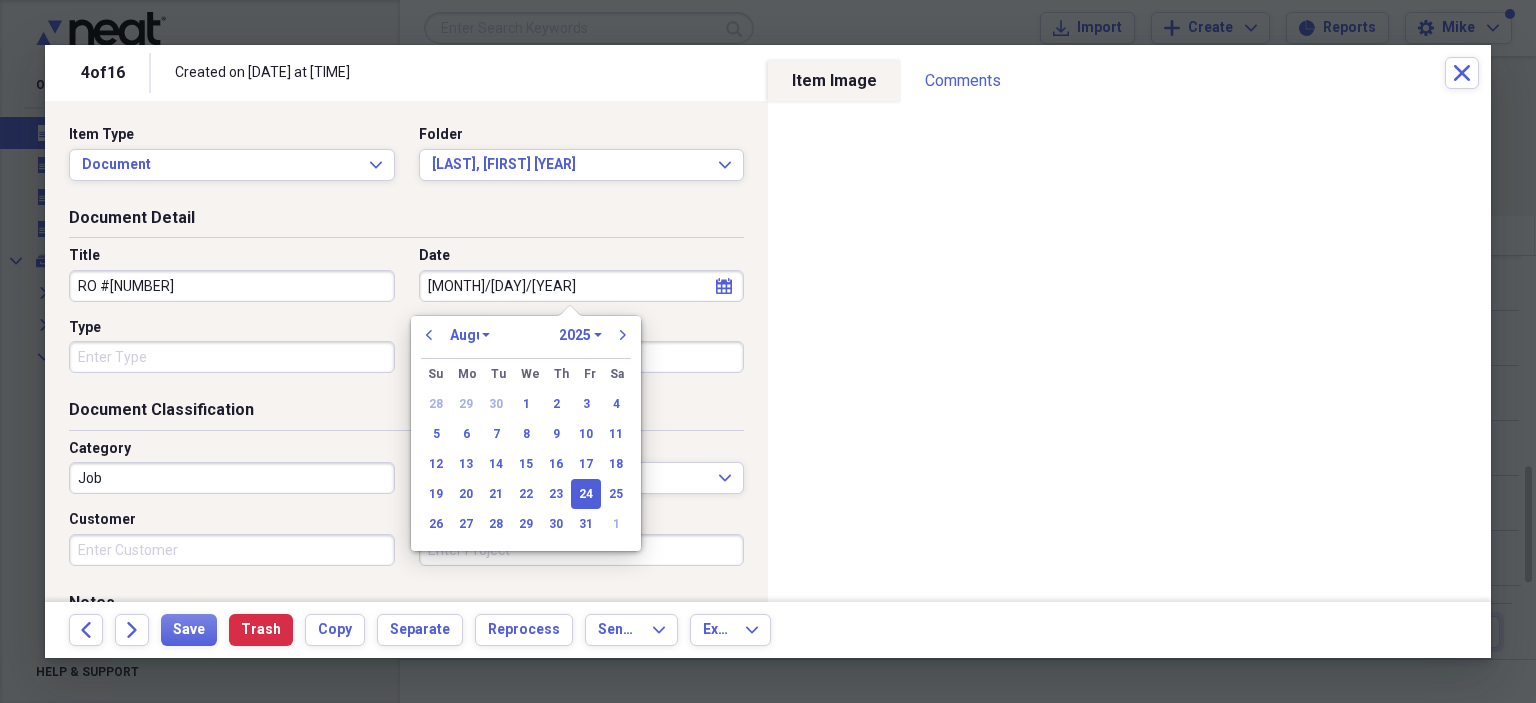 select on "6" 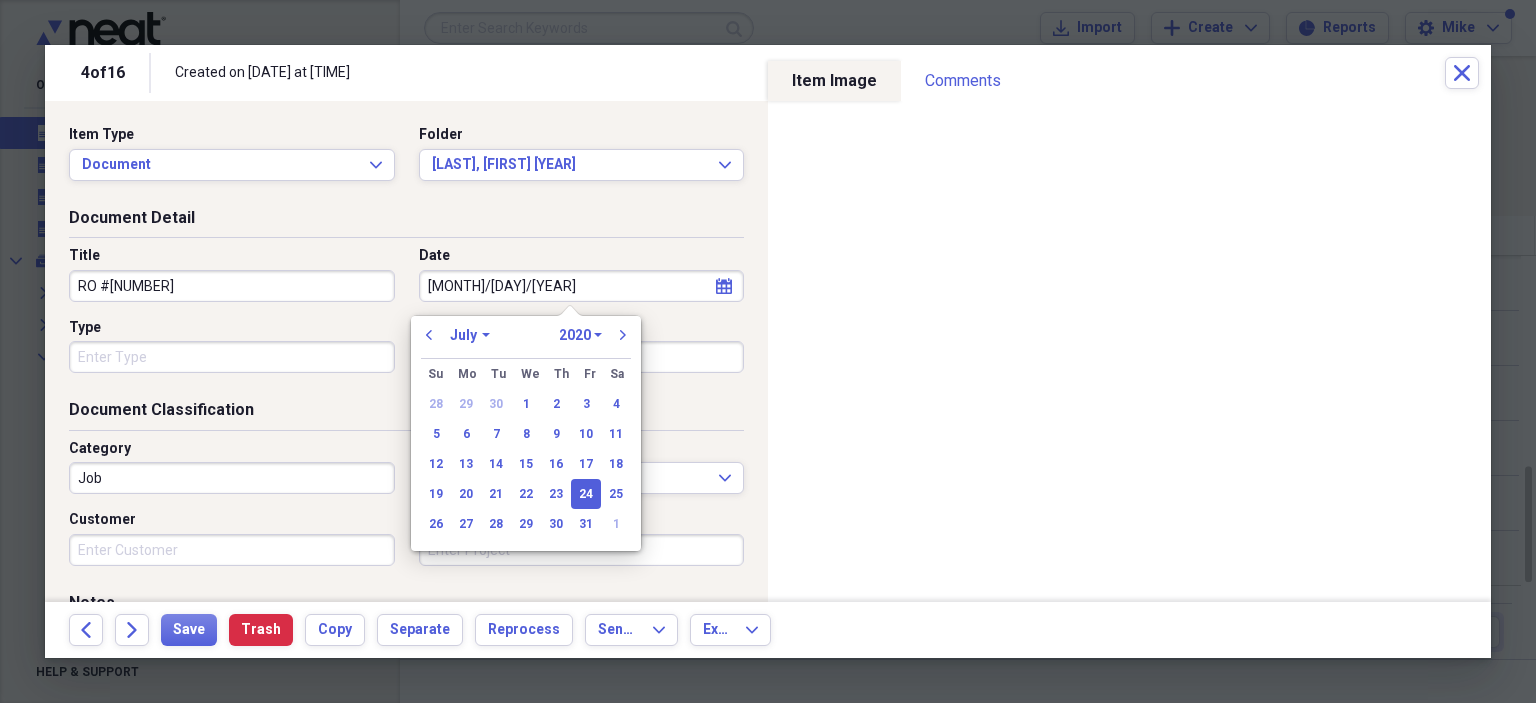 type on "7/24/2025" 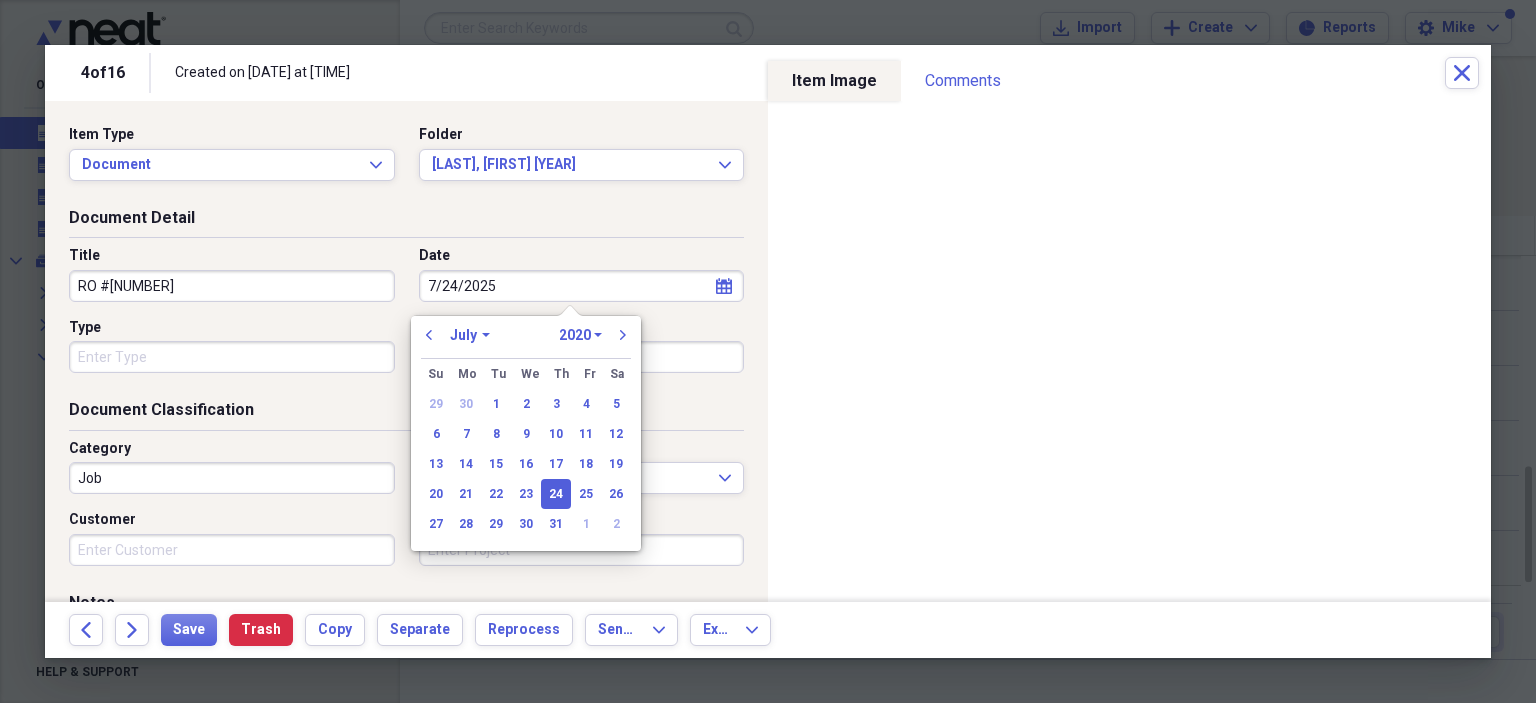 select on "2025" 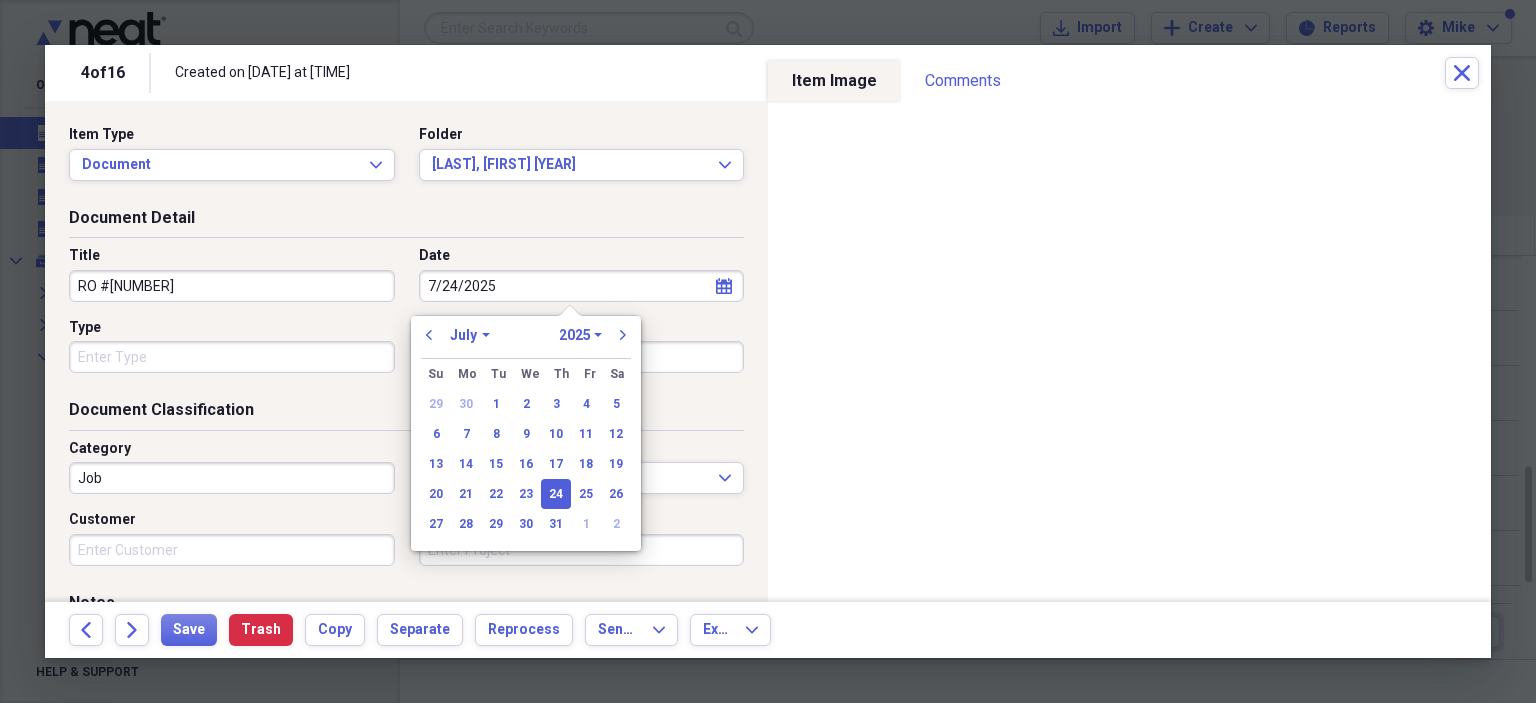 click on "Type" at bounding box center (232, 357) 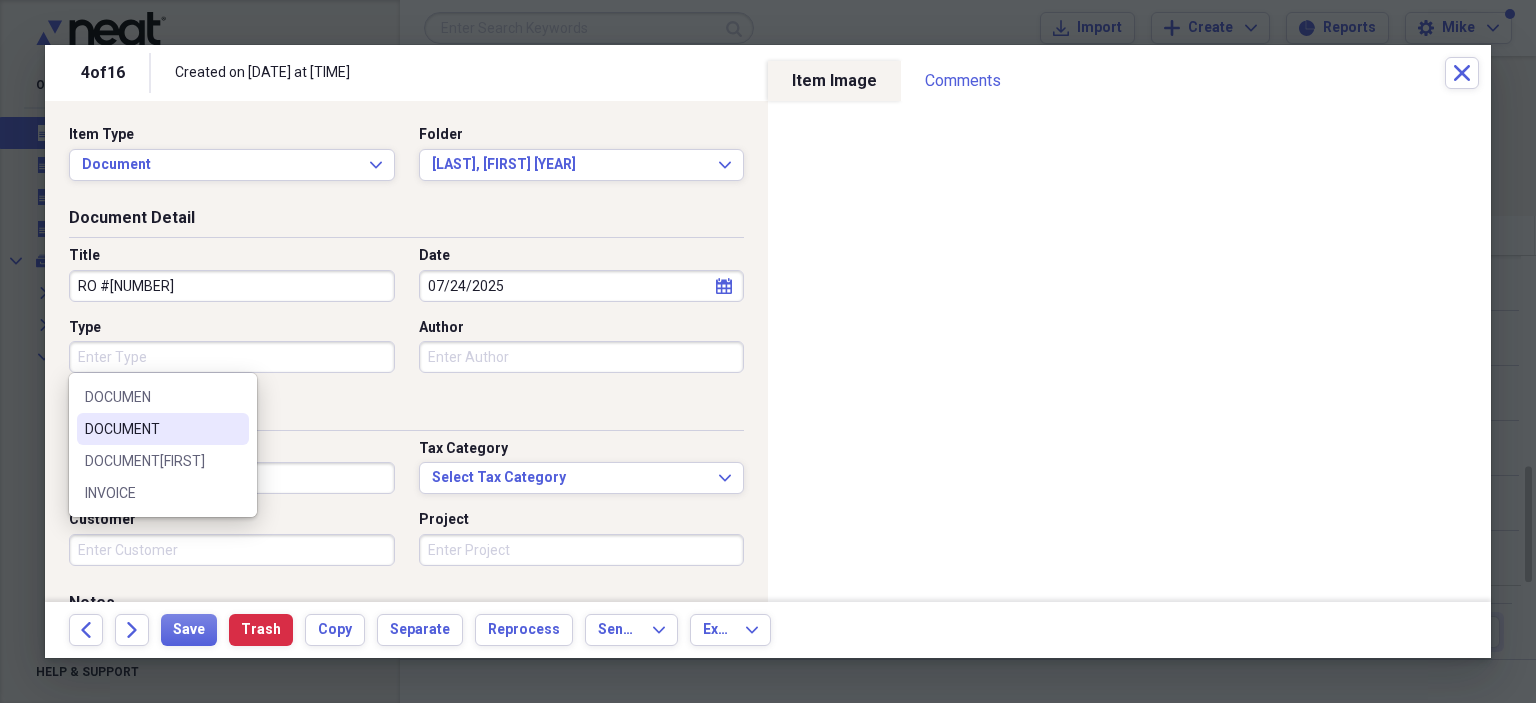 drag, startPoint x: 167, startPoint y: 419, endPoint x: 163, endPoint y: 440, distance: 21.377558 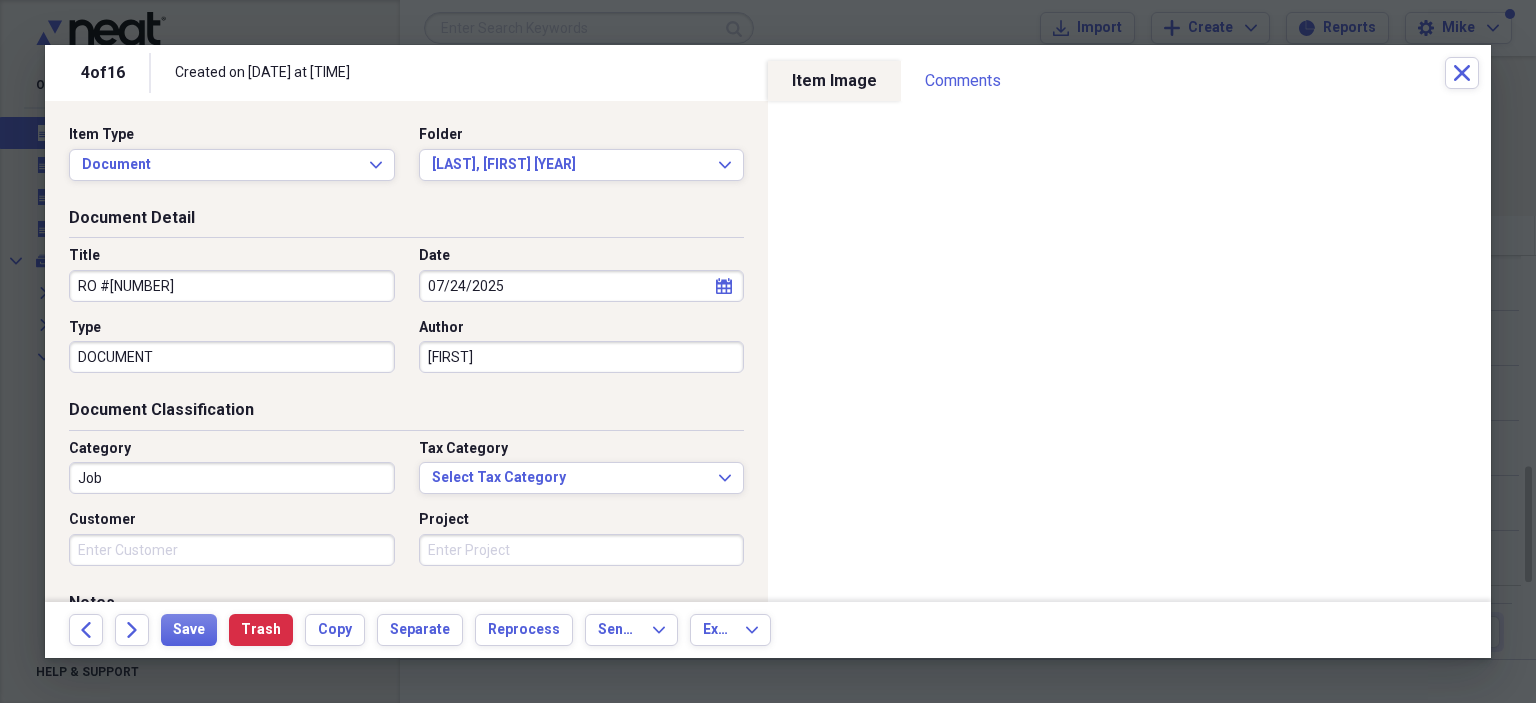 type on "[FIRST]" 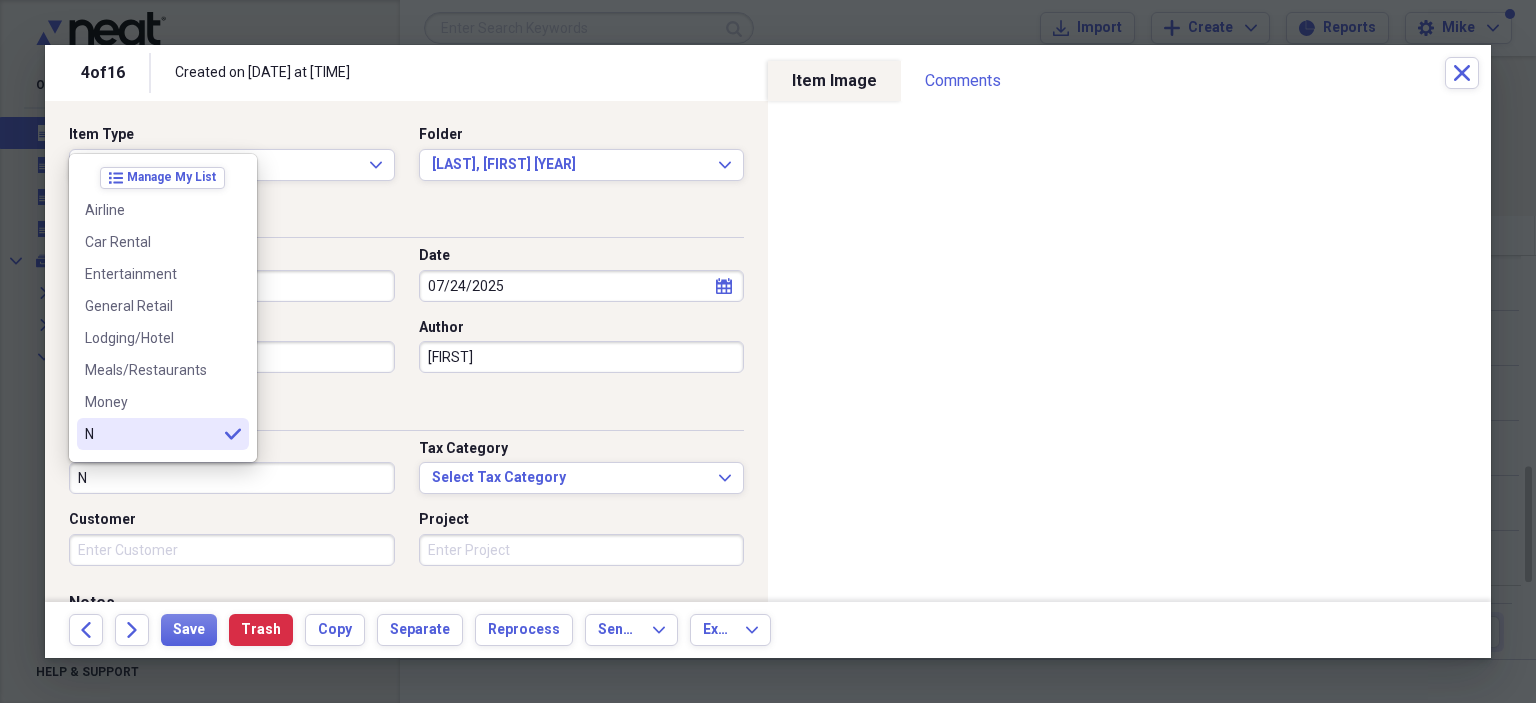 scroll, scrollTop: 100, scrollLeft: 0, axis: vertical 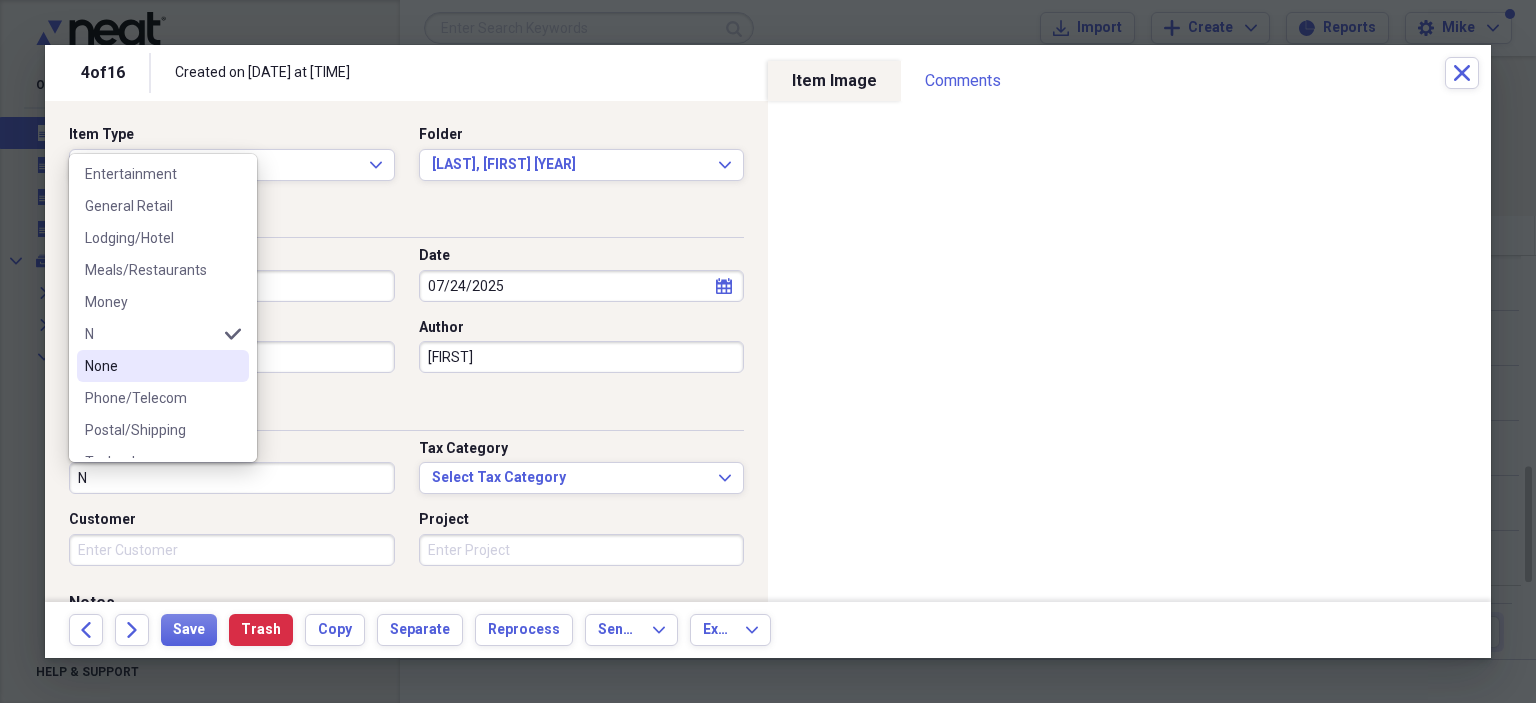 click on "None" at bounding box center [151, 366] 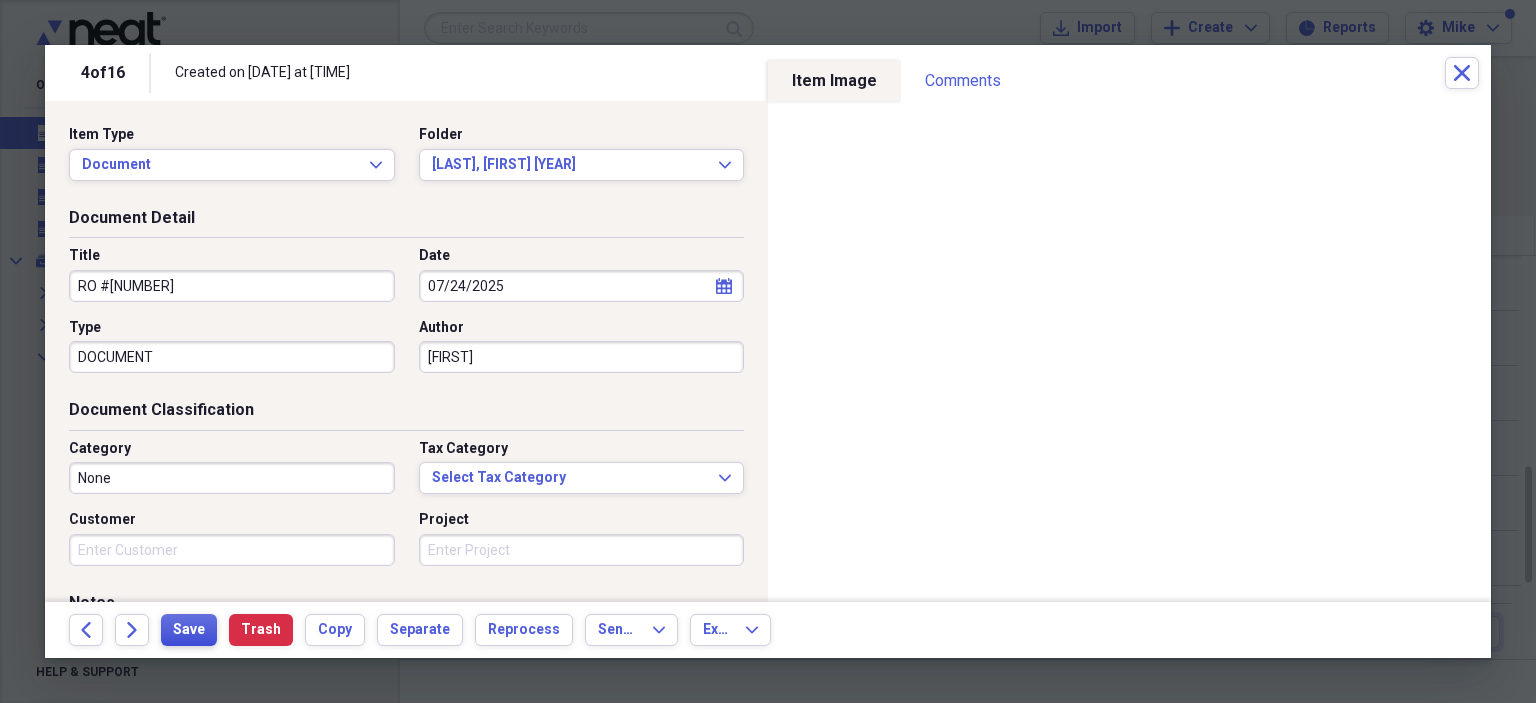 click on "Save" at bounding box center [189, 630] 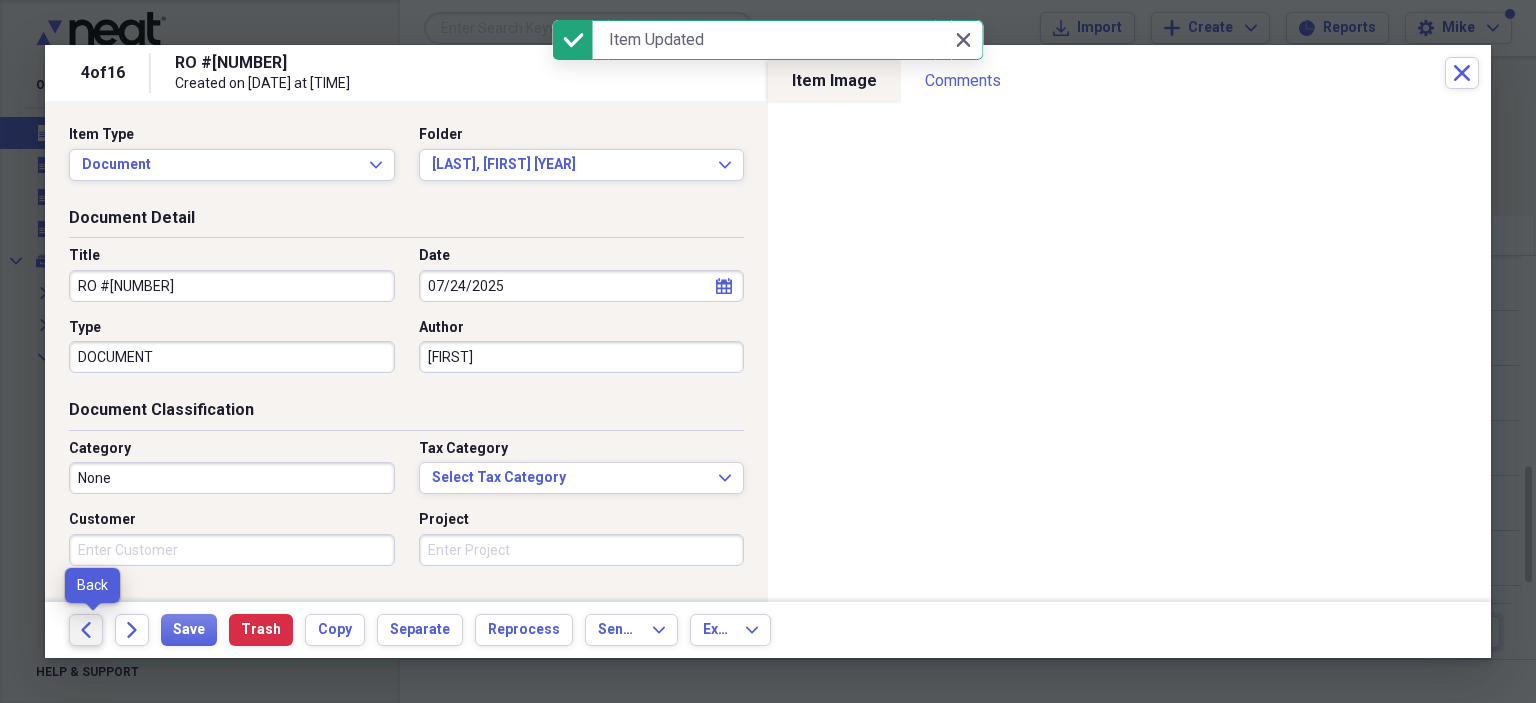 click on "Back" 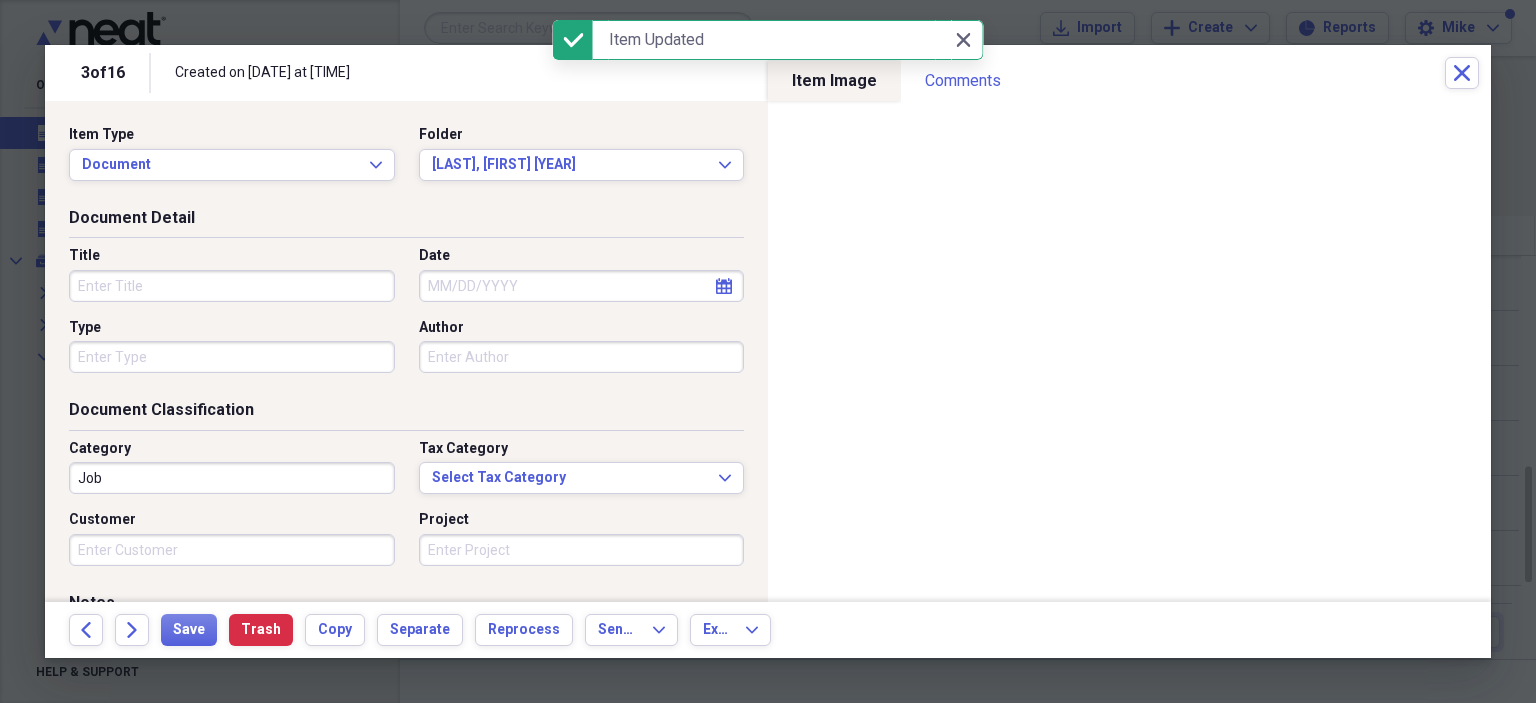 click on "Title" at bounding box center (232, 286) 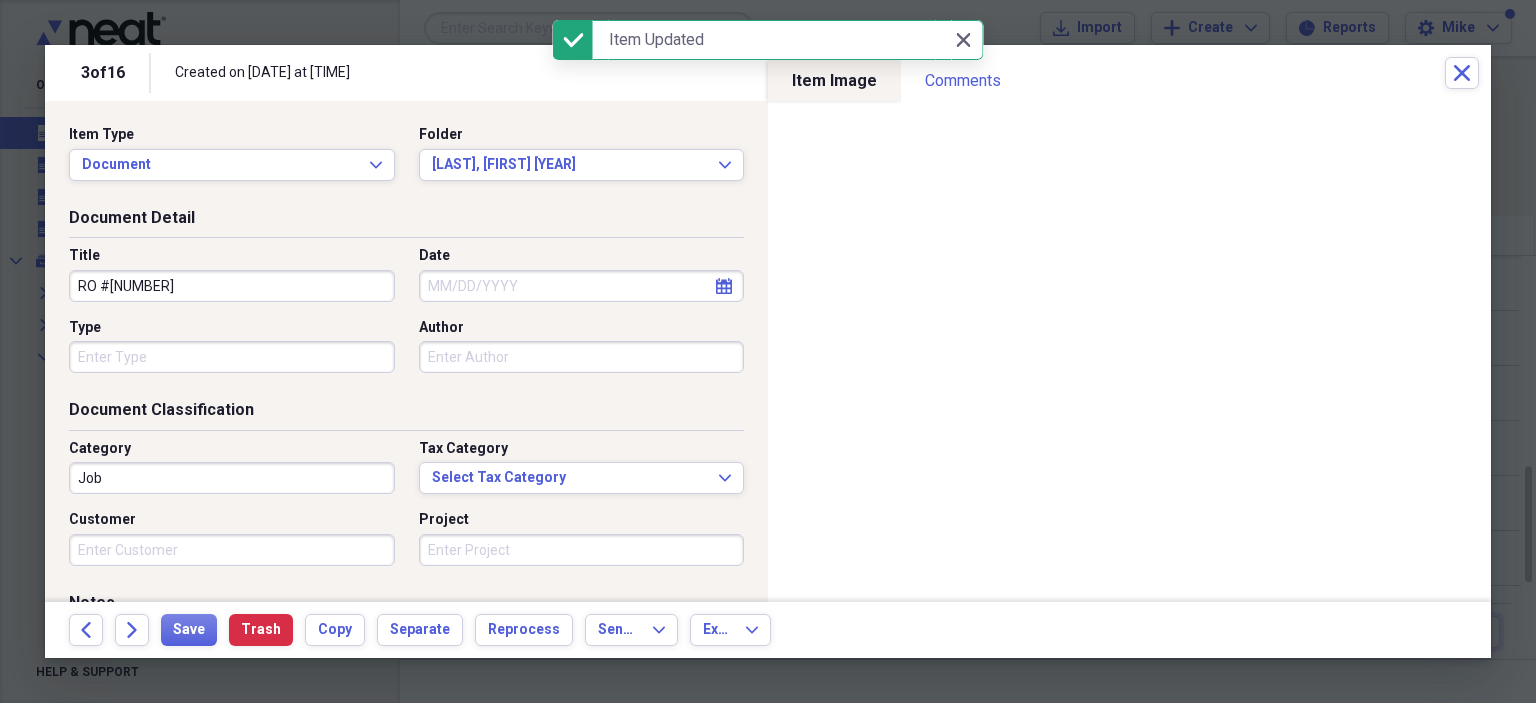 type on "RO #[NUMBER]" 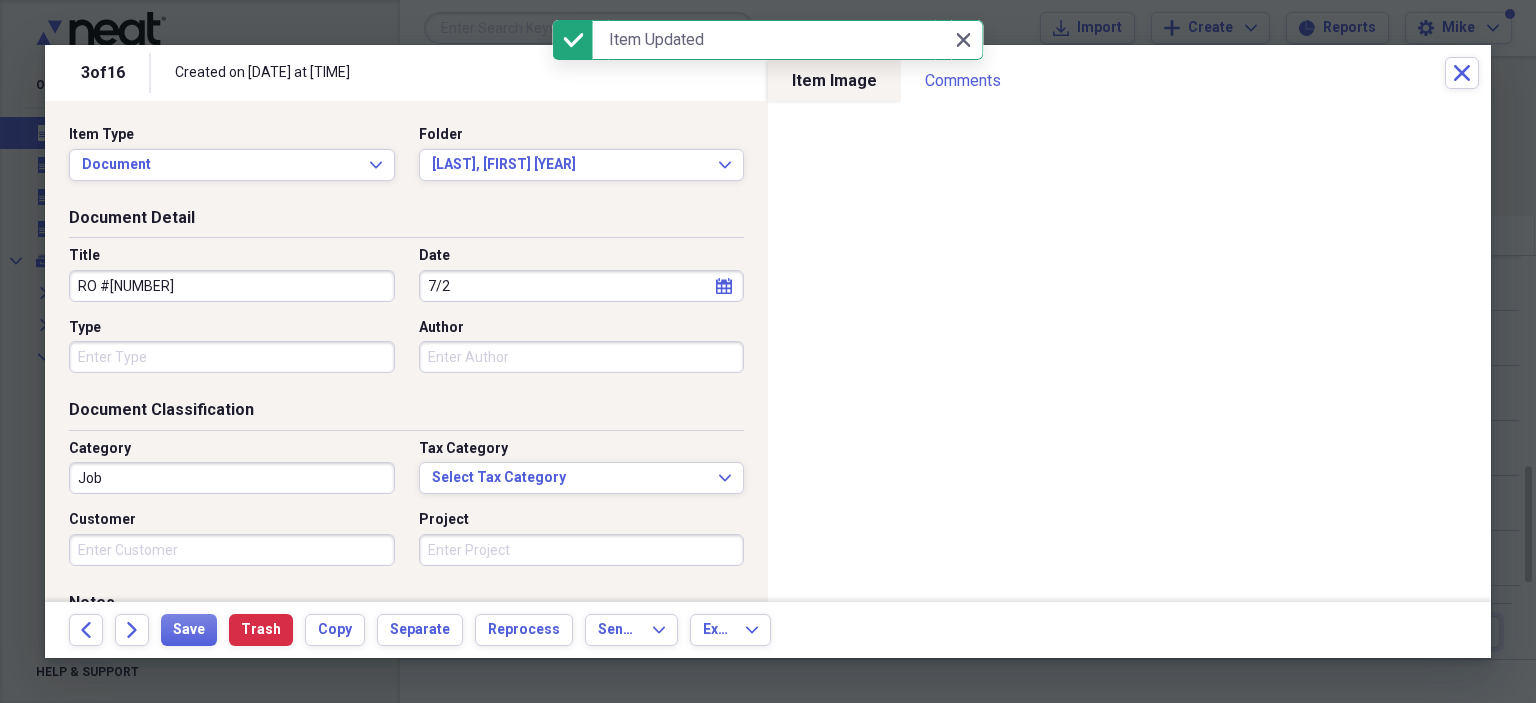 type on "7/24" 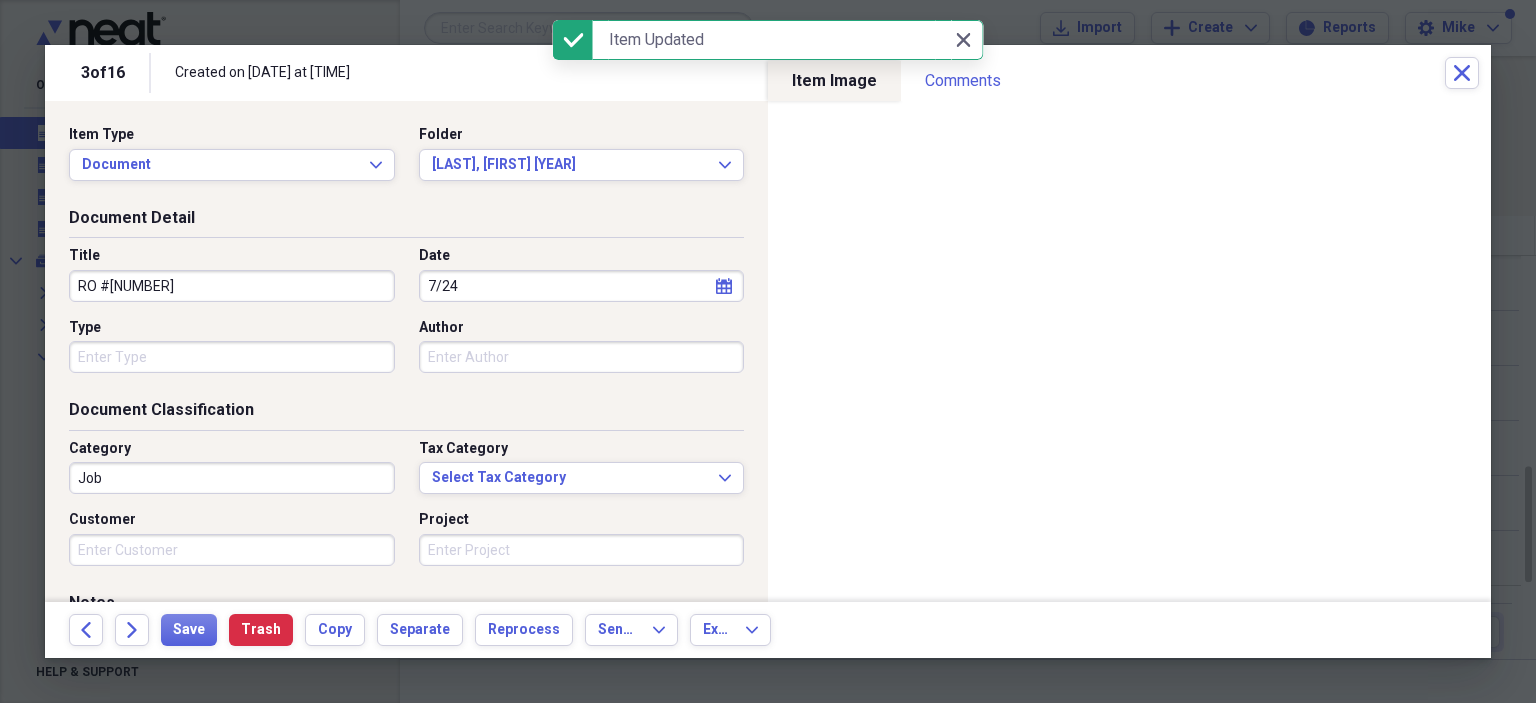 select on "7" 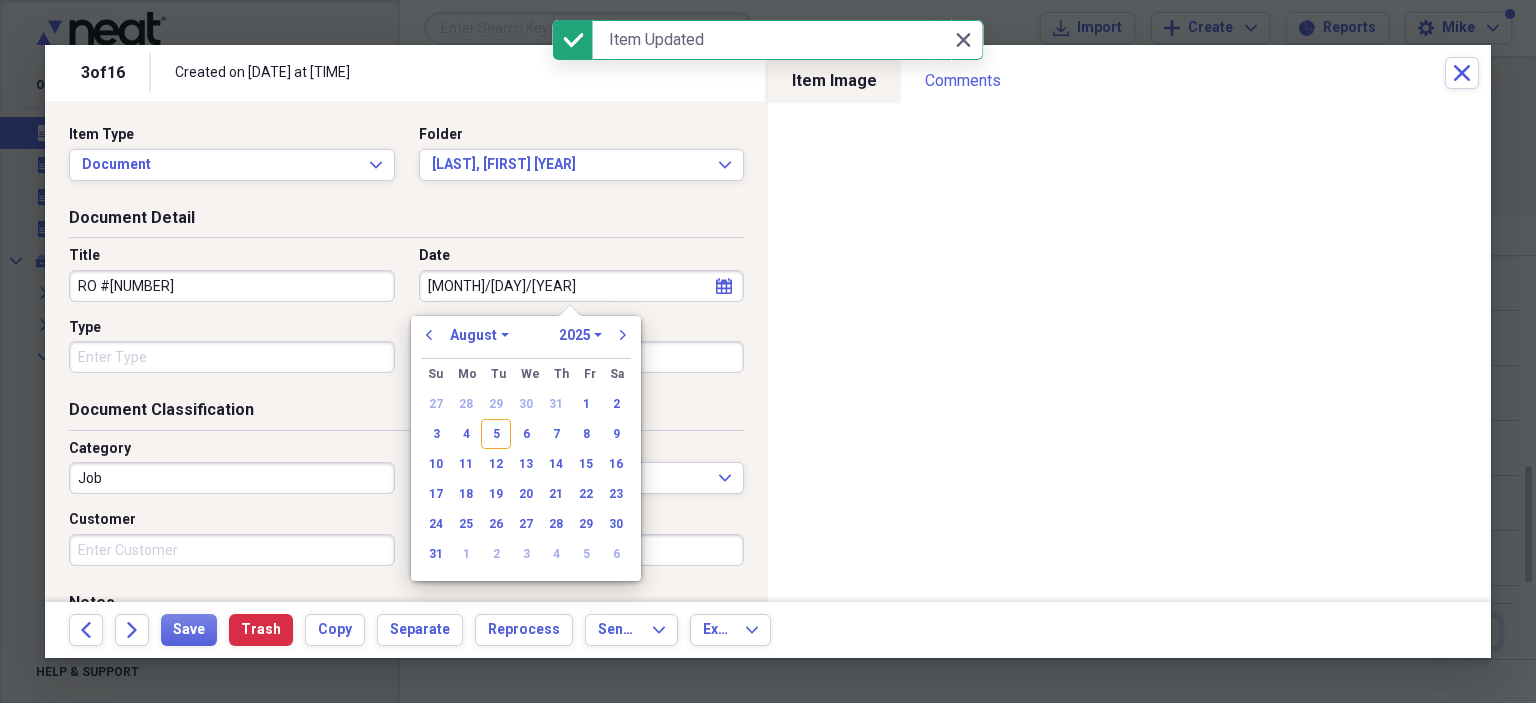 type on "7/24/2025" 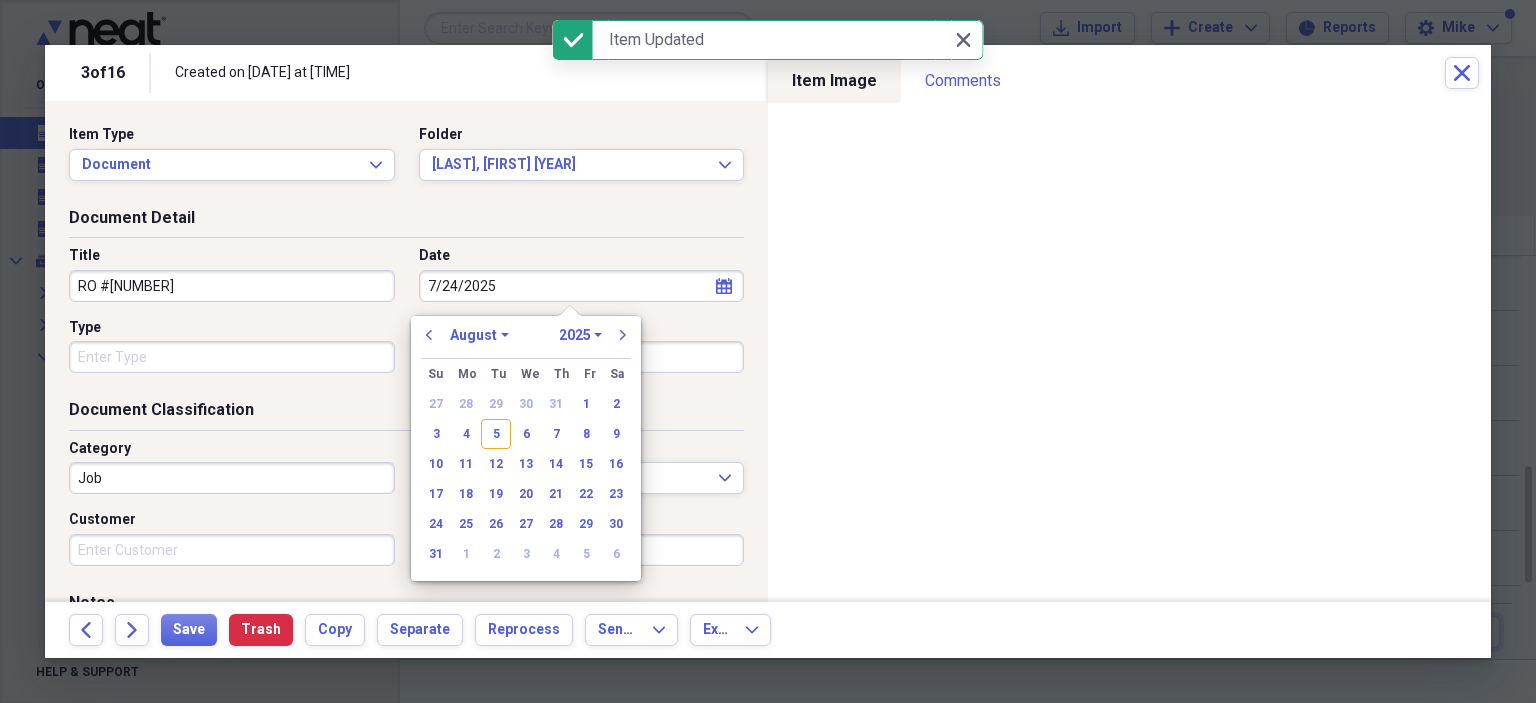 select on "6" 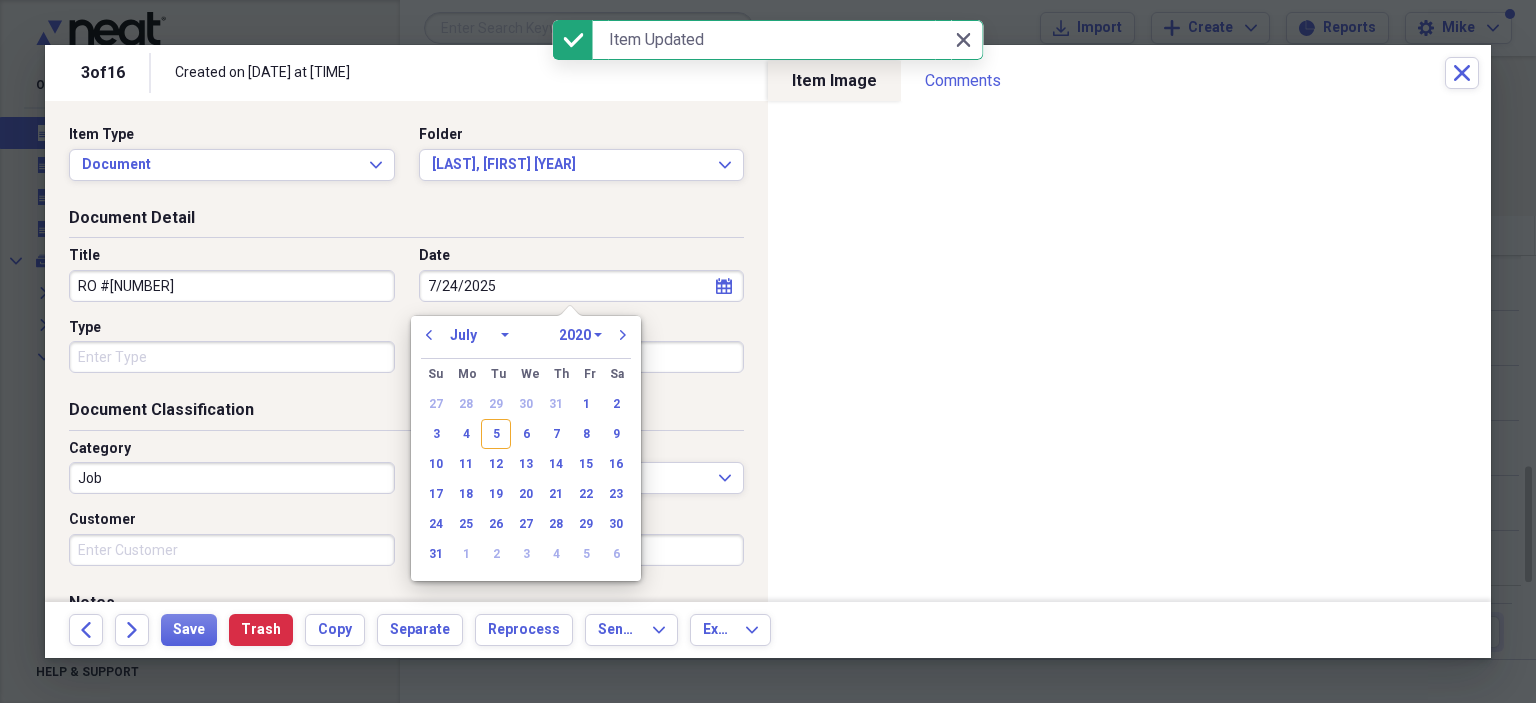 select on "2025" 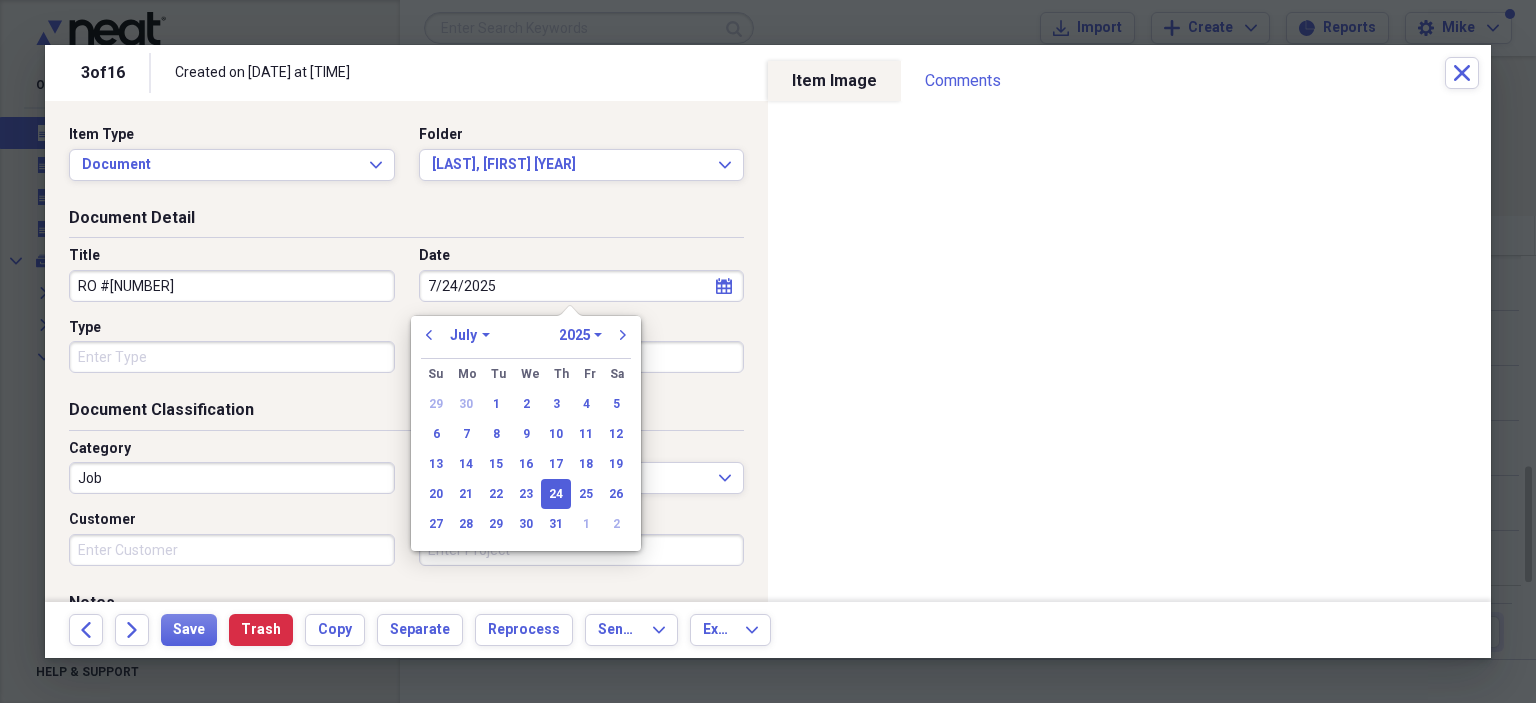 click on "Type" at bounding box center [232, 357] 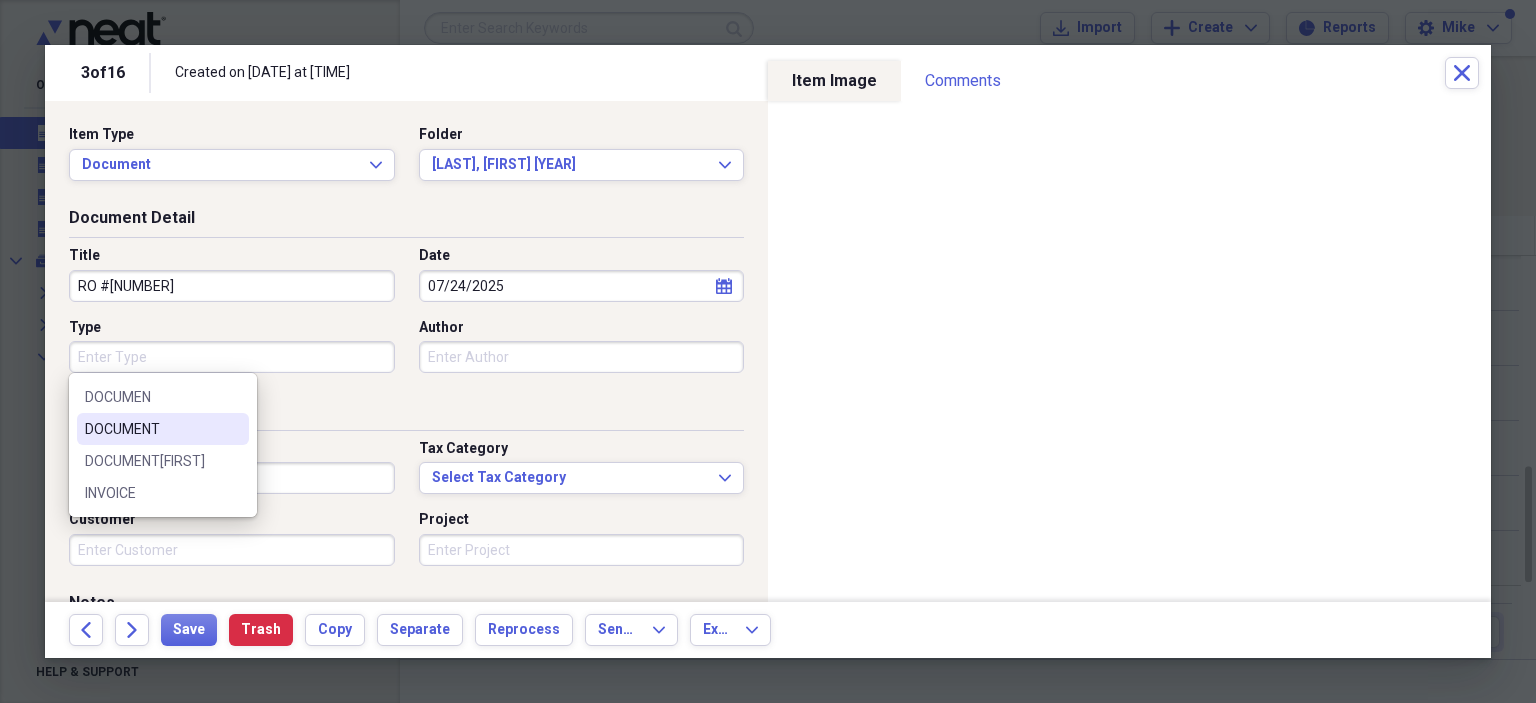 click on "DOCUMENT" at bounding box center (151, 429) 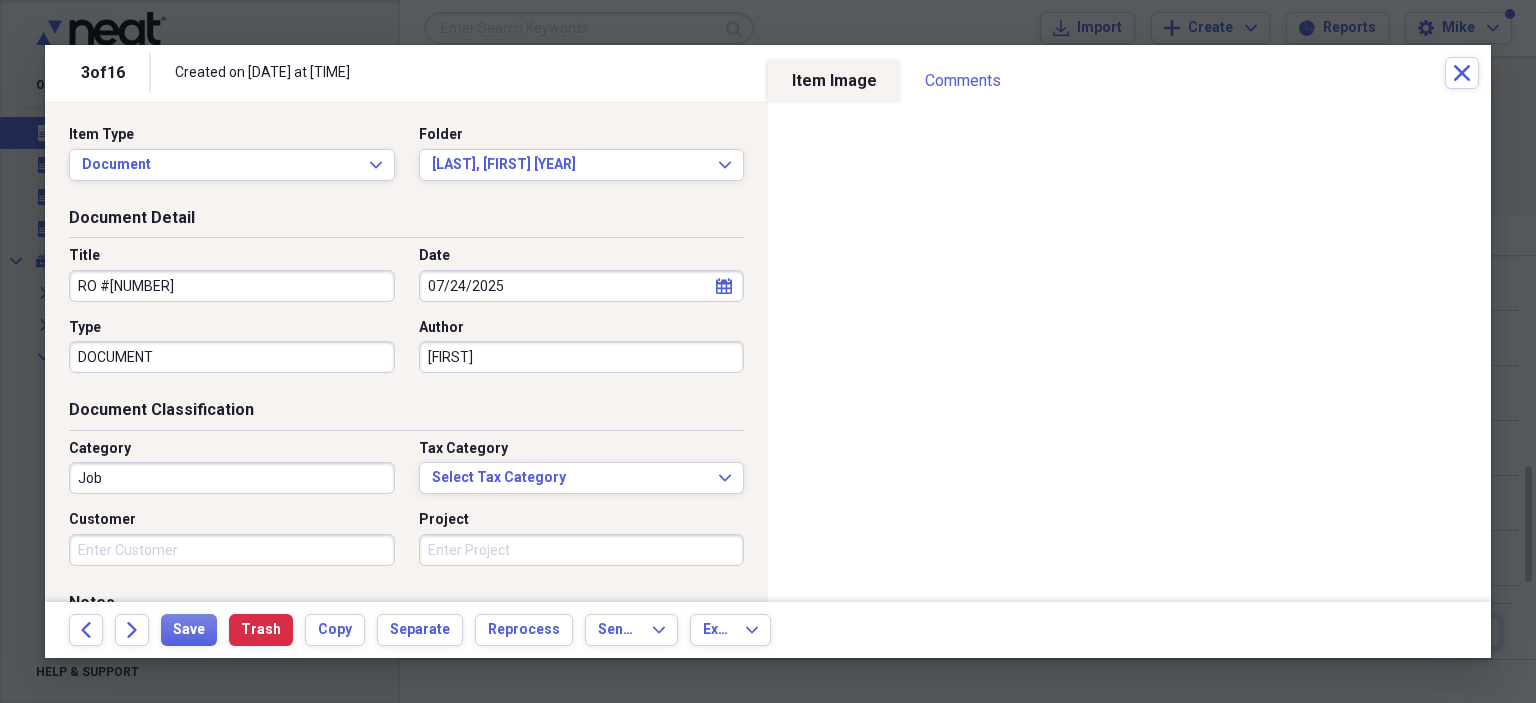 type on "[FIRST]" 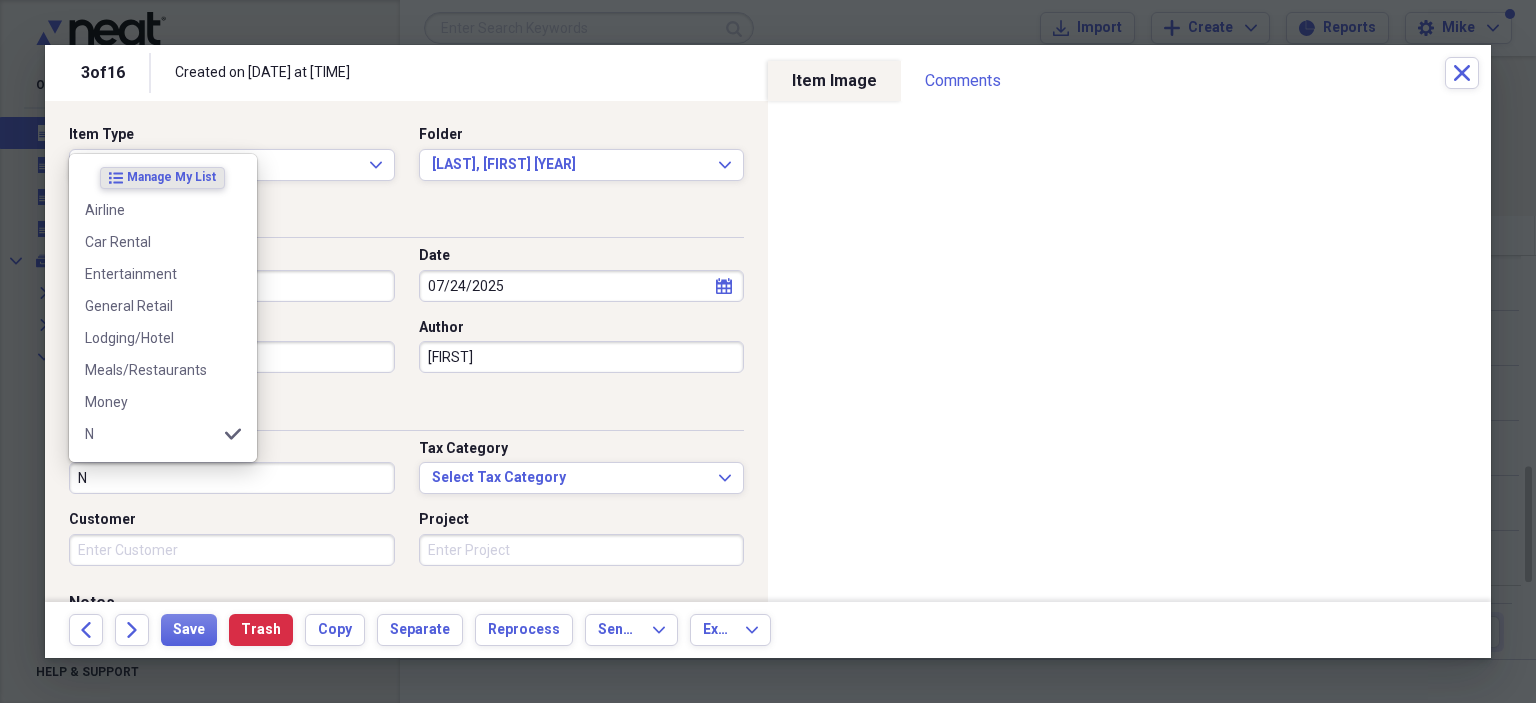 scroll, scrollTop: 100, scrollLeft: 0, axis: vertical 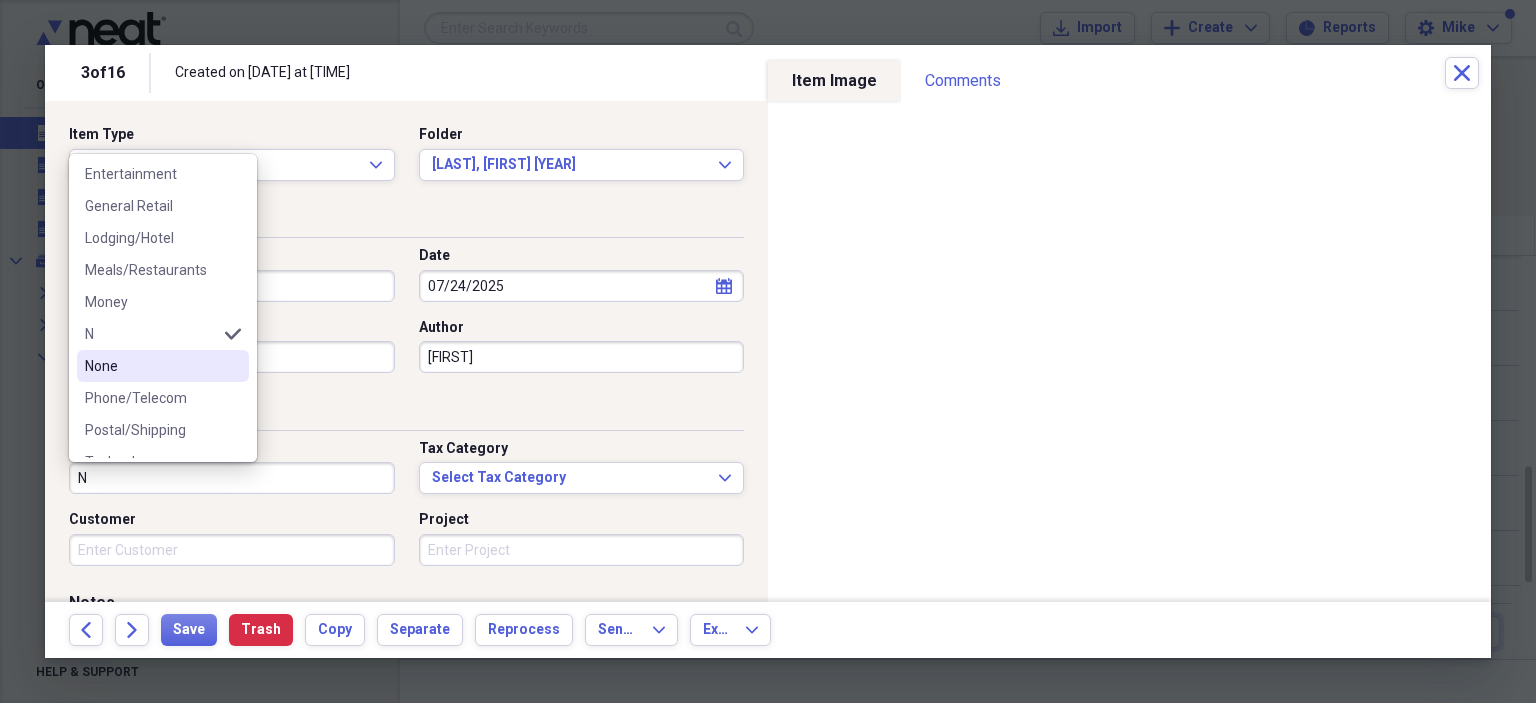 click on "None" at bounding box center [151, 366] 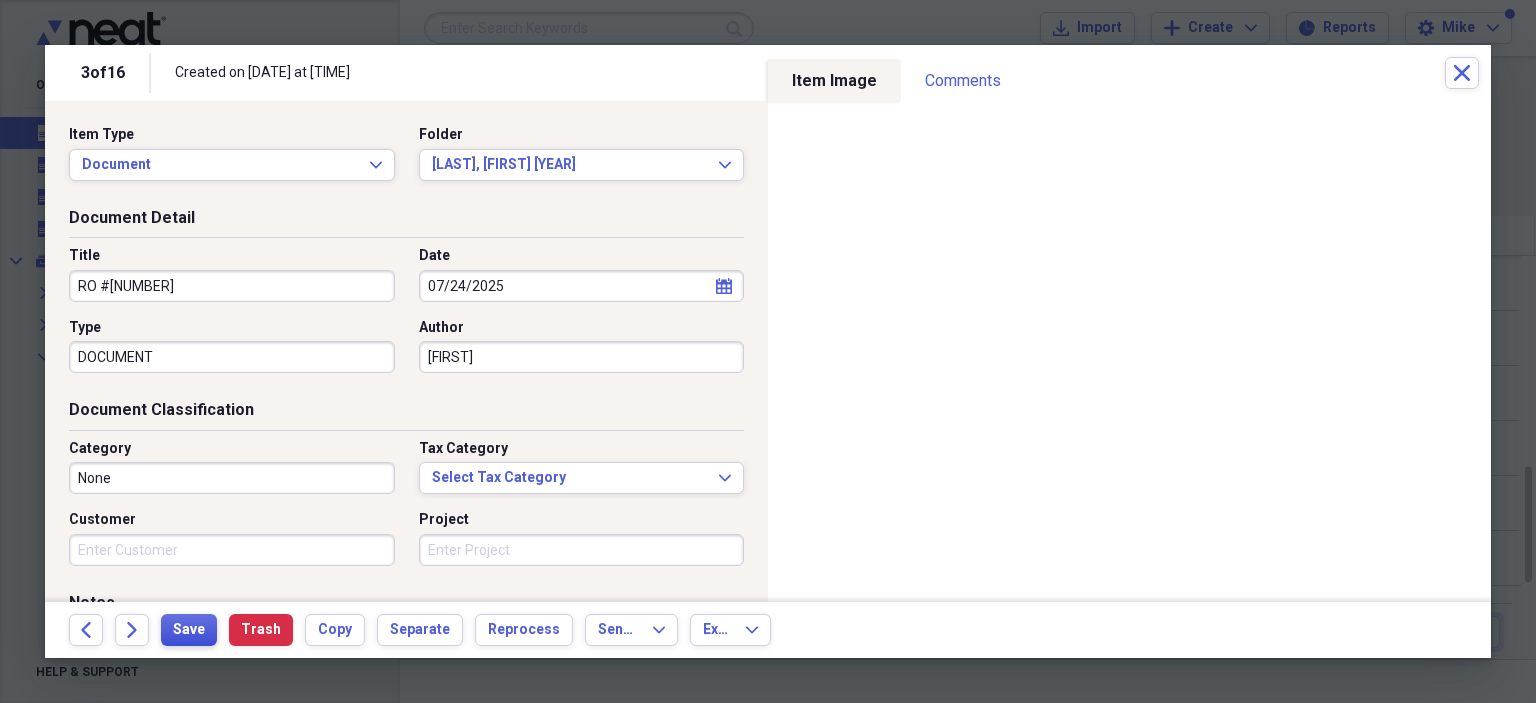 click on "Save" at bounding box center [189, 630] 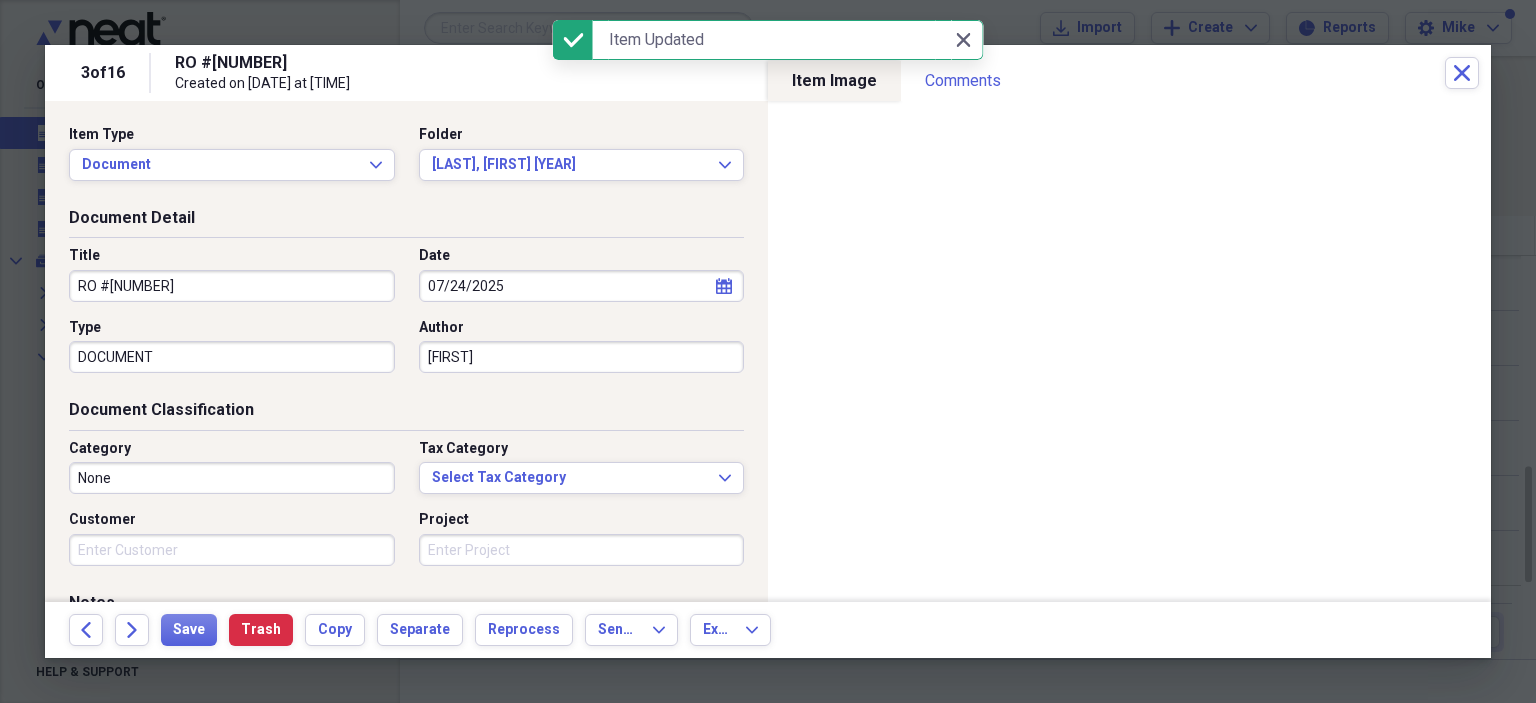 click on "Back Forward Save Trash Copy Separate Reprocess Send To Expand Export Expand" at bounding box center [768, 630] 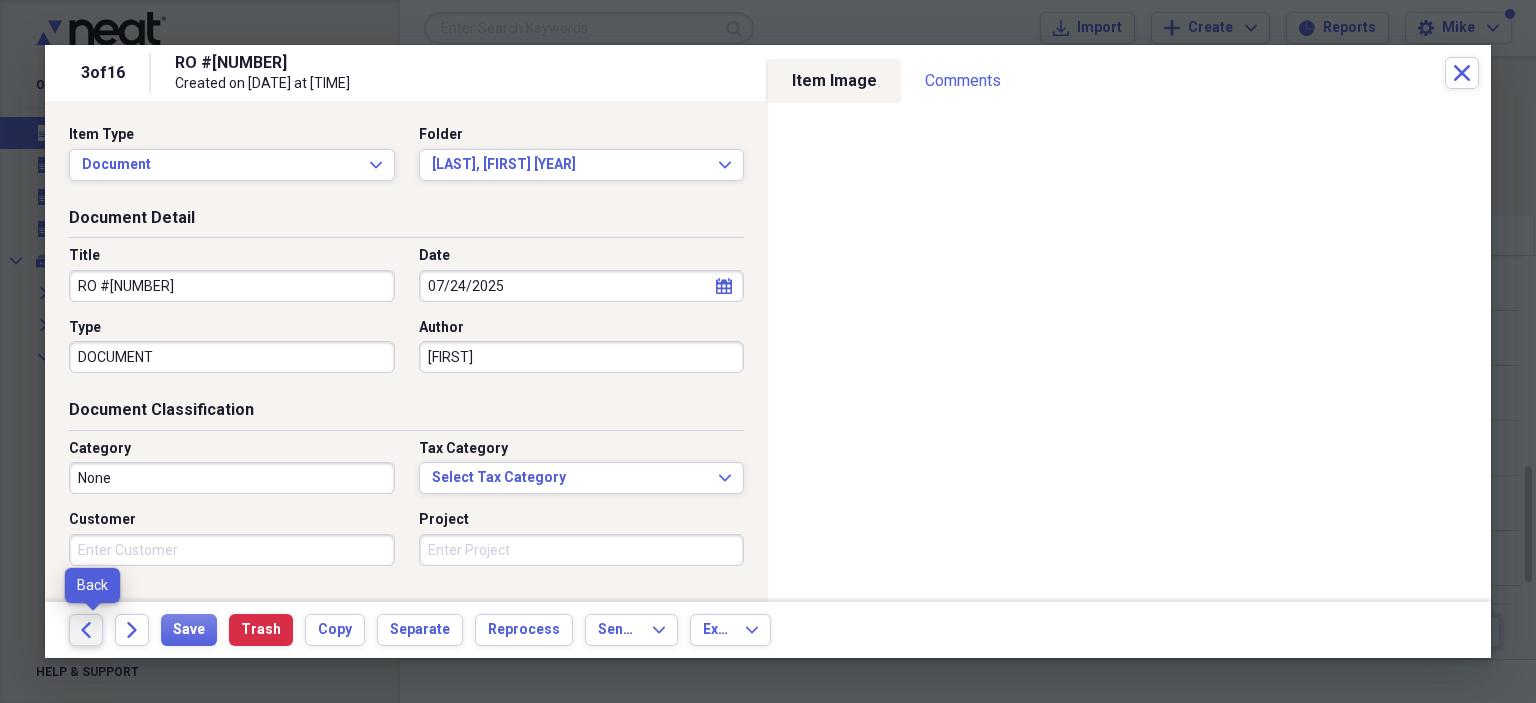 click on "Back" at bounding box center [86, 630] 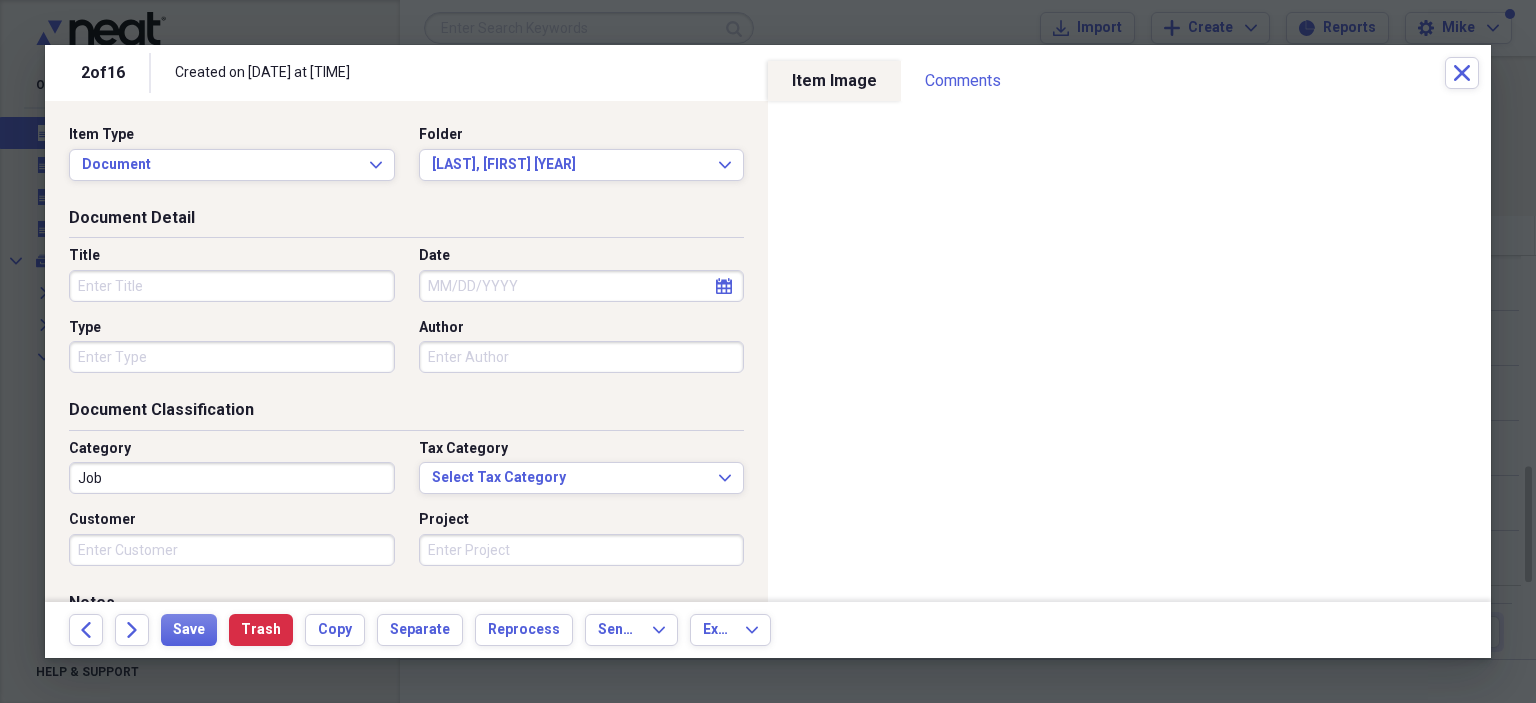 click on "Title" at bounding box center [232, 286] 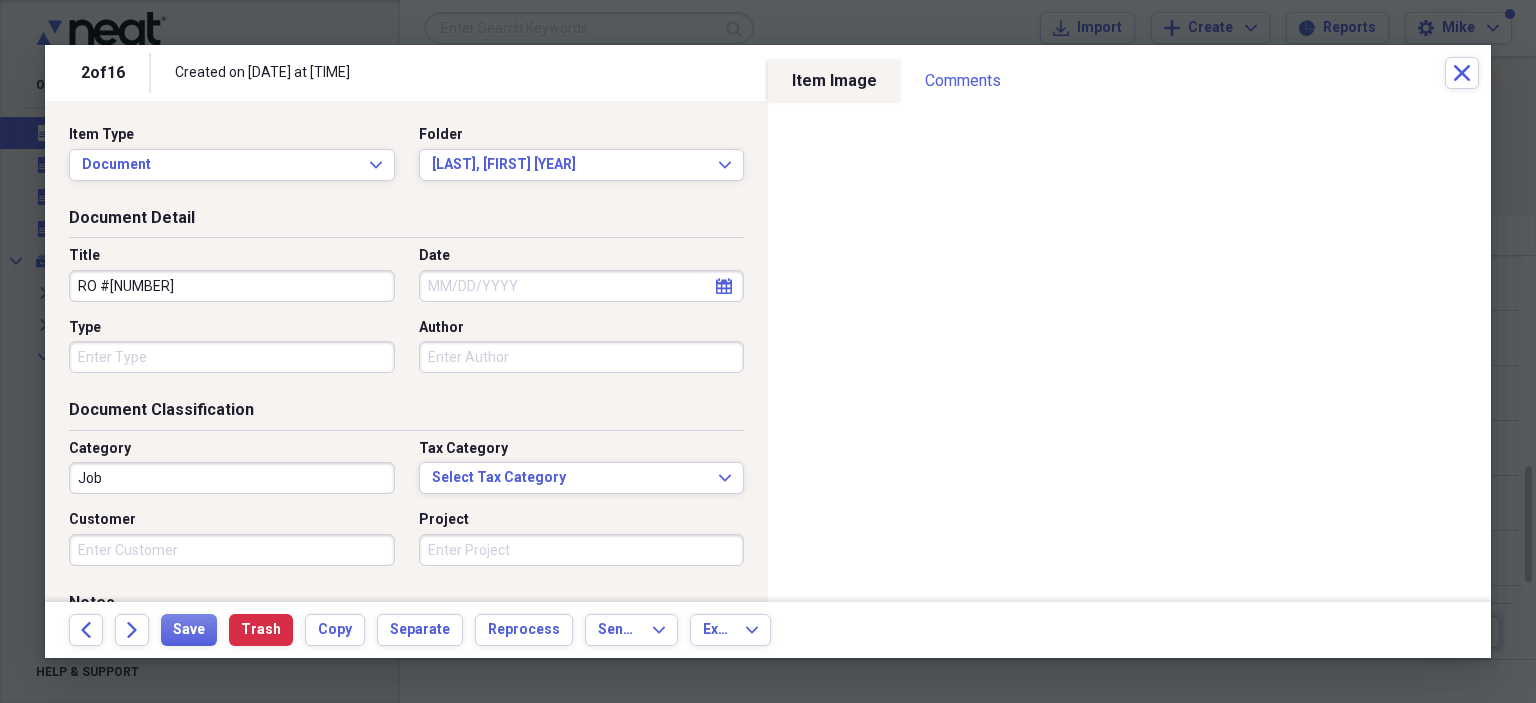 type on "RO #[NUMBER]" 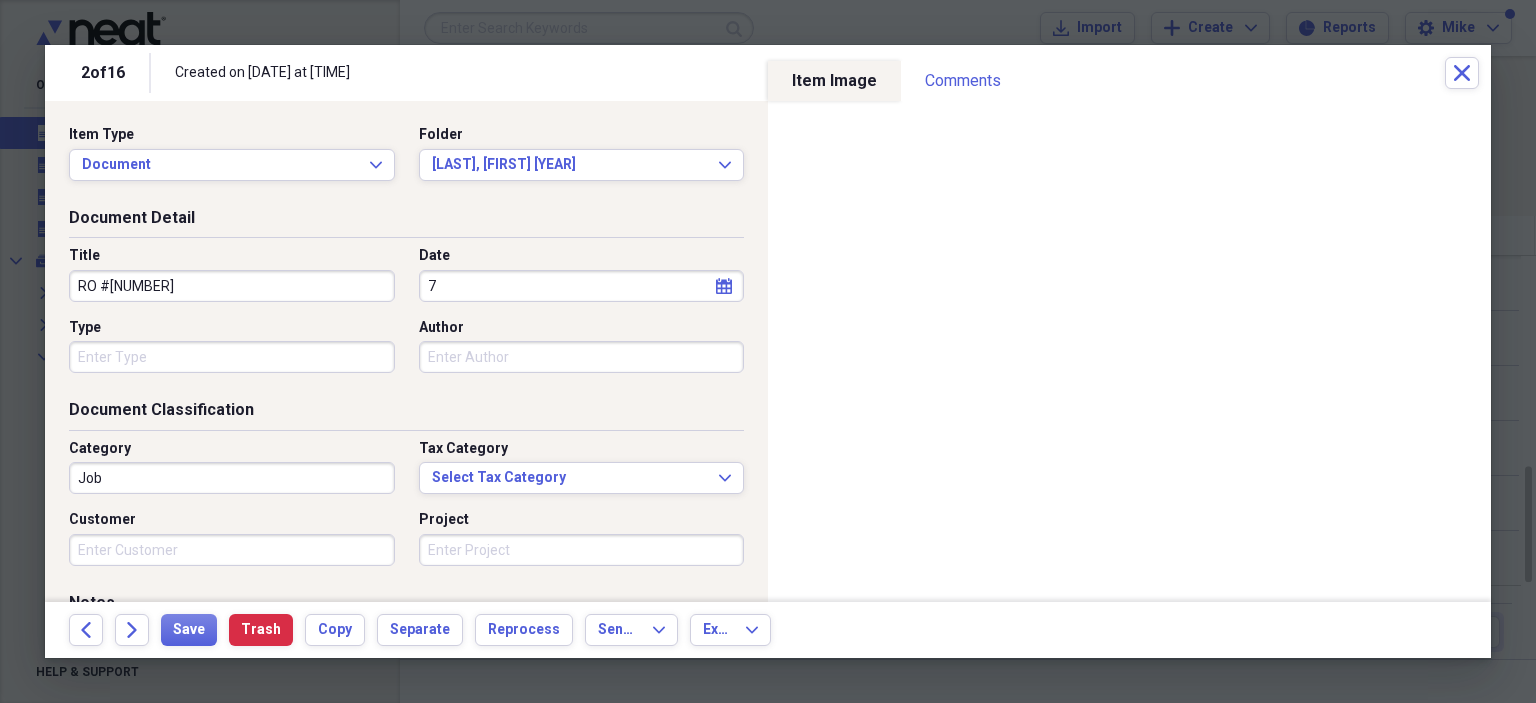 select on "7" 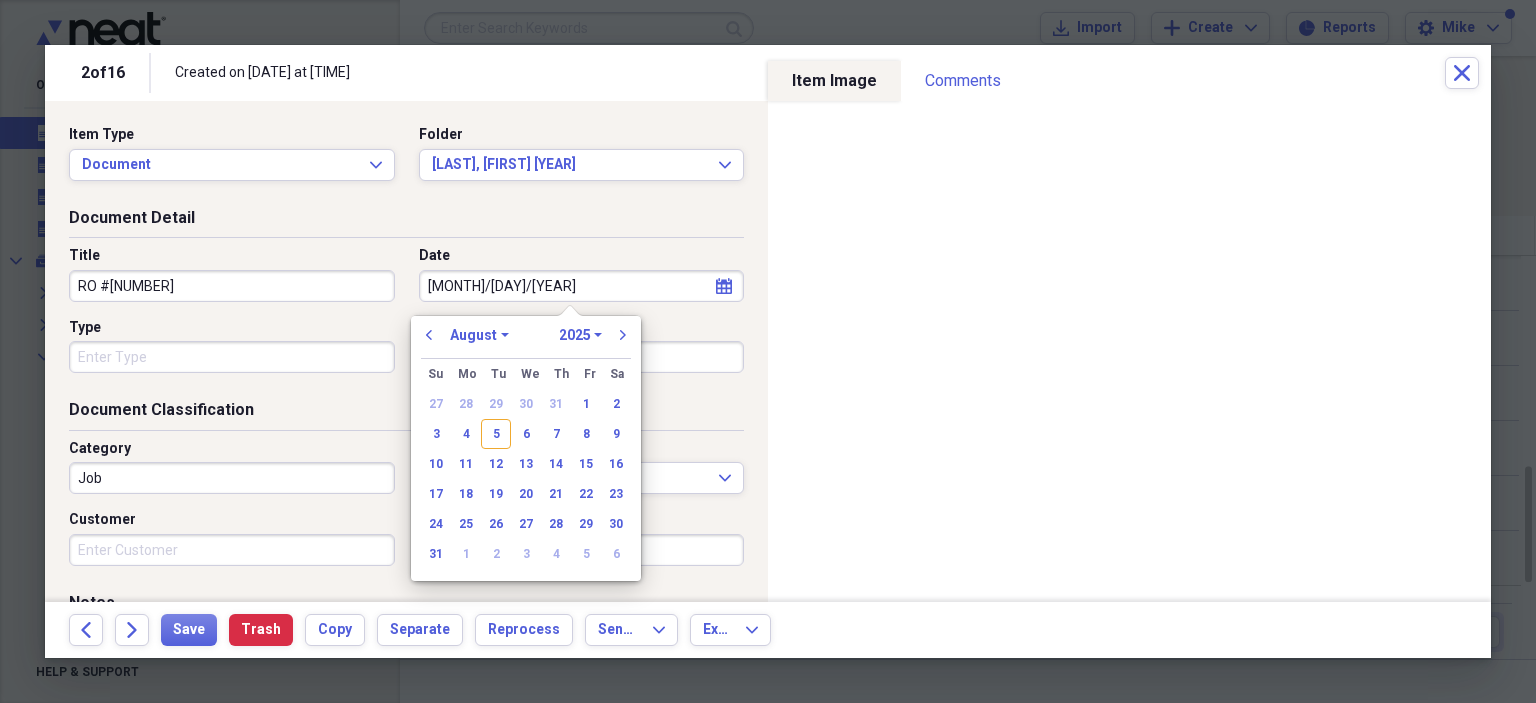 type on "[MONTH]/[DAY]/[YEAR]" 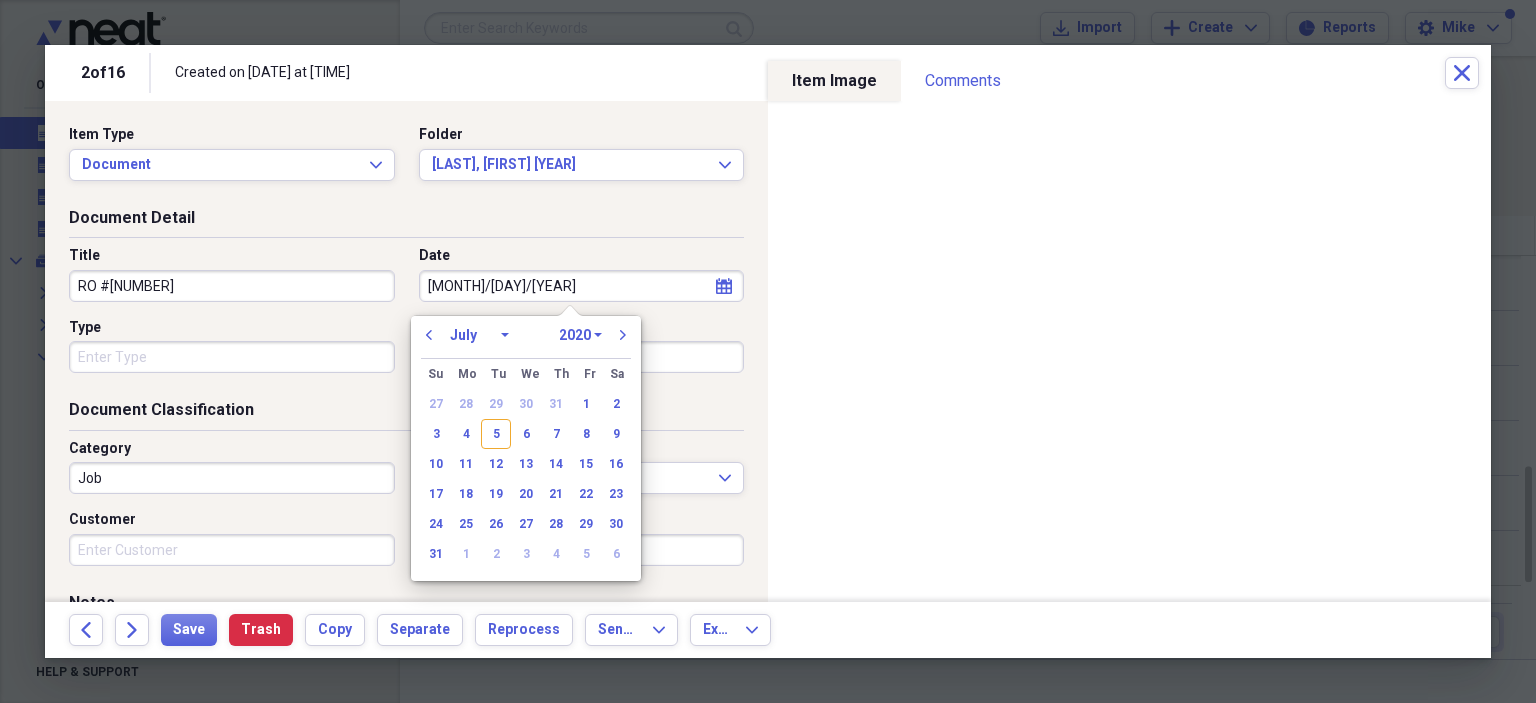 type on "7/24/2025" 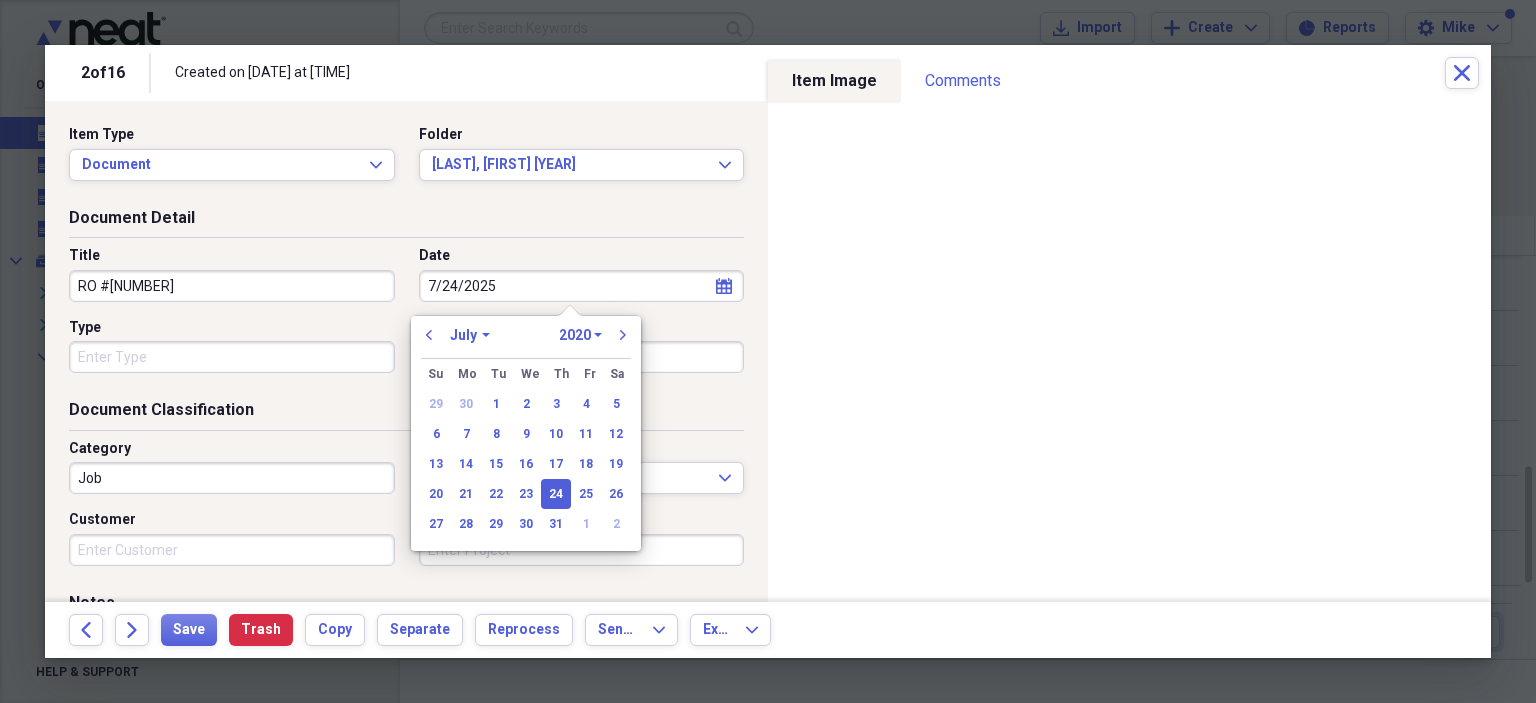 select on "2025" 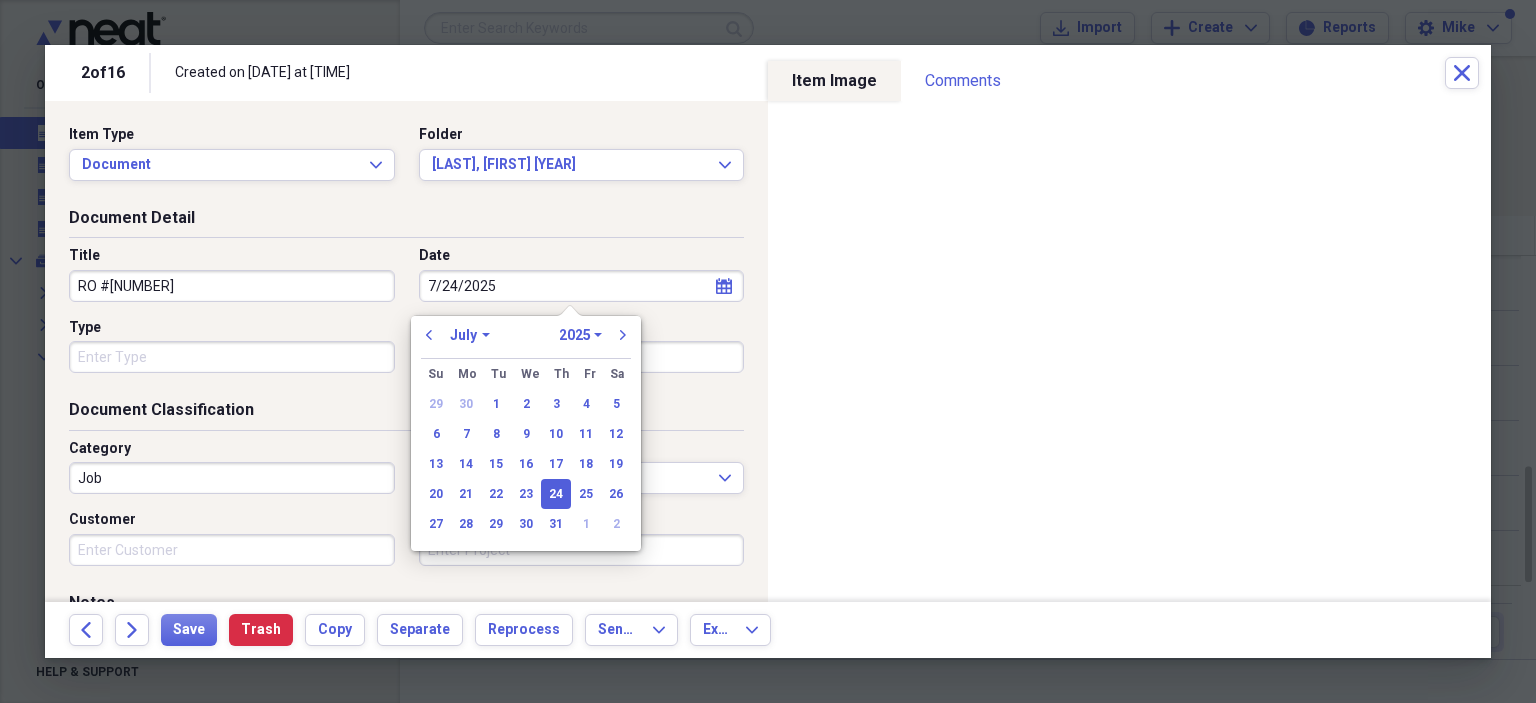 click on "Type" at bounding box center (232, 357) 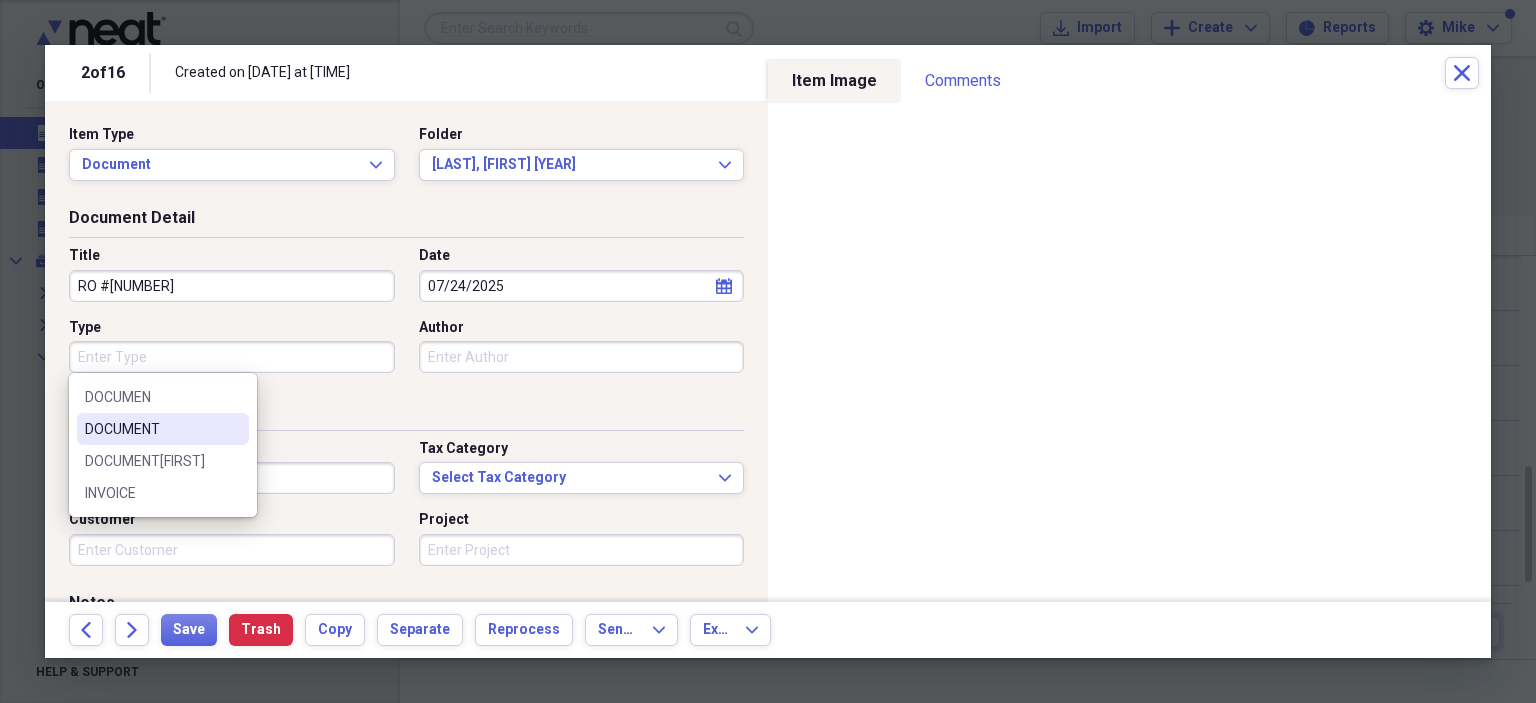 click on "DOCUMENT" at bounding box center [163, 429] 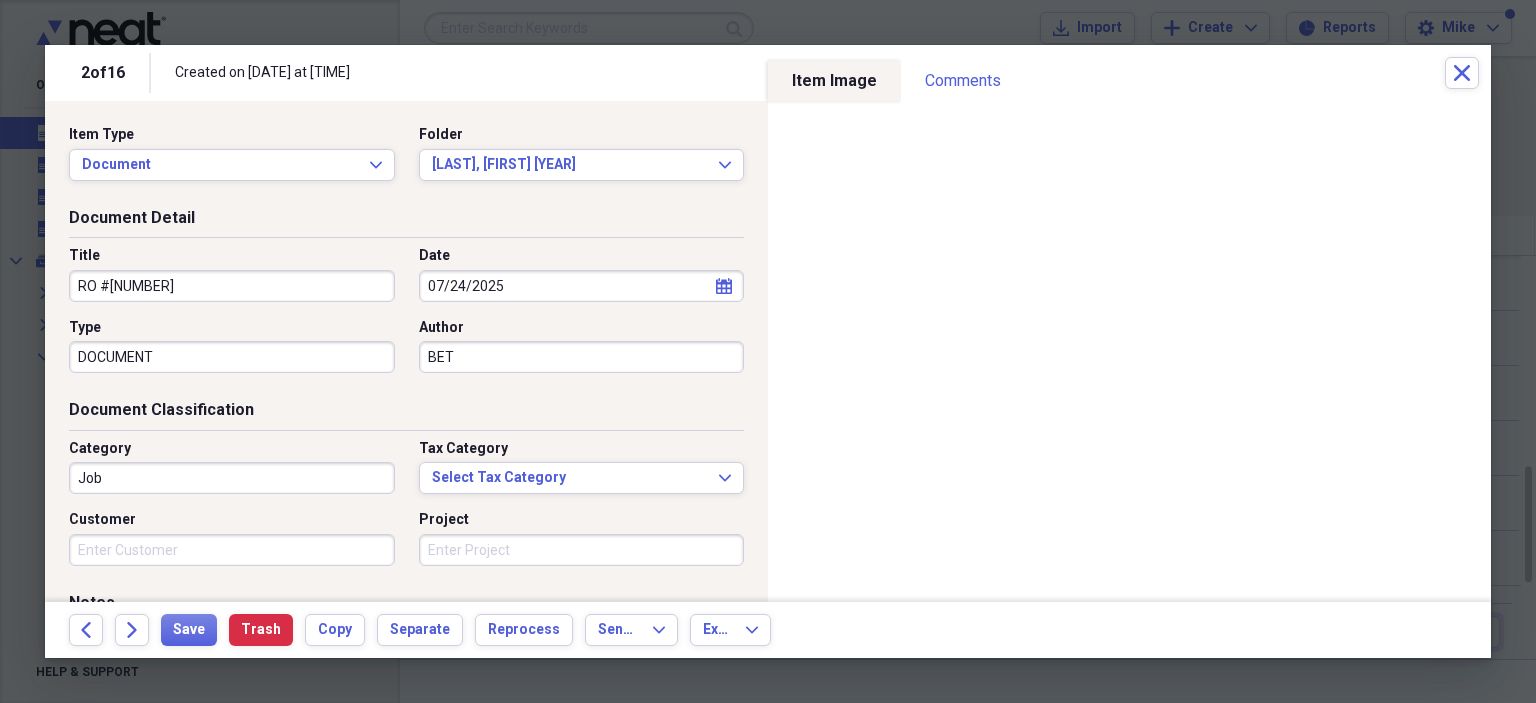 type on "[FIRST]" 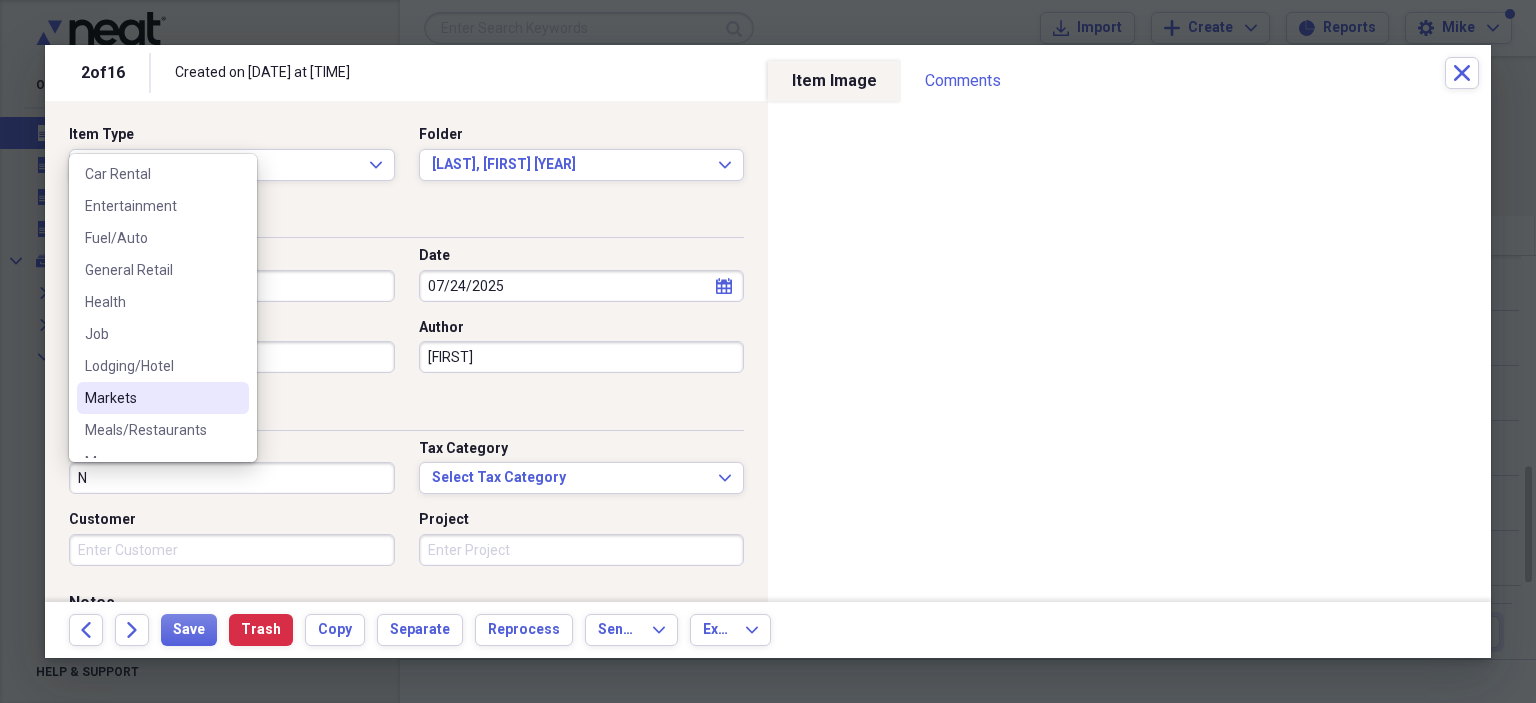 scroll, scrollTop: 200, scrollLeft: 0, axis: vertical 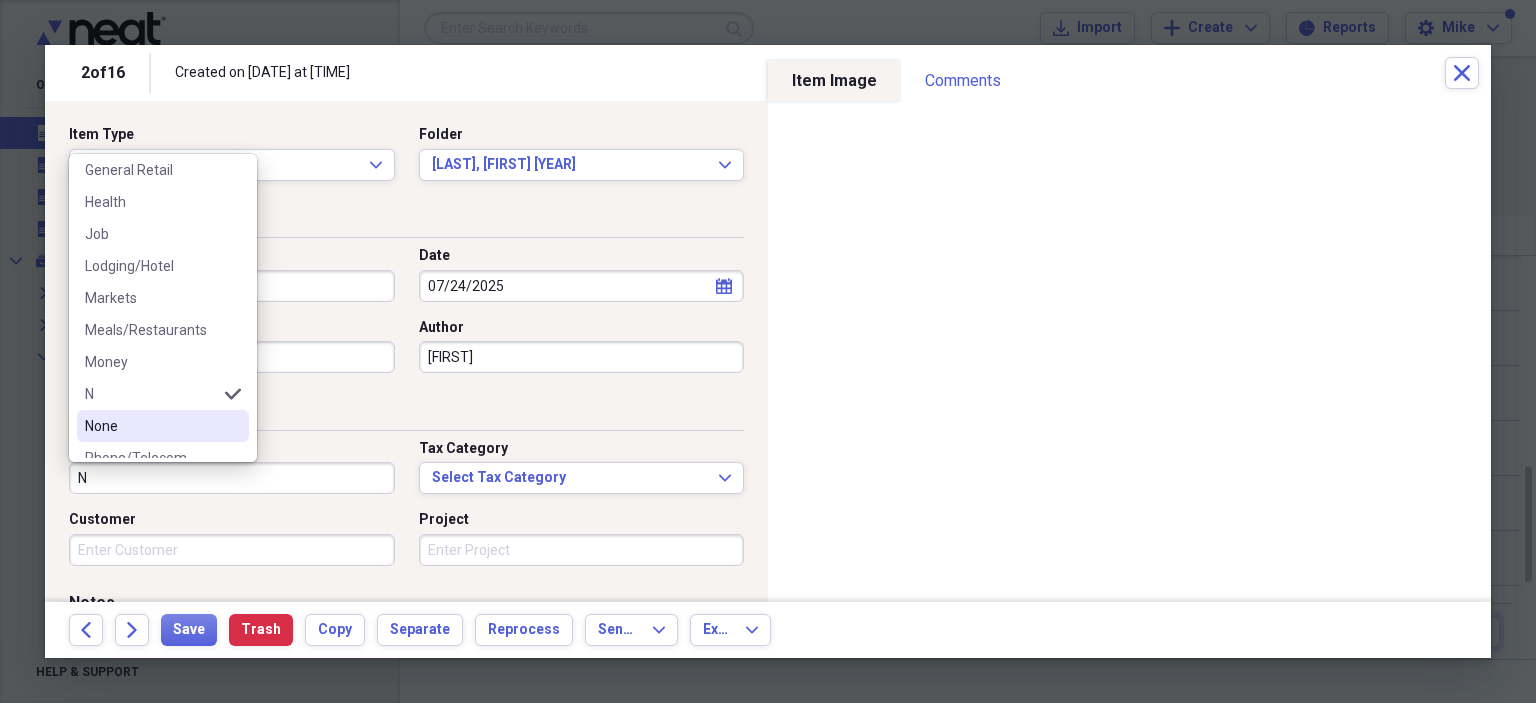 click on "None" at bounding box center [151, 426] 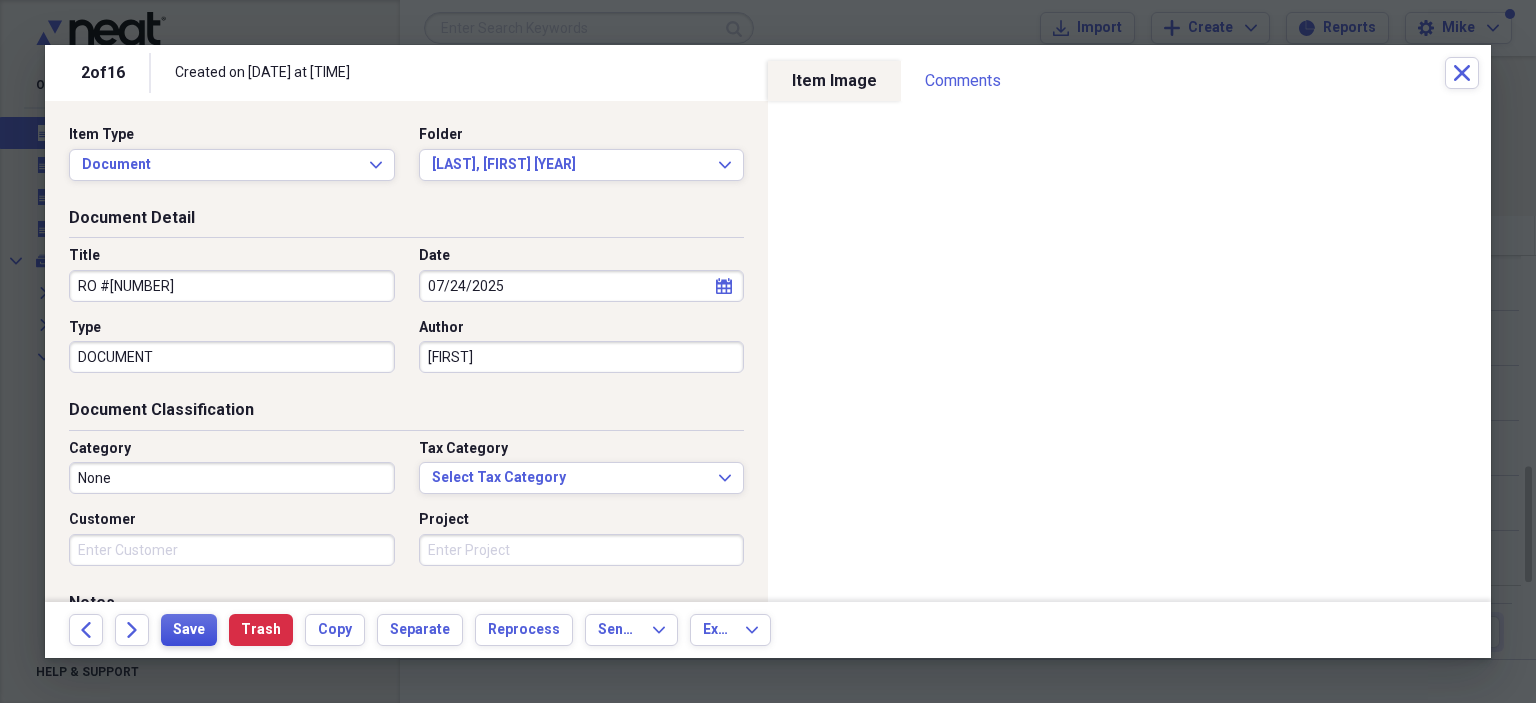 click on "Save" at bounding box center (189, 630) 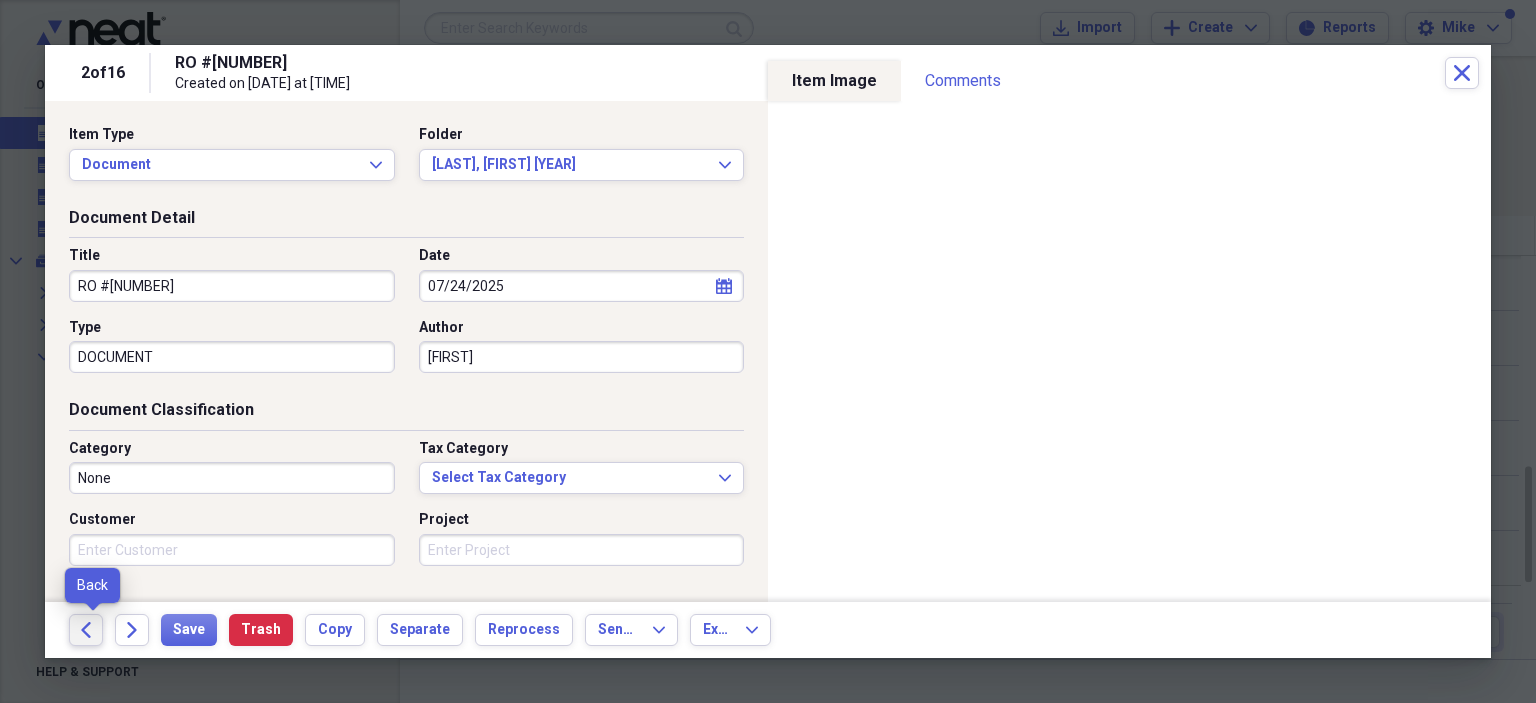 click on "Back" 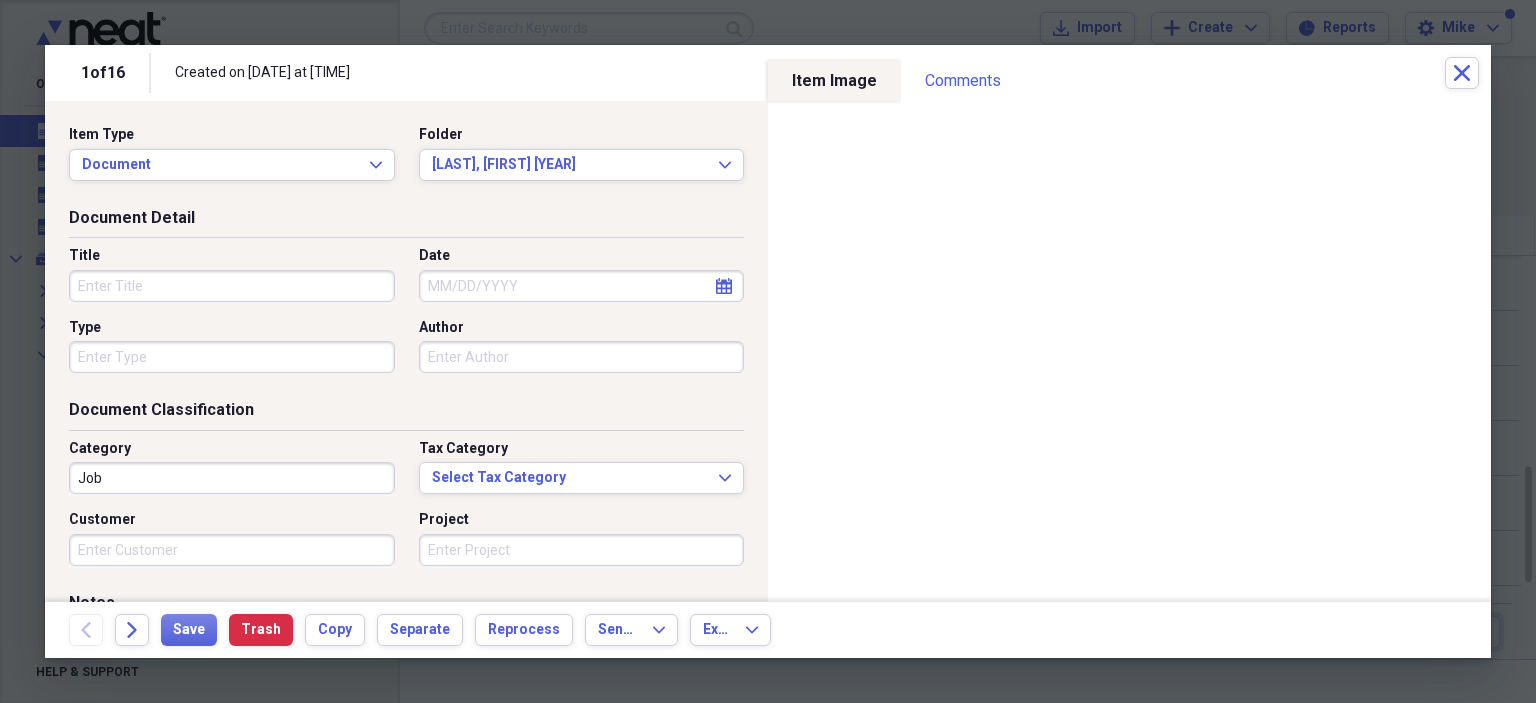 click on "Title" at bounding box center (232, 286) 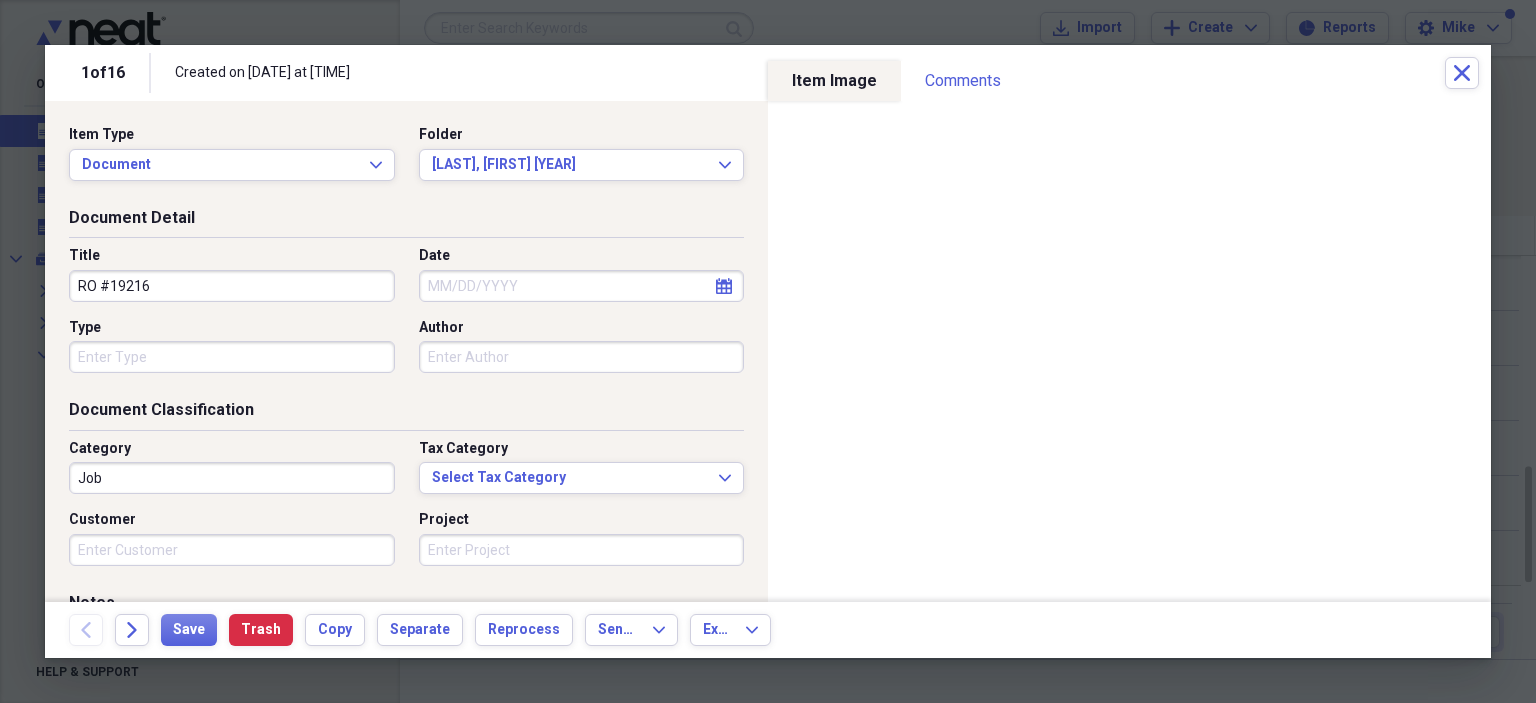 type on "RO #19216" 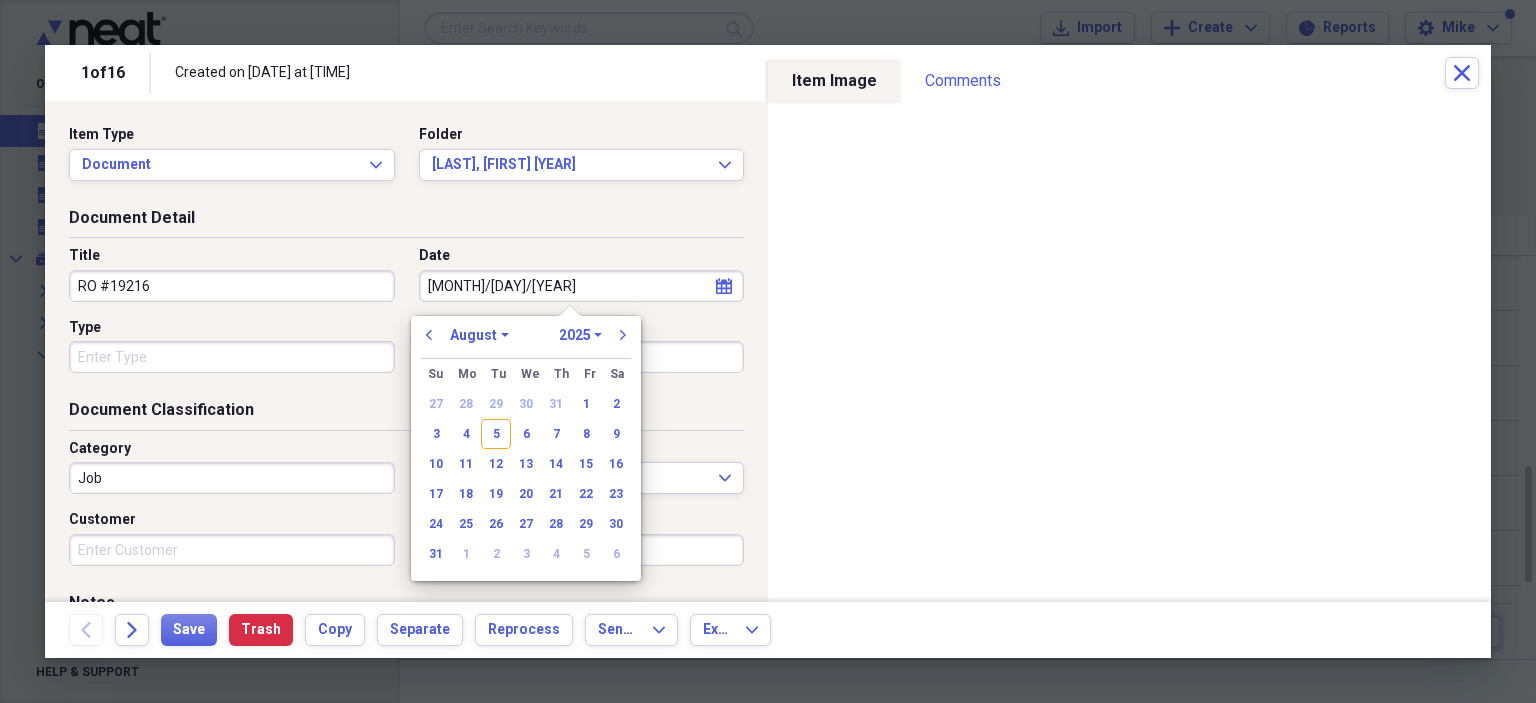 type on "[MONTH]/[DAY]/[YEAR]" 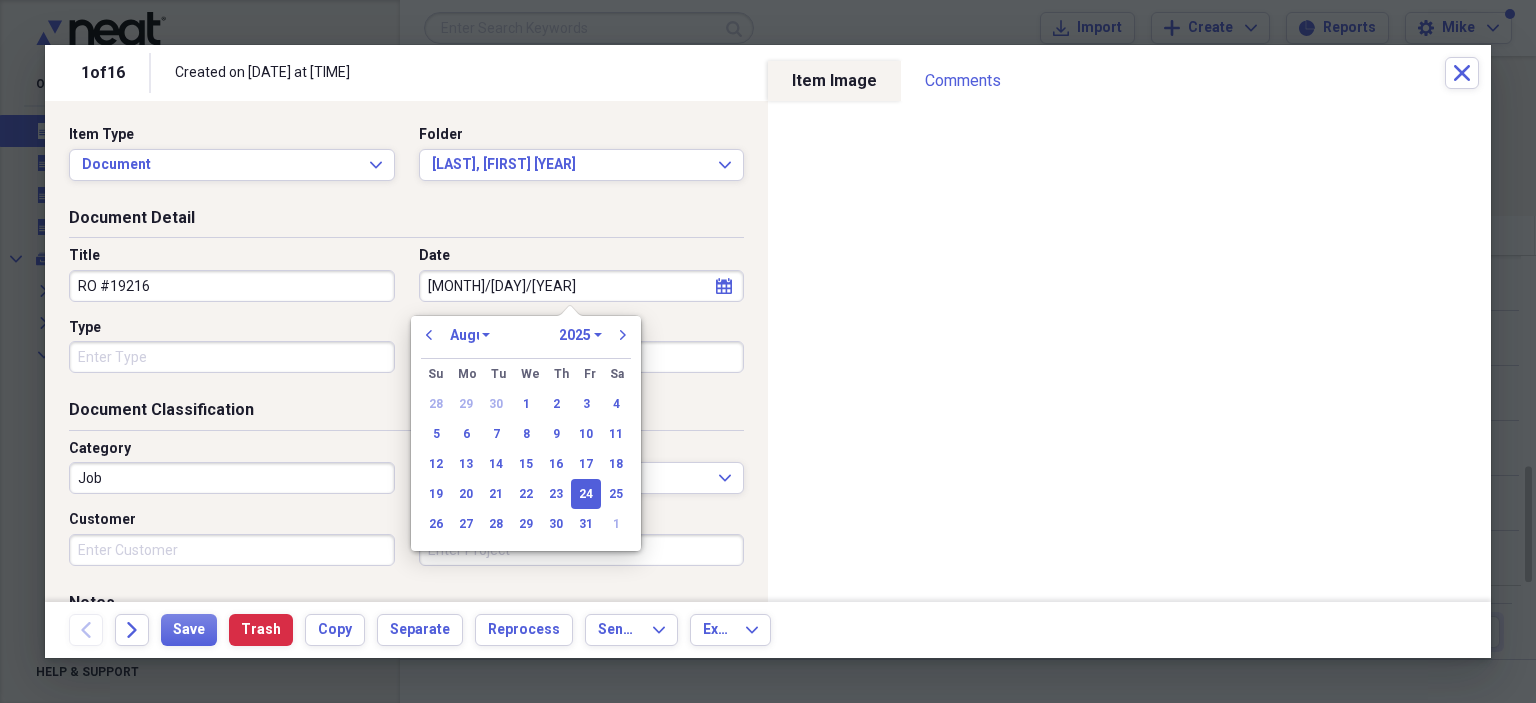 select on "6" 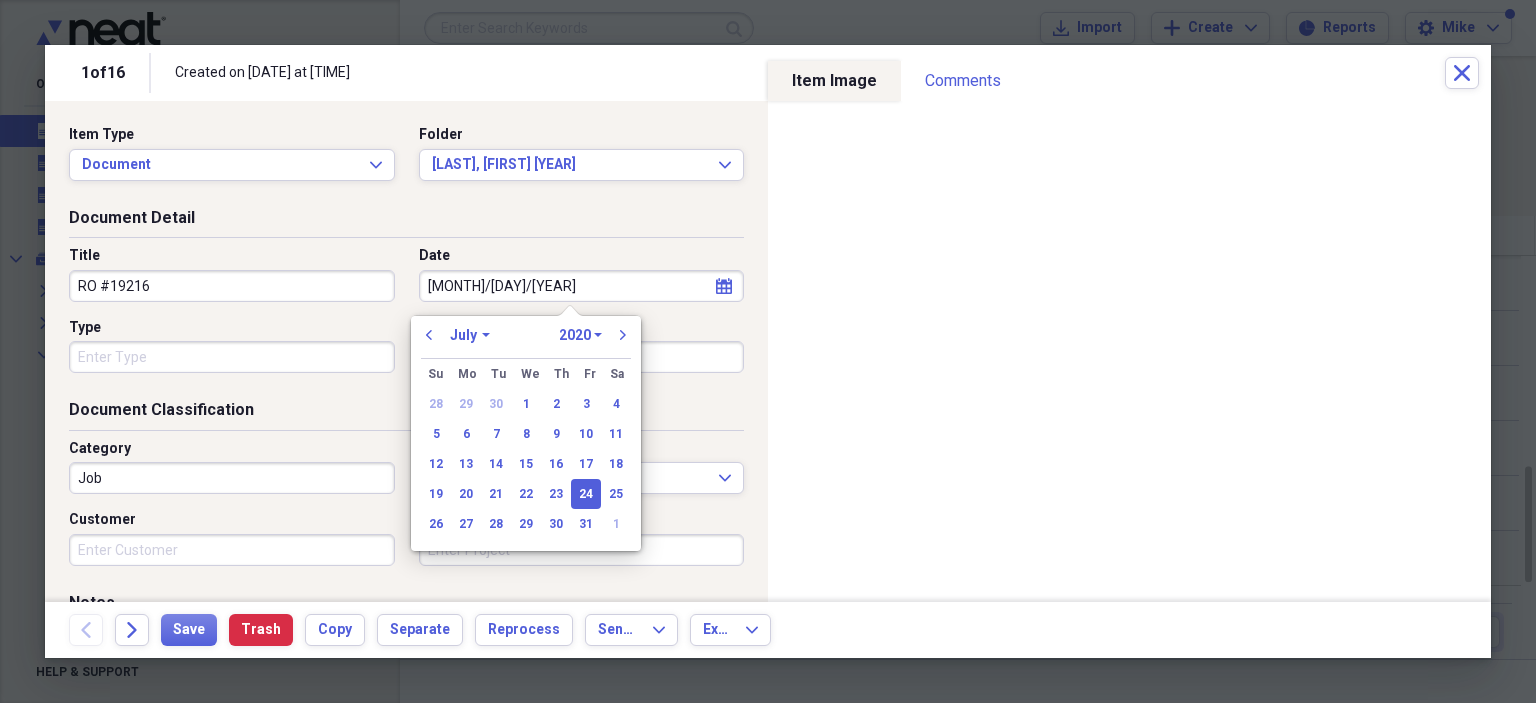 type on "7/24/2025" 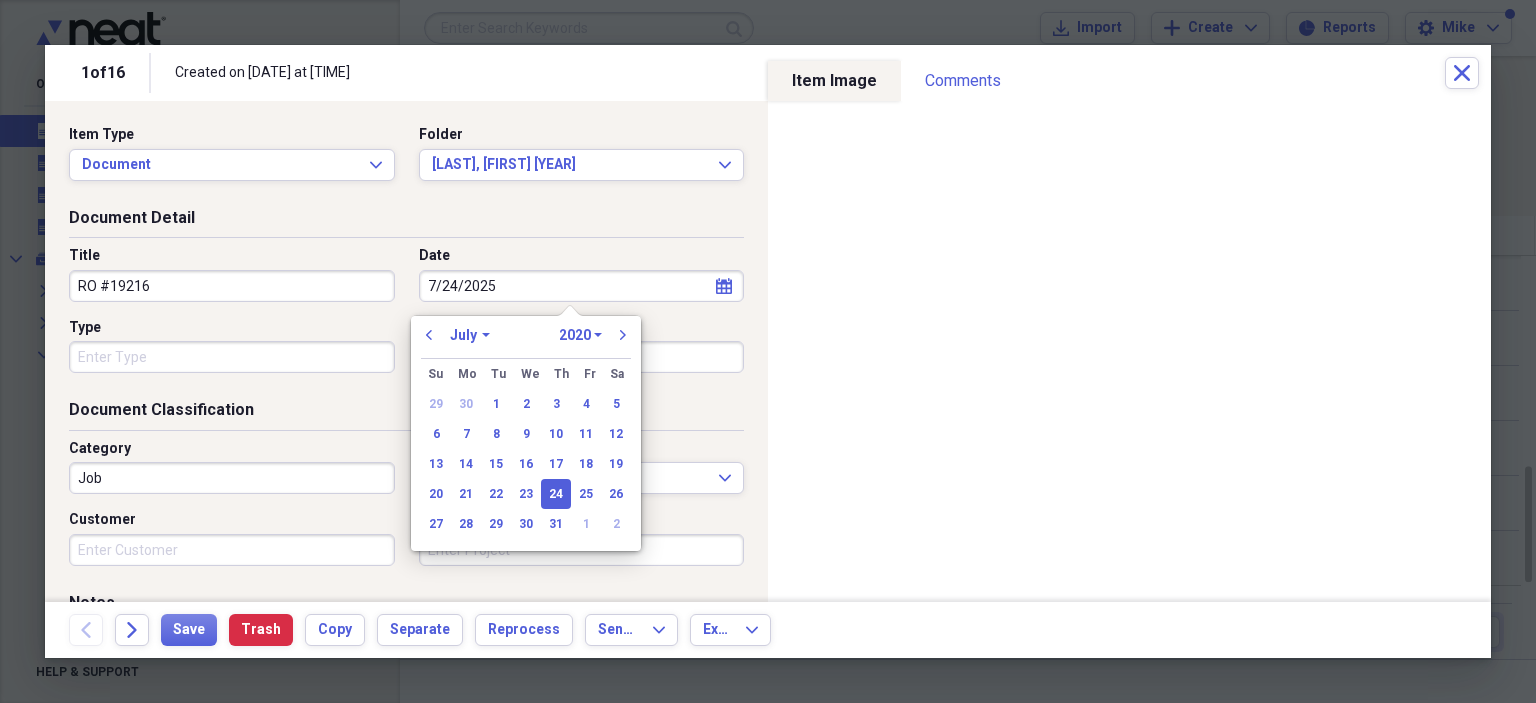 select on "2025" 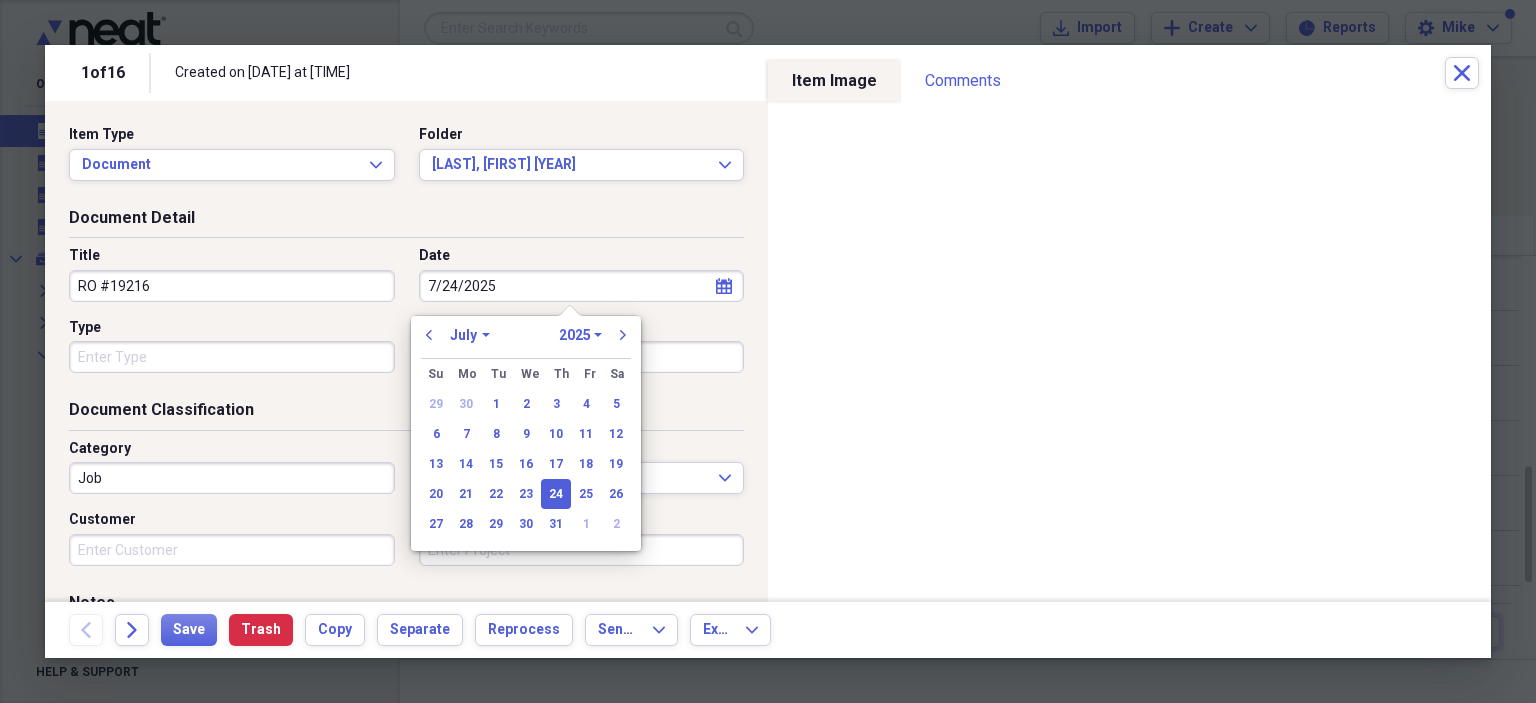 click on "Type" at bounding box center (232, 357) 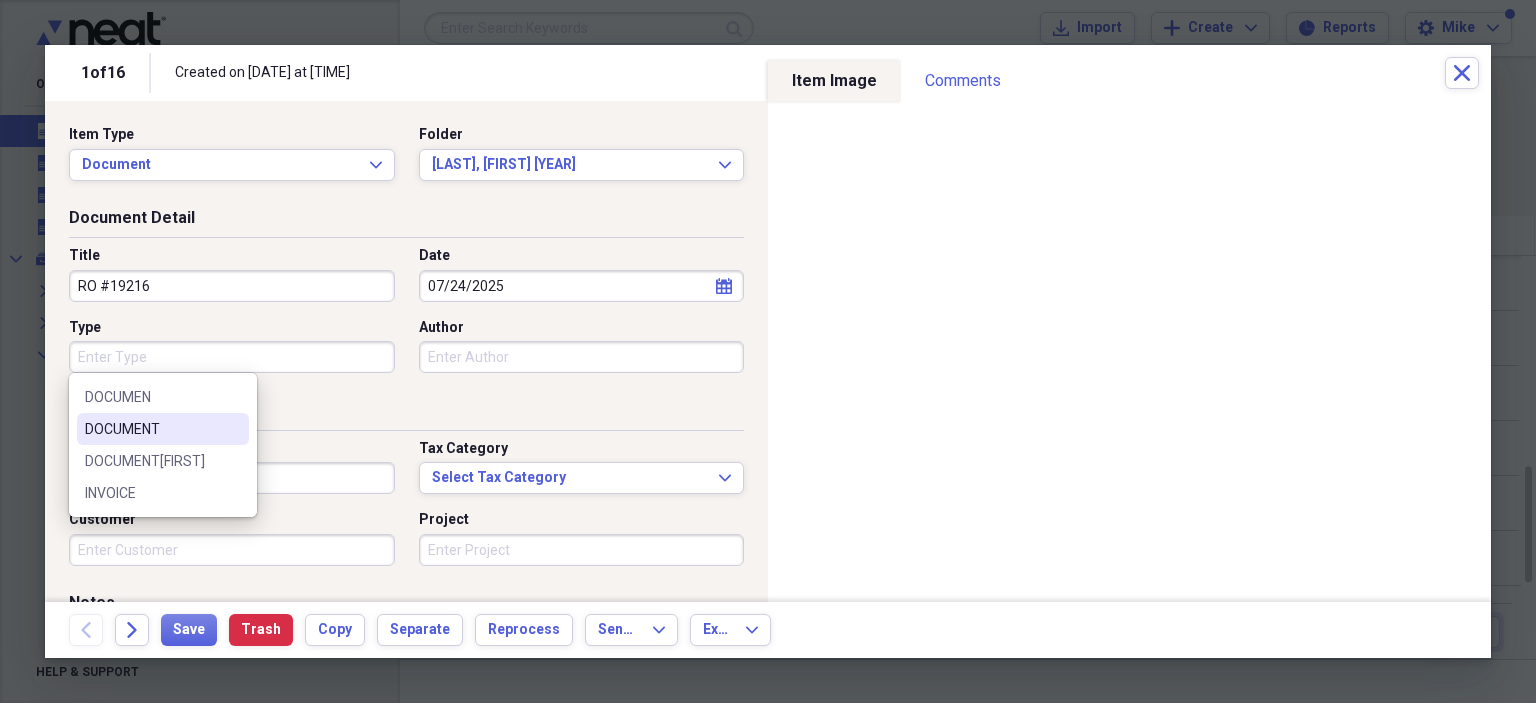 click on "DOCUMENT" at bounding box center [151, 429] 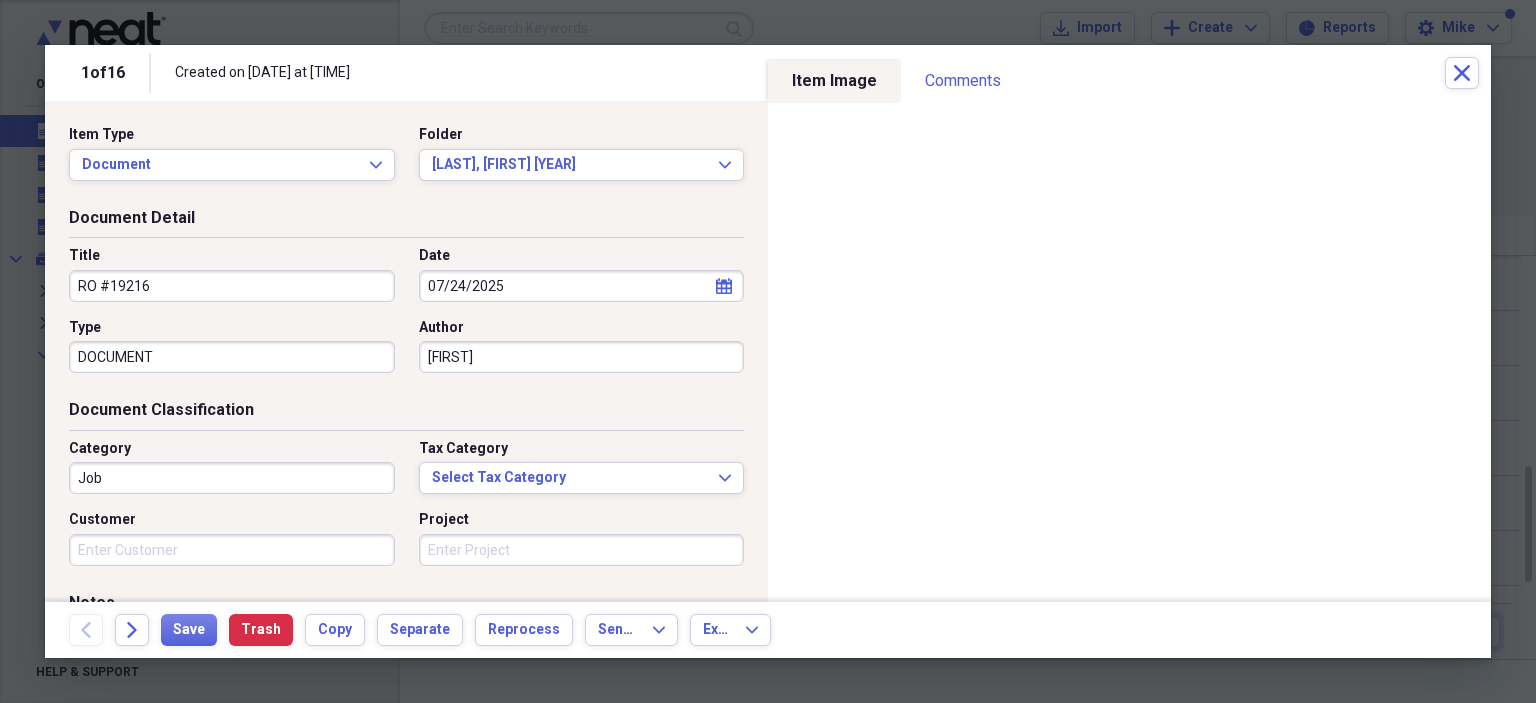 type on "[FIRST]" 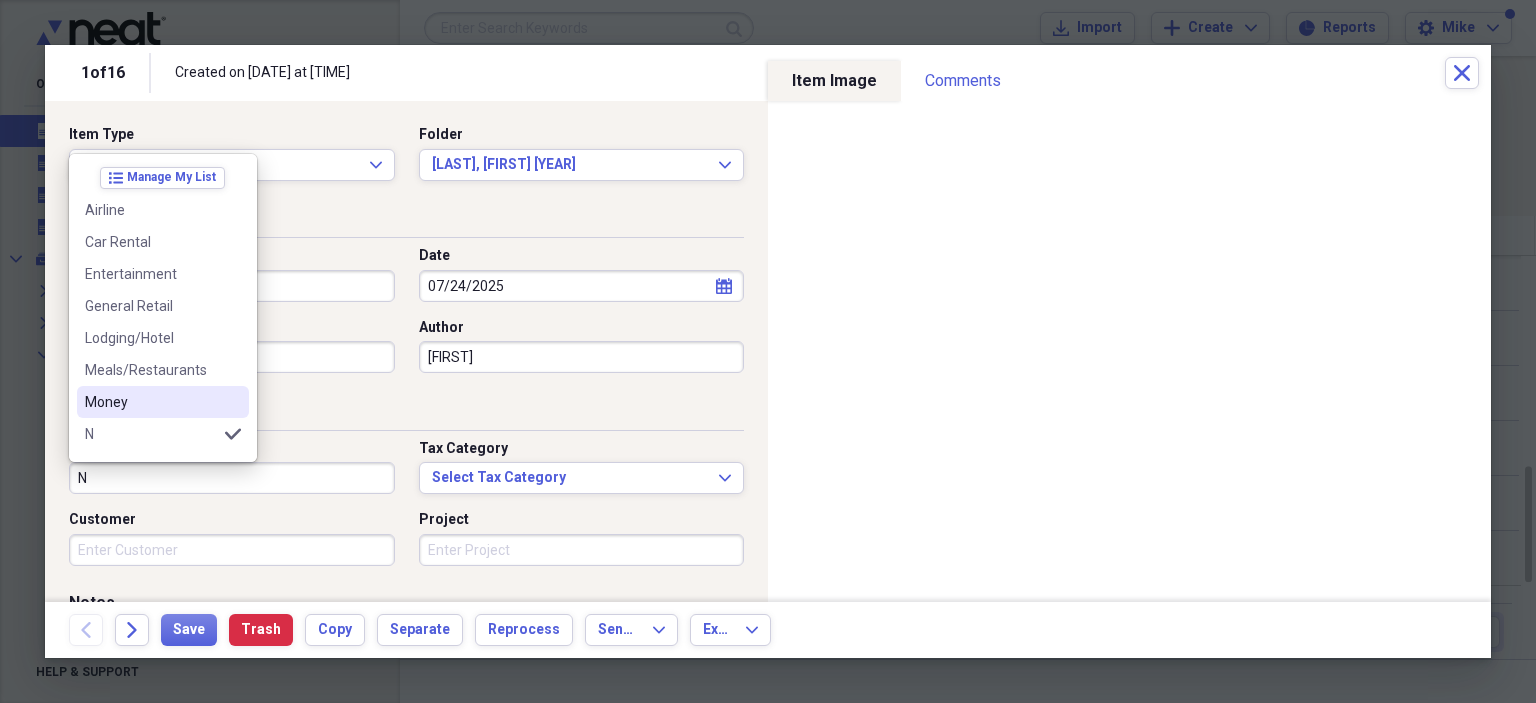 scroll, scrollTop: 100, scrollLeft: 0, axis: vertical 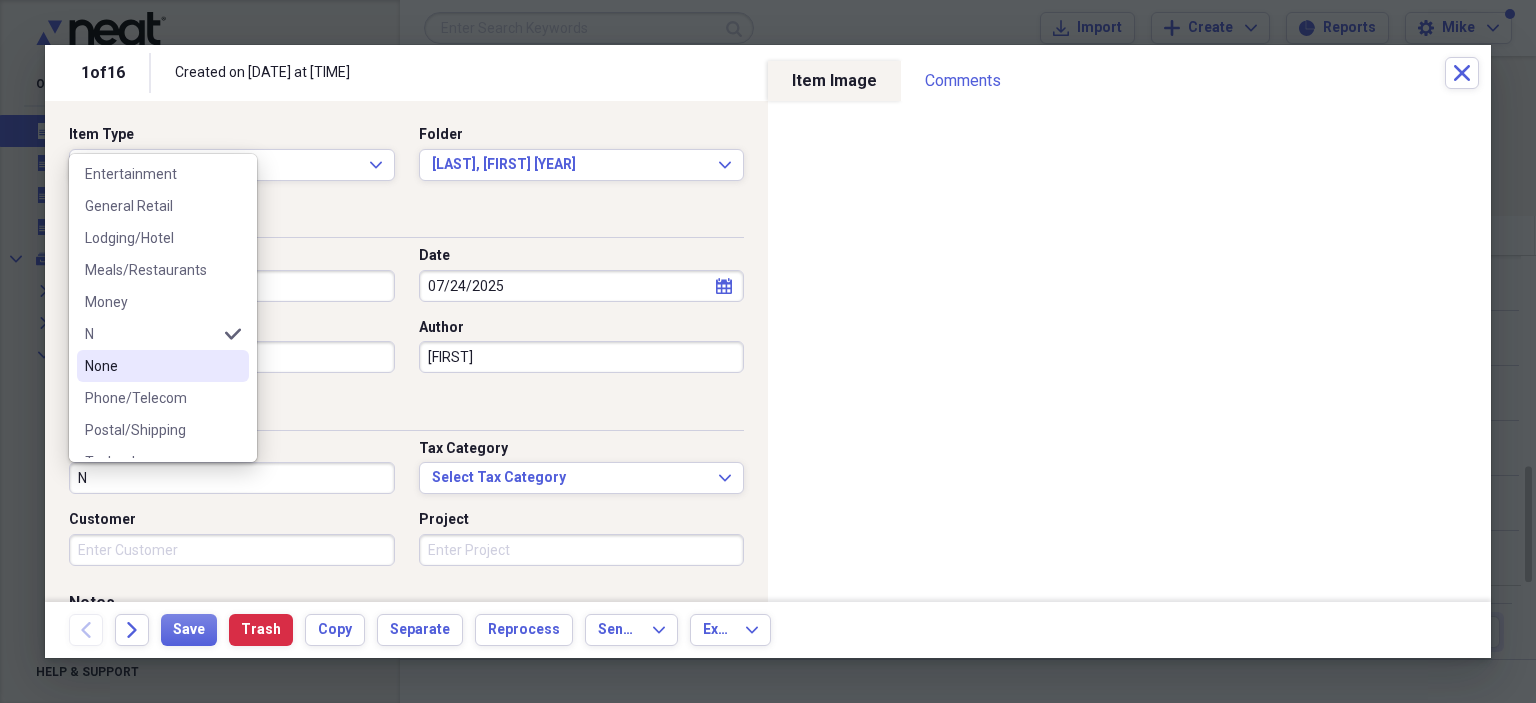 click on "None" at bounding box center (151, 366) 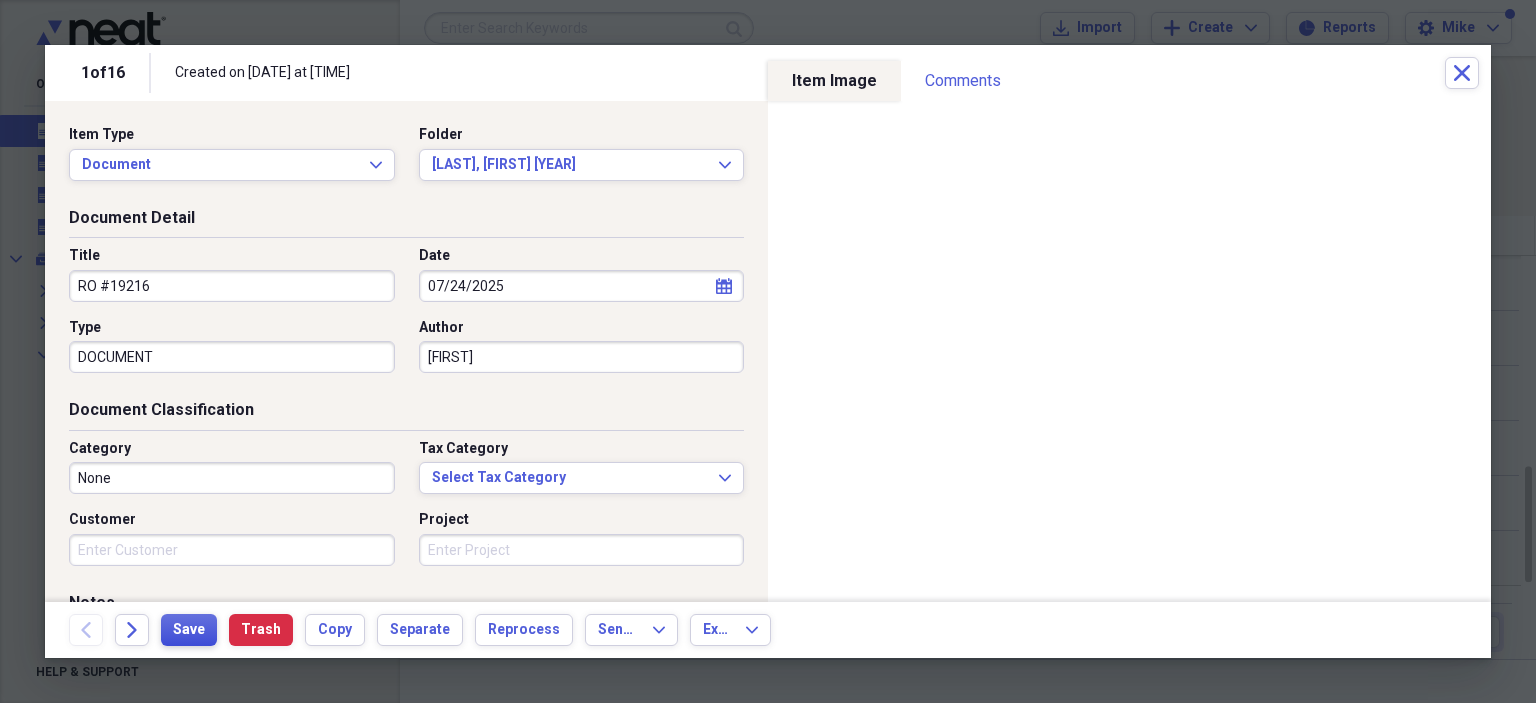 click on "Save" at bounding box center [189, 630] 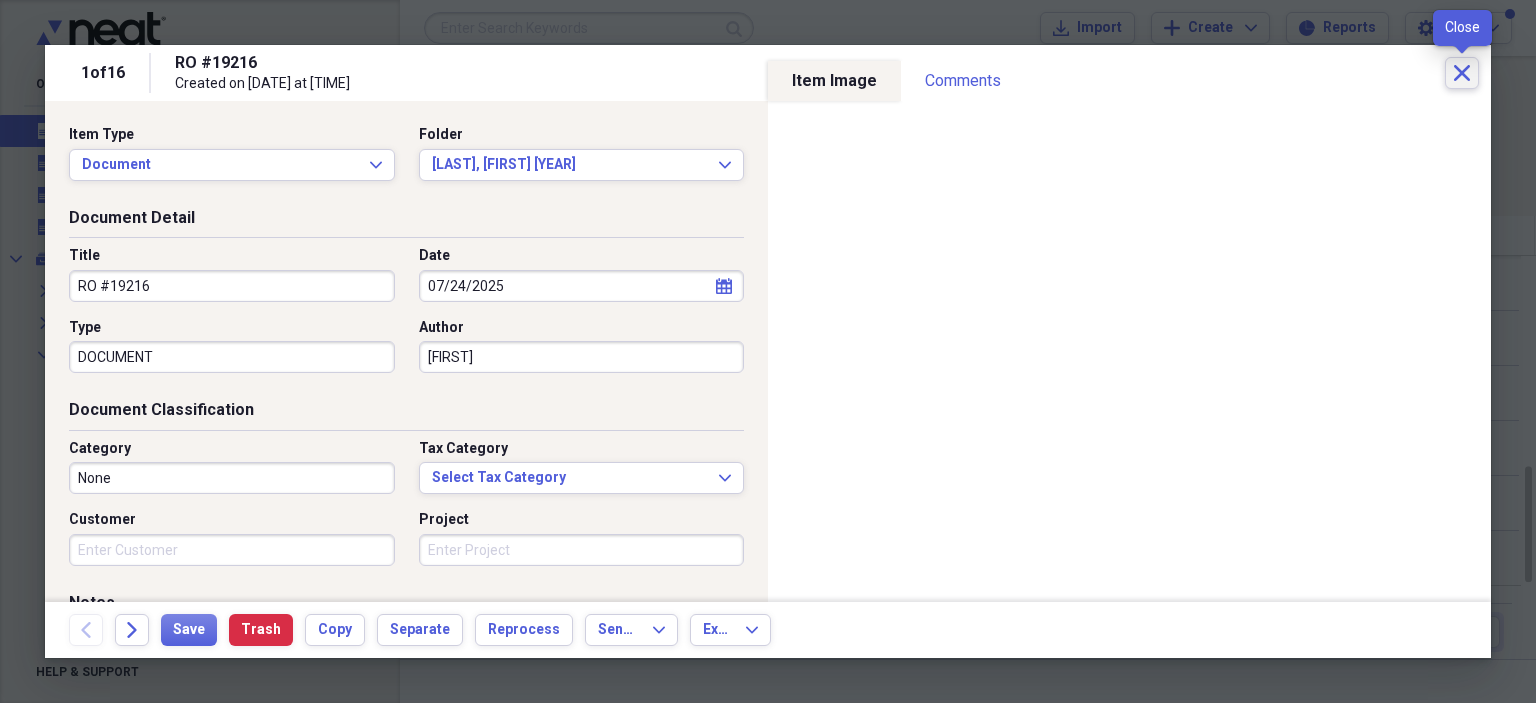 click on "Close" at bounding box center [1462, 73] 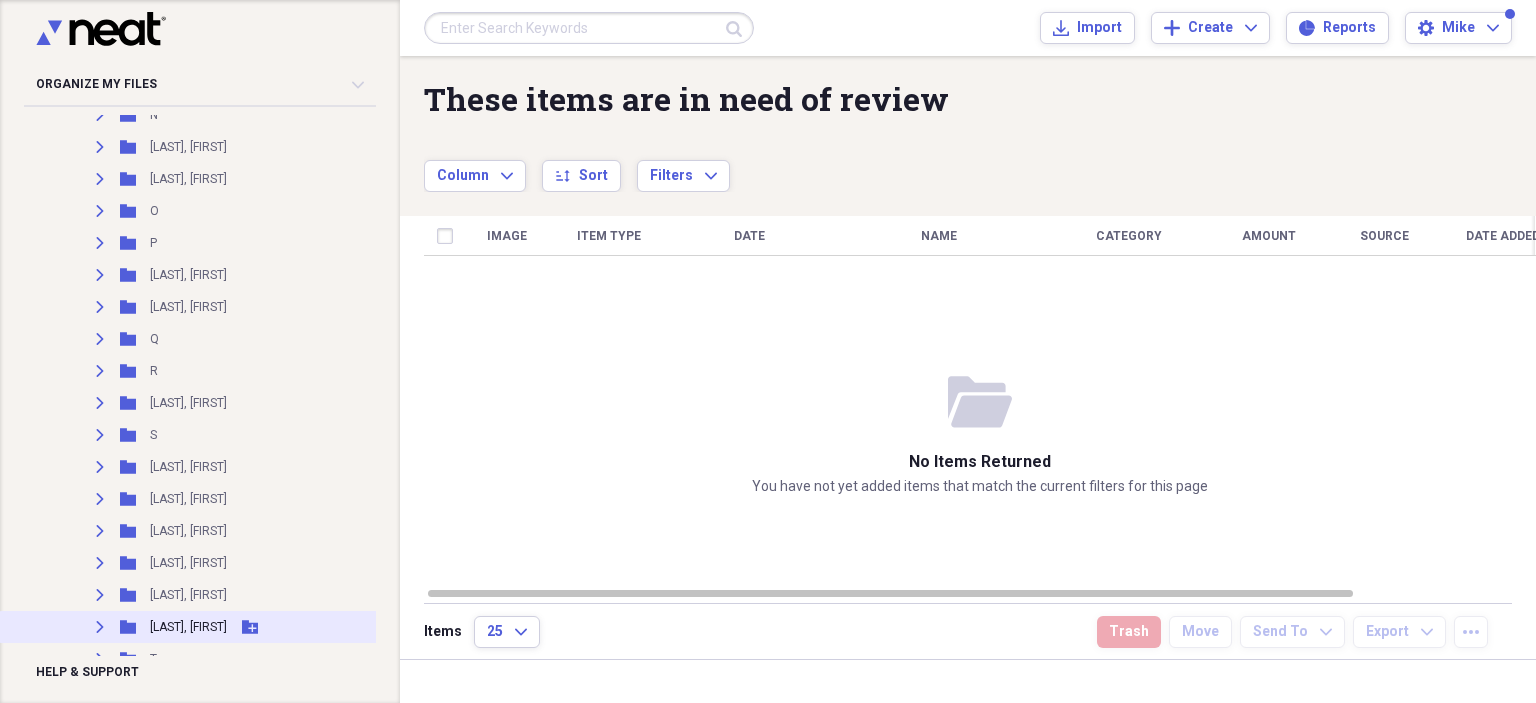 scroll, scrollTop: 2200, scrollLeft: 0, axis: vertical 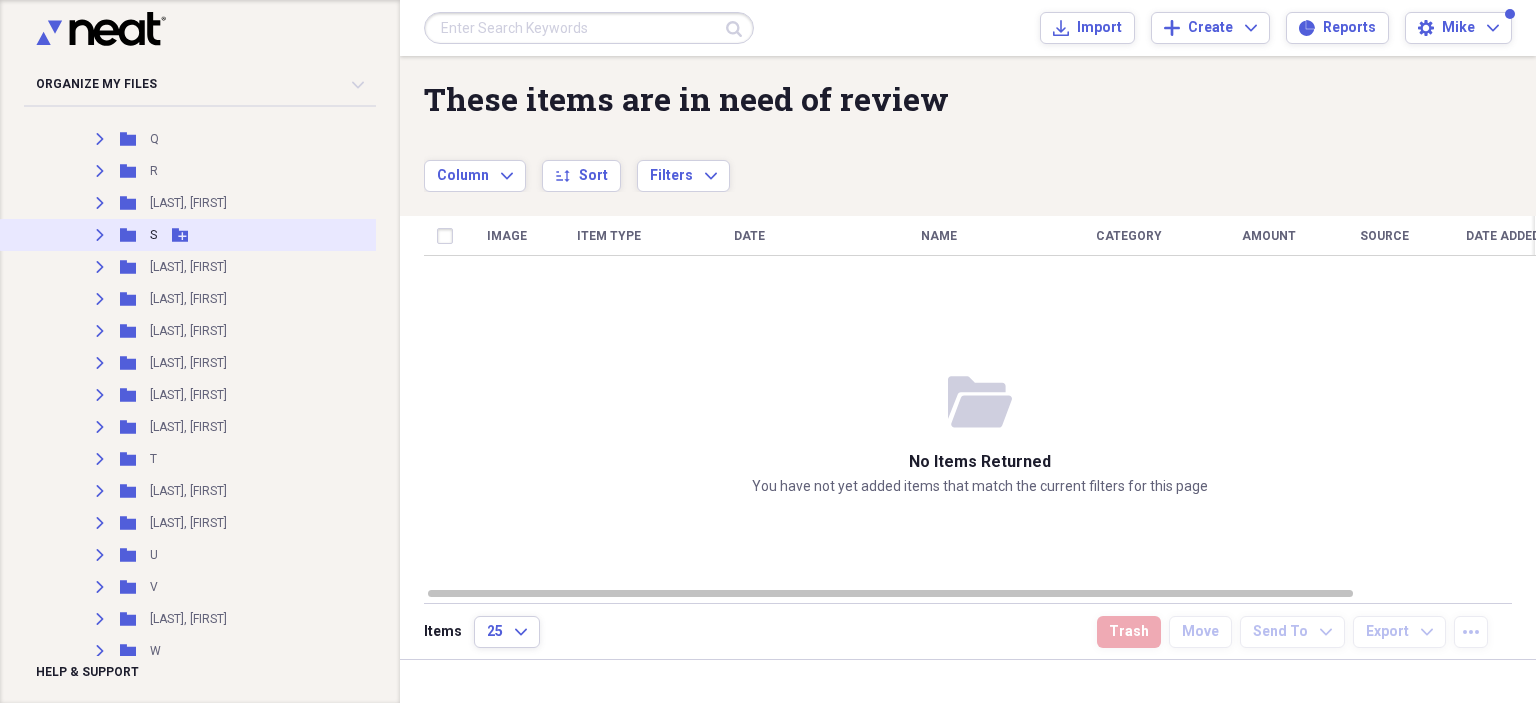 click 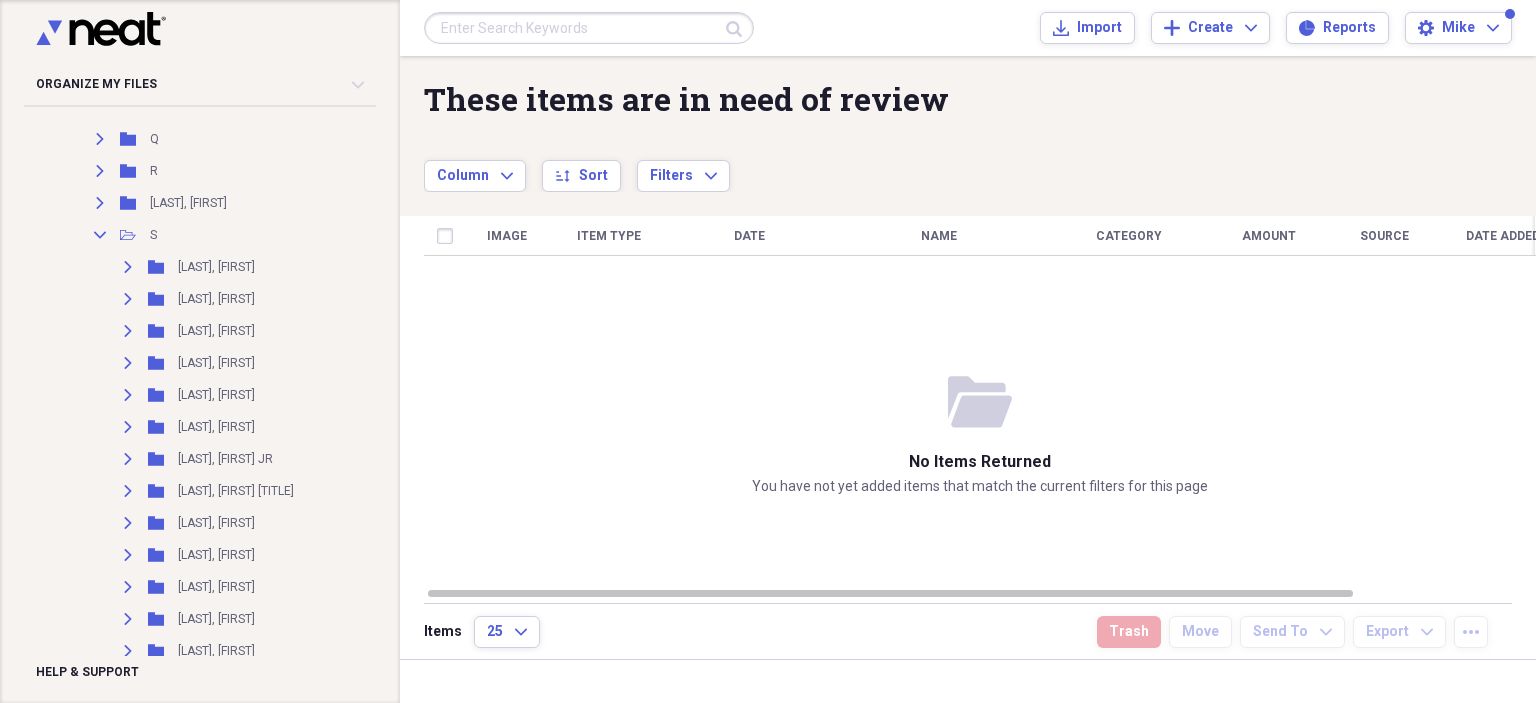 scroll, scrollTop: 1739, scrollLeft: 0, axis: vertical 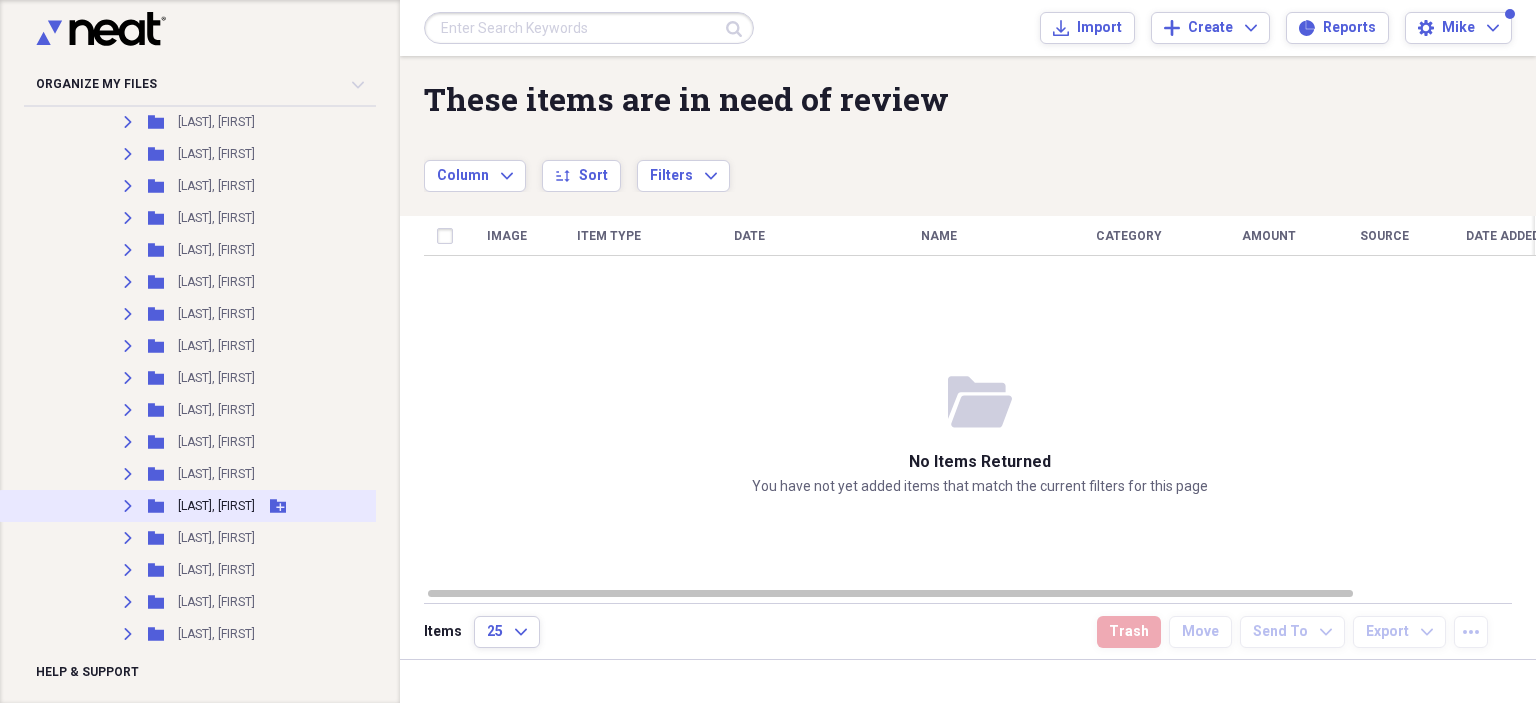 click on "Expand" 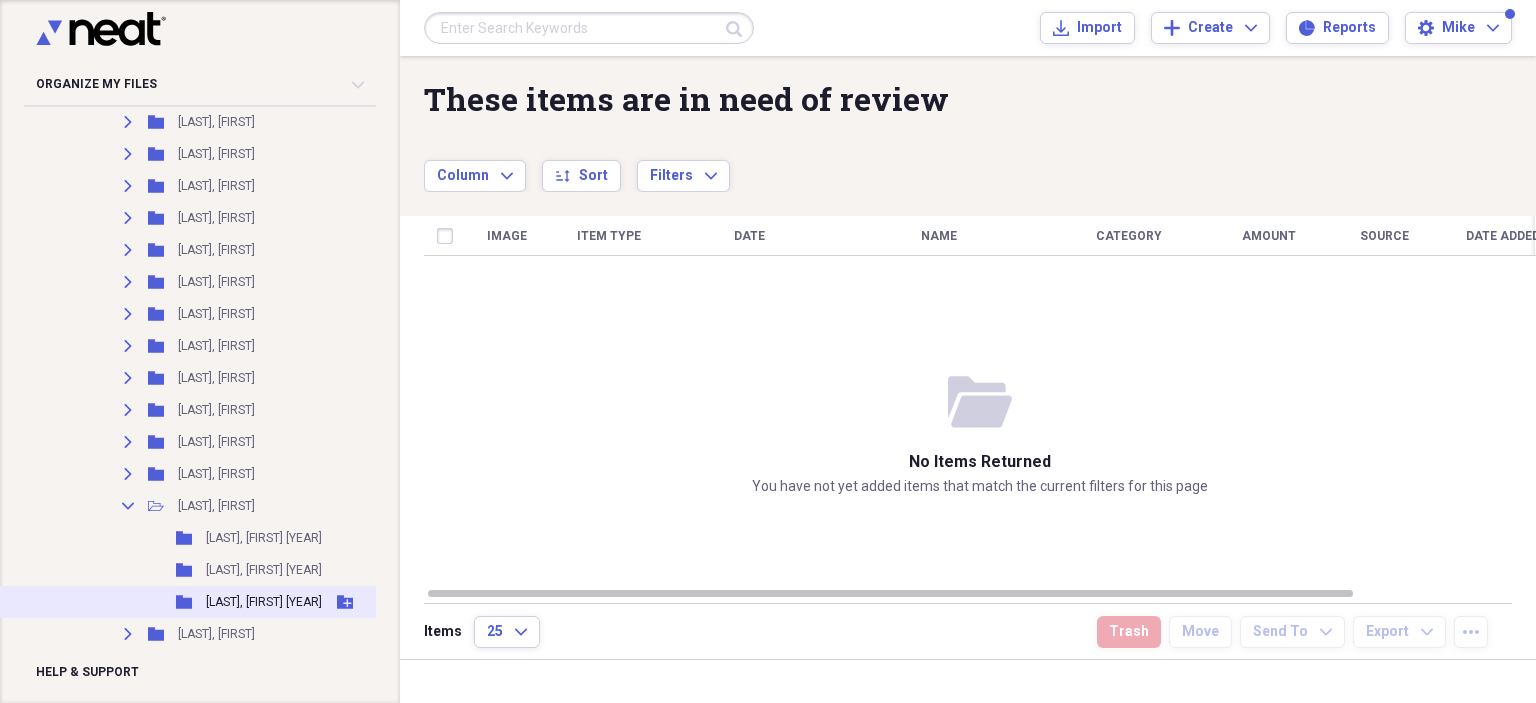 click on "[LAST], [FIRST] [YEAR]" at bounding box center [264, 602] 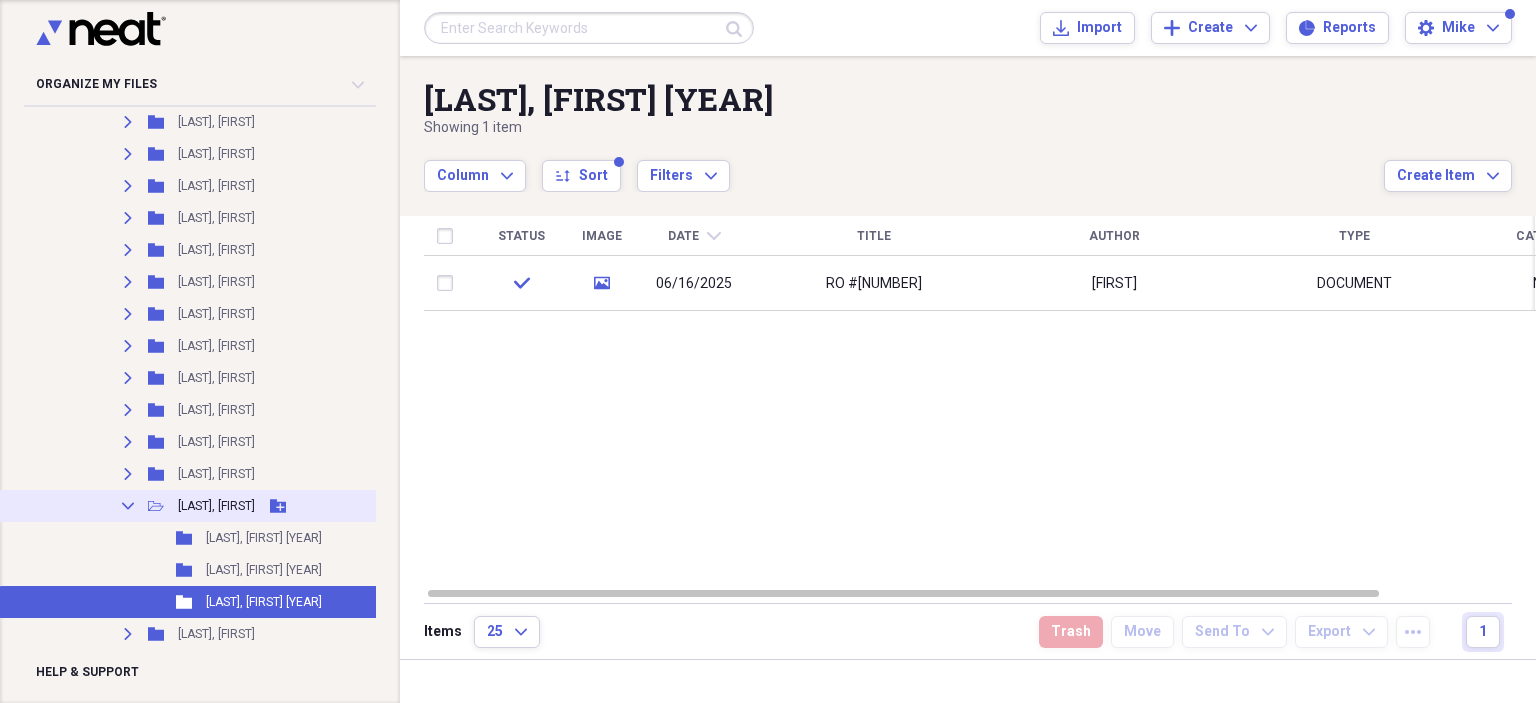 click 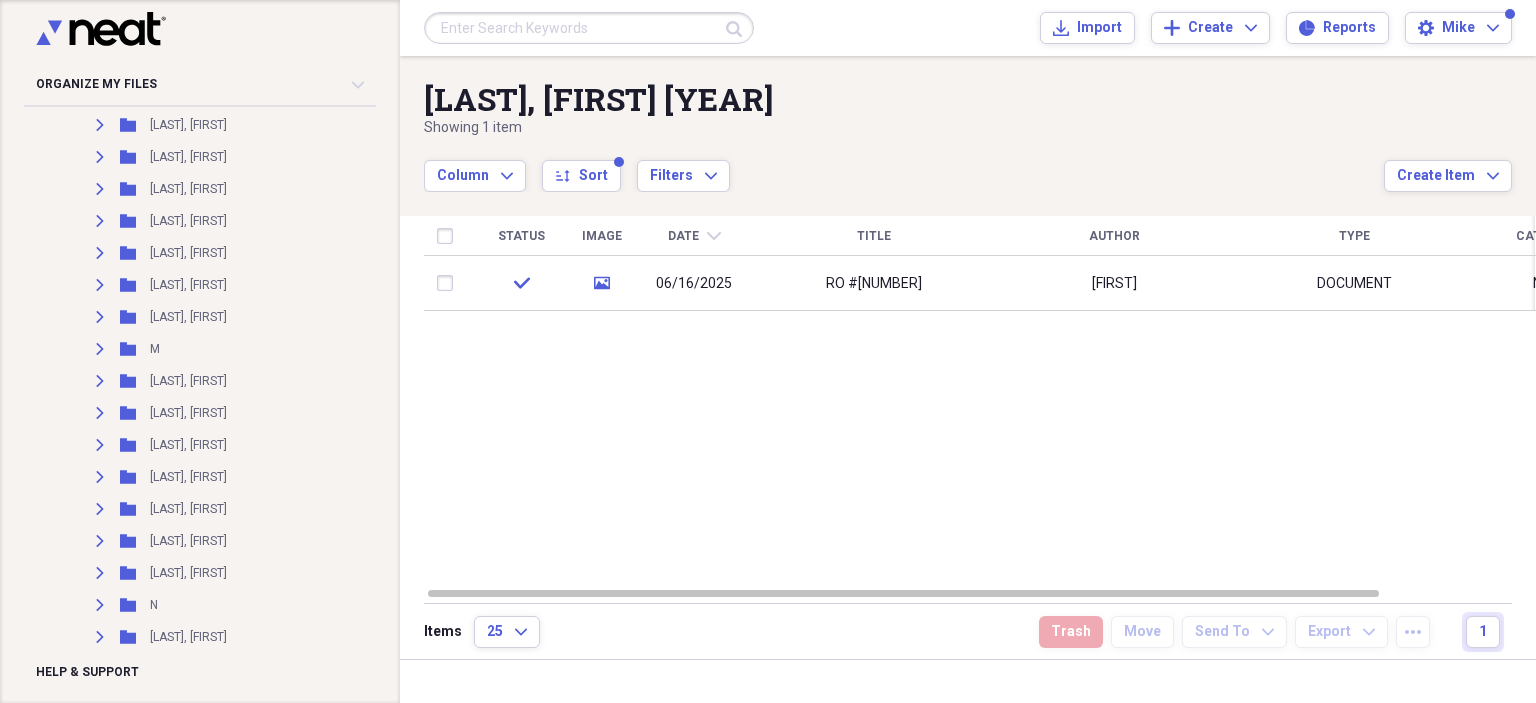 scroll, scrollTop: 1968, scrollLeft: 0, axis: vertical 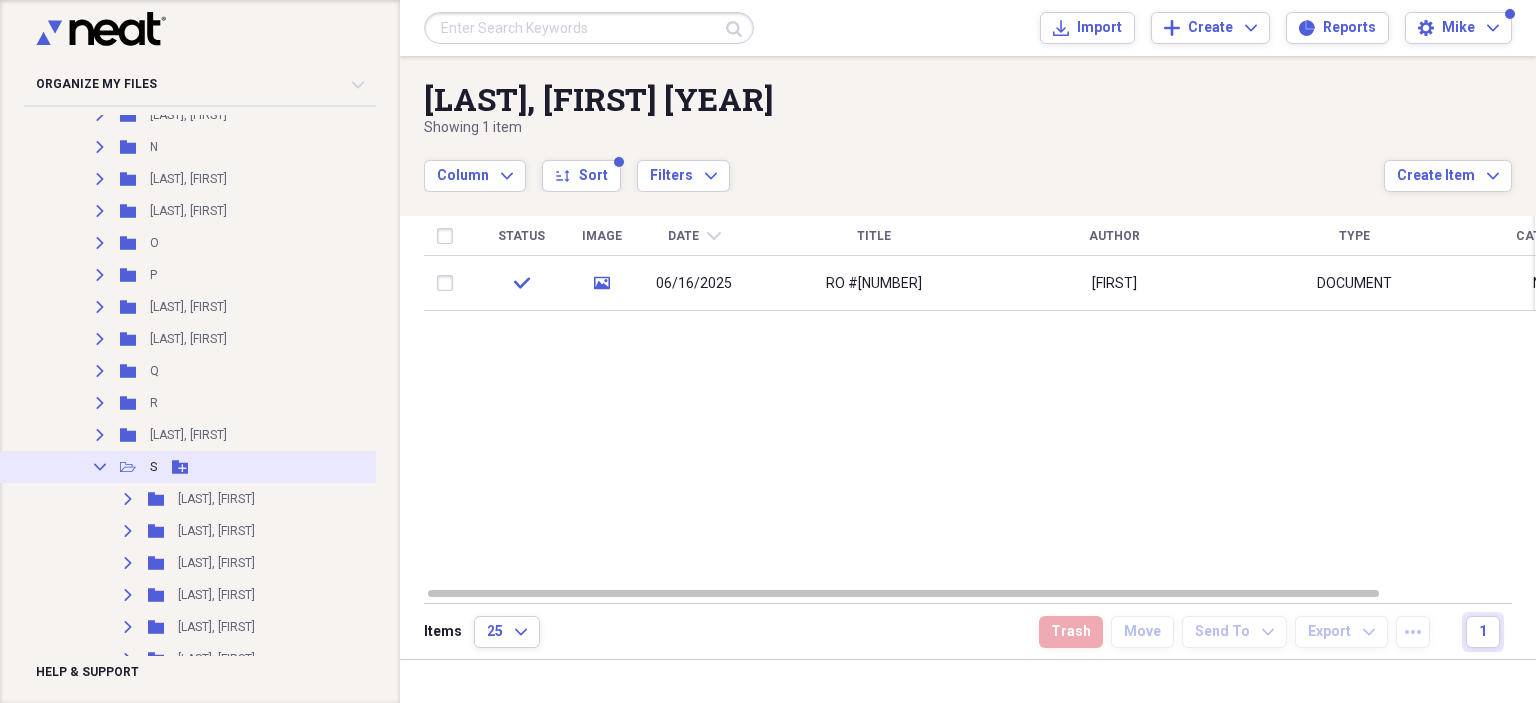 click on "Collapse" 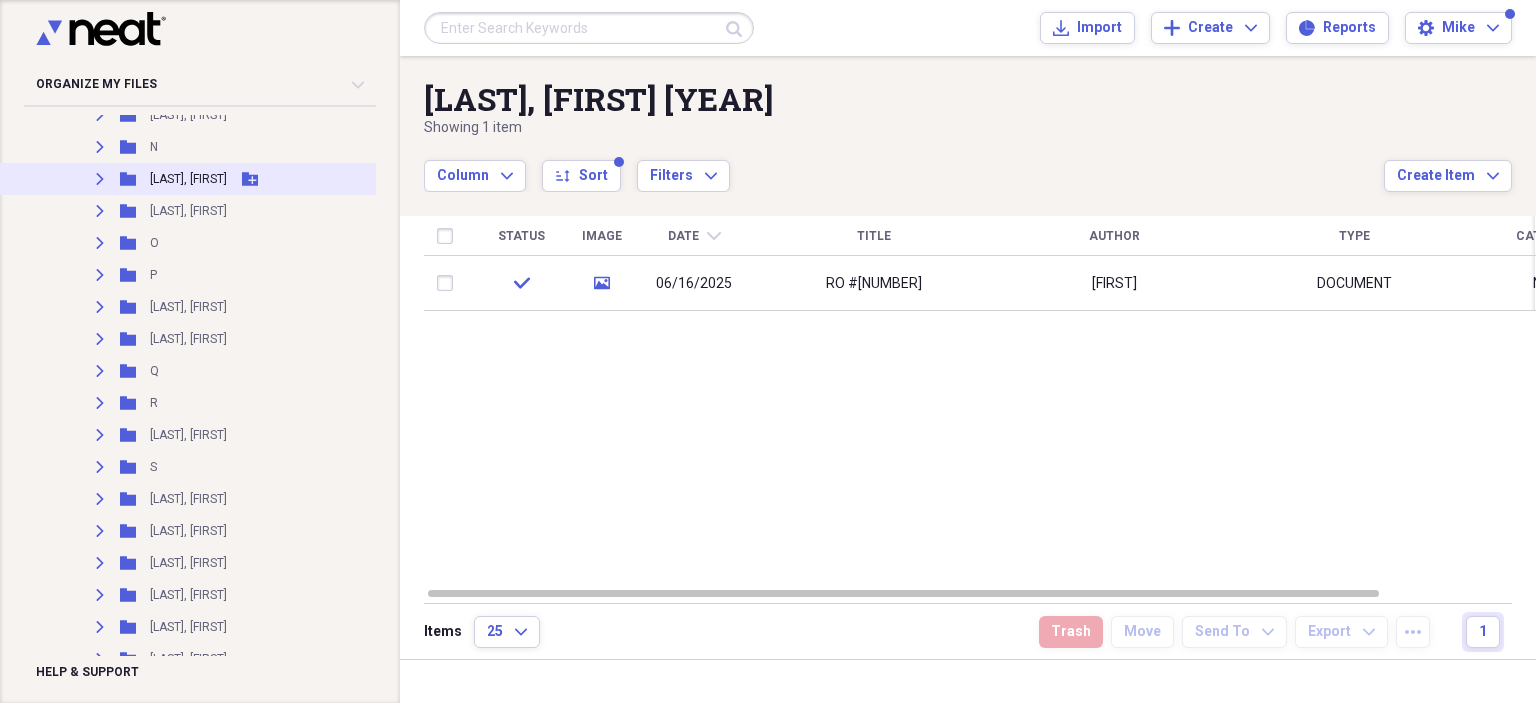 click on "Expand" 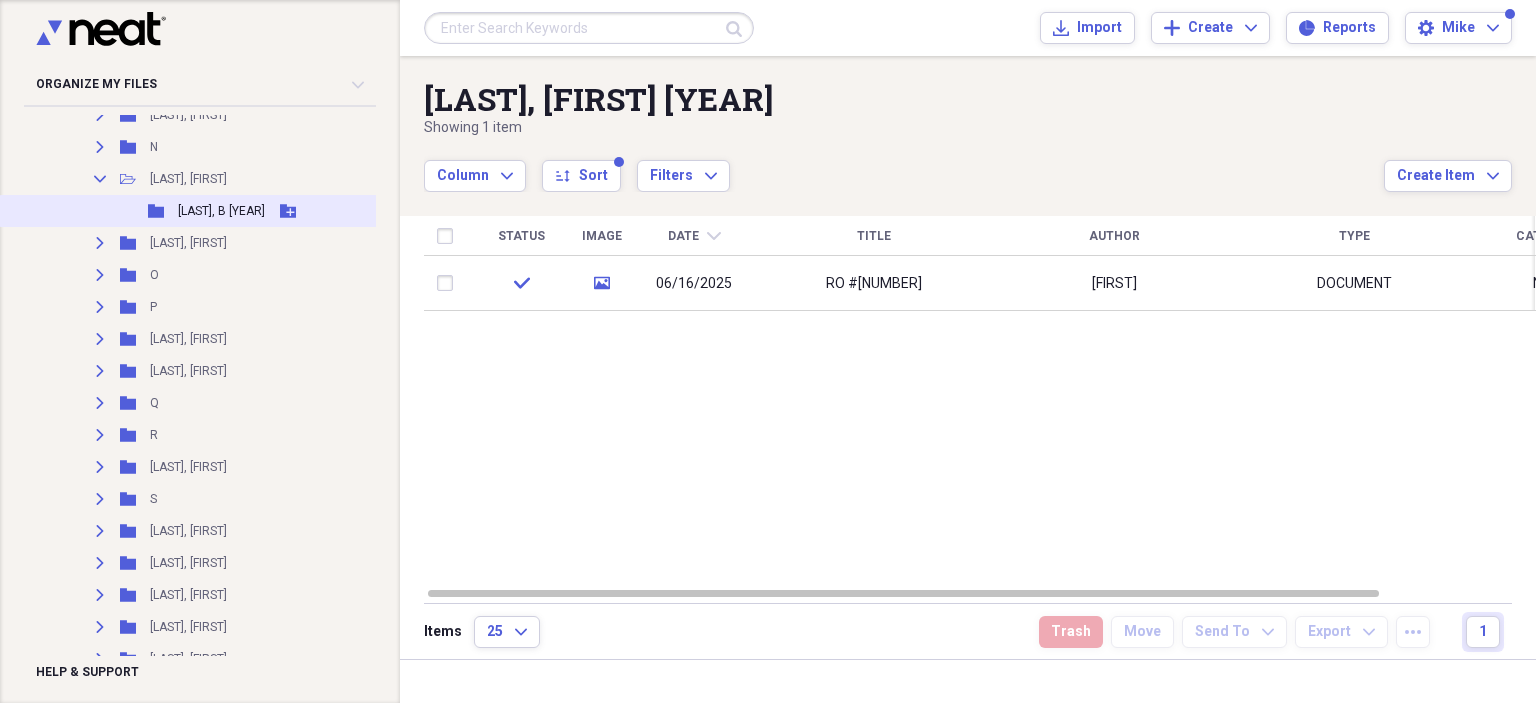 click on "[LAST], B [YEAR]" at bounding box center (221, 211) 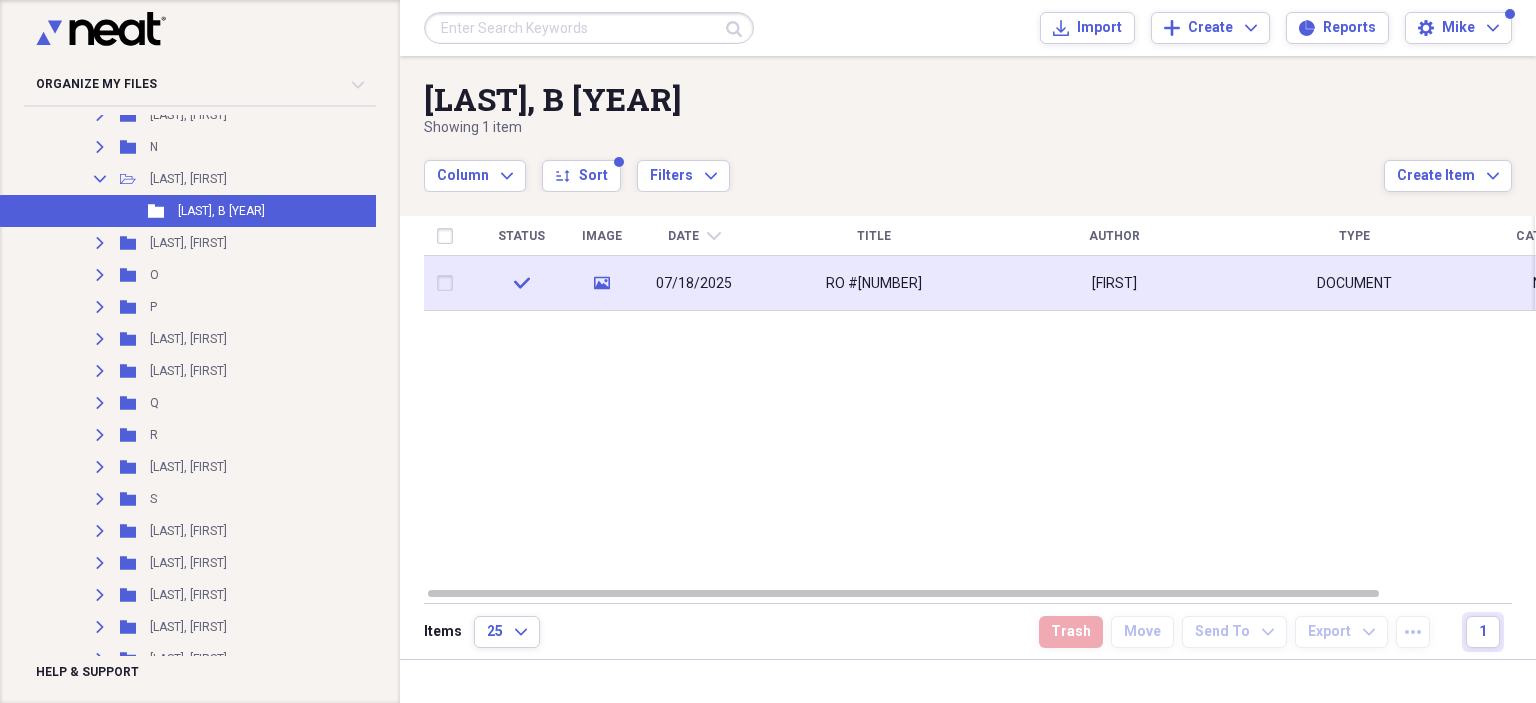 click on "RO #[NUMBER]" at bounding box center [874, 284] 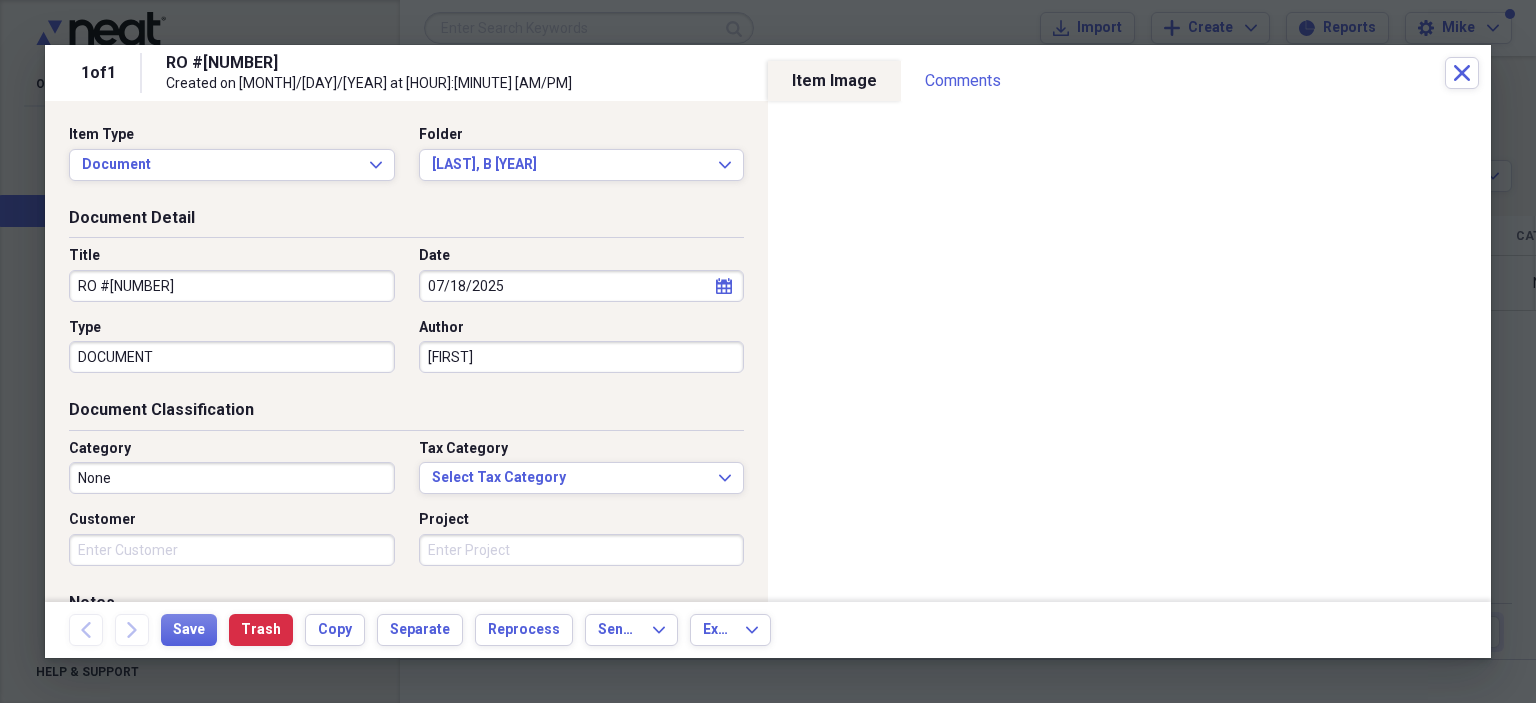 click on "RO #[NUMBER]" at bounding box center (232, 286) 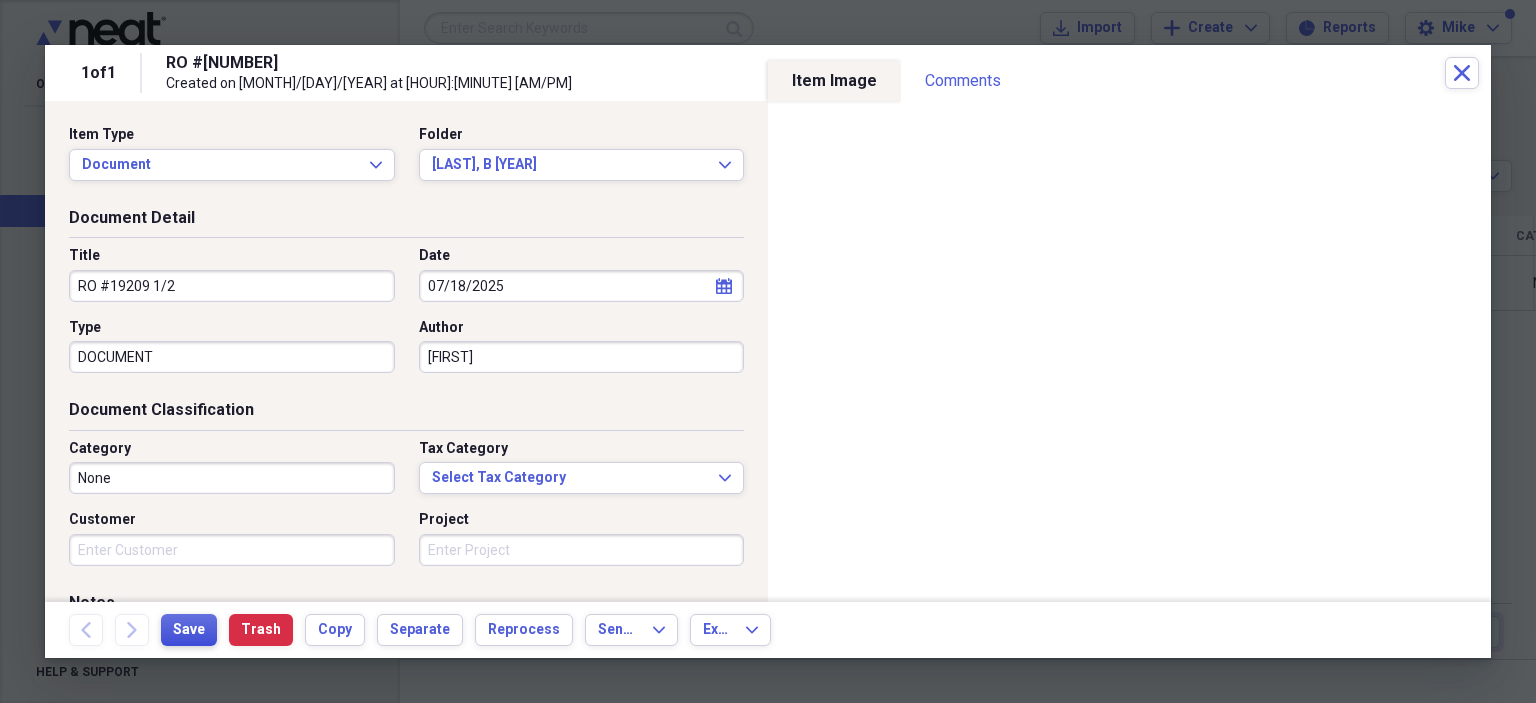 type on "RO #19209 1/2" 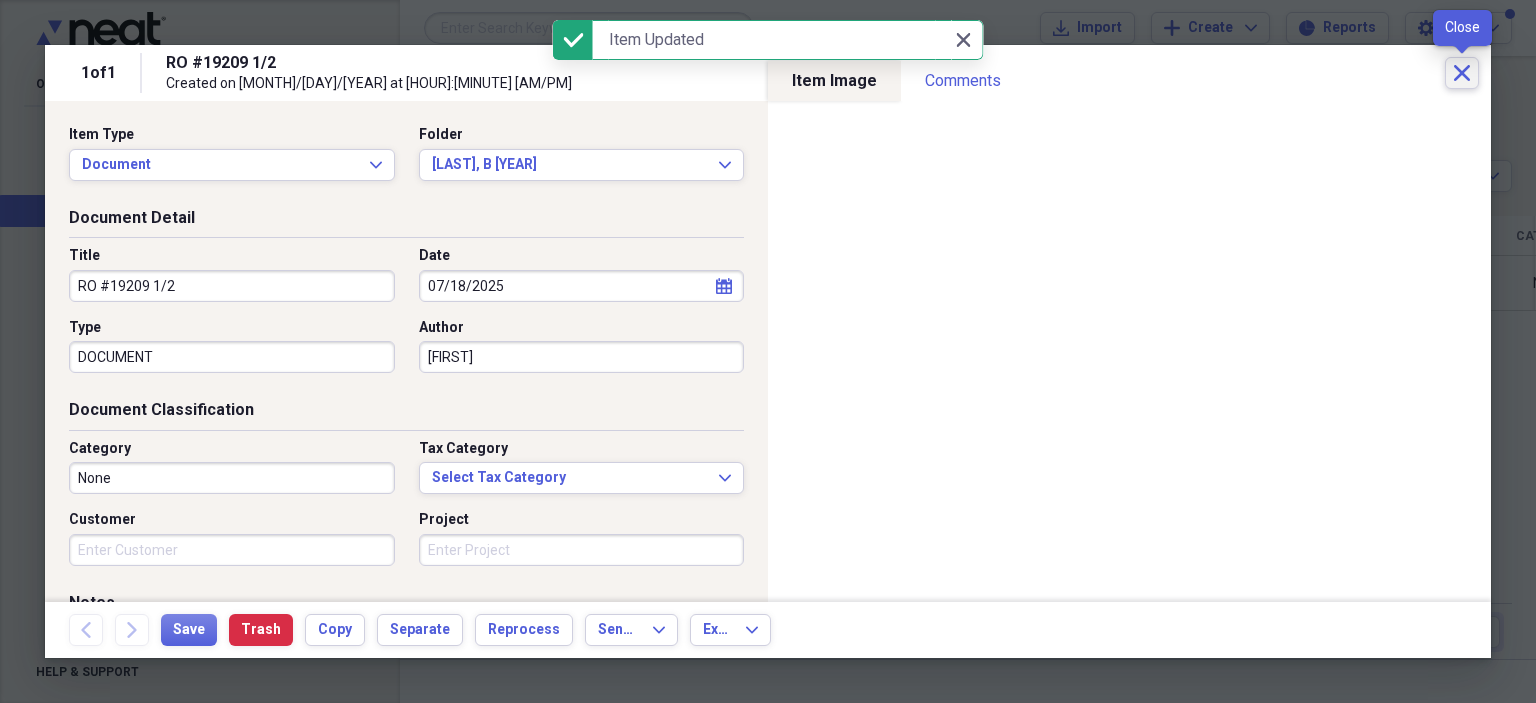 click on "Close" 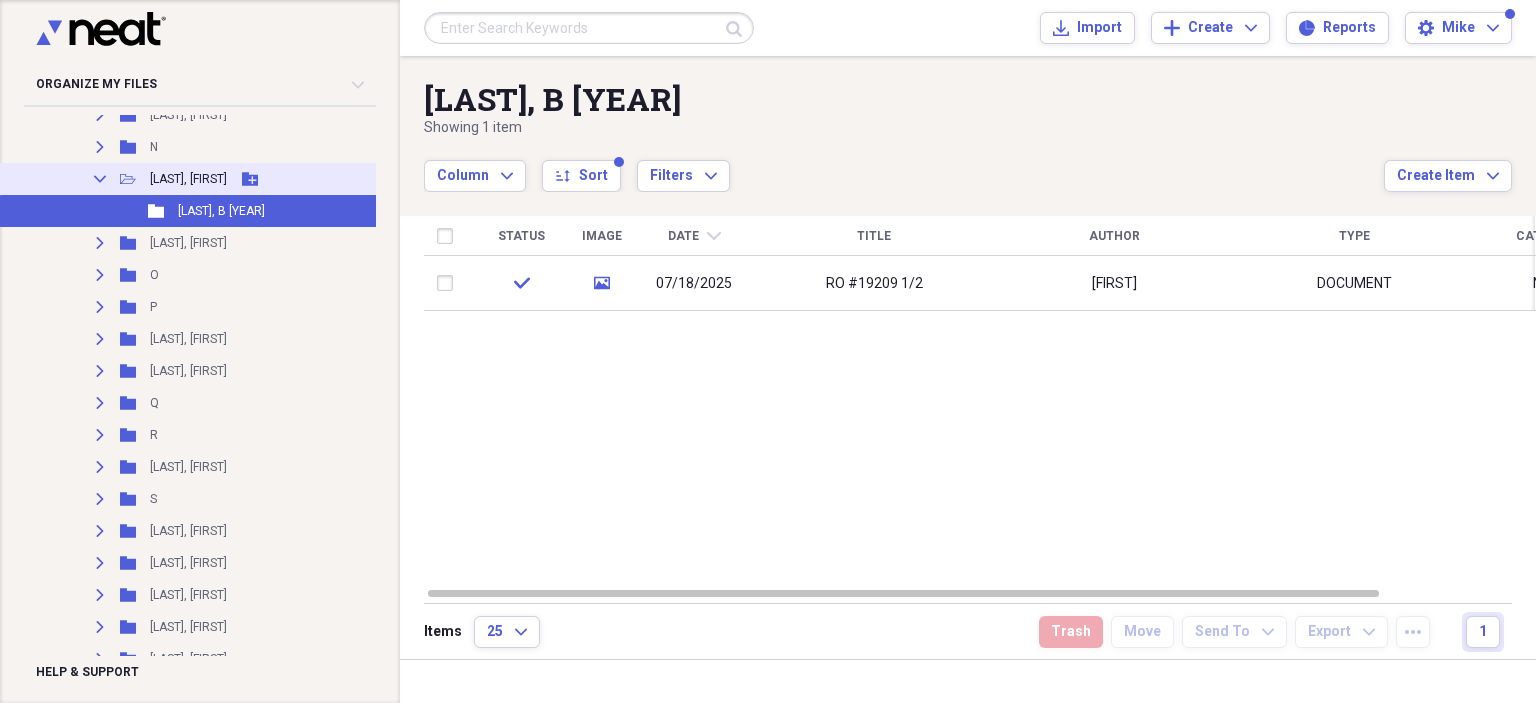 click on "Collapse" 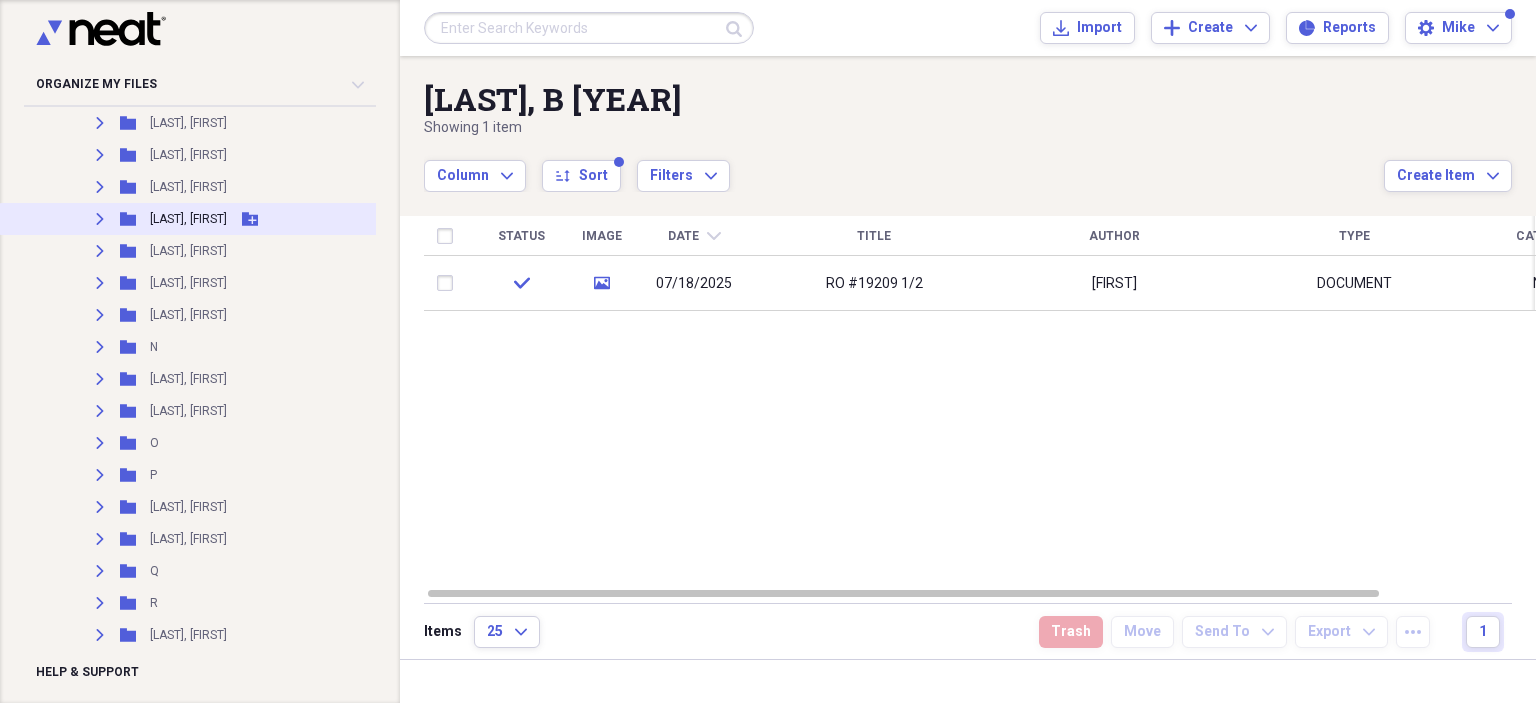 scroll, scrollTop: 1668, scrollLeft: 0, axis: vertical 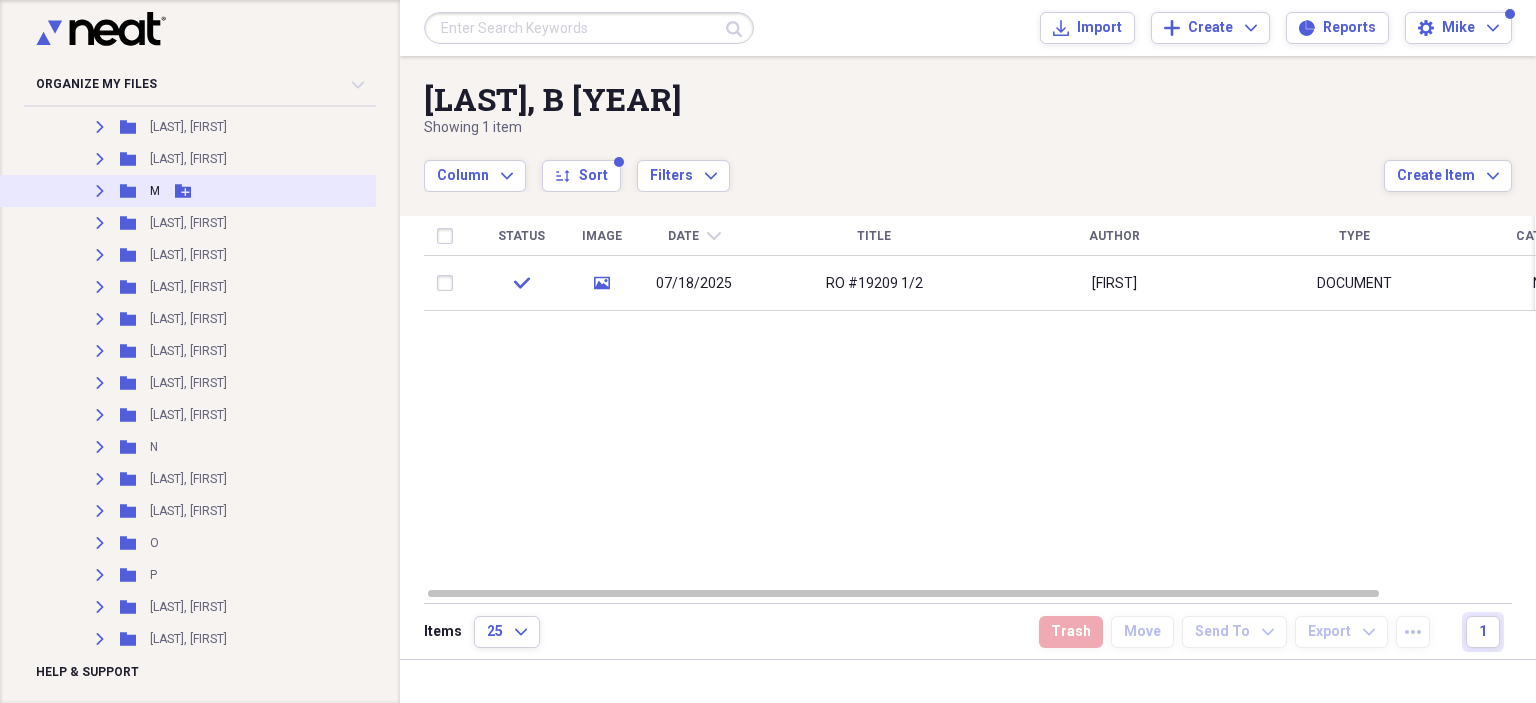 click on "Expand" 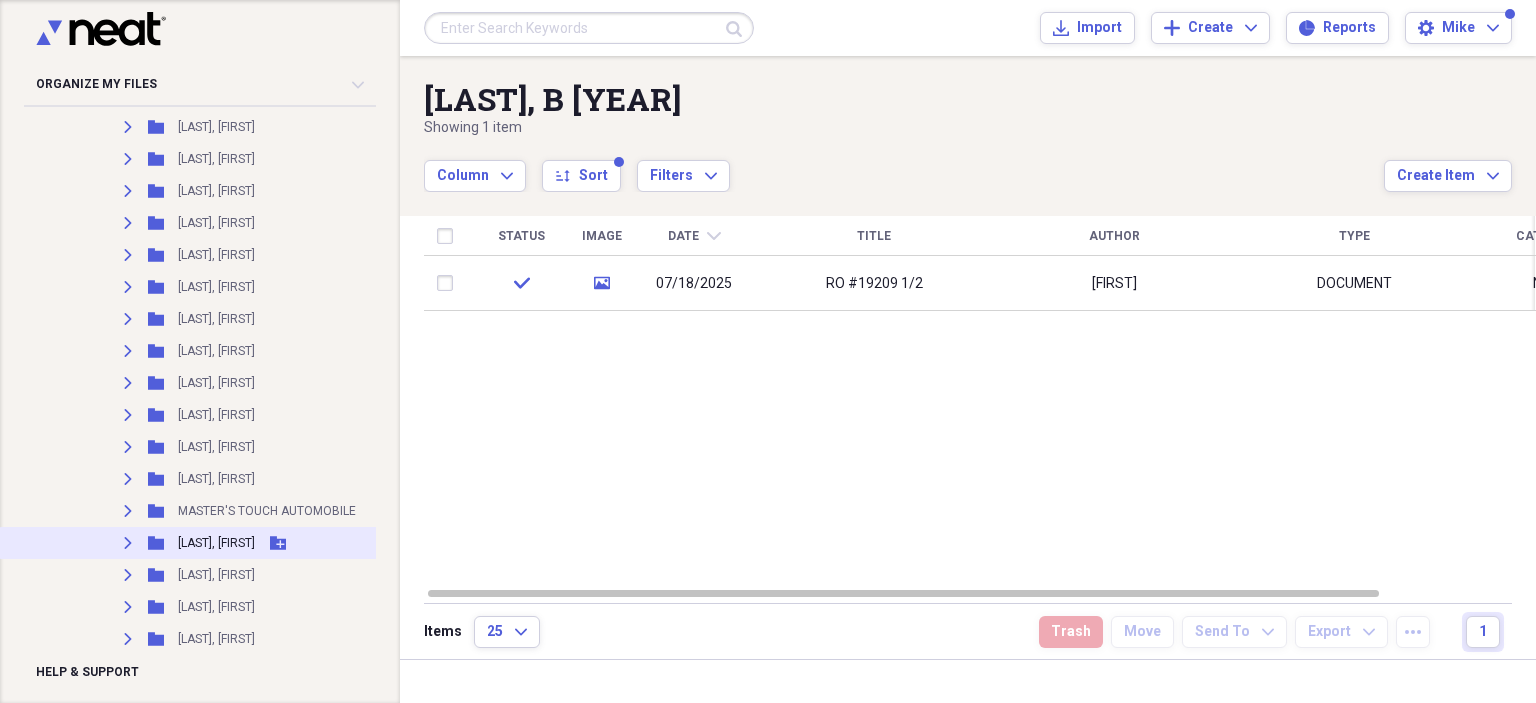 scroll, scrollTop: 3368, scrollLeft: 0, axis: vertical 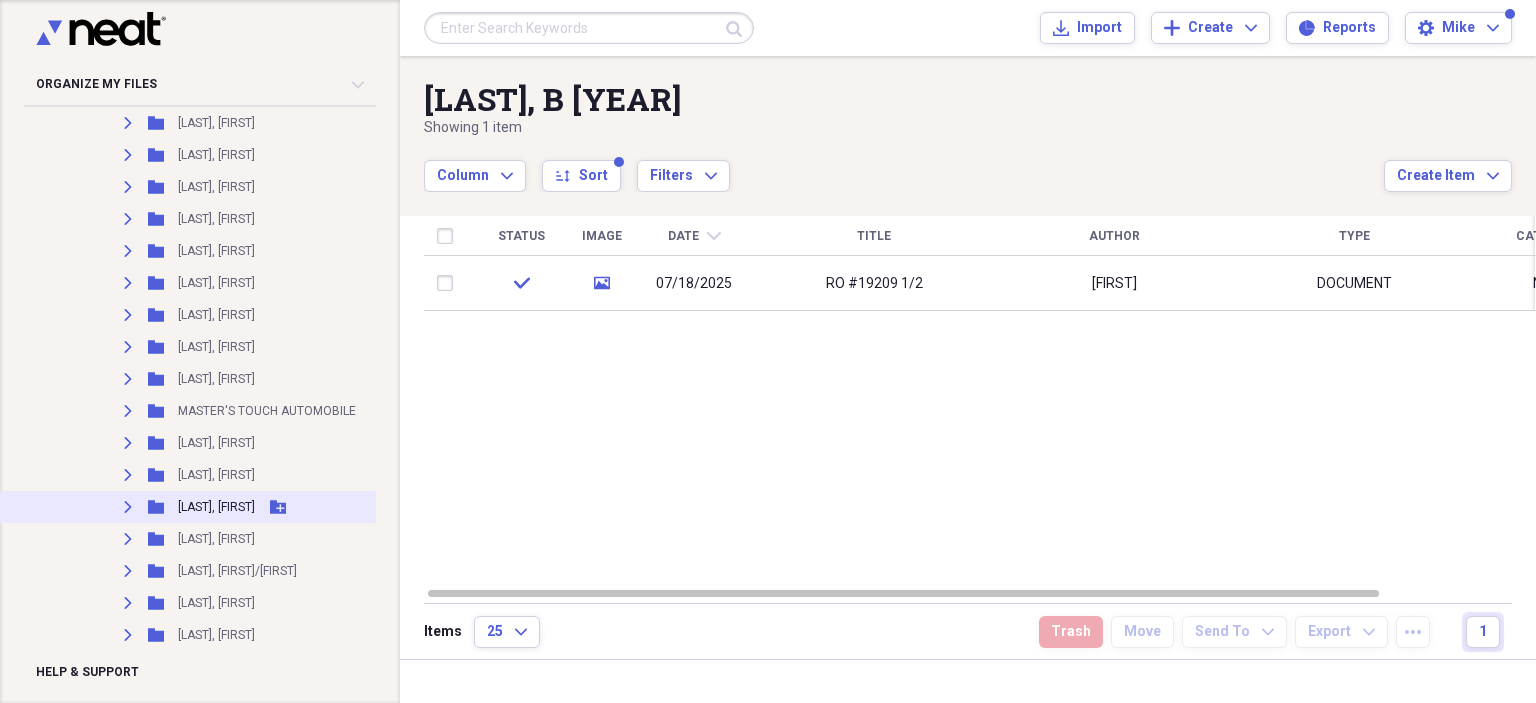 click 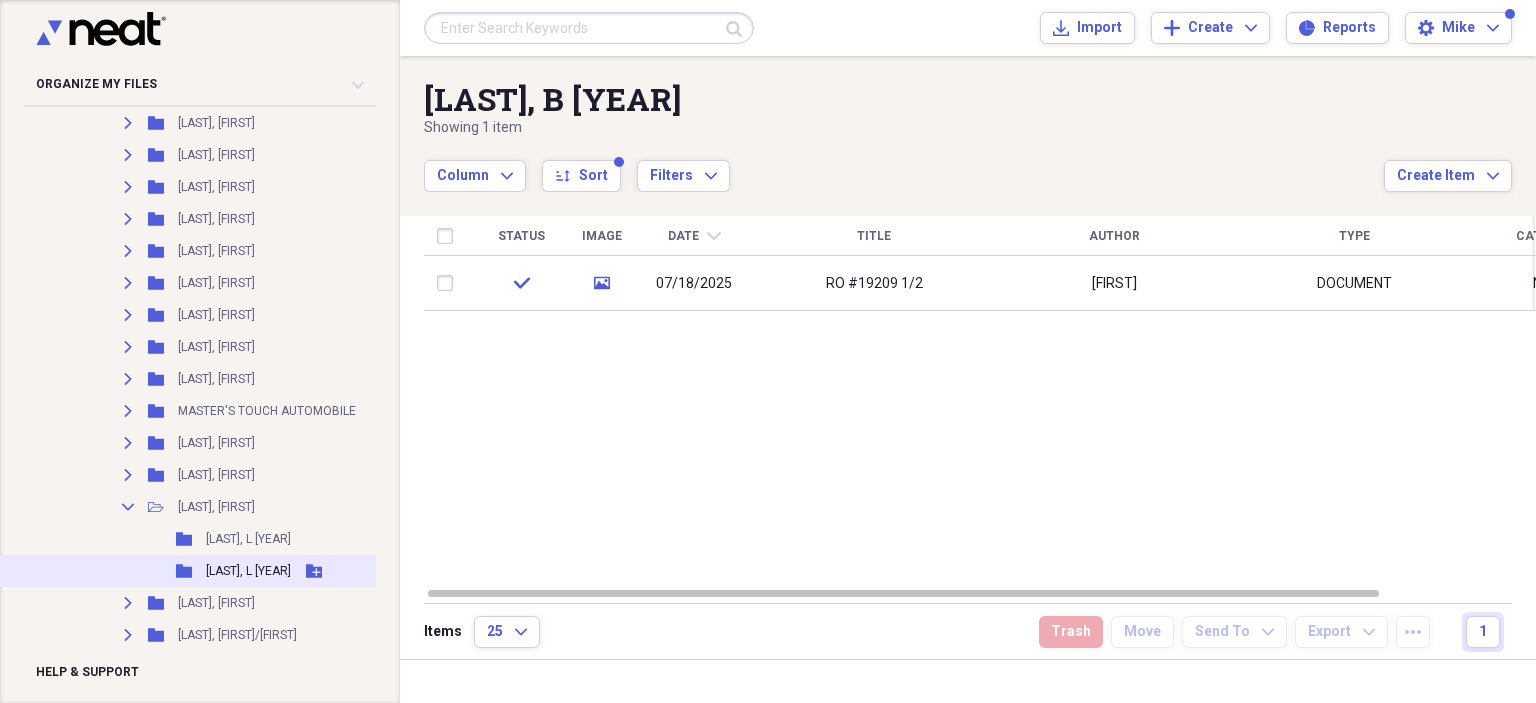 click on "[LAST], L [YEAR]" at bounding box center (248, 571) 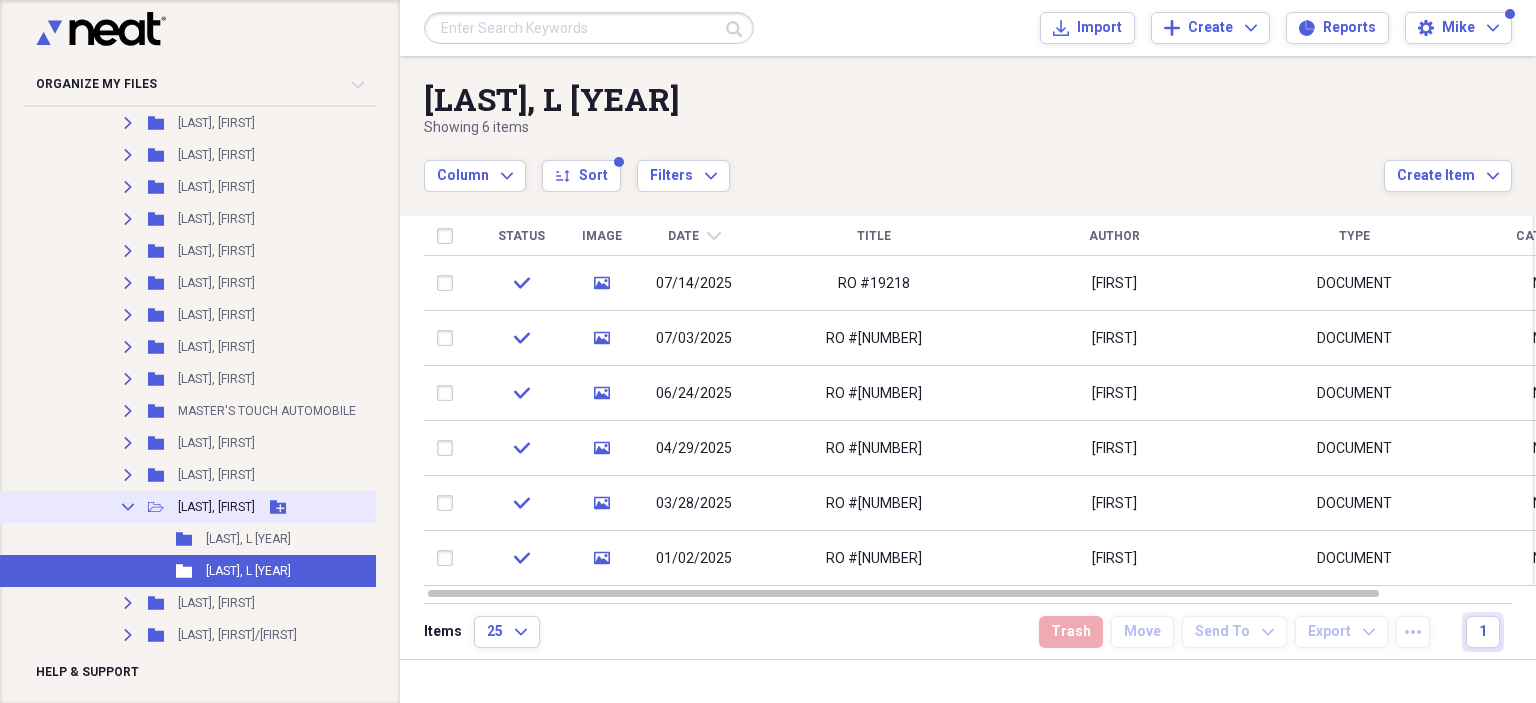 click 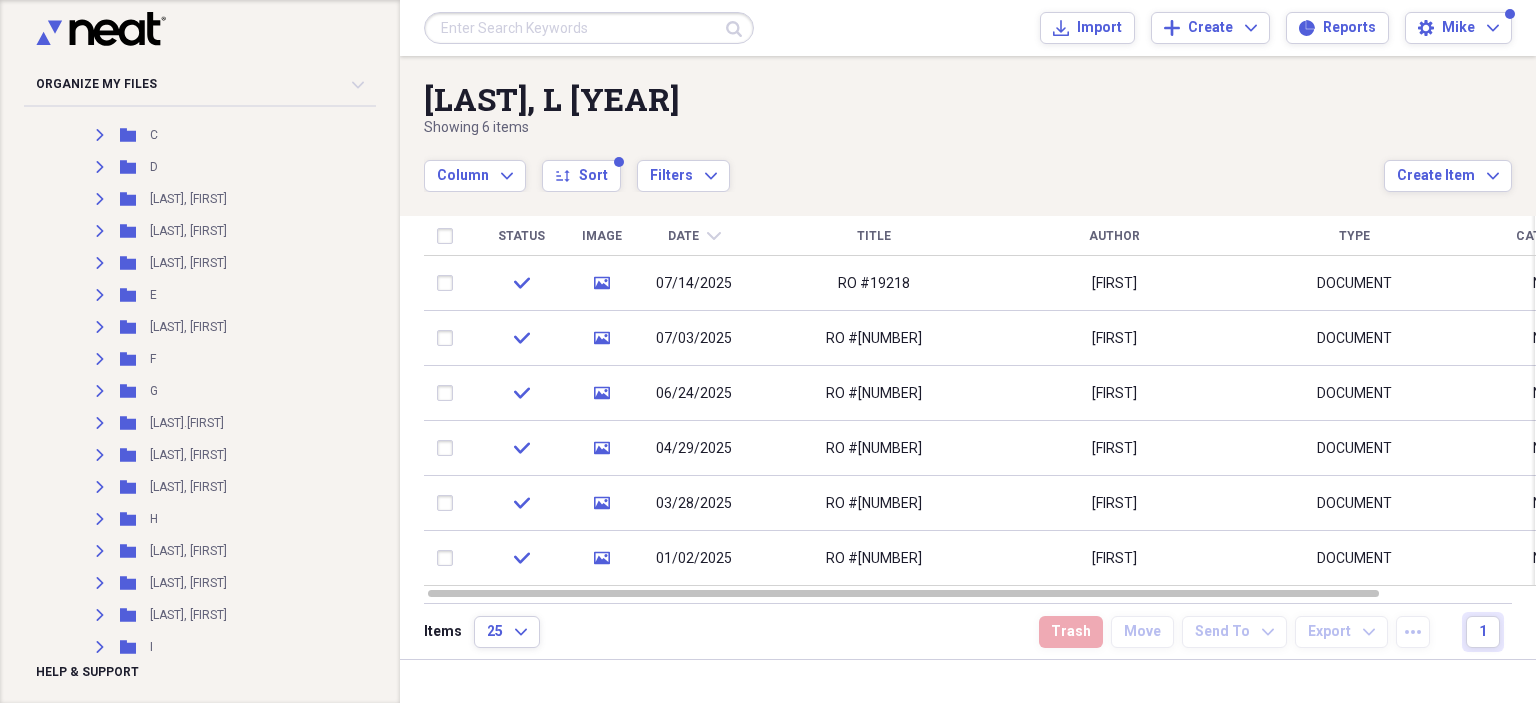 scroll, scrollTop: 1268, scrollLeft: 0, axis: vertical 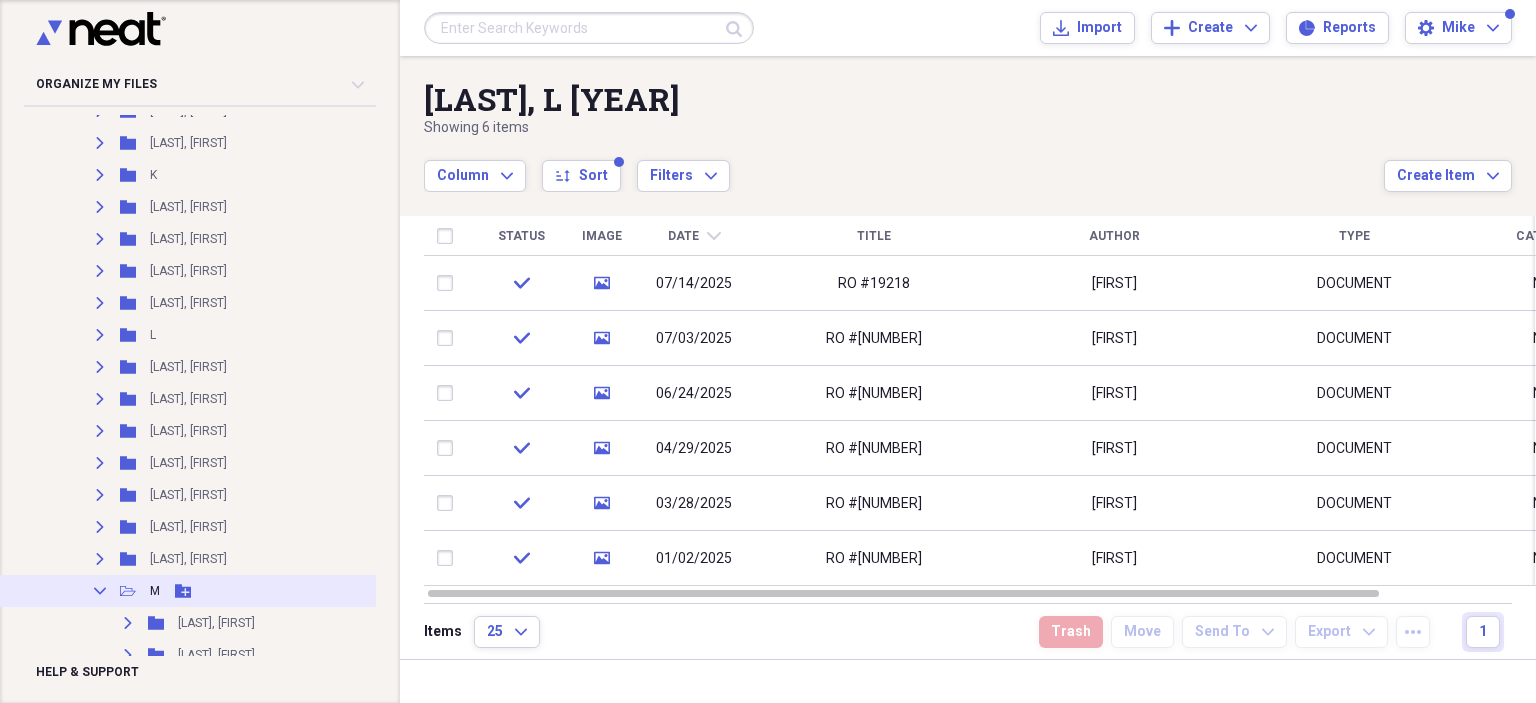 click on "Collapse" at bounding box center [100, 591] 